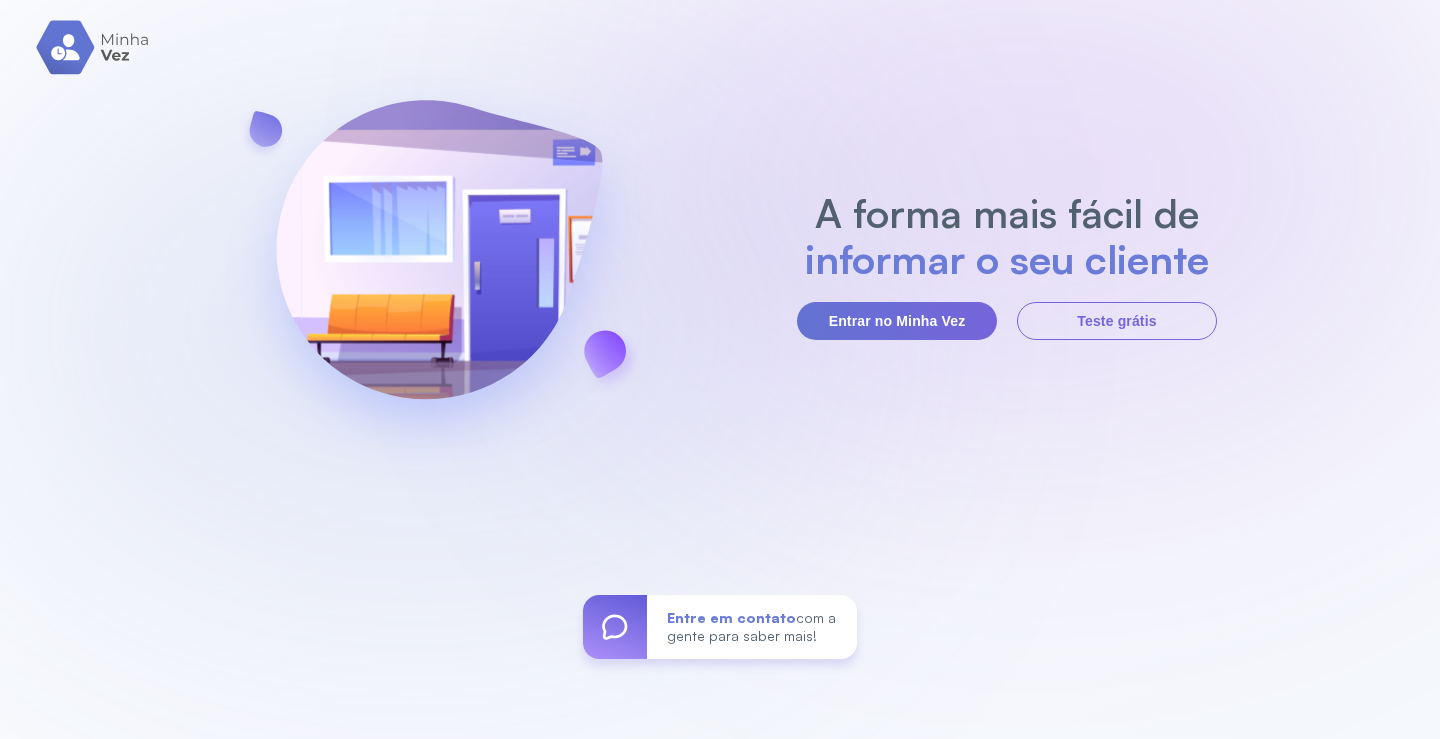 scroll, scrollTop: 0, scrollLeft: 0, axis: both 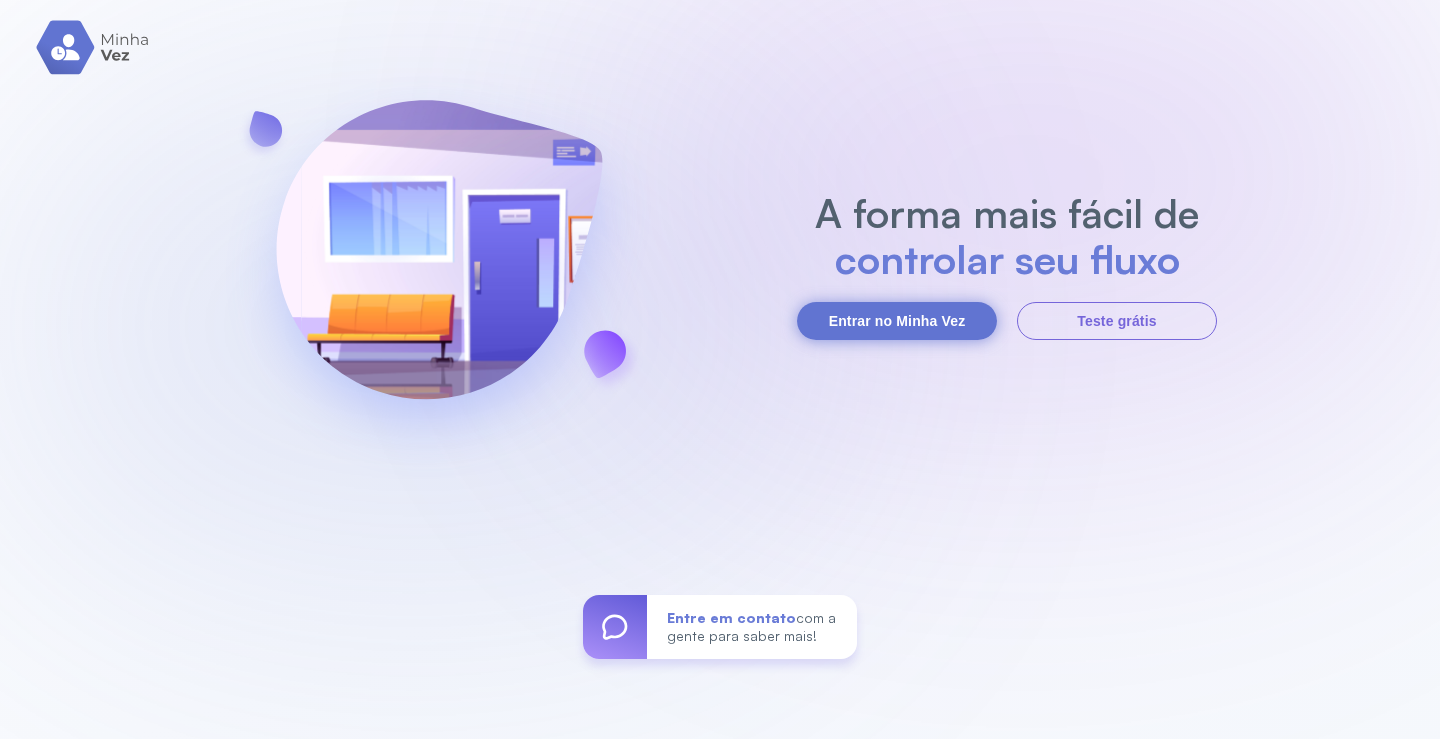 click on "Entrar no Minha Vez" at bounding box center (897, 321) 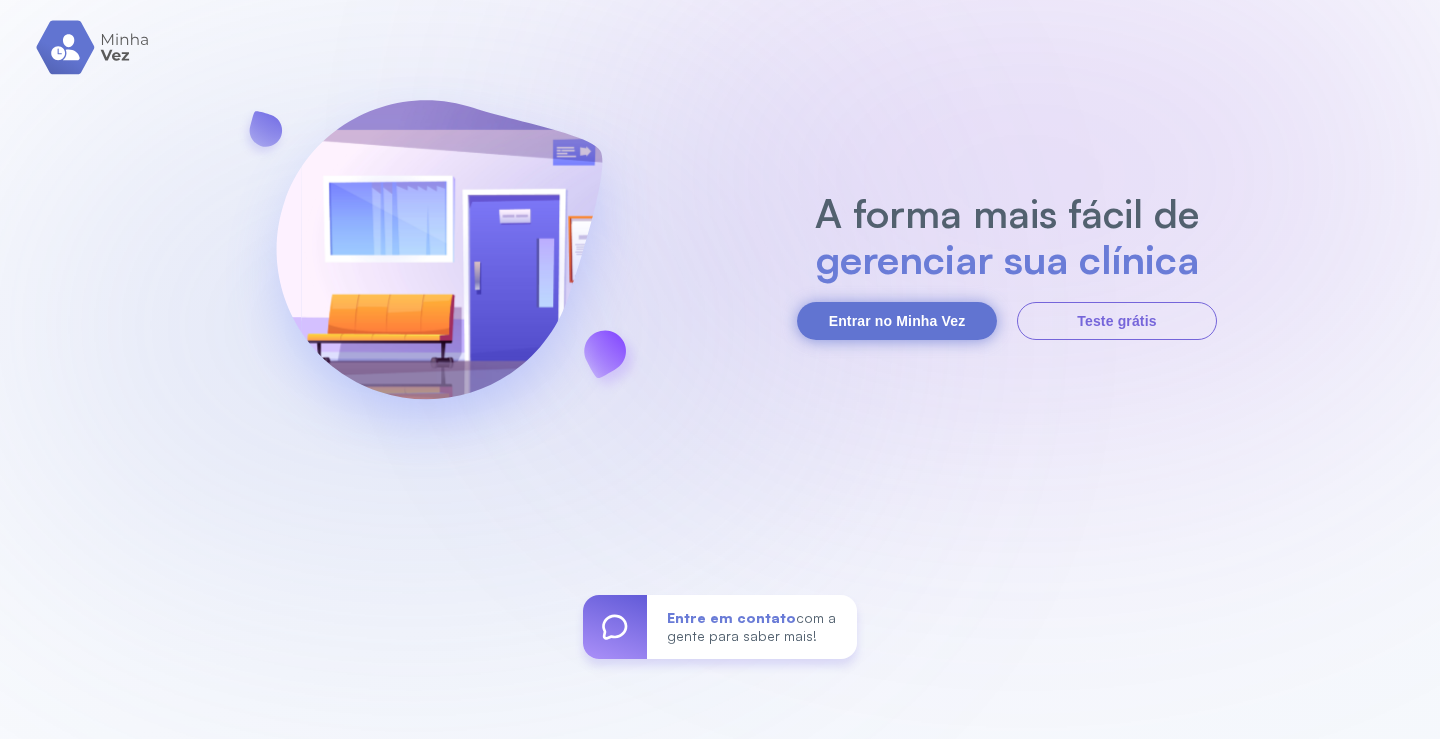 click on "Entrar no Minha Vez" at bounding box center (897, 321) 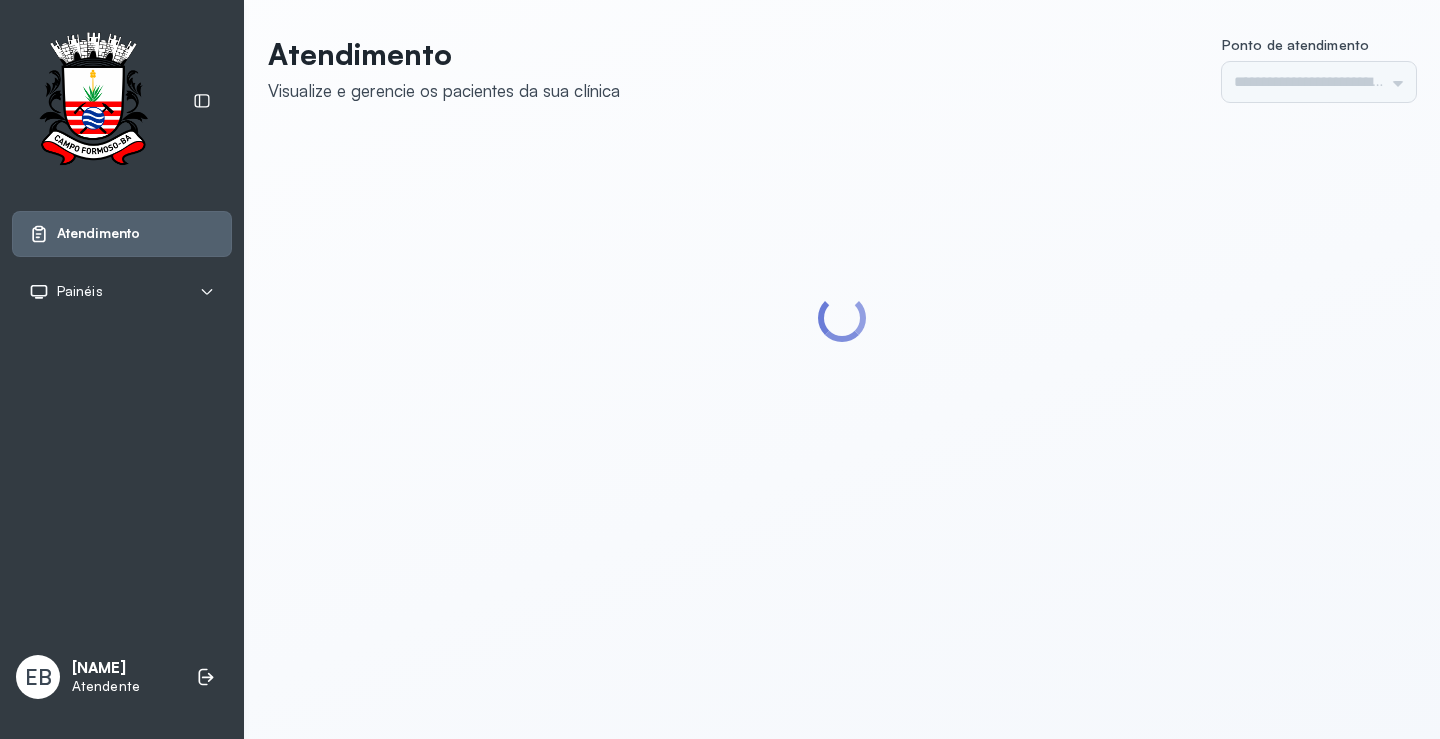type on "*********" 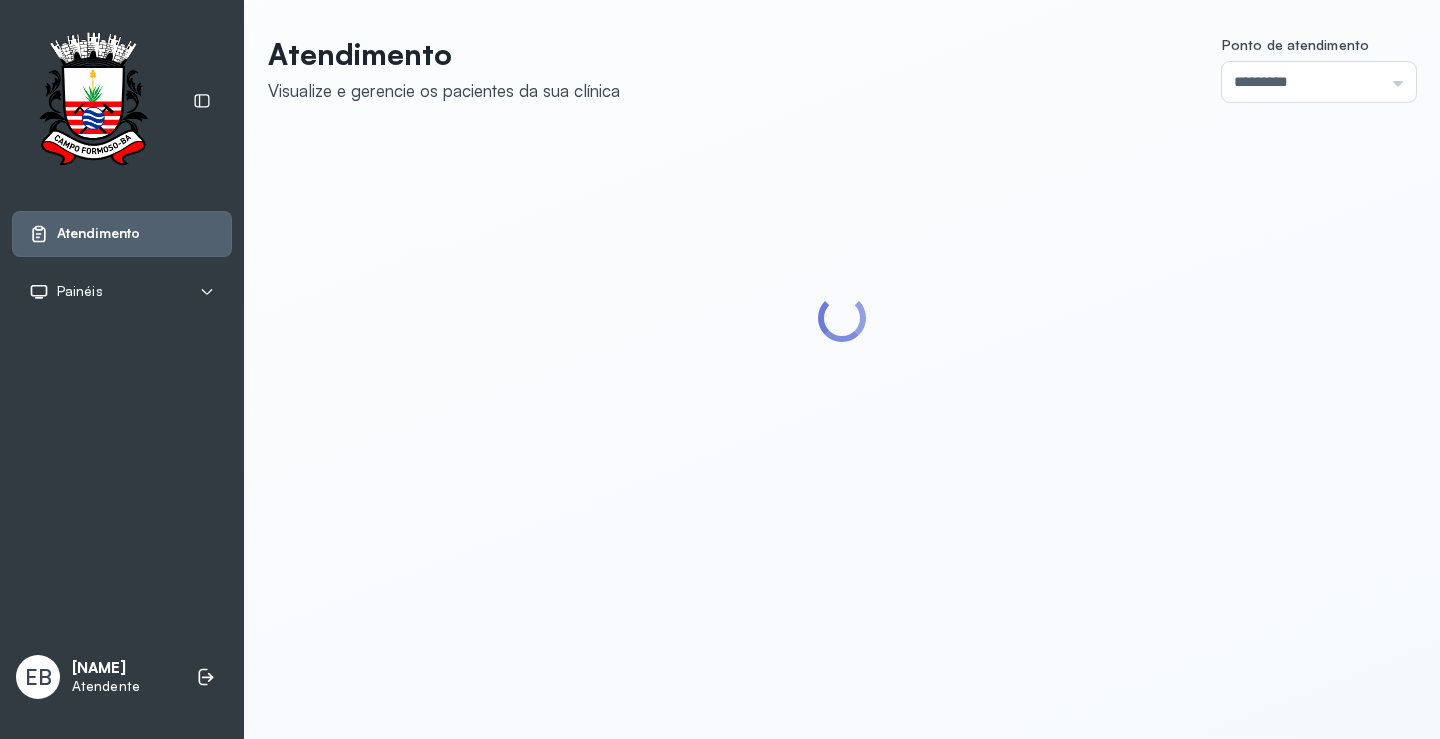 scroll, scrollTop: 0, scrollLeft: 0, axis: both 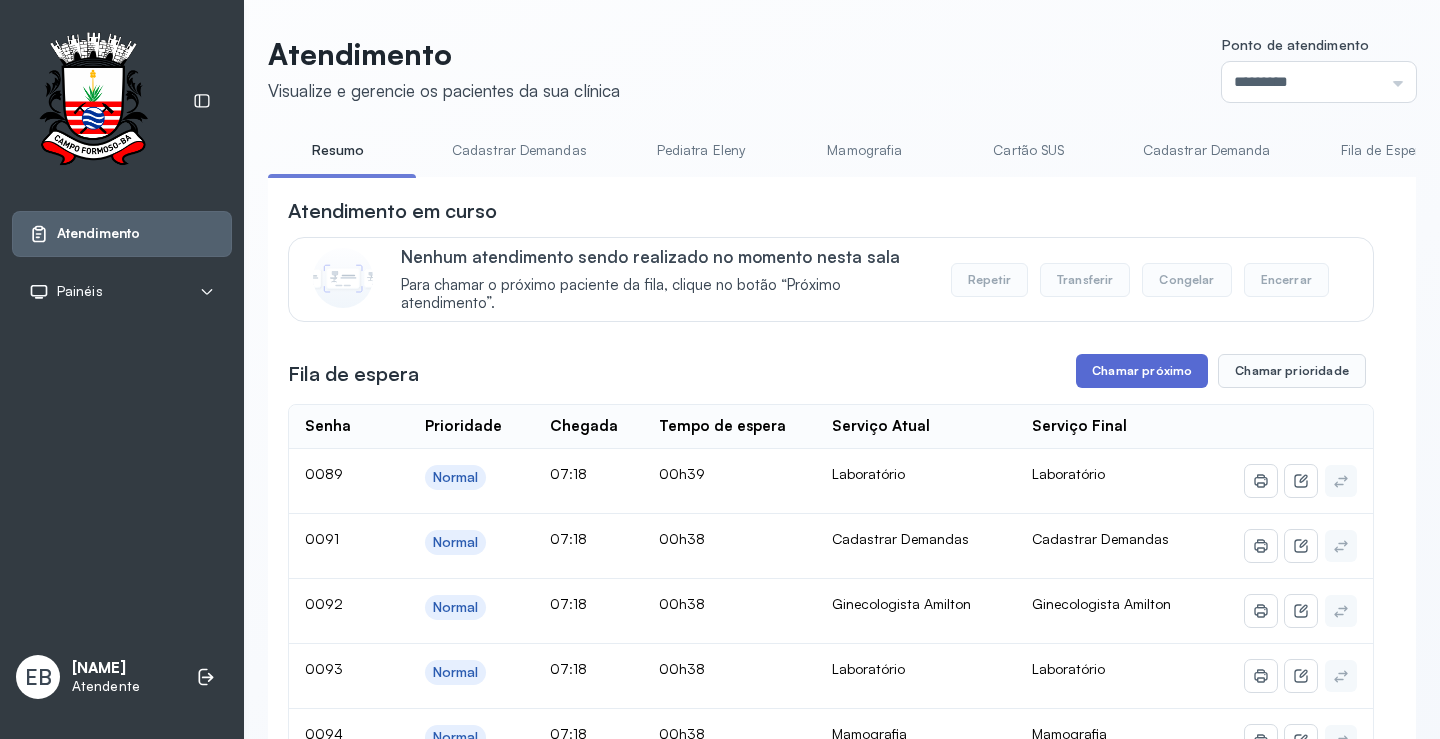 click on "Chamar próximo" at bounding box center (1142, 371) 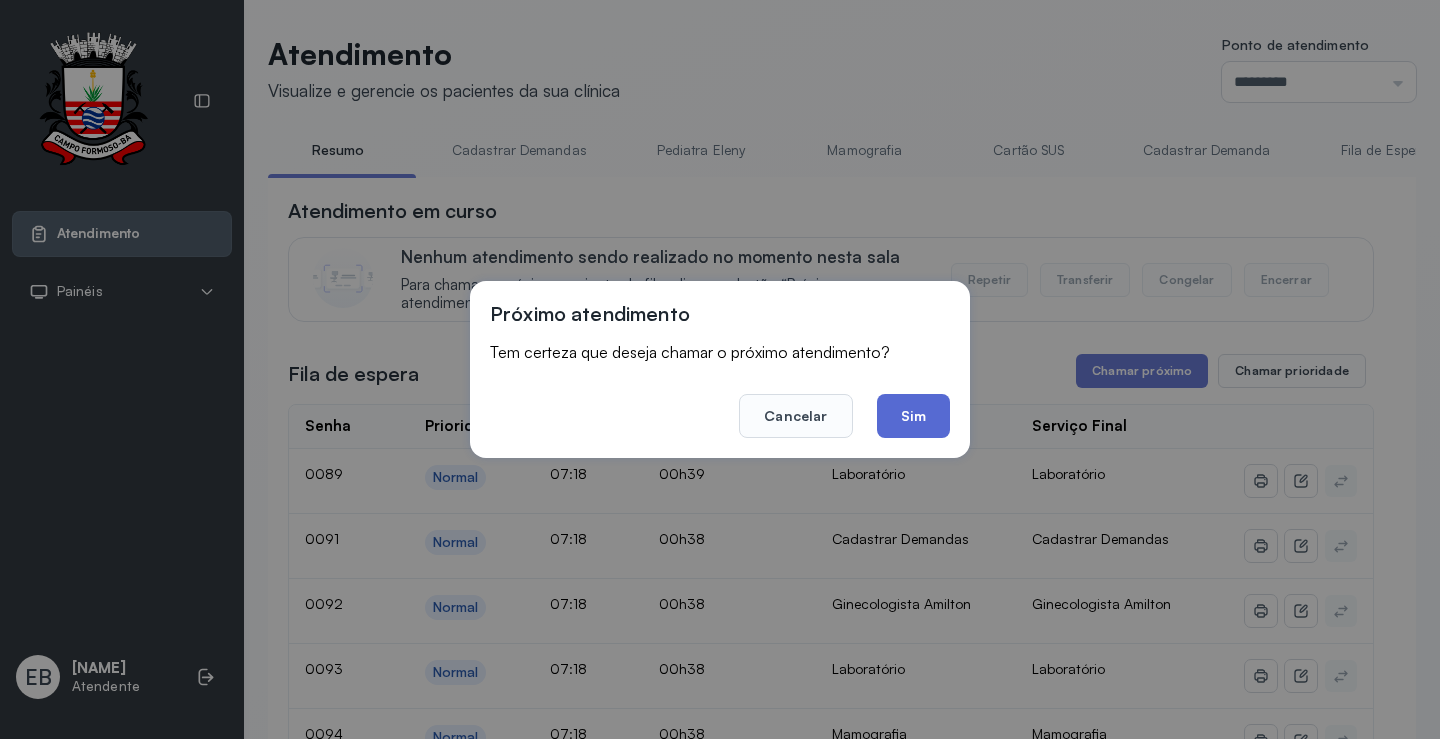 click on "Sim" 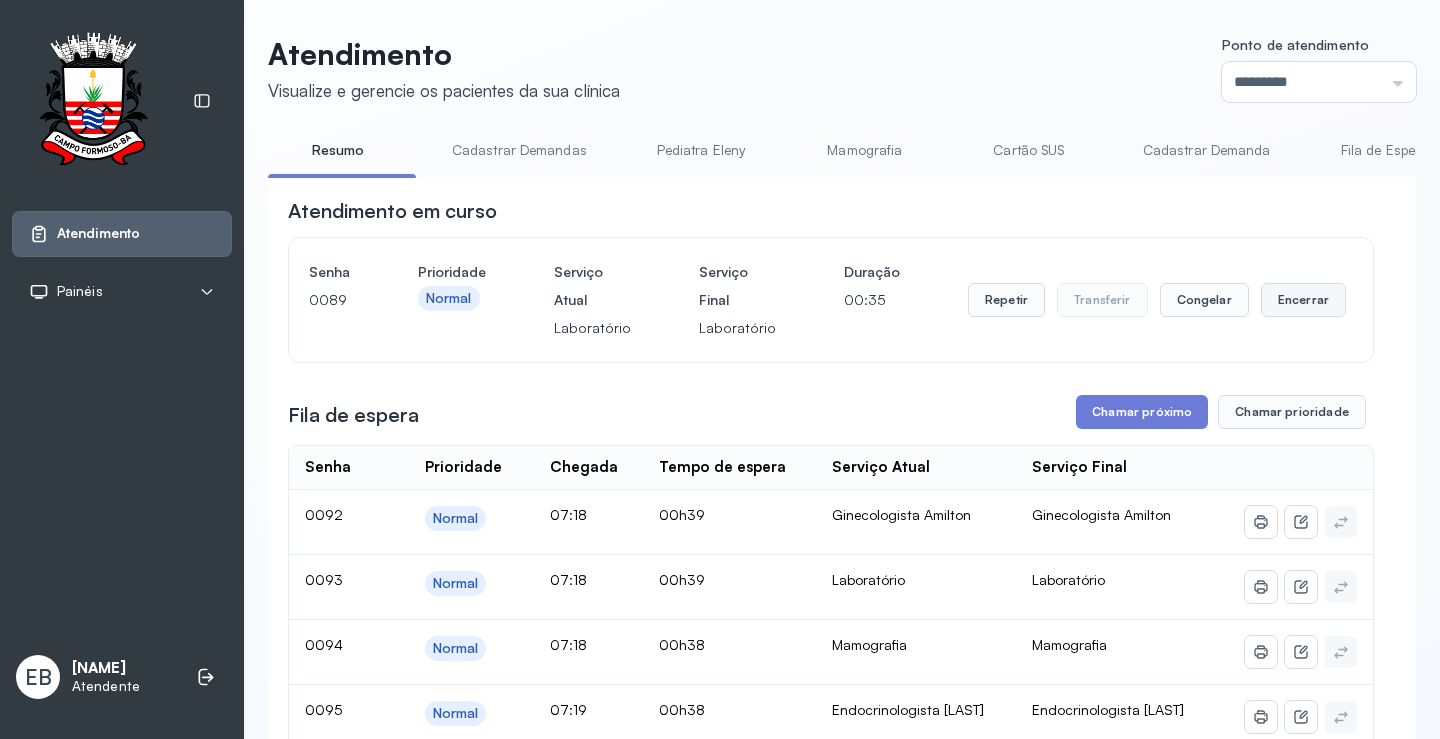 click on "Encerrar" at bounding box center [1303, 300] 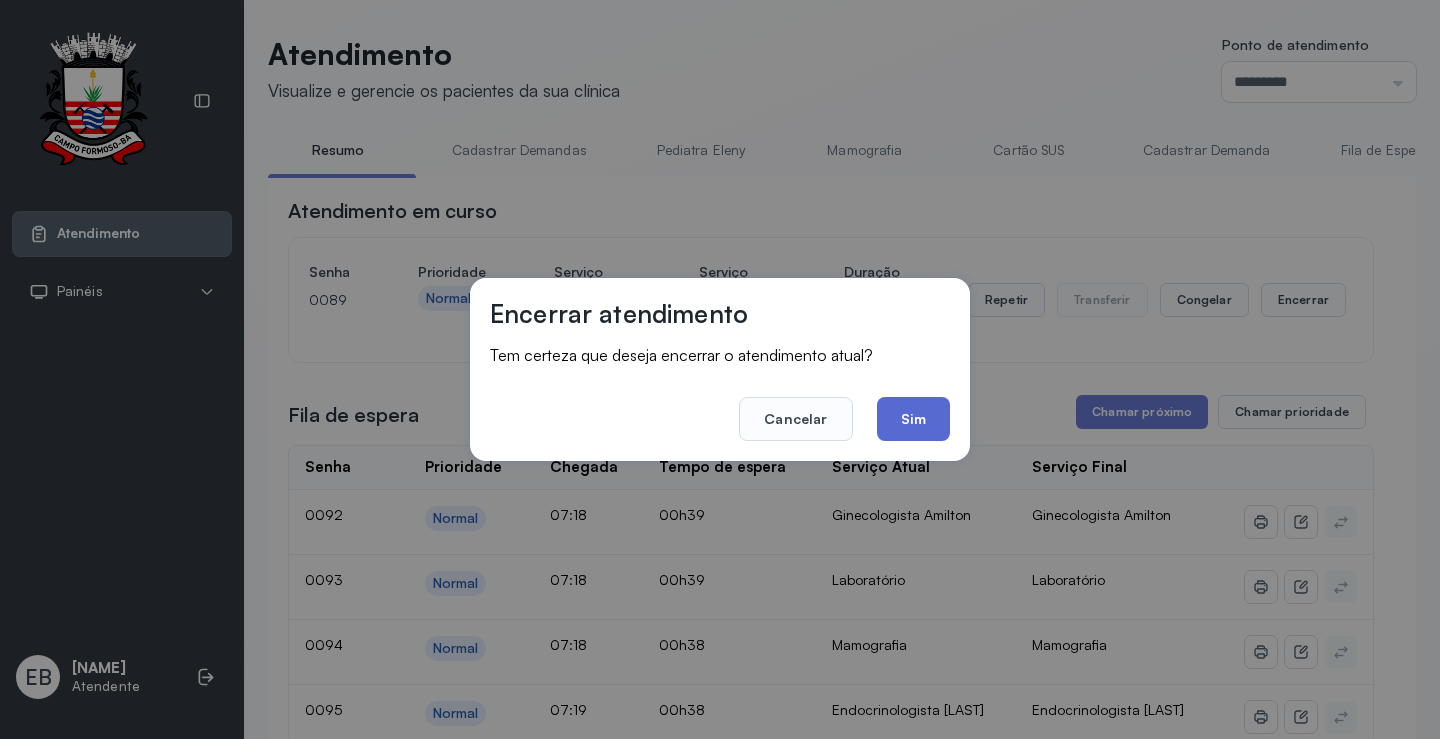 click on "Sim" 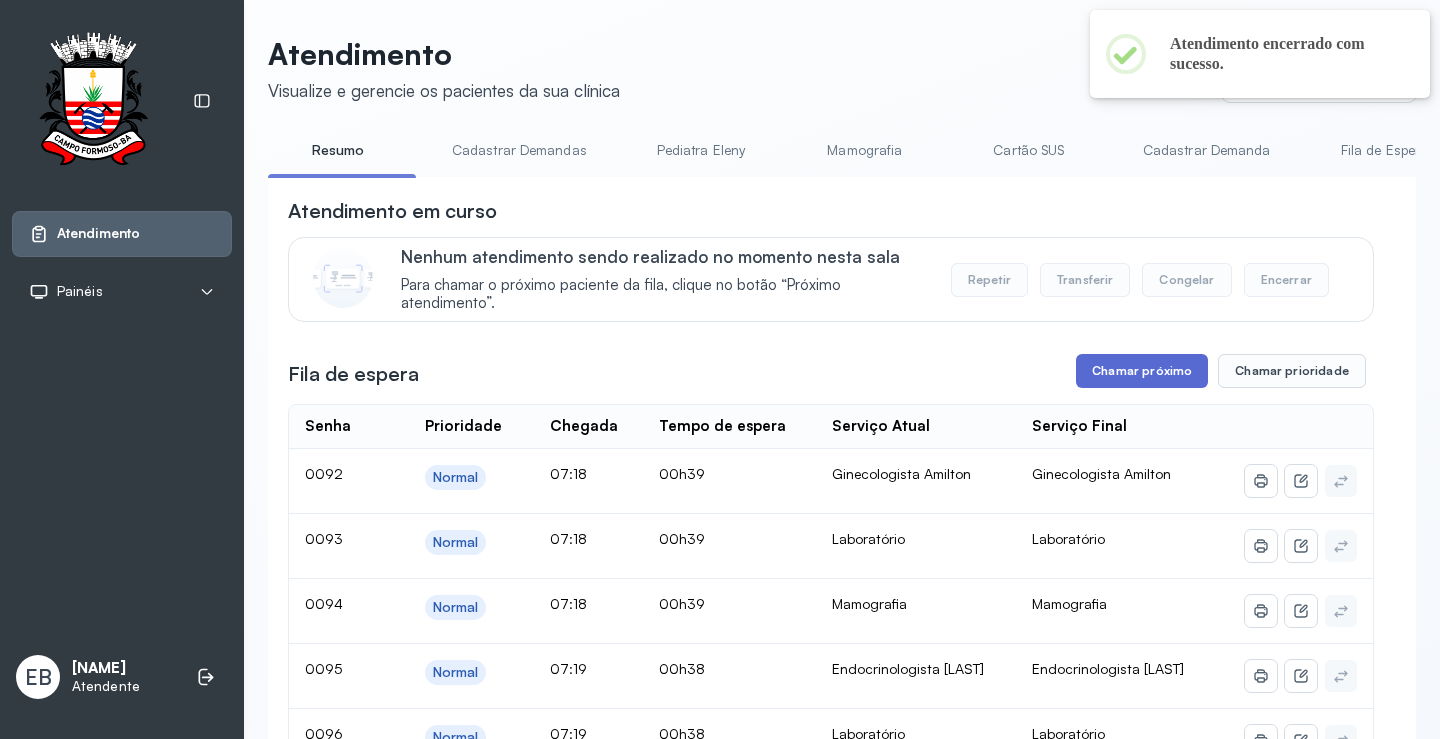 click on "Chamar próximo" at bounding box center [1142, 371] 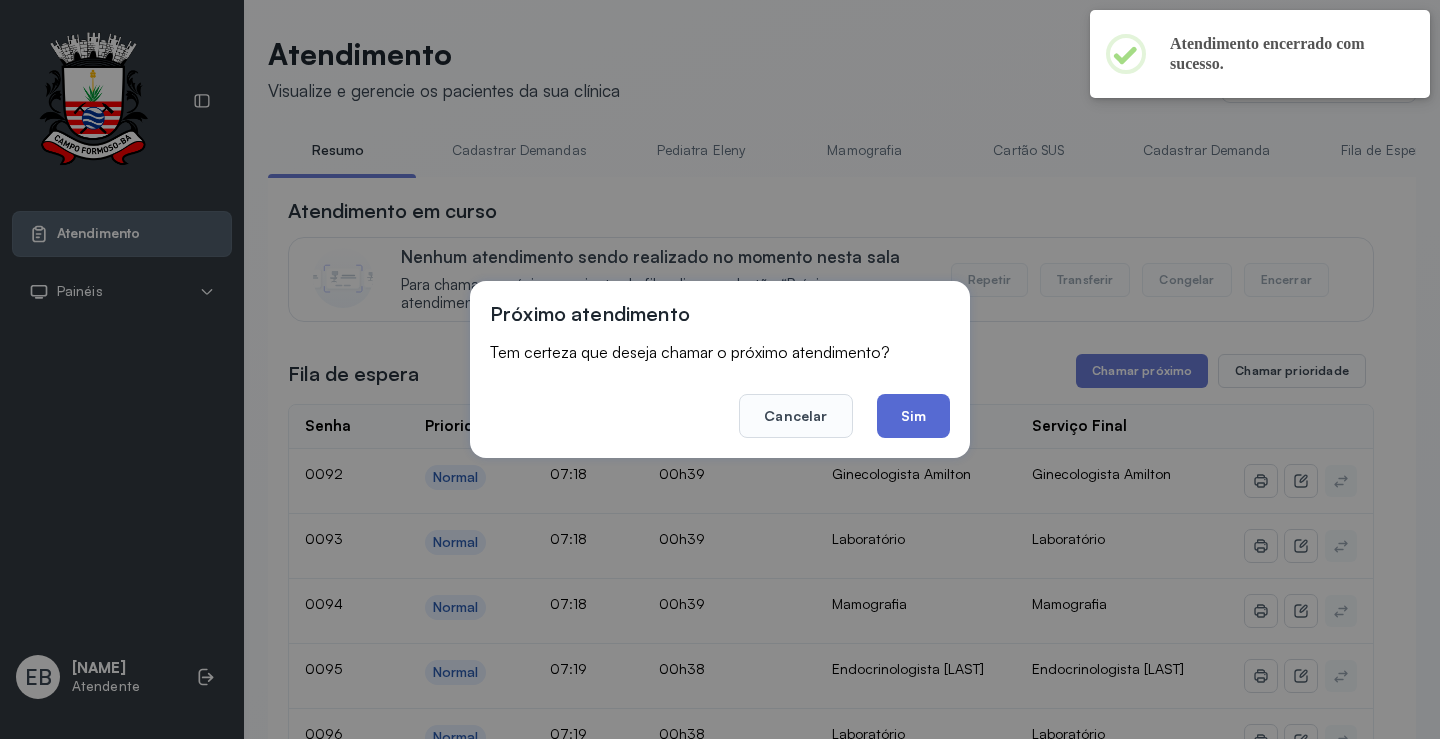 click on "Sim" 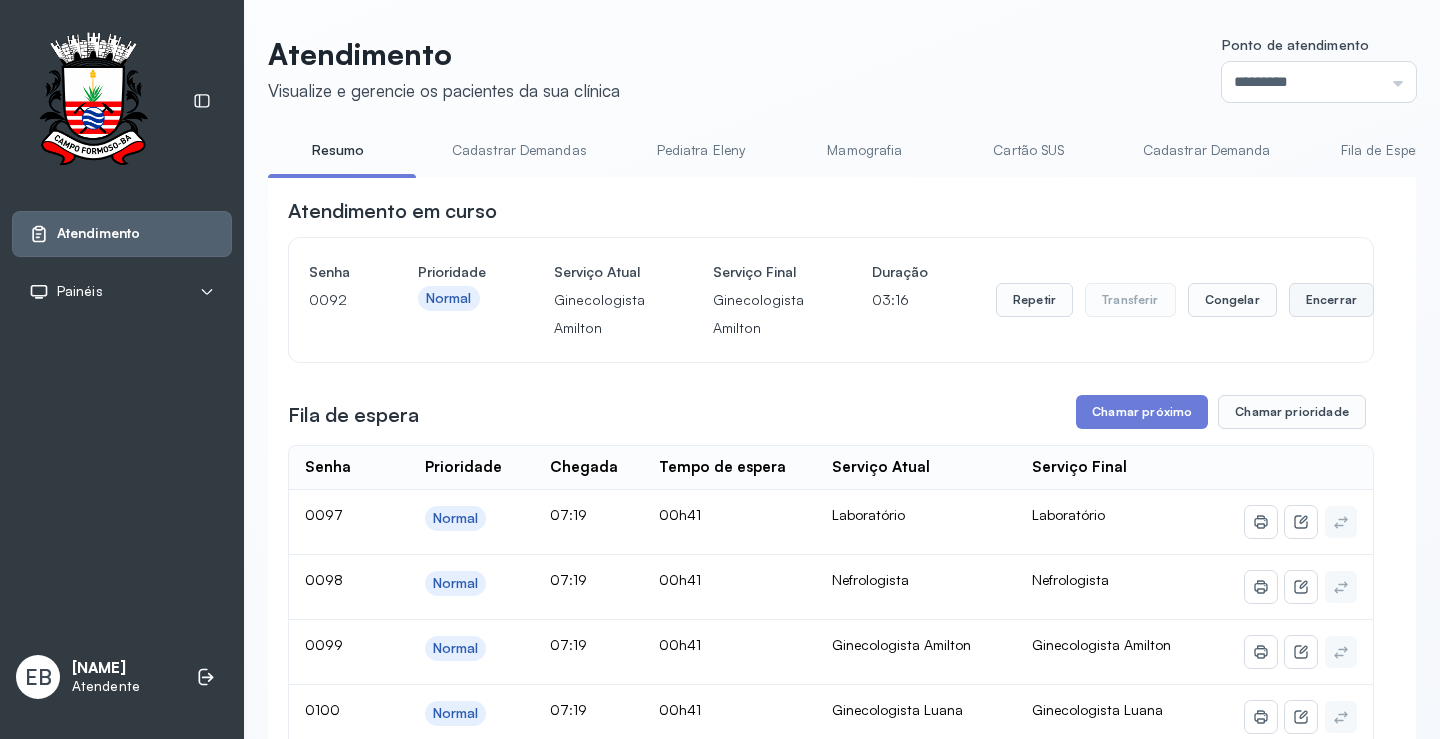 click on "Encerrar" at bounding box center (1331, 300) 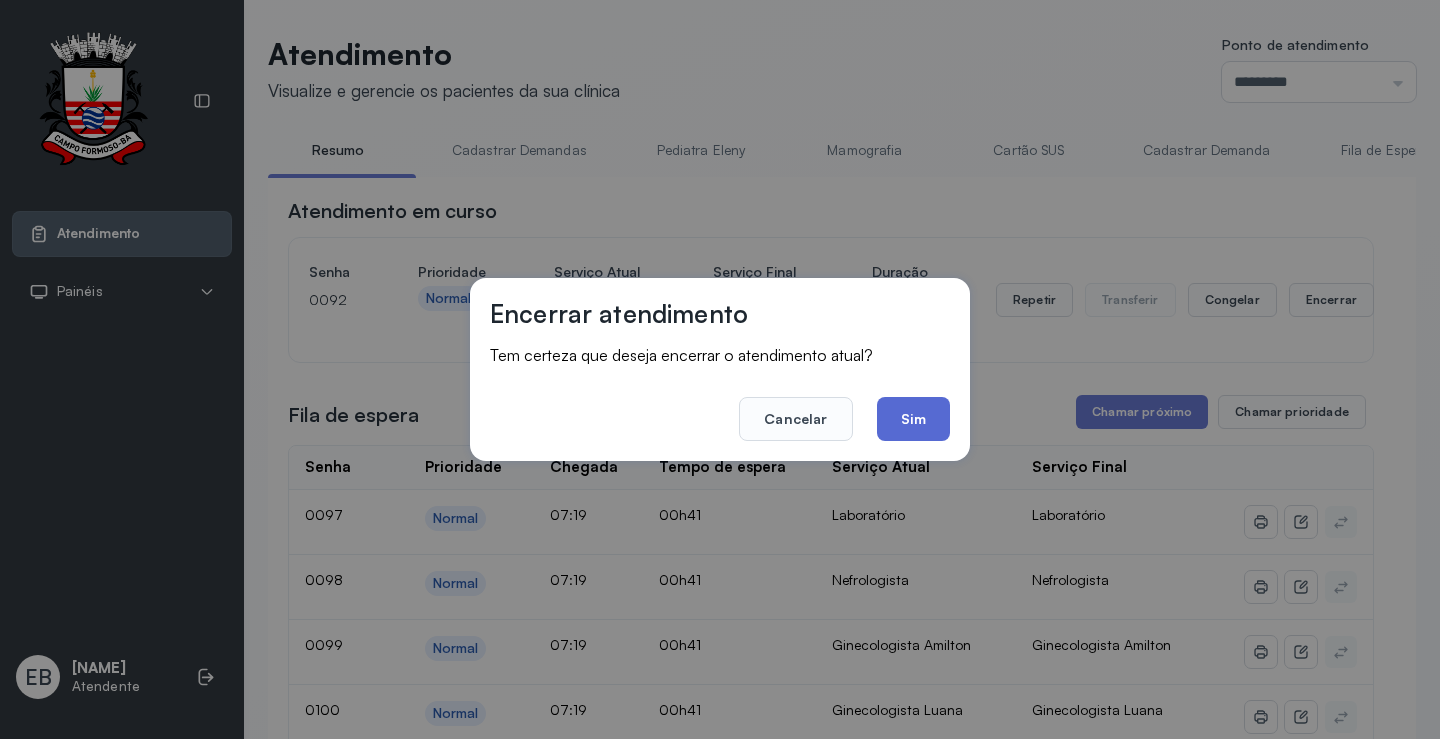 click on "Sim" 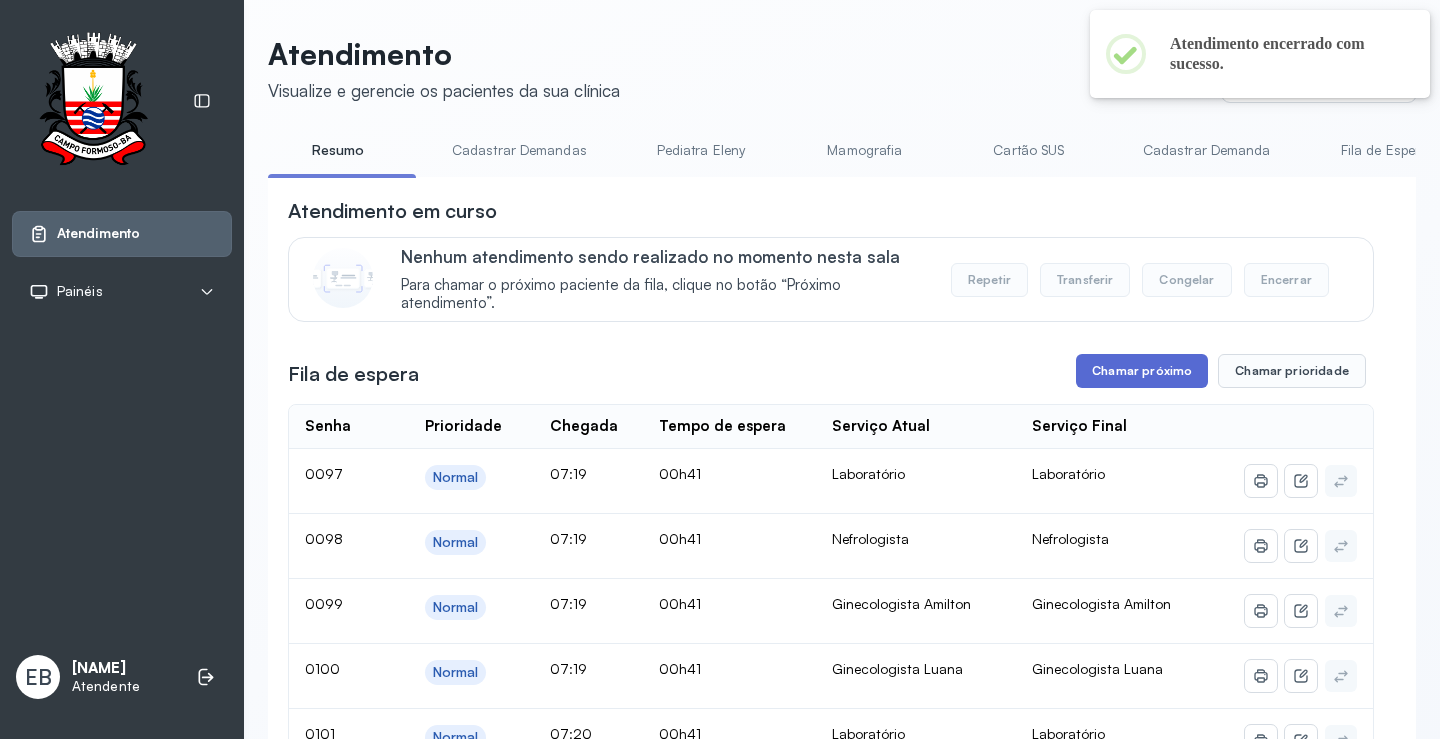 click on "Chamar próximo" at bounding box center (1142, 371) 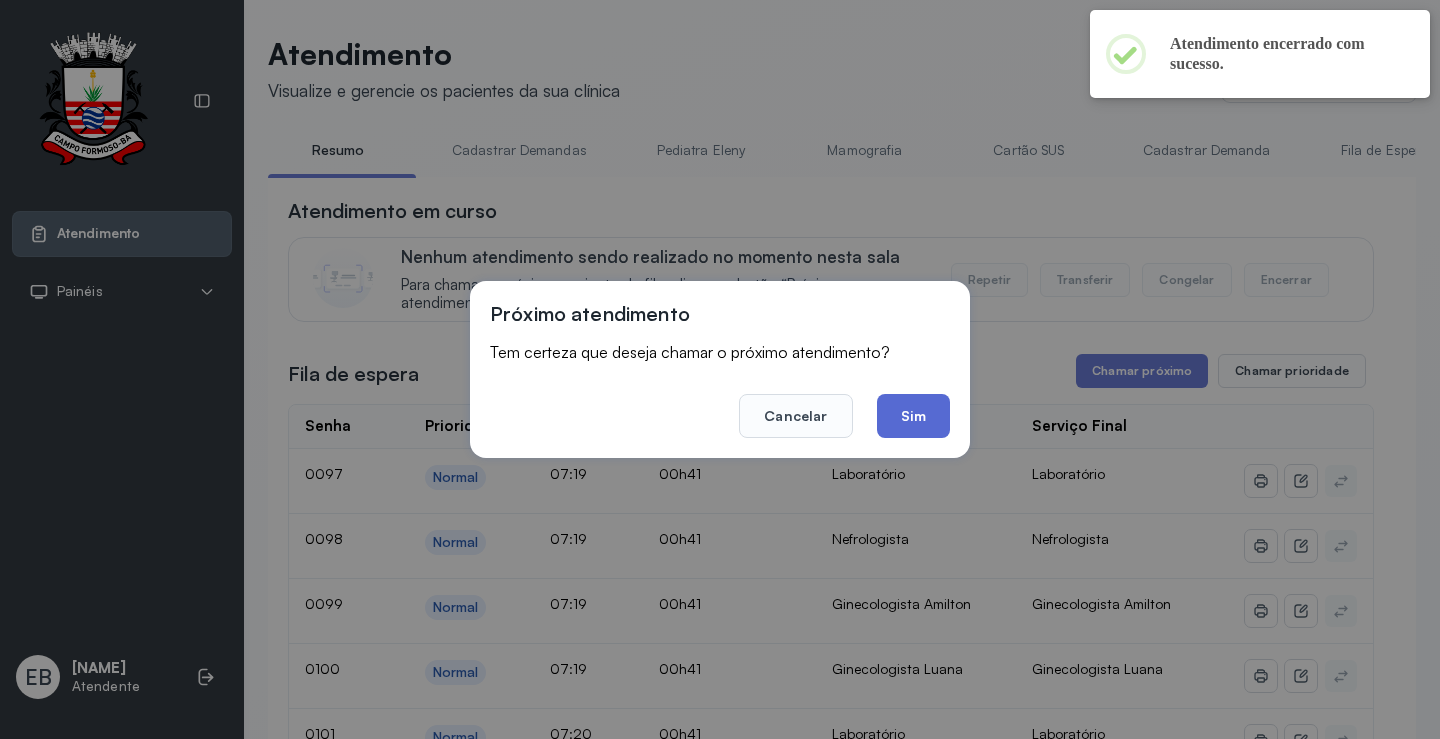 click on "Sim" 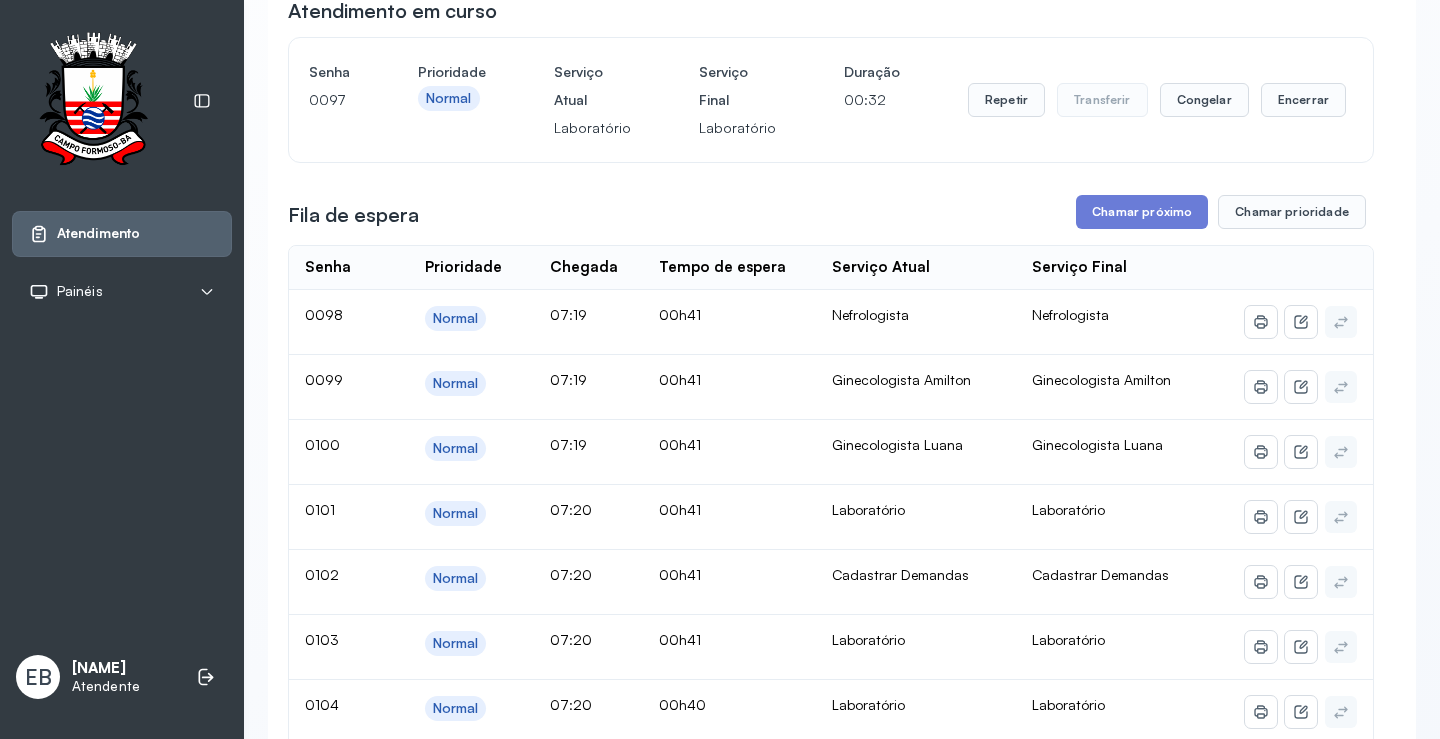 scroll, scrollTop: 0, scrollLeft: 0, axis: both 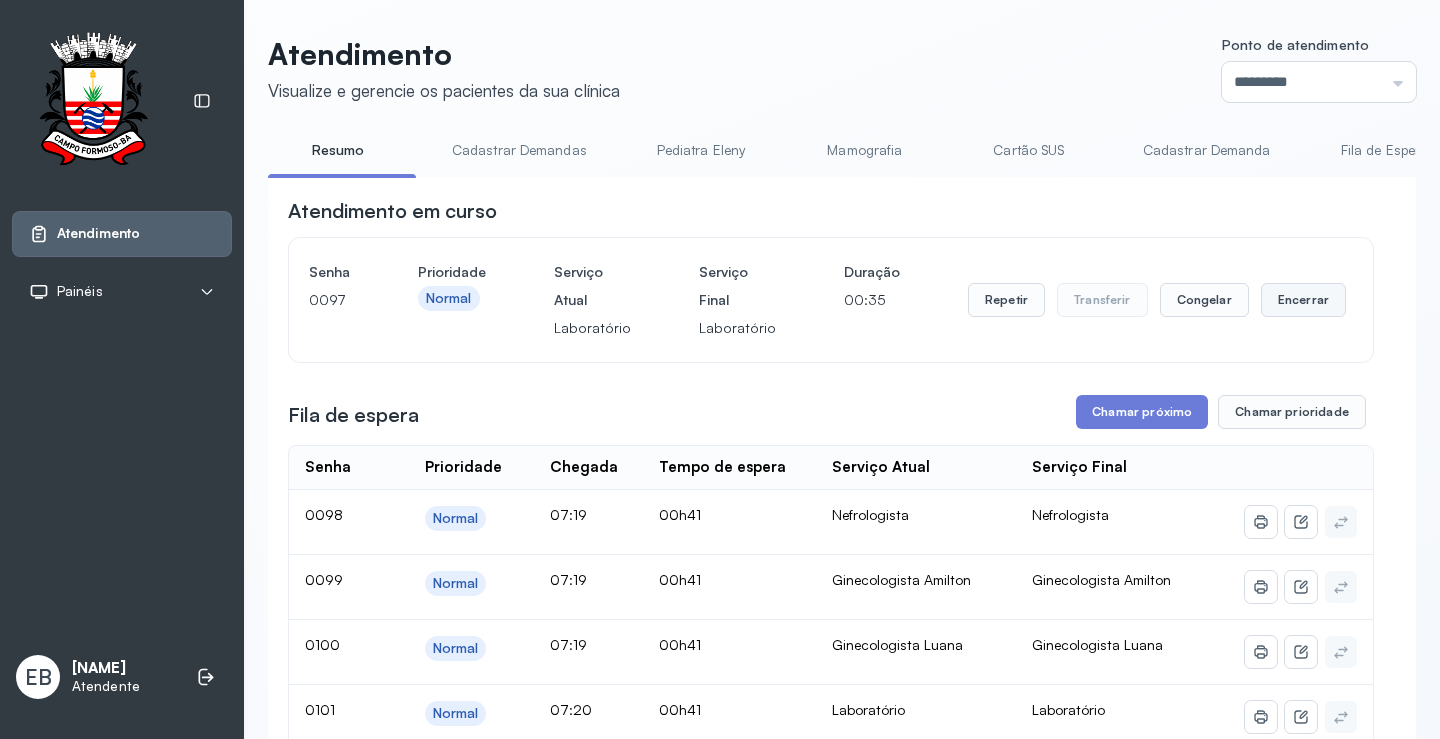 click on "Encerrar" at bounding box center (1303, 300) 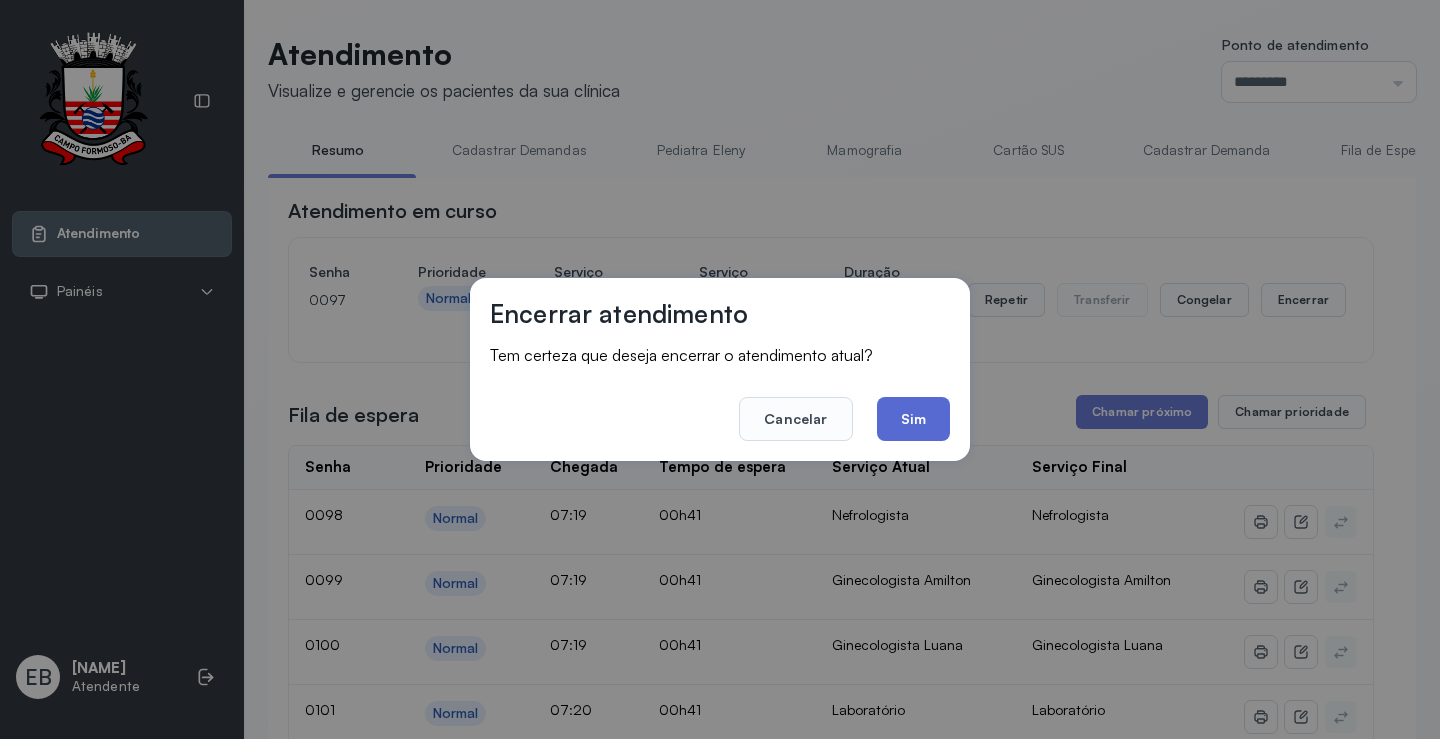 click on "Sim" 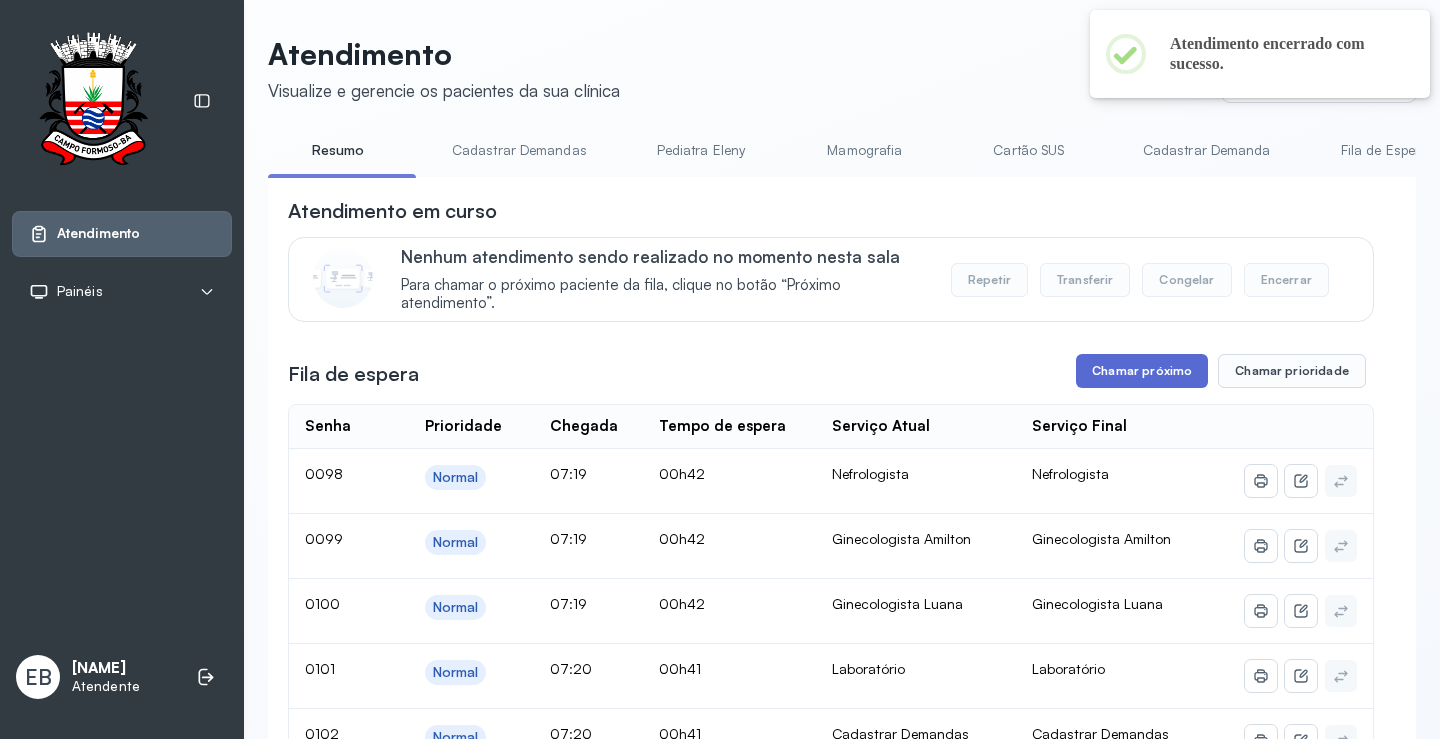 click on "Chamar próximo" at bounding box center [1142, 371] 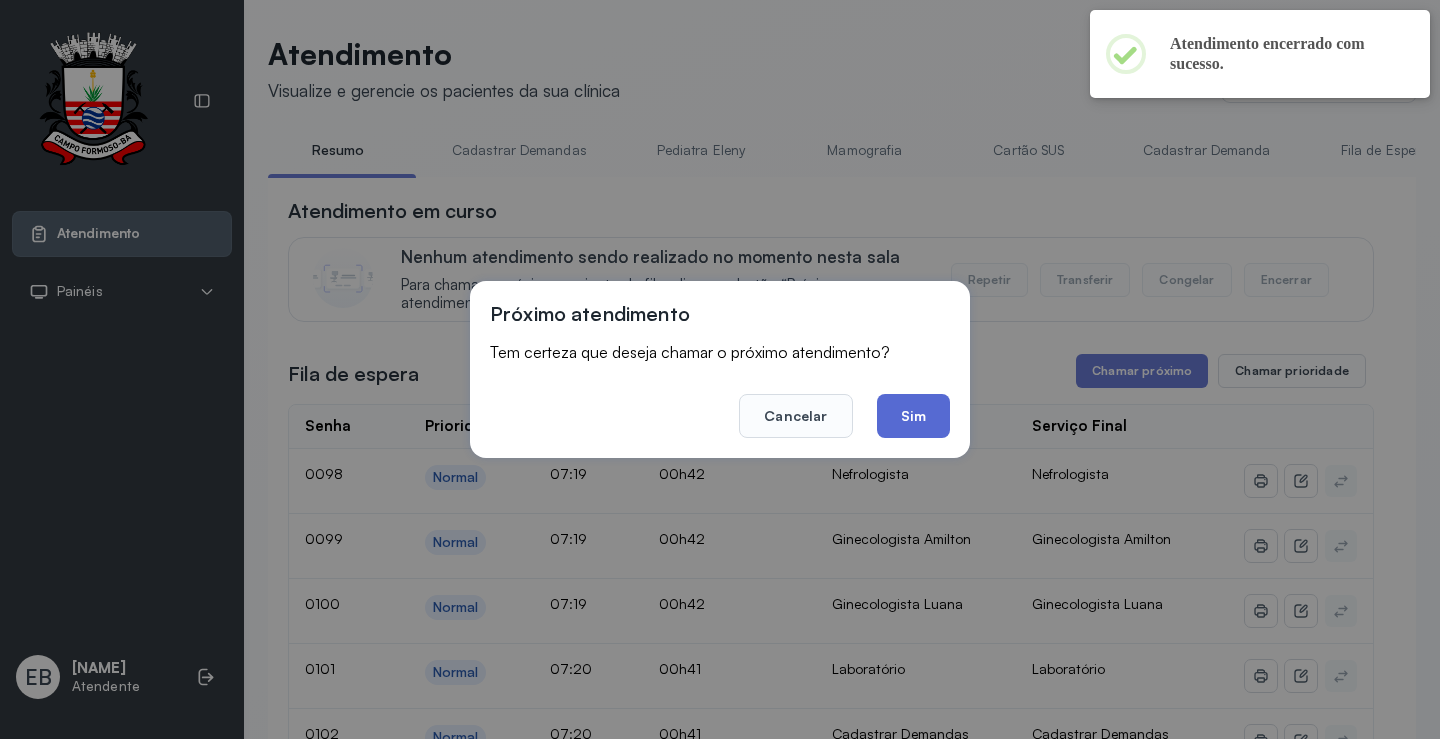 click on "Sim" 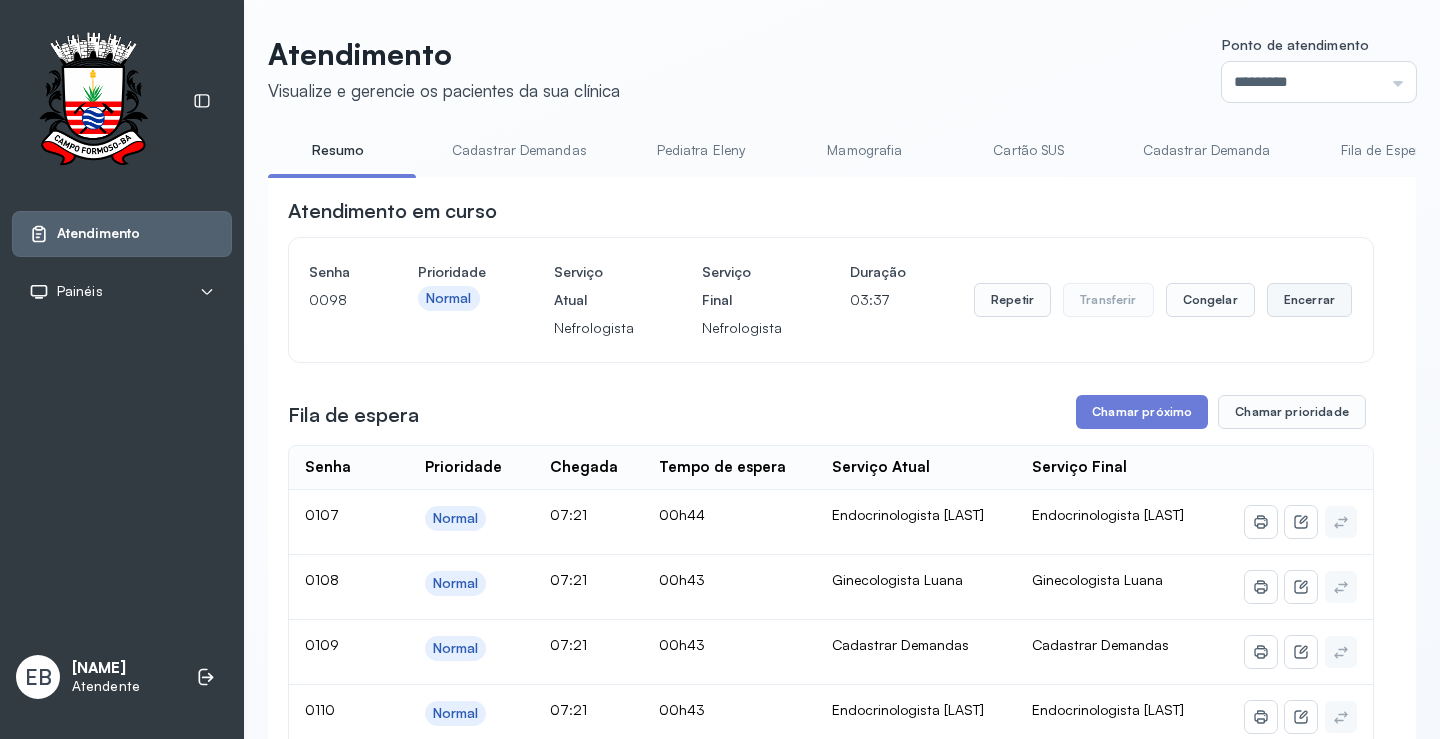 click on "Encerrar" at bounding box center [1309, 300] 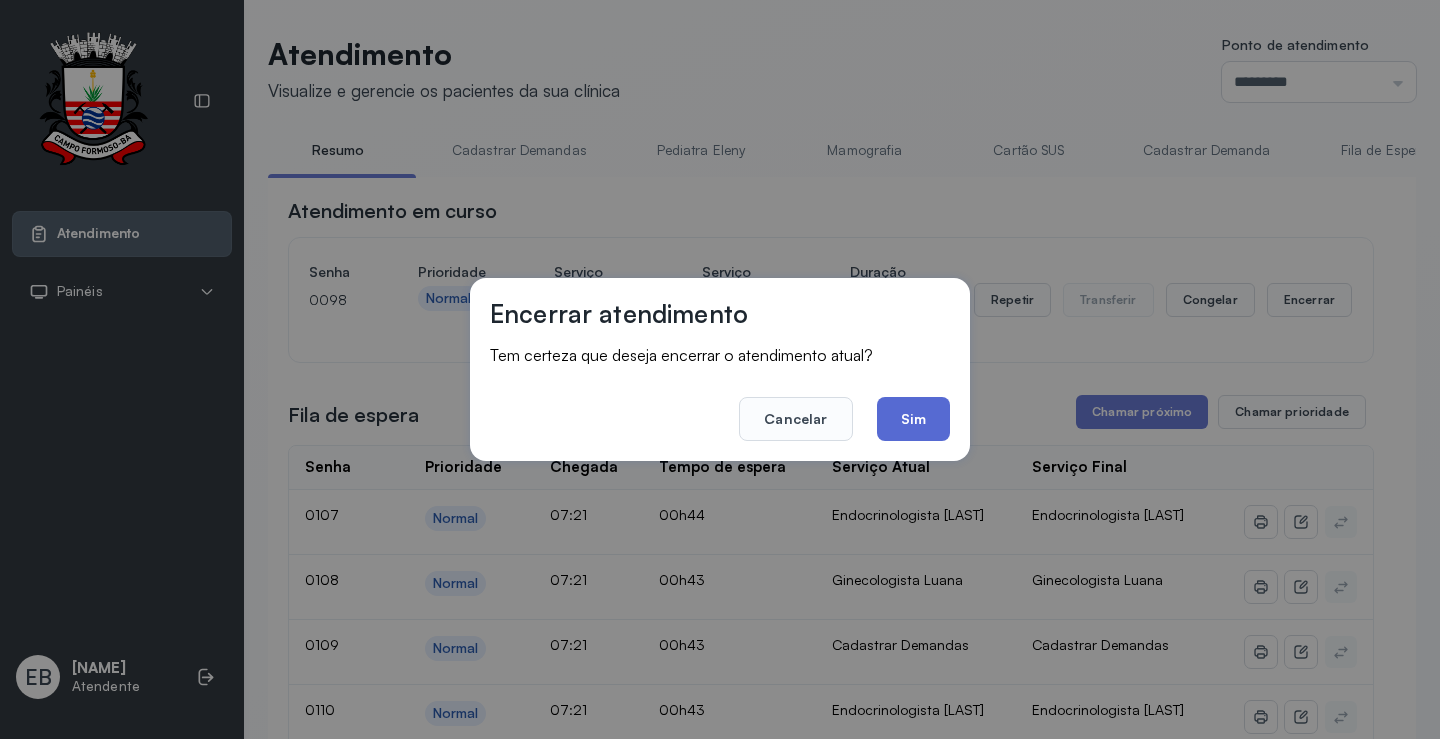 click on "Sim" 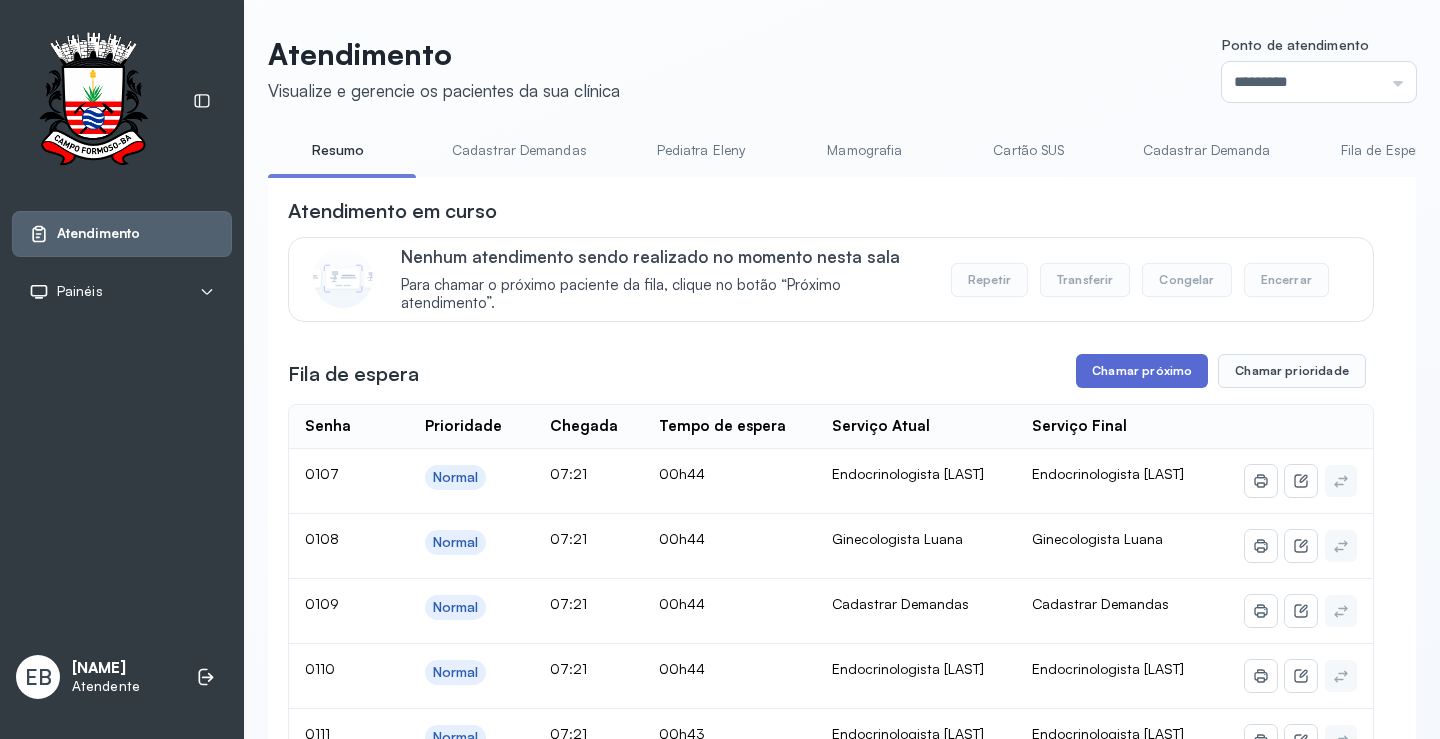 click on "Chamar próximo" at bounding box center (1142, 371) 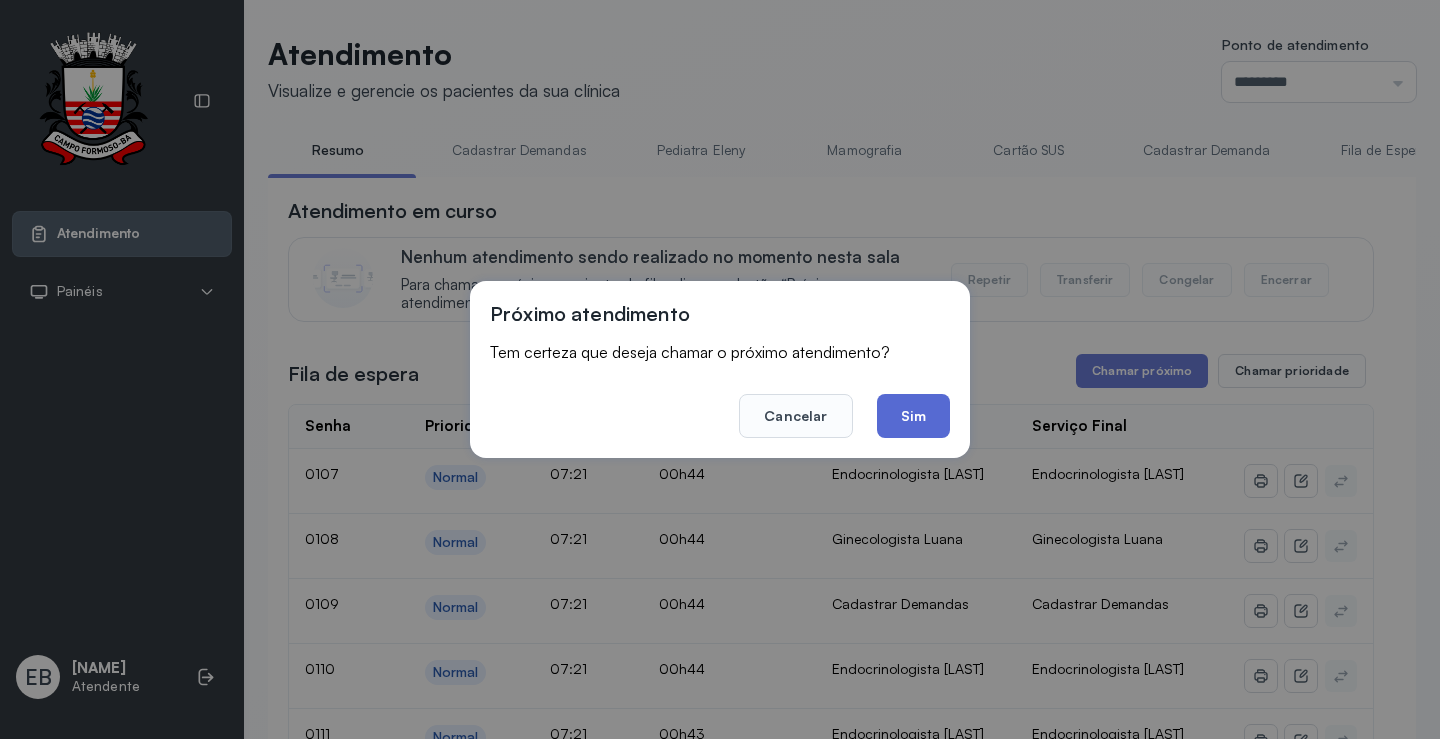 click on "Sim" 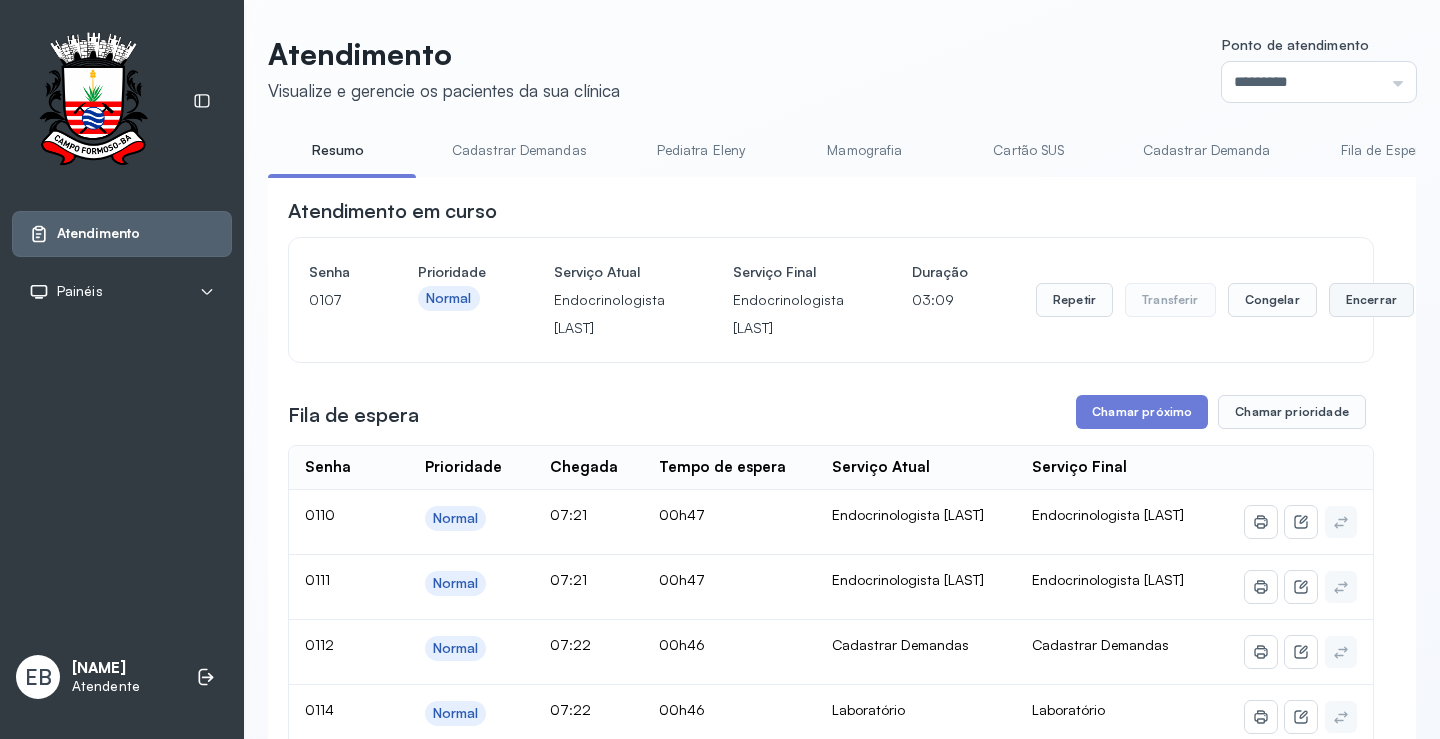 click on "Encerrar" at bounding box center [1371, 300] 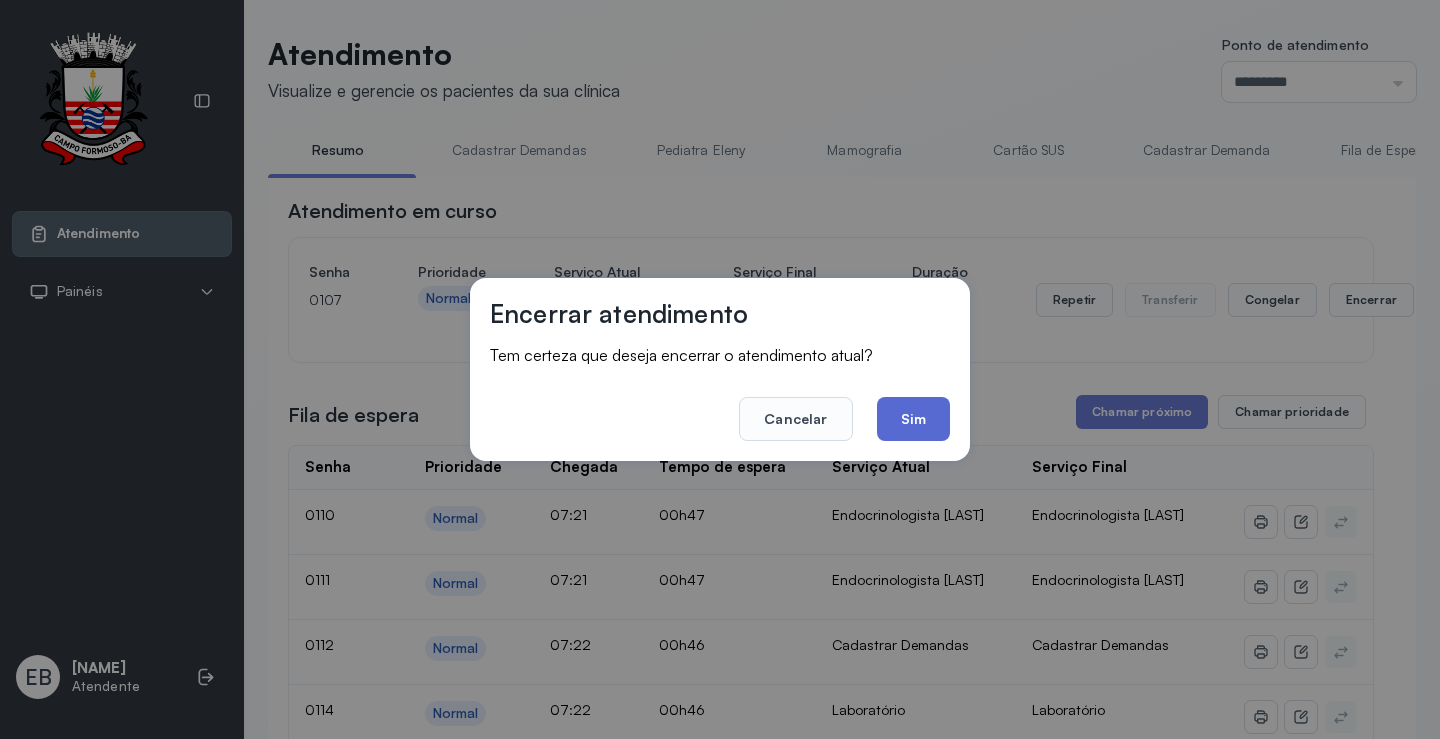 click on "Sim" 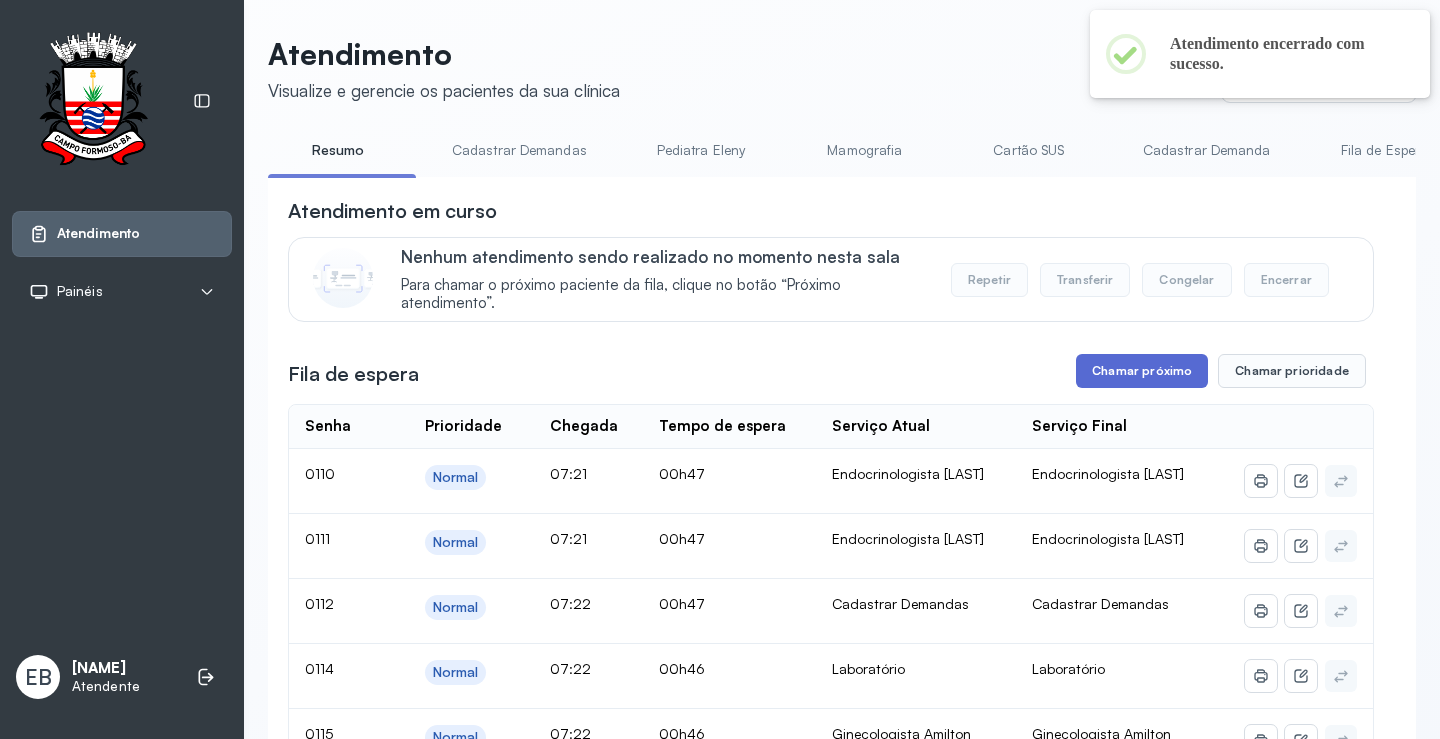 click on "Chamar próximo" at bounding box center [1142, 371] 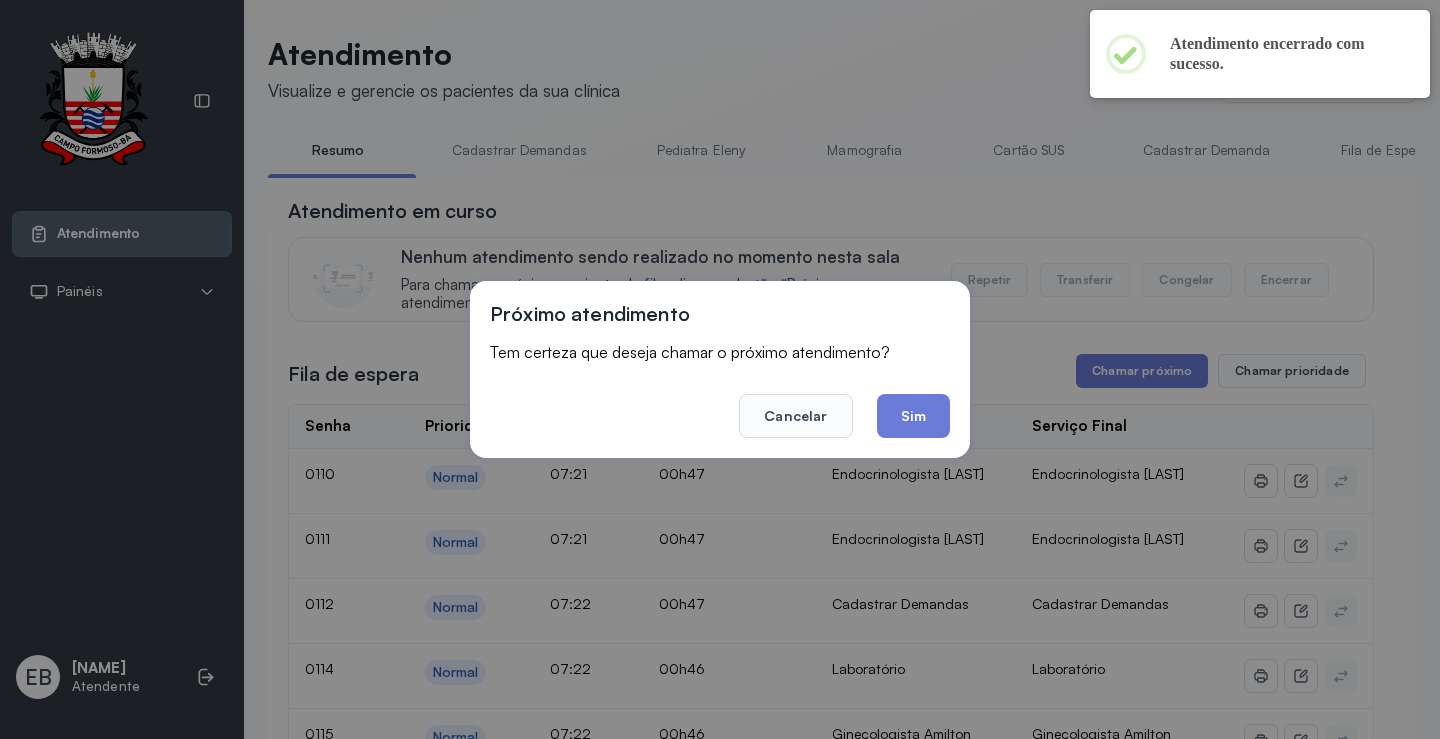 click on "Atendimento em curso Nenhum atendimento sendo realizado no momento nesta sala Para chamar o próximo paciente da fila, clique no botão “Próximo atendimento”. Repetir Transferir Congelar Encerrar Fila de espera Chamar próximo Chamar prioridade Próximo atendimento Tem certeza que deseja chamar o próximo atendimento? Cancelar Sim Senha    Prioridade  Chegada  Tempo de espera  Serviço Atual  Serviço Final    0110 Normal 07:21 00h47 Endocrinologista Poliercio Endocrinologista Poliercio 0111 Normal 07:21 00h47 Endocrinologista Poliercio Endocrinologista Poliercio 0112 Normal 07:22 00h47 Cadastrar Demandas Cadastrar Demandas 0114 Normal 07:22 00h46 Laboratório Laboratório 0115 Normal 07:22 00h46 Ginecologista Amilton Ginecologista Amilton 0116 Normal 07:22 00h46 Ginecologista Luana Ginecologista Luana 0117 Normal 07:22 00h46 Cadastrar Demandas Cadastrar Demandas 0118 Normal 07:23 00h46 Ginecologista Luana Ginecologista Luana 0119 Normal 07:23 00h45 Endocrinologista Poliercio Endocrinologista Poliercio |" at bounding box center [831, 3730] 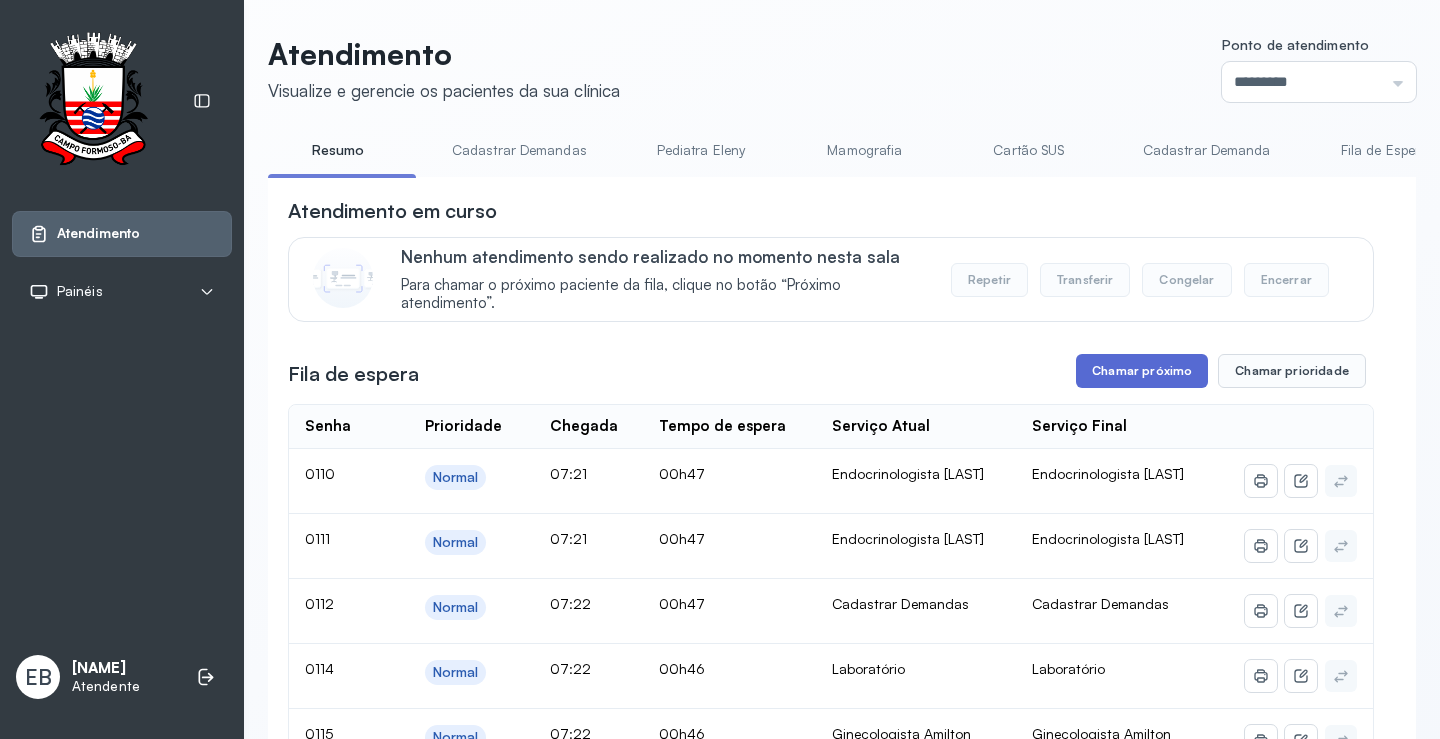 click on "Chamar próximo" at bounding box center [1142, 371] 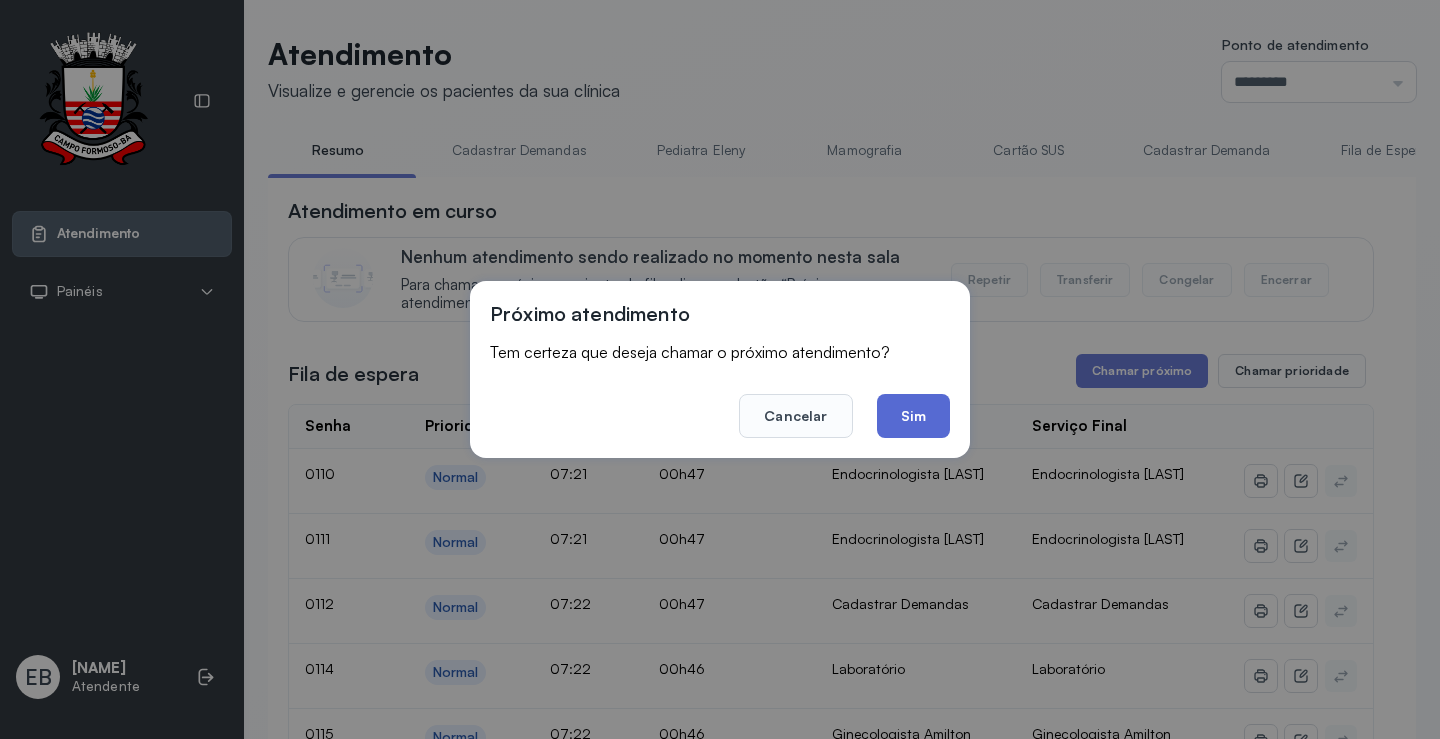 click on "Sim" 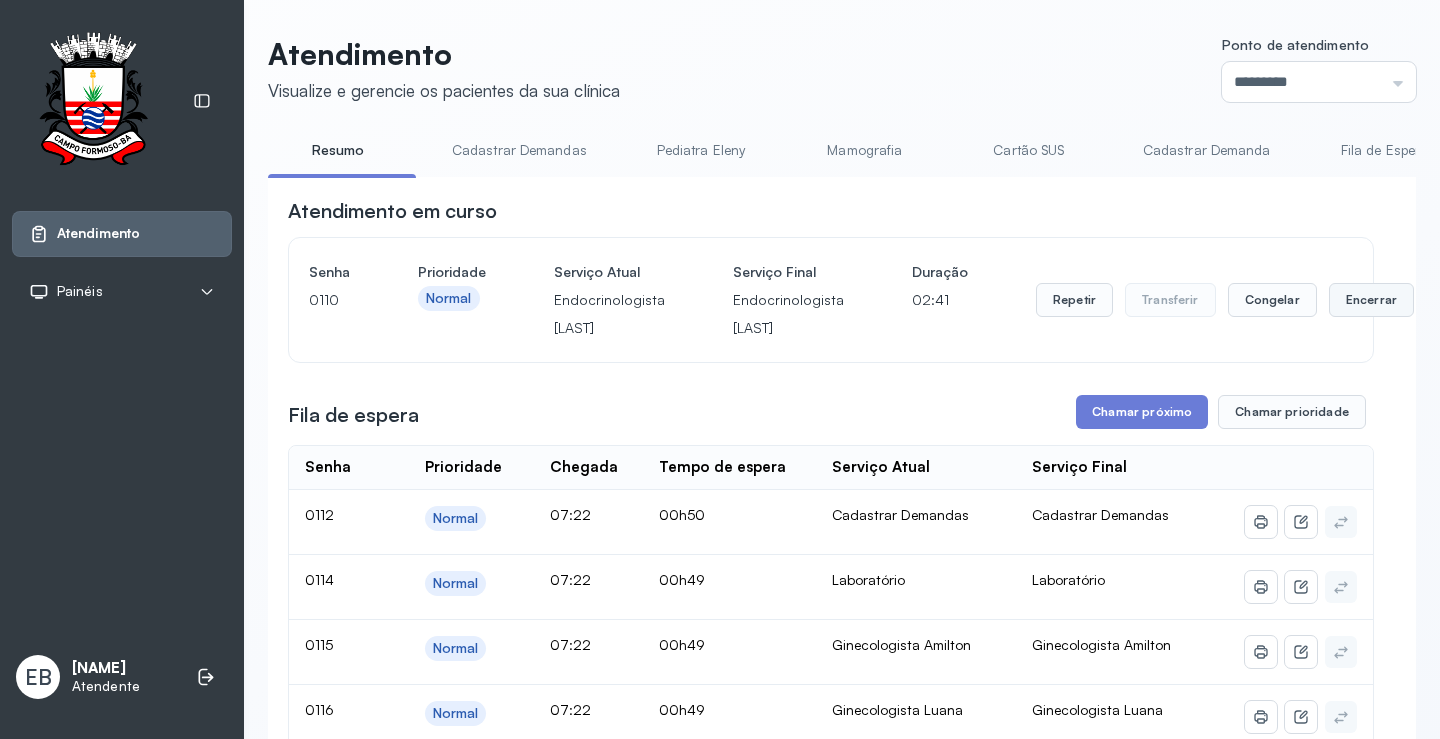 click on "Encerrar" at bounding box center (1371, 300) 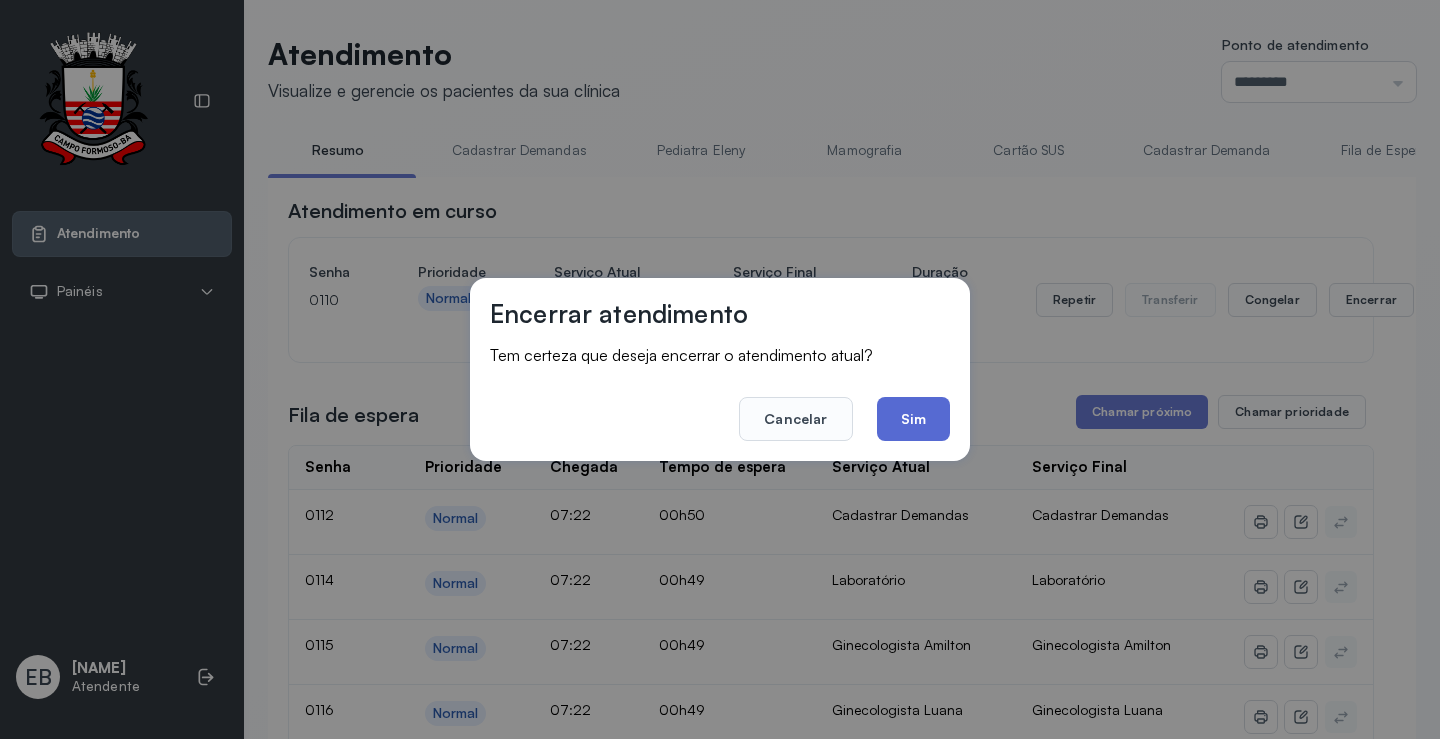 click on "Sim" 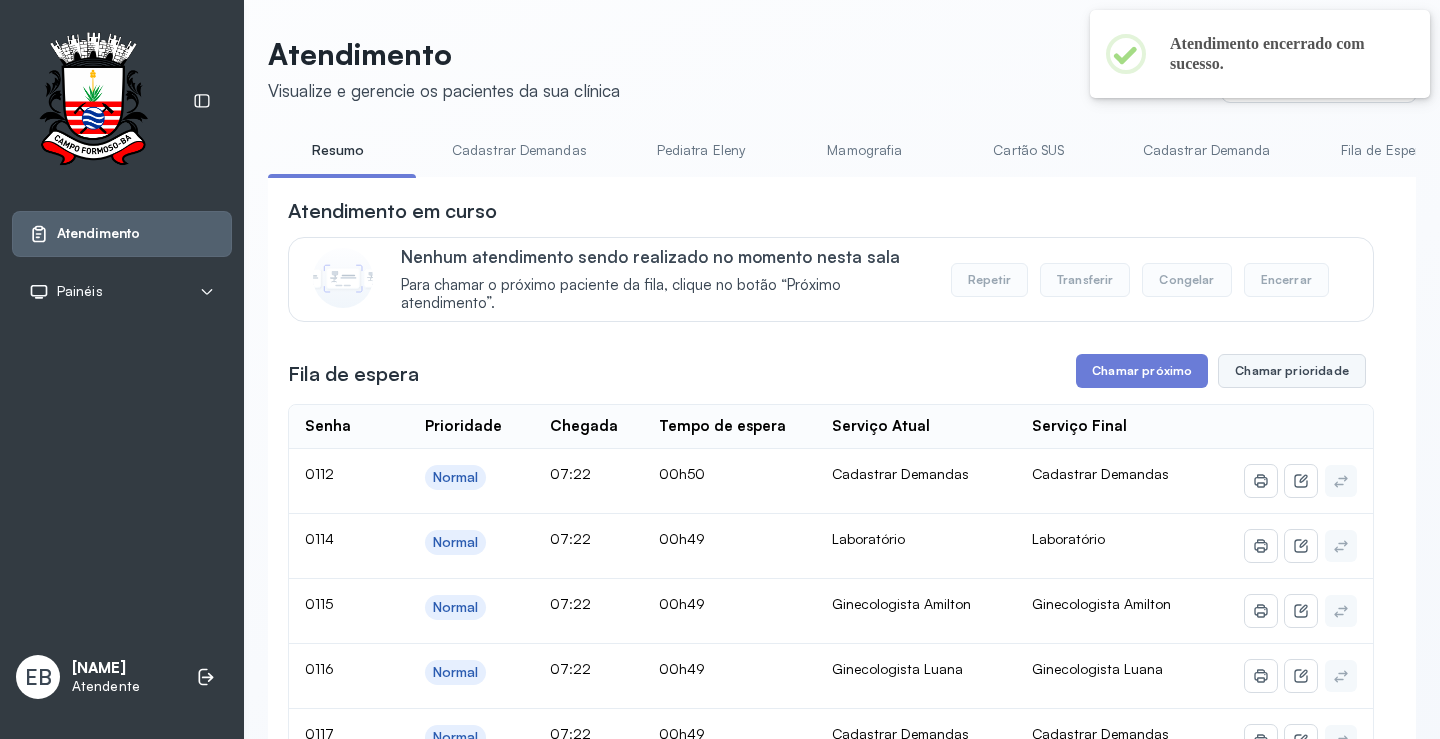 click on "Chamar prioridade" at bounding box center [1292, 371] 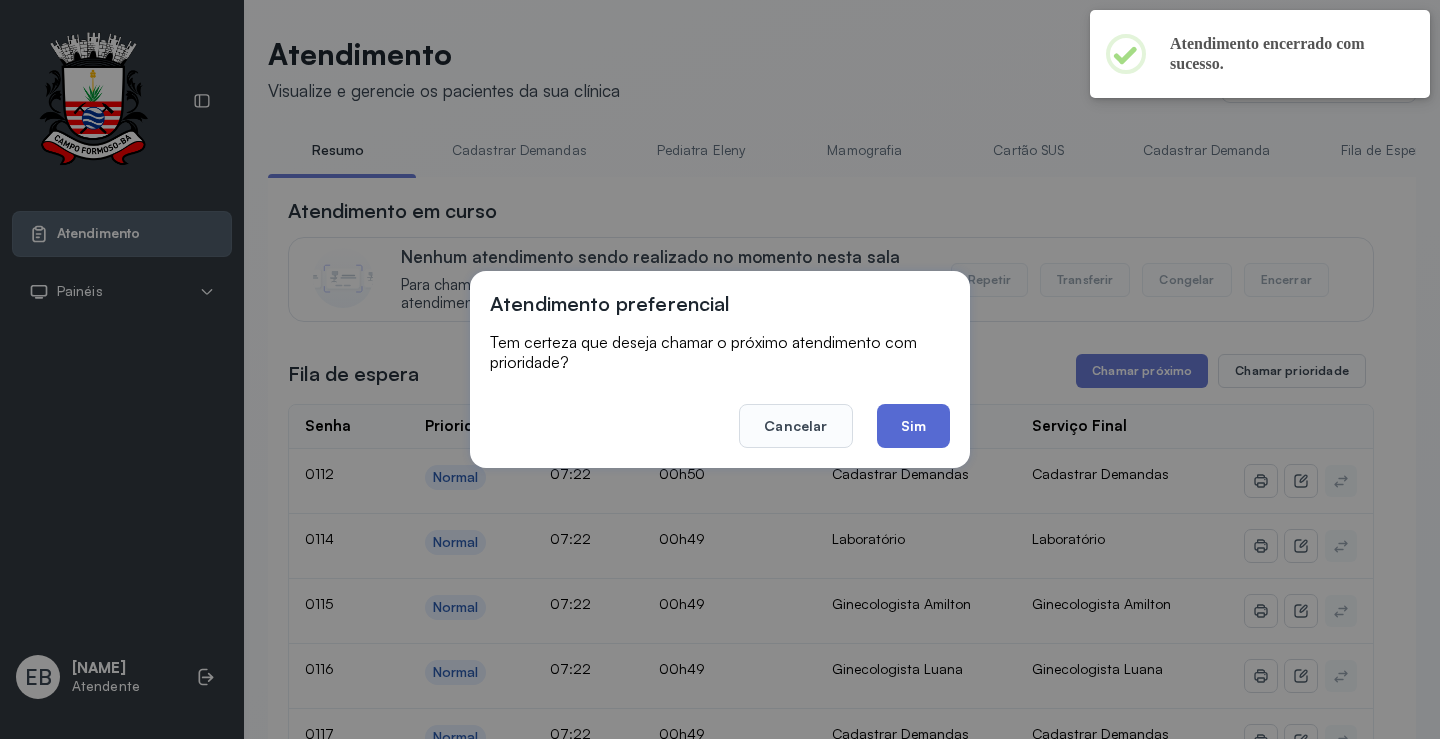click on "Sim" 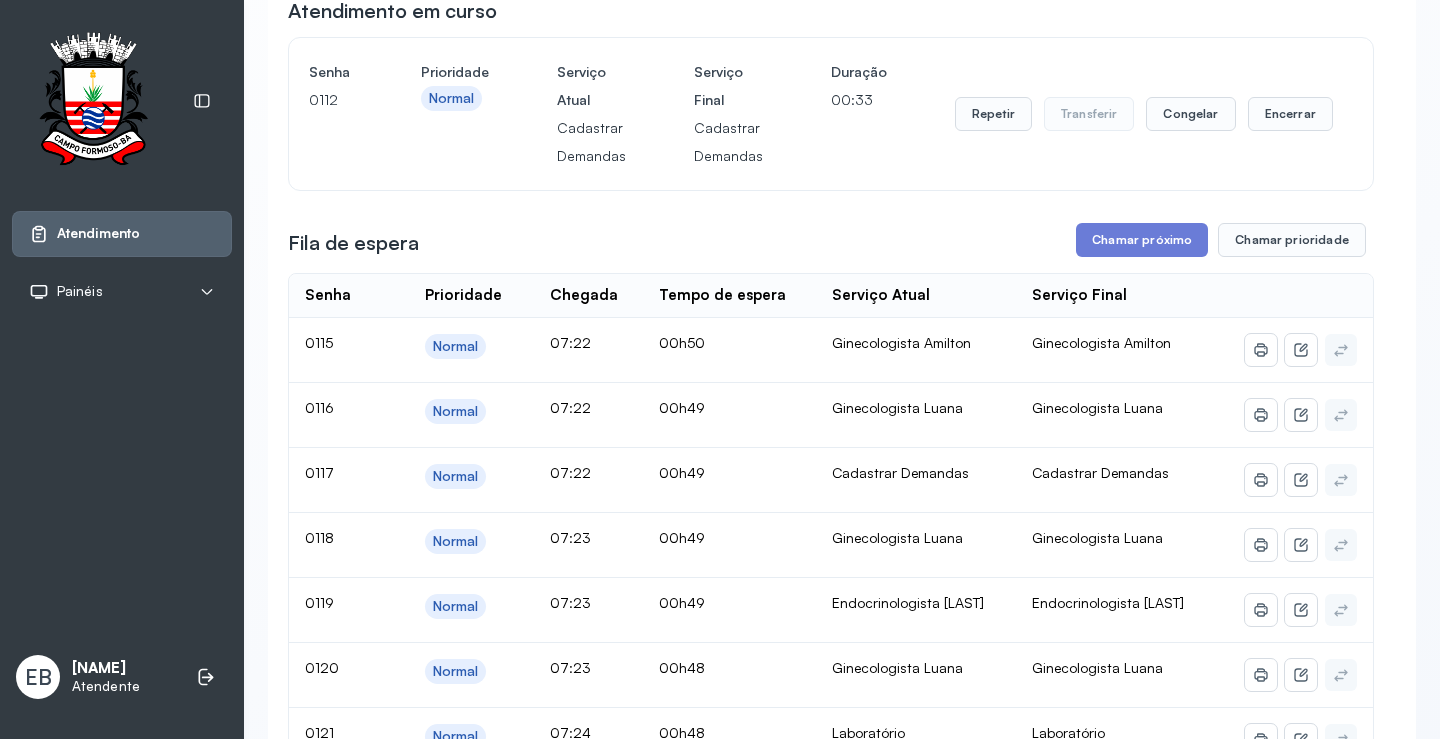 scroll, scrollTop: 0, scrollLeft: 0, axis: both 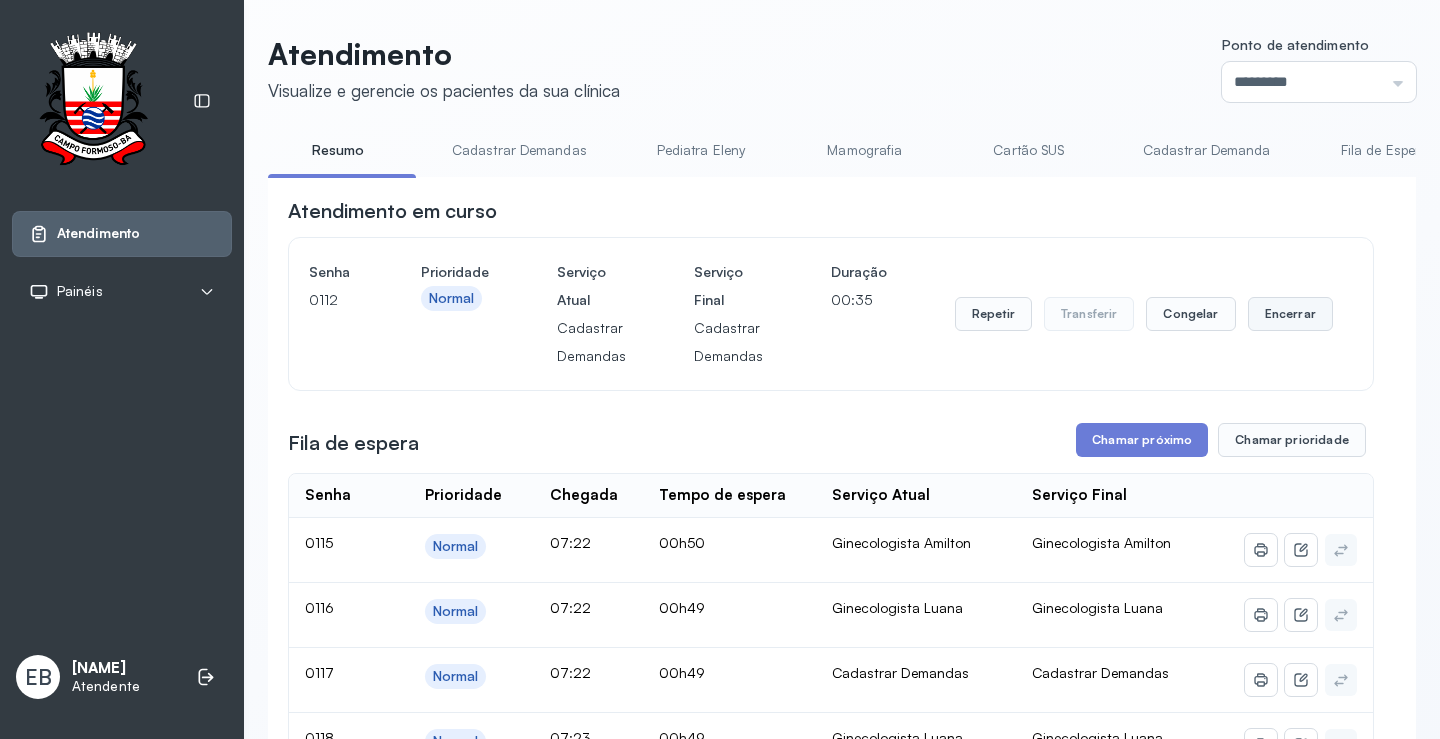 click on "Encerrar" at bounding box center (1290, 314) 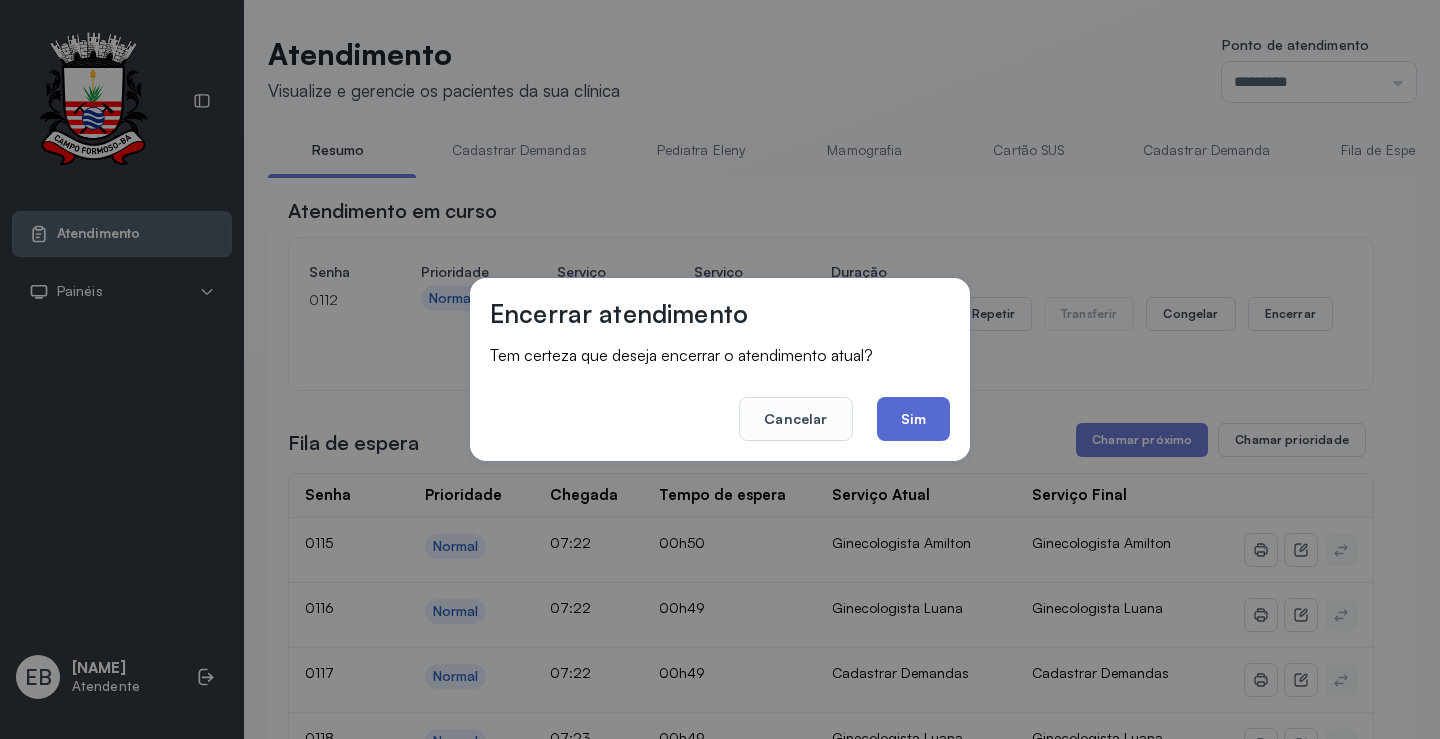 click on "Sim" 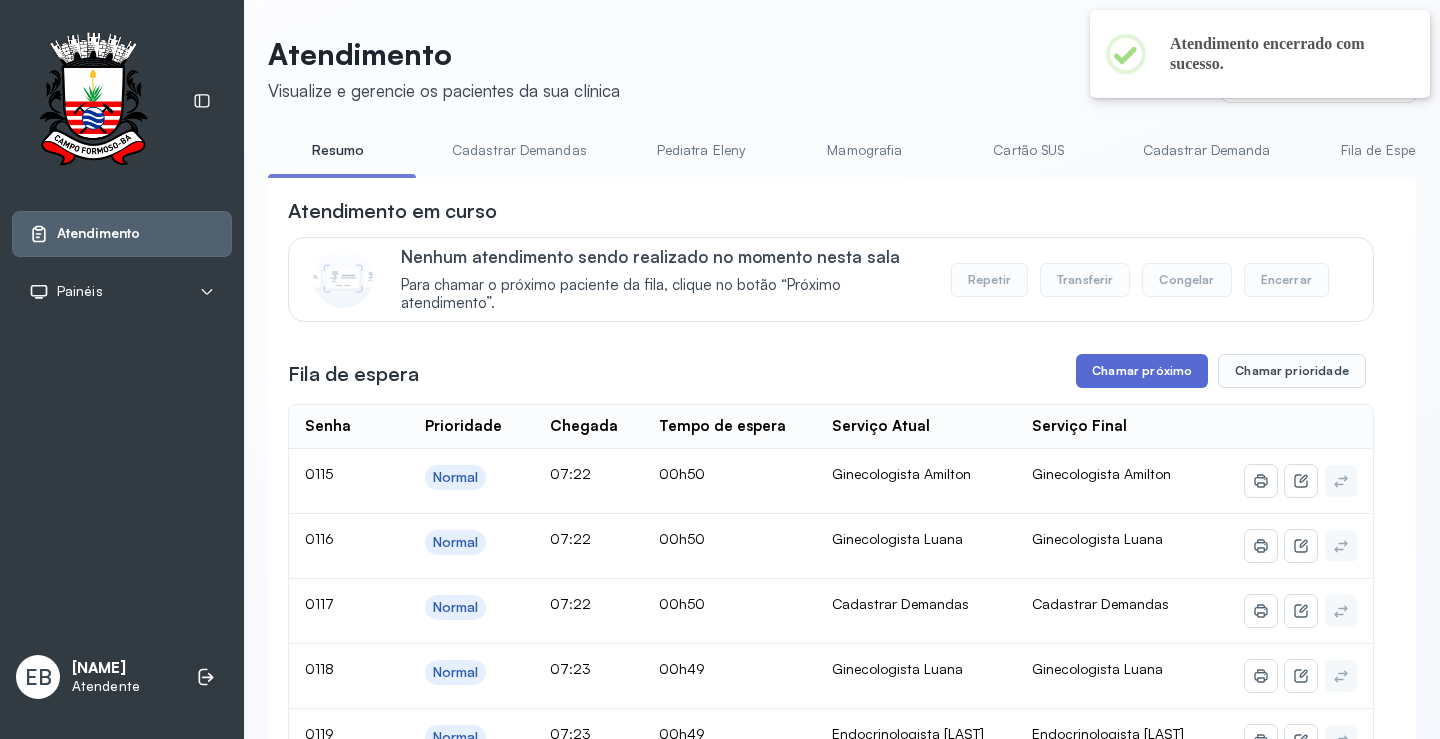 click on "Chamar próximo" at bounding box center [1142, 371] 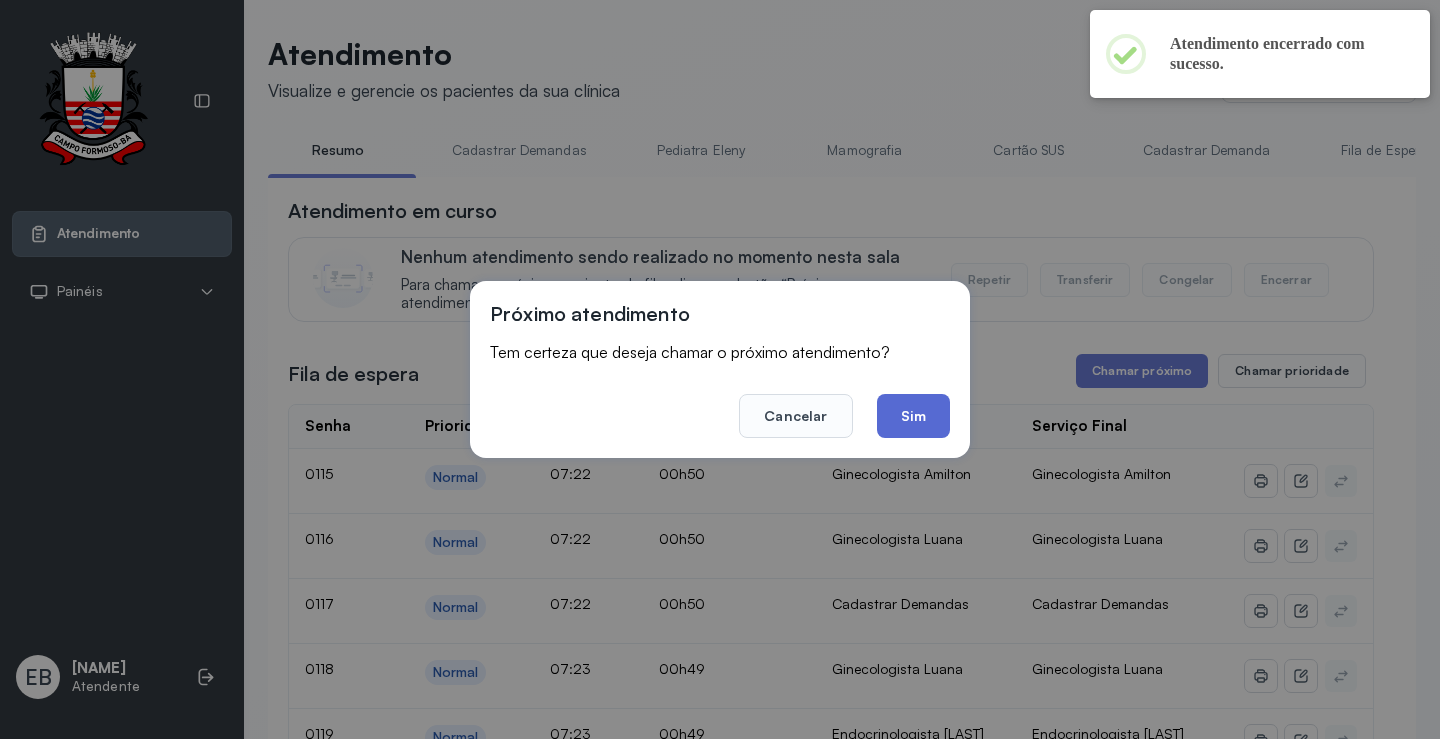 click on "Sim" 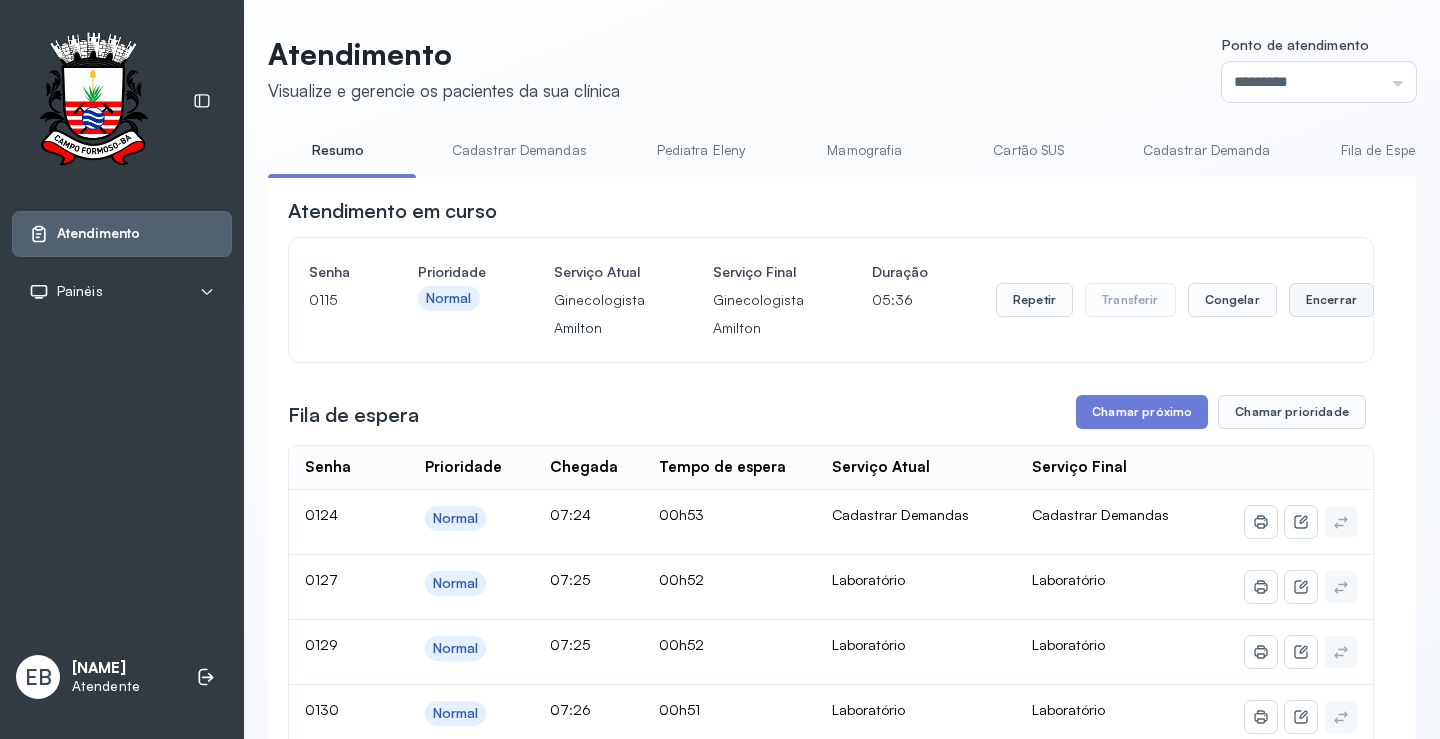 click on "Encerrar" at bounding box center [1331, 300] 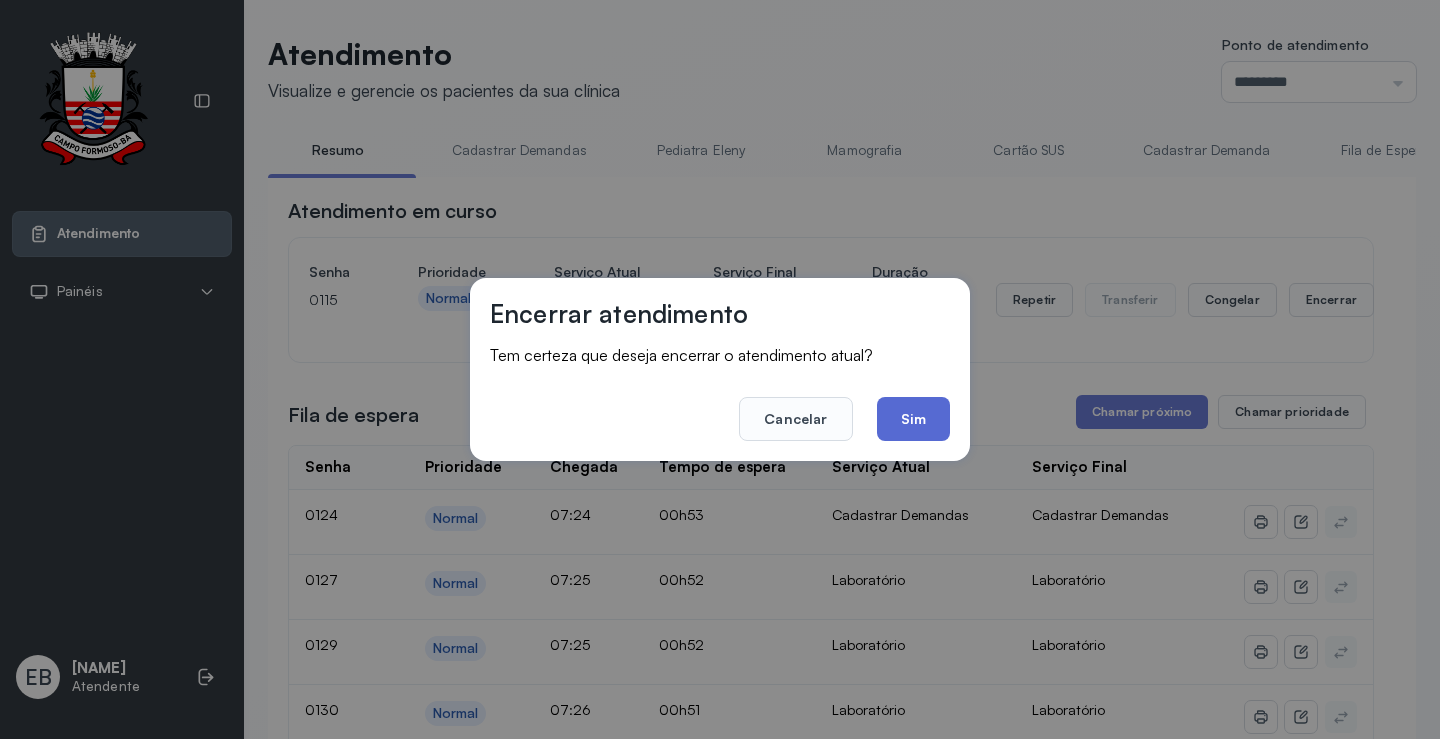 click on "Sim" 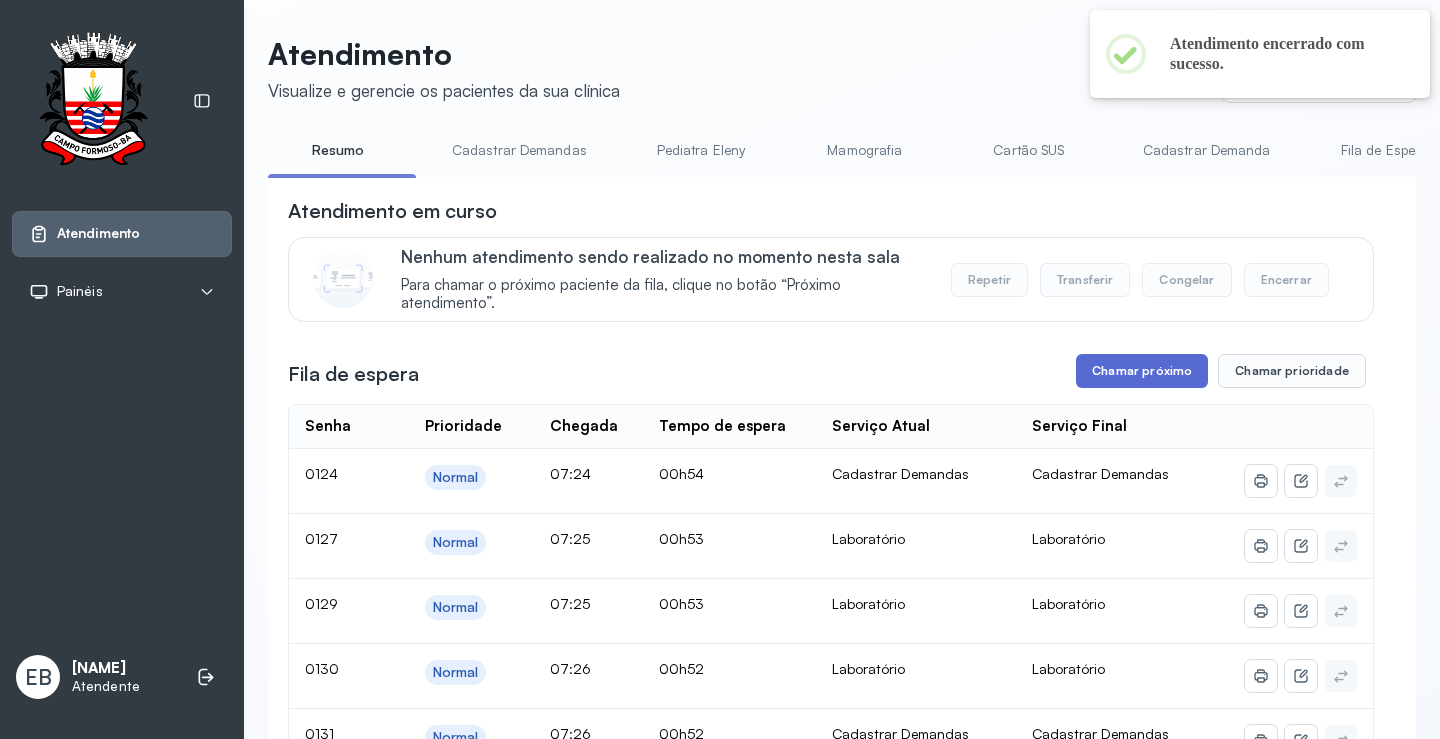 click on "Chamar próximo" at bounding box center (1142, 371) 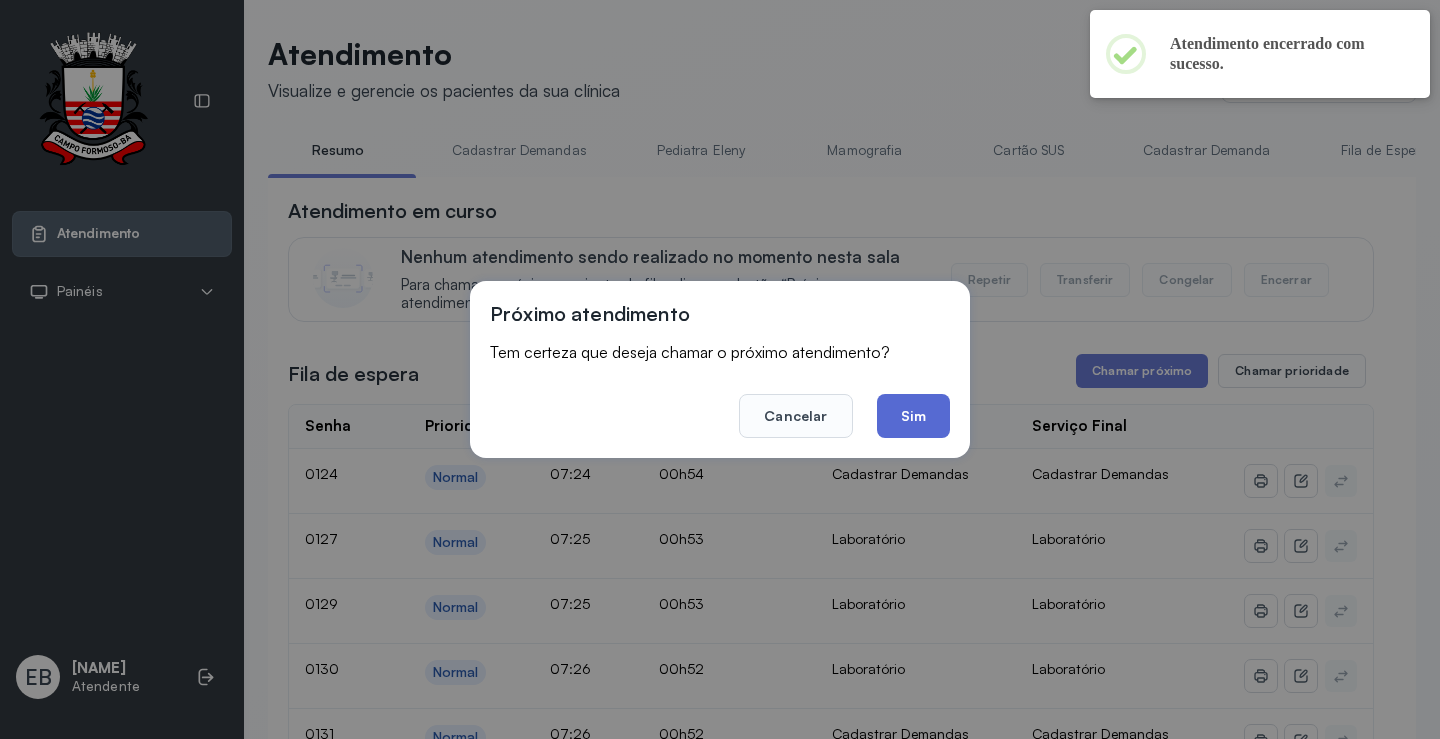 click on "Sim" 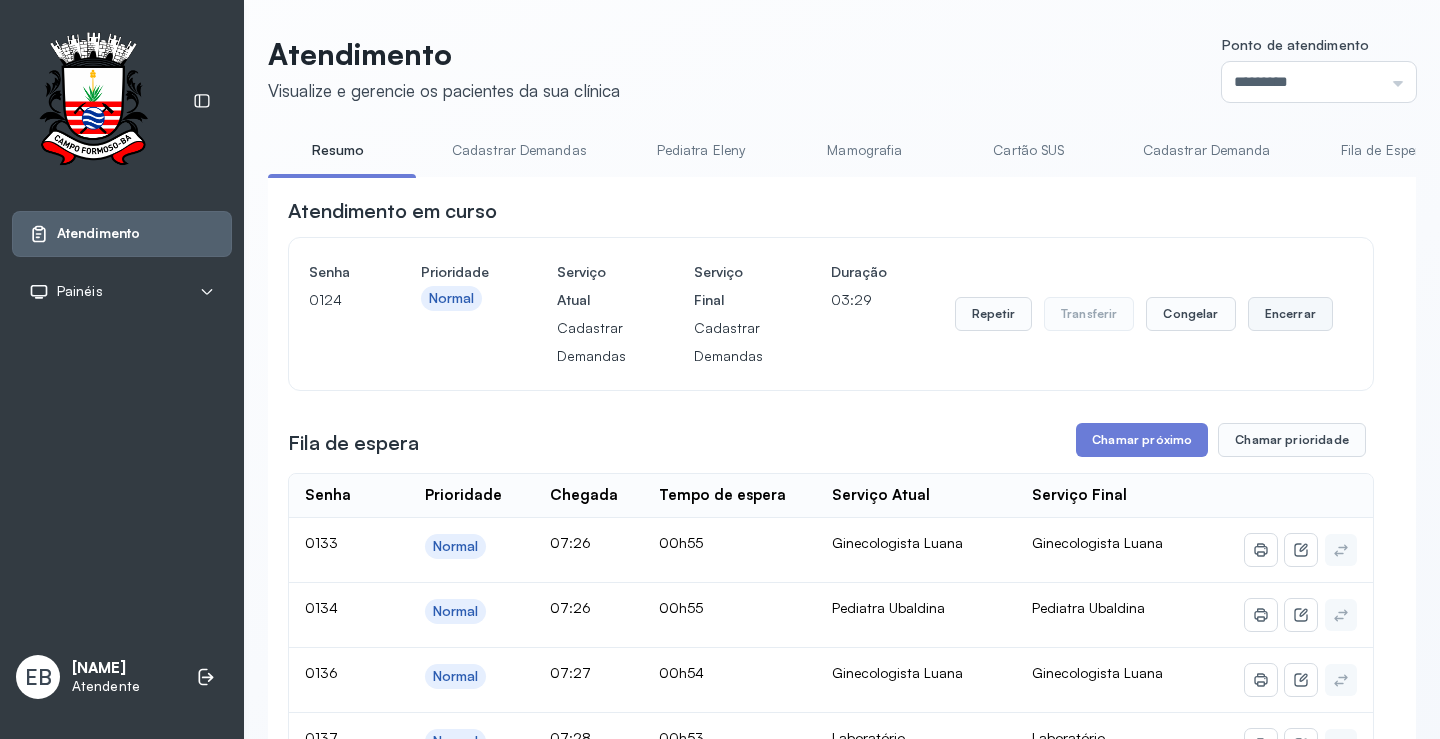 click on "Encerrar" at bounding box center [1290, 314] 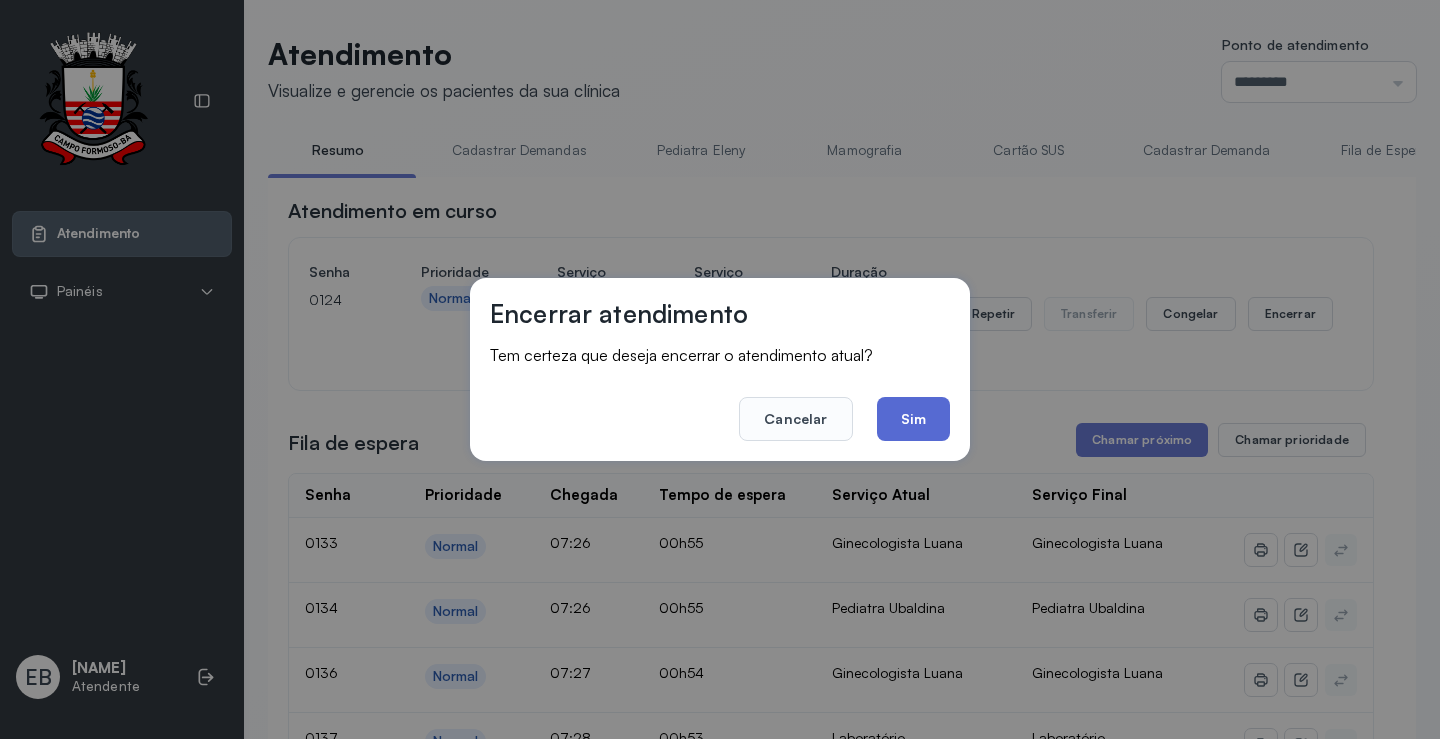 click on "Sim" 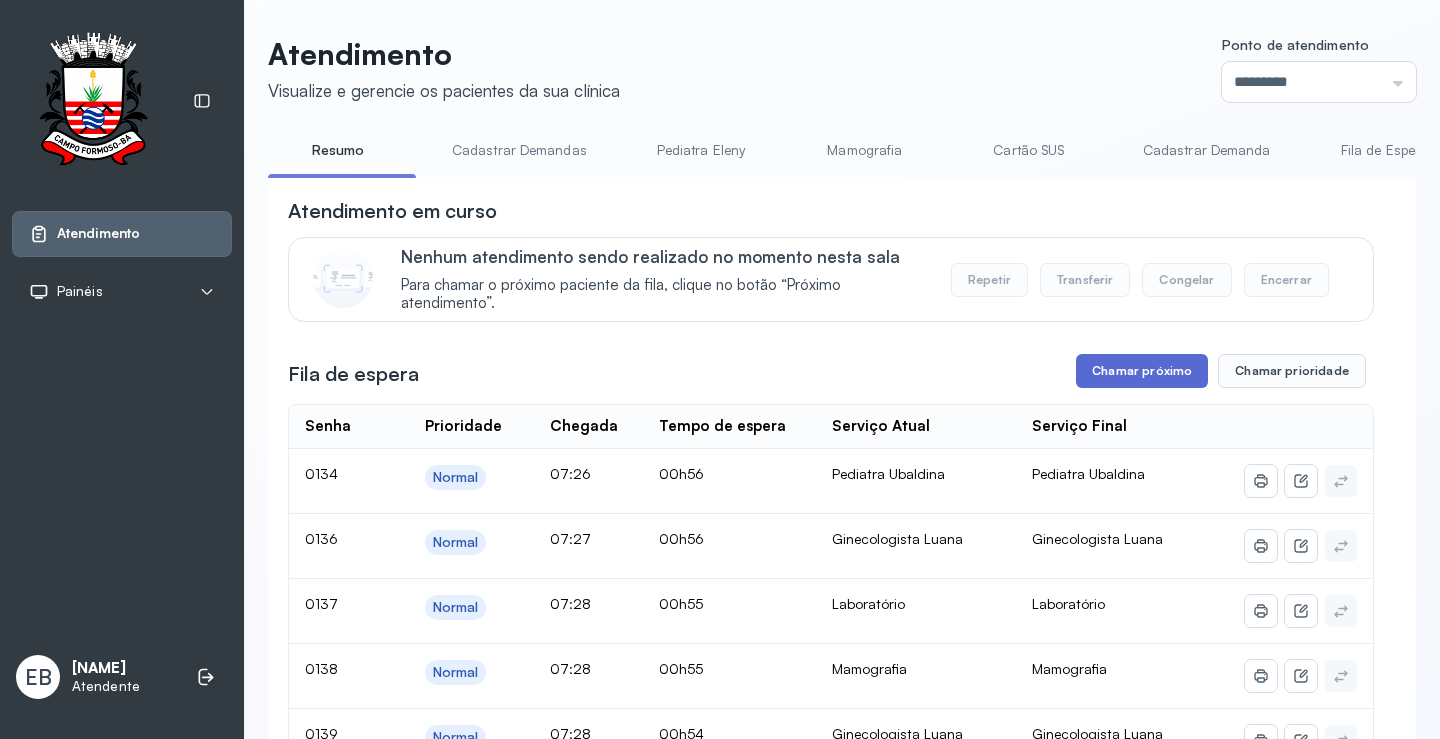 click on "Chamar próximo" at bounding box center [1142, 371] 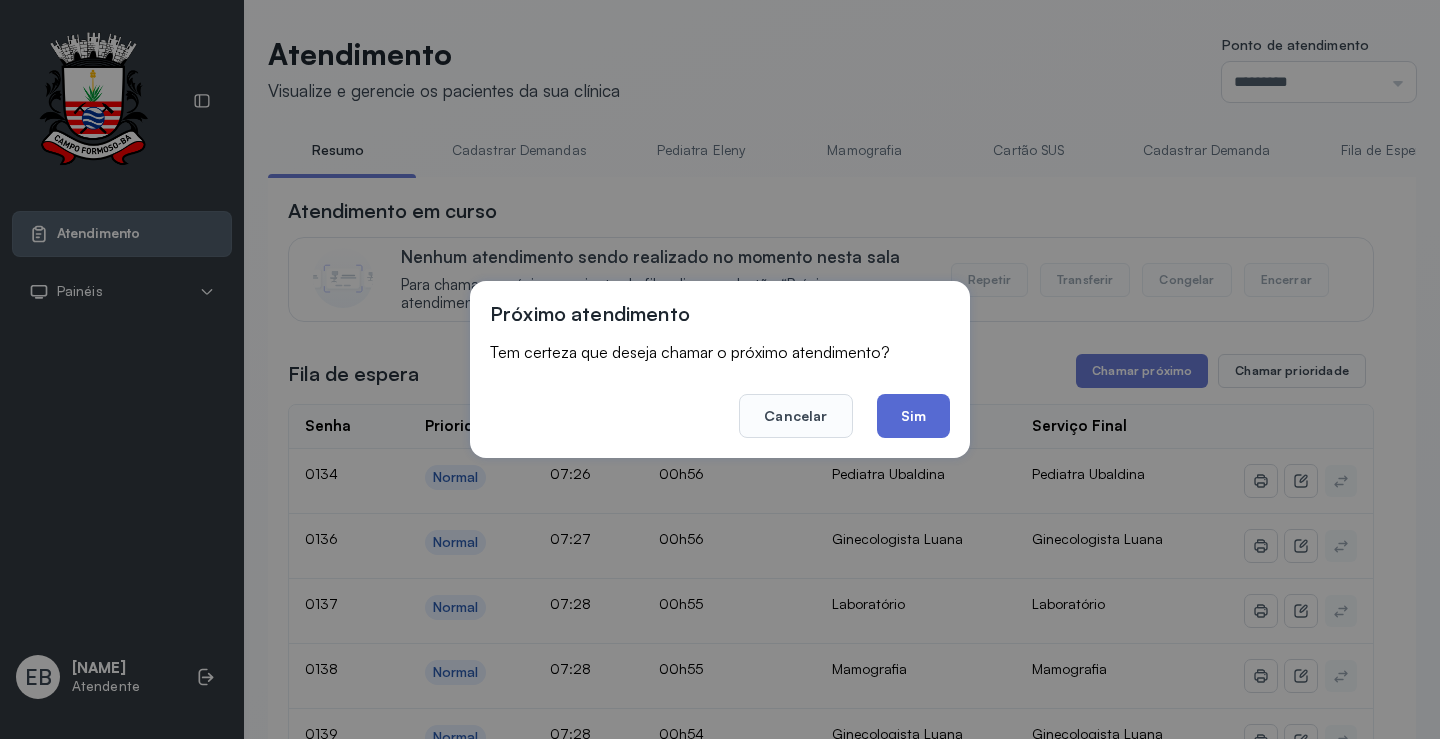 click on "Sim" 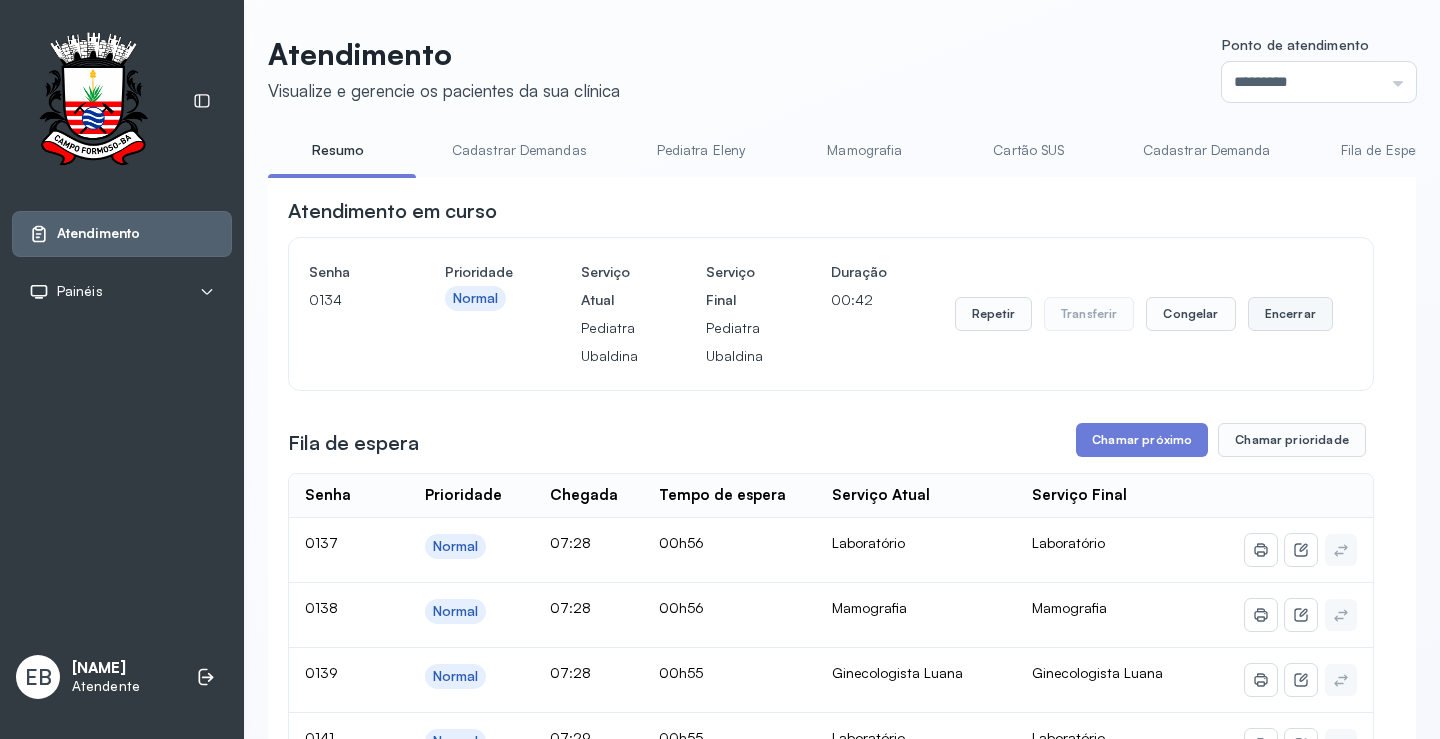 click on "Encerrar" at bounding box center (1290, 314) 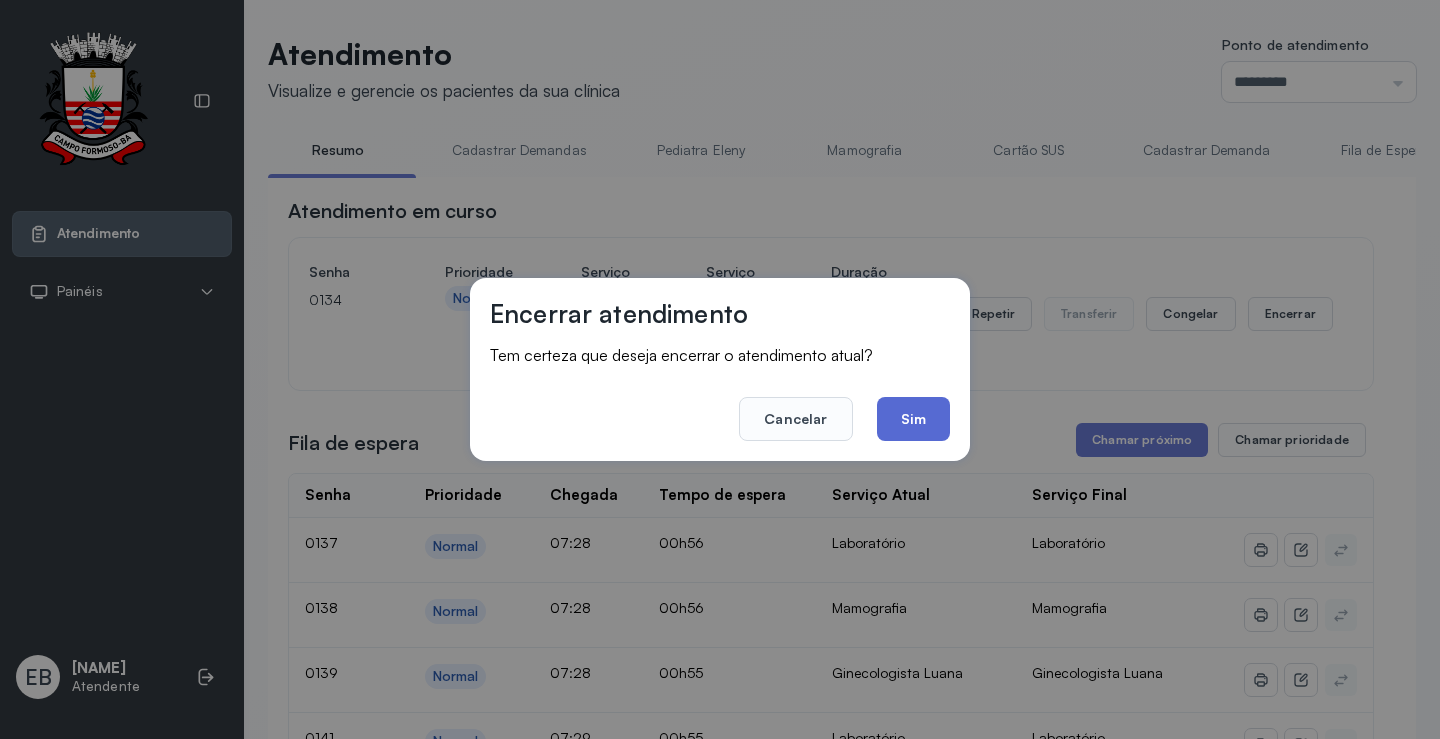 click on "Sim" 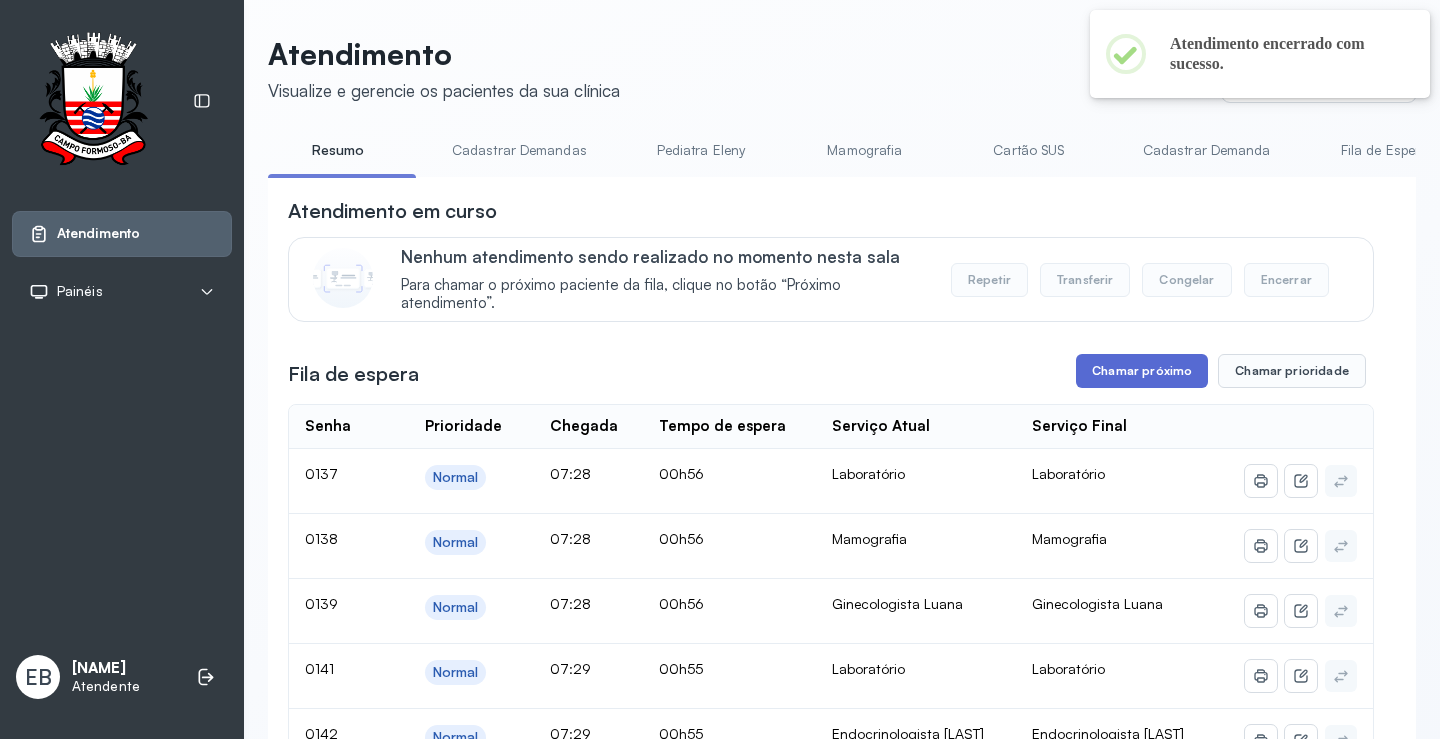 click on "Chamar próximo" at bounding box center [1142, 371] 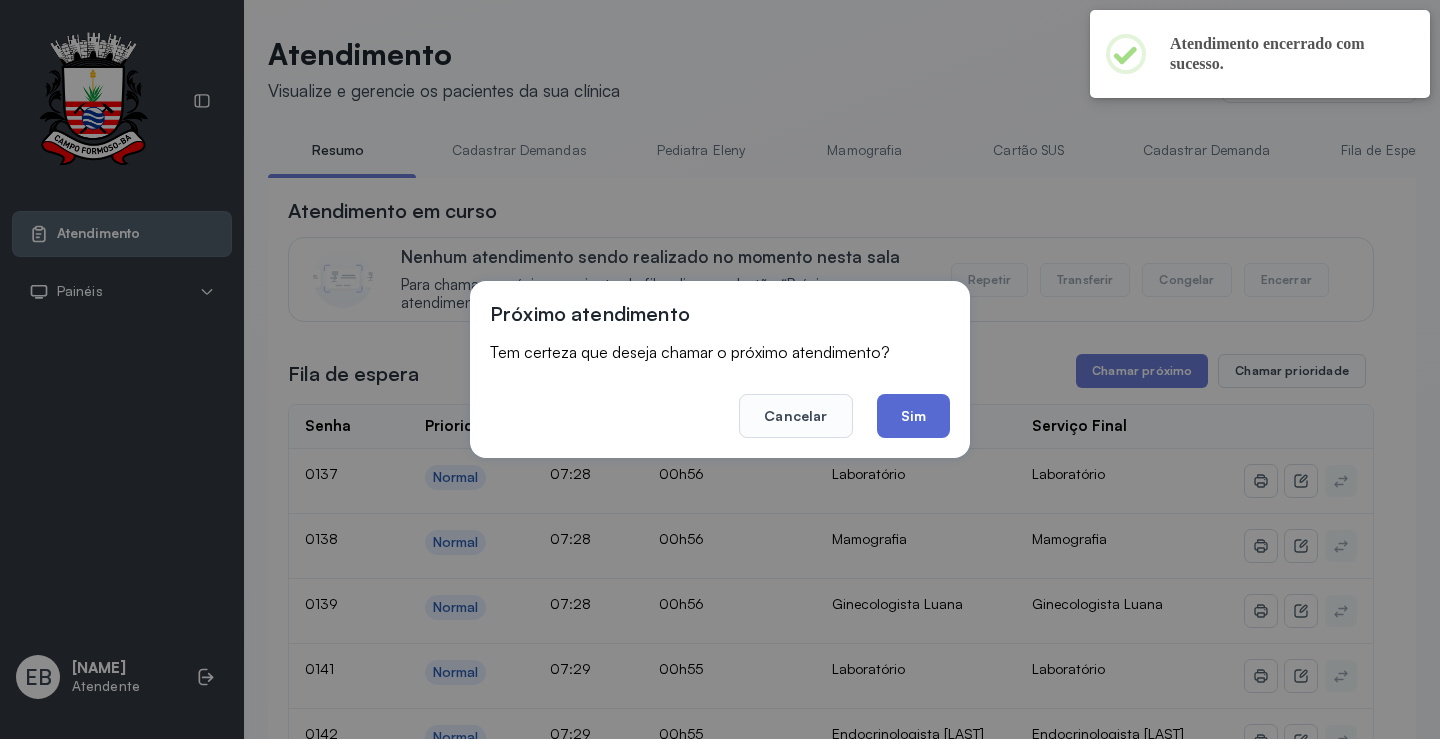 click on "Sim" 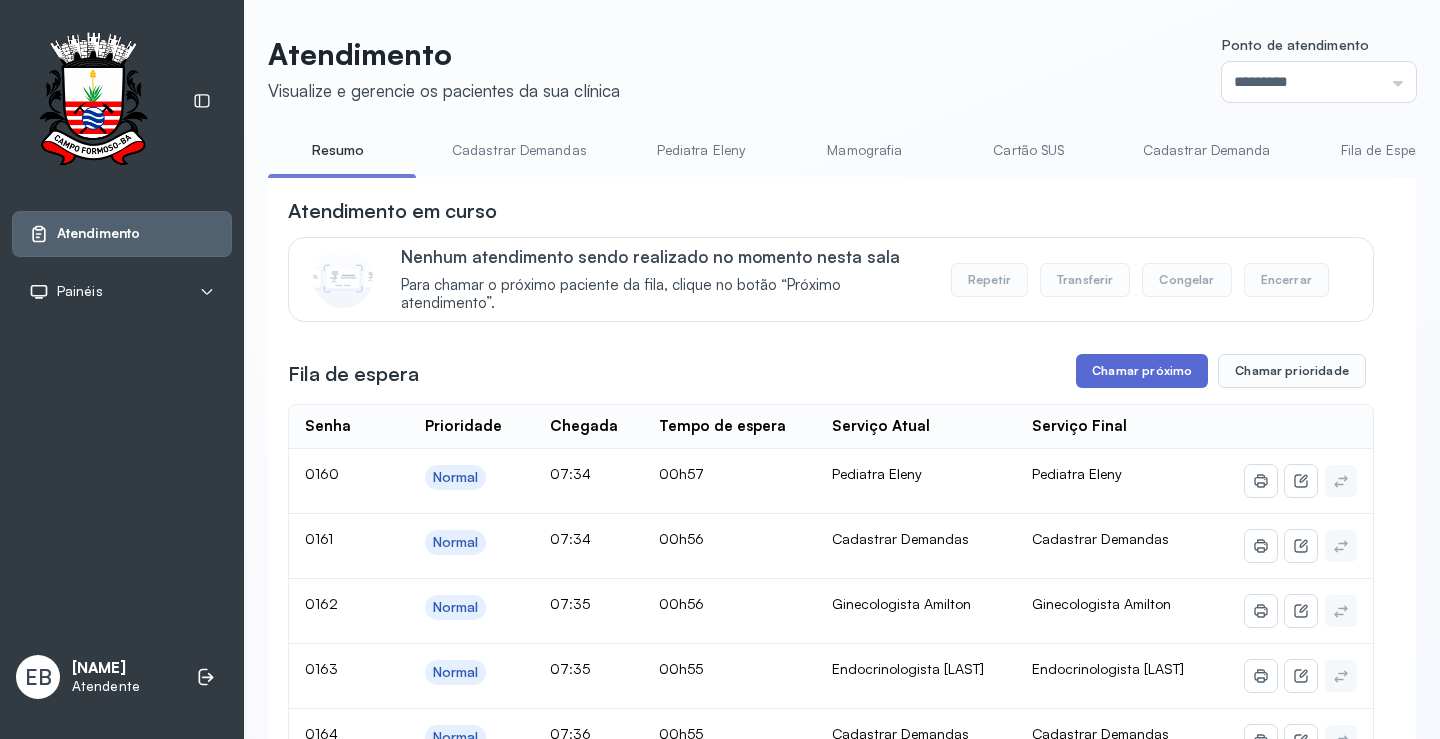 click on "Chamar próximo" at bounding box center (1142, 371) 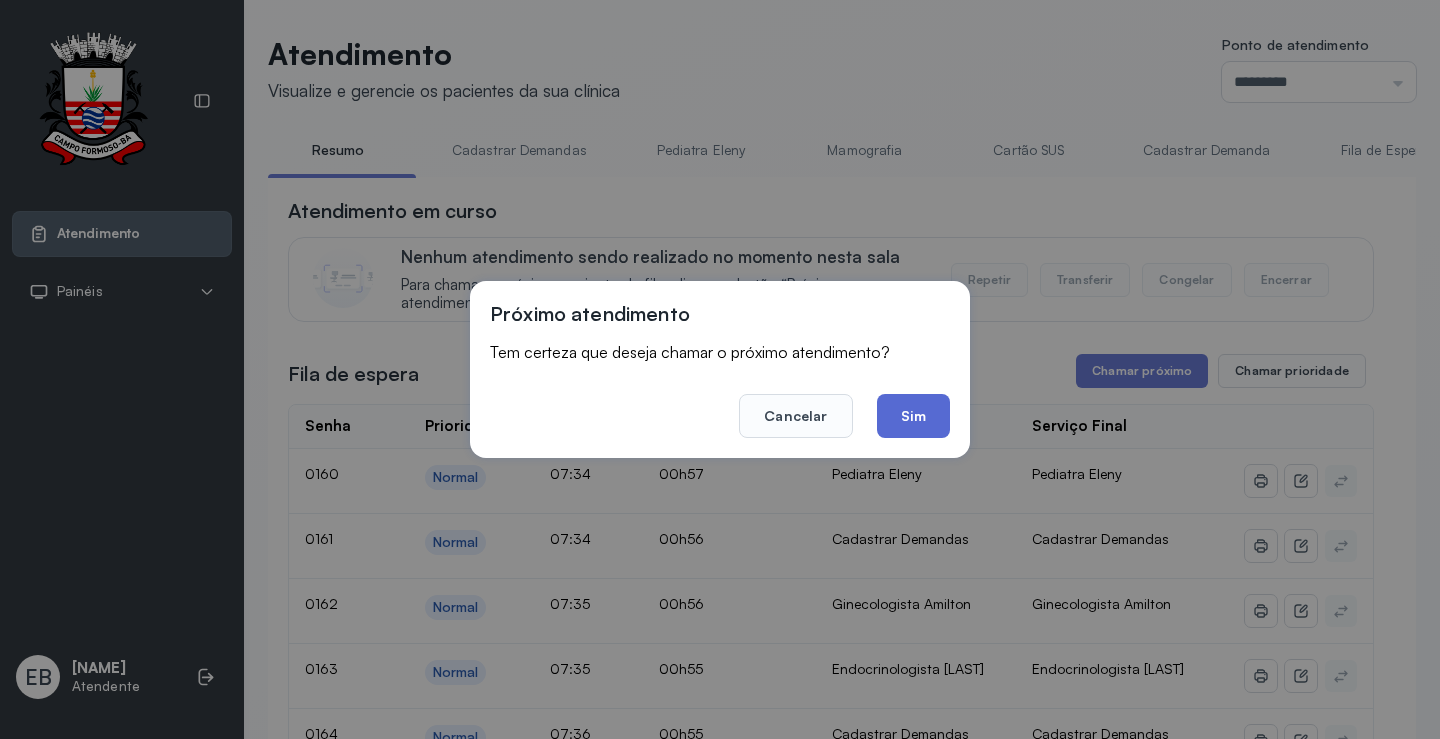 click on "Sim" 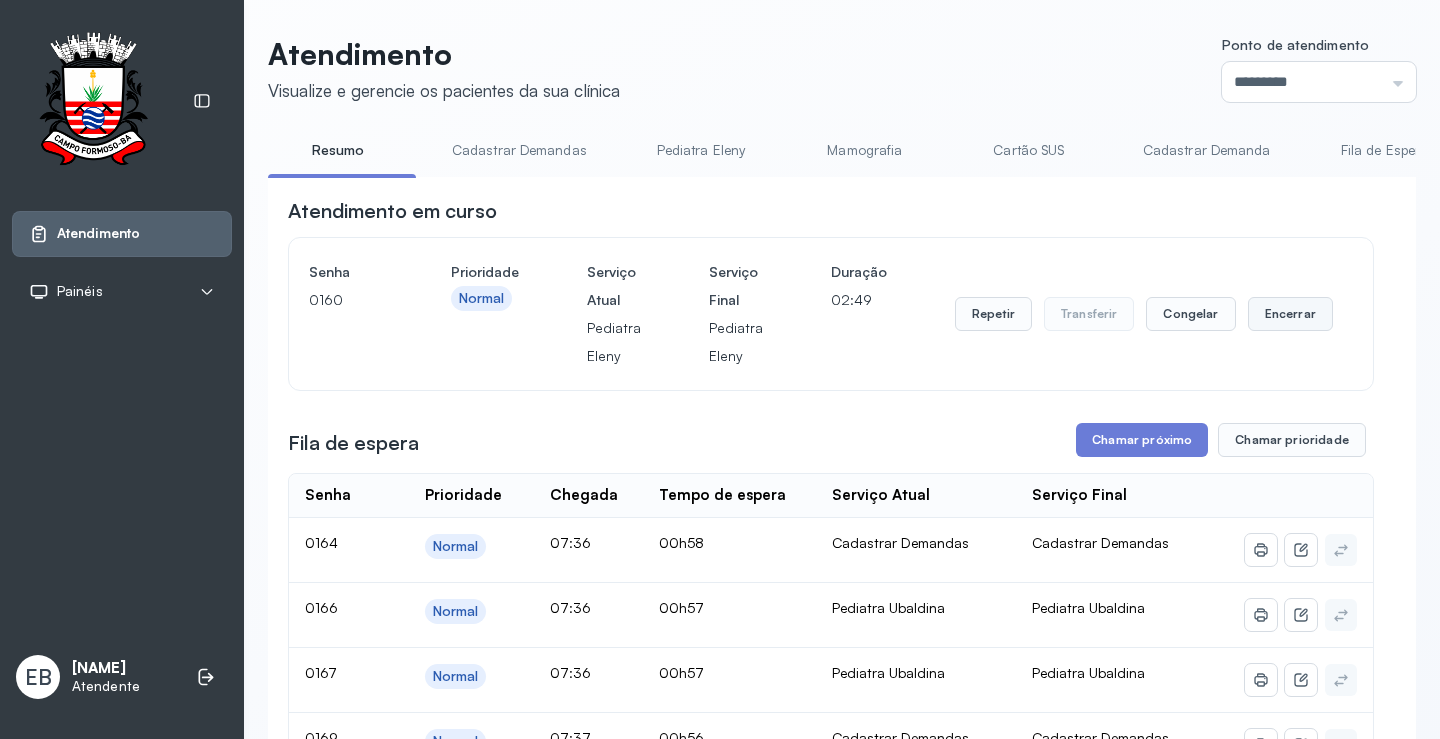 click on "Encerrar" at bounding box center (1290, 314) 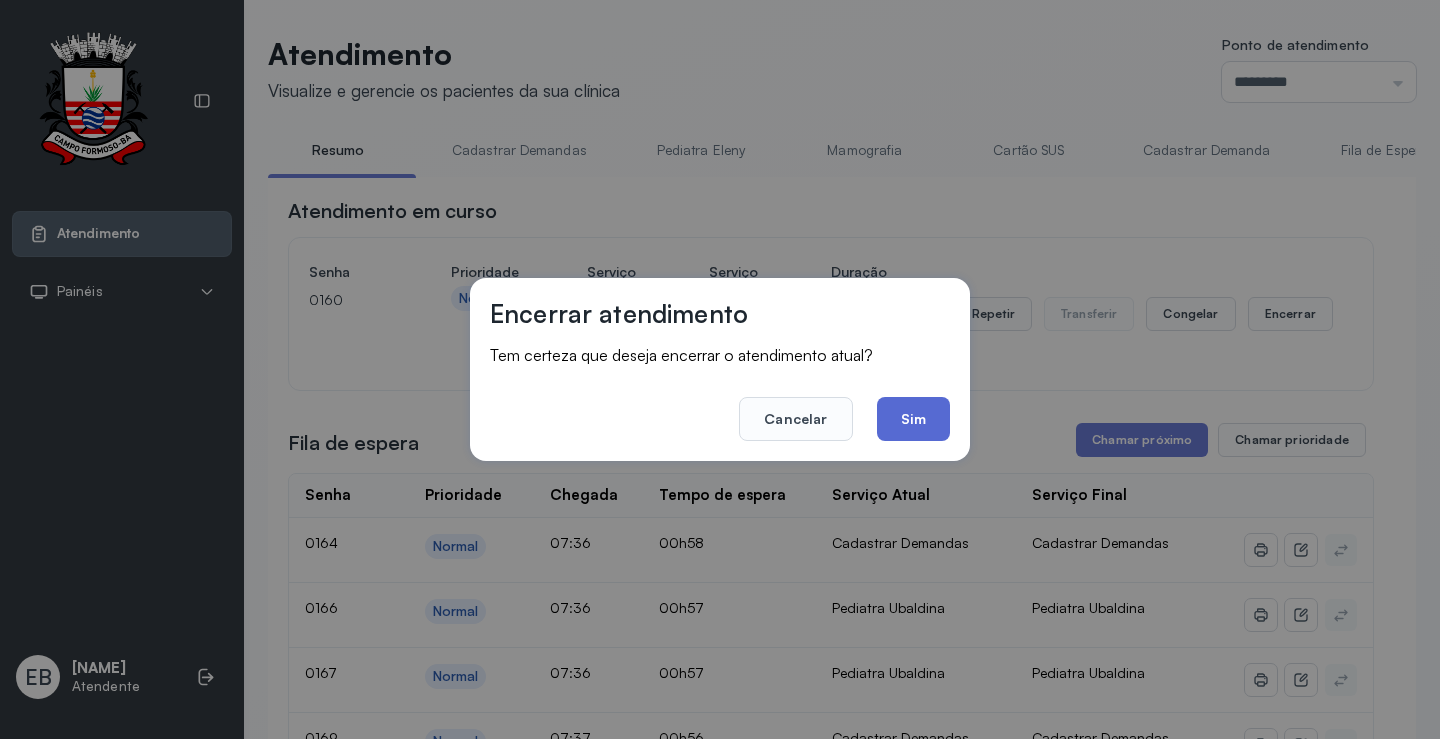 click on "Sim" 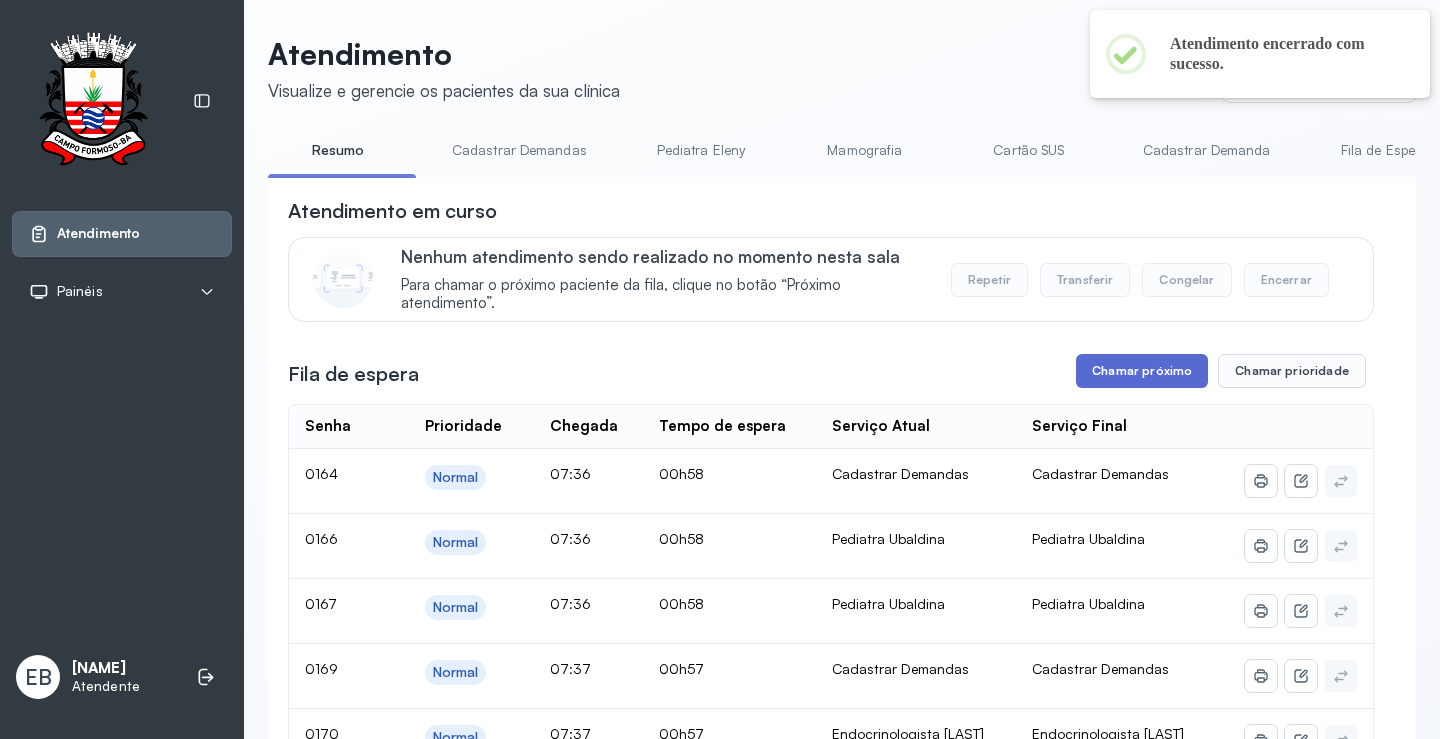 click on "Chamar próximo" at bounding box center [1142, 371] 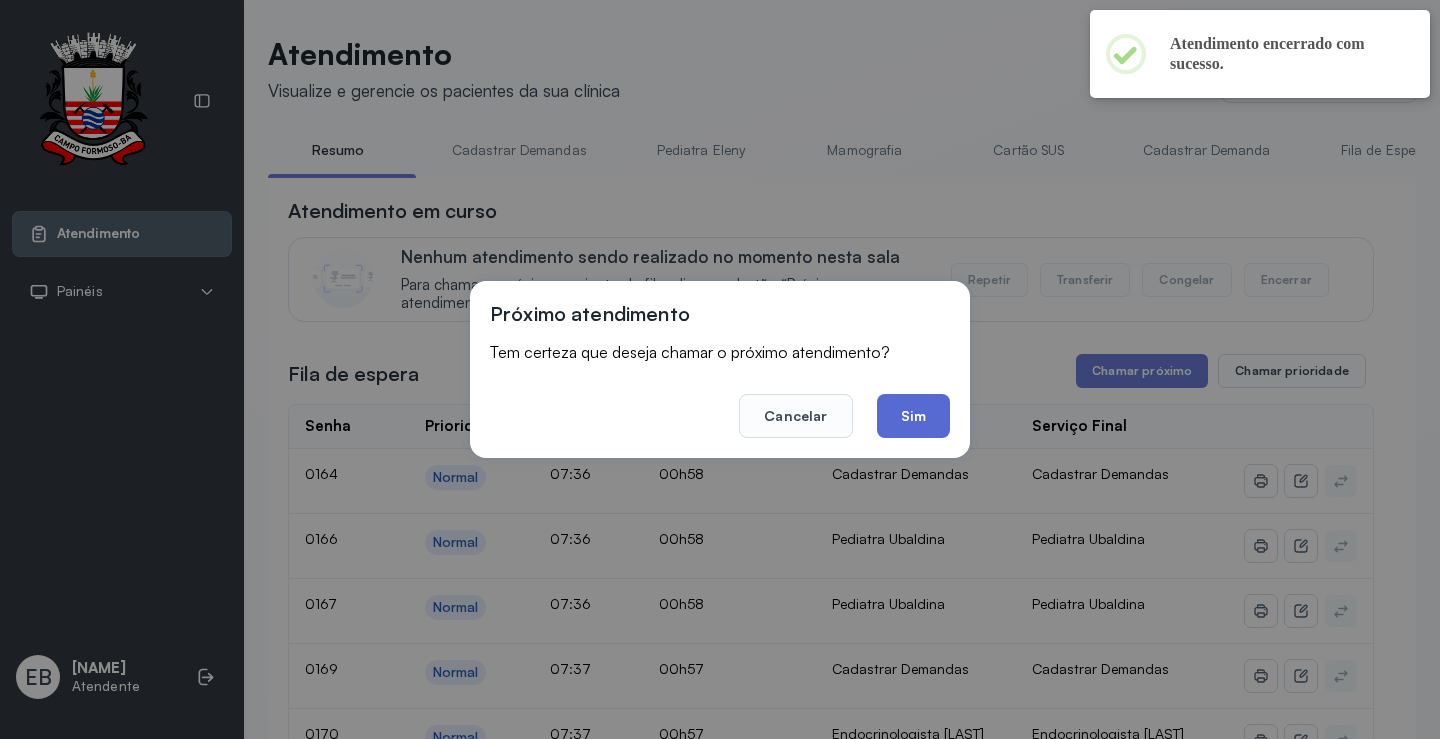 click on "Sim" 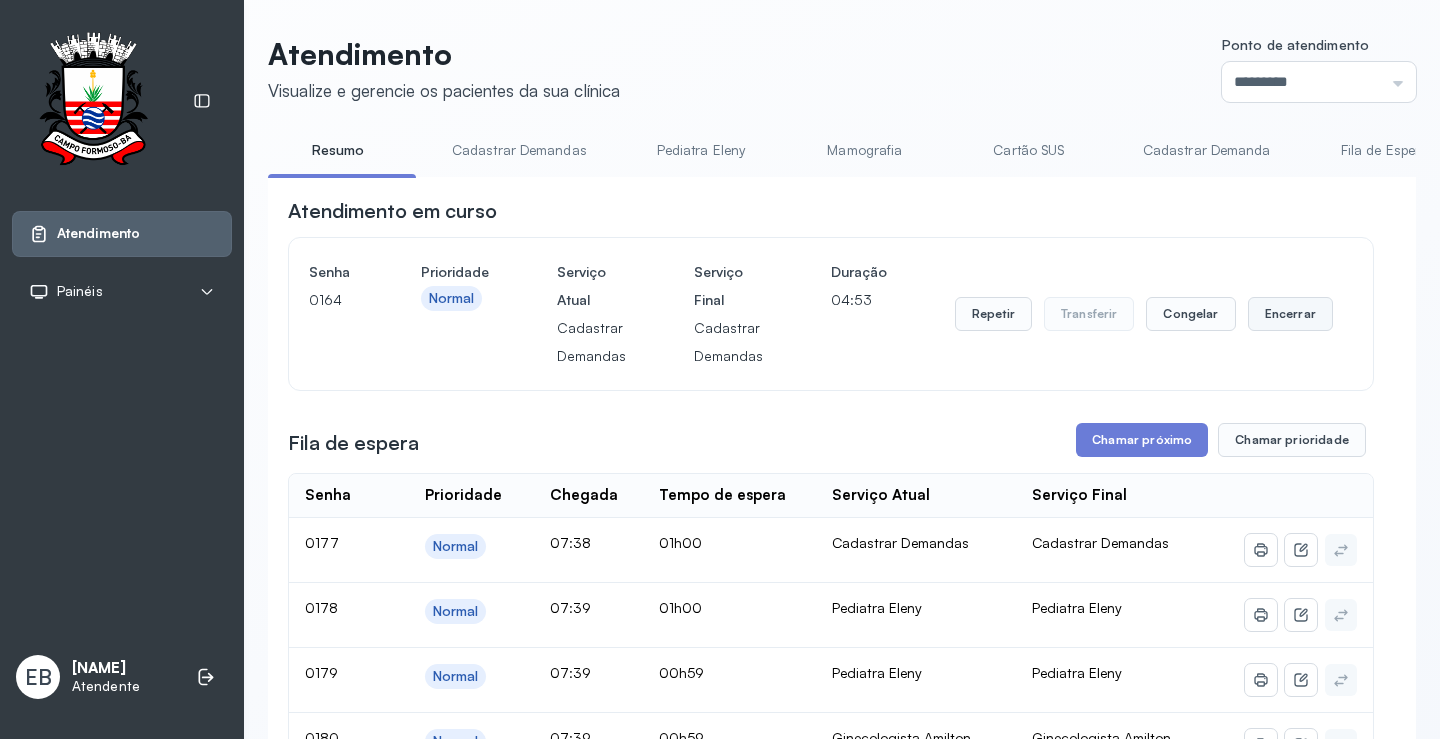click on "Encerrar" at bounding box center (1290, 314) 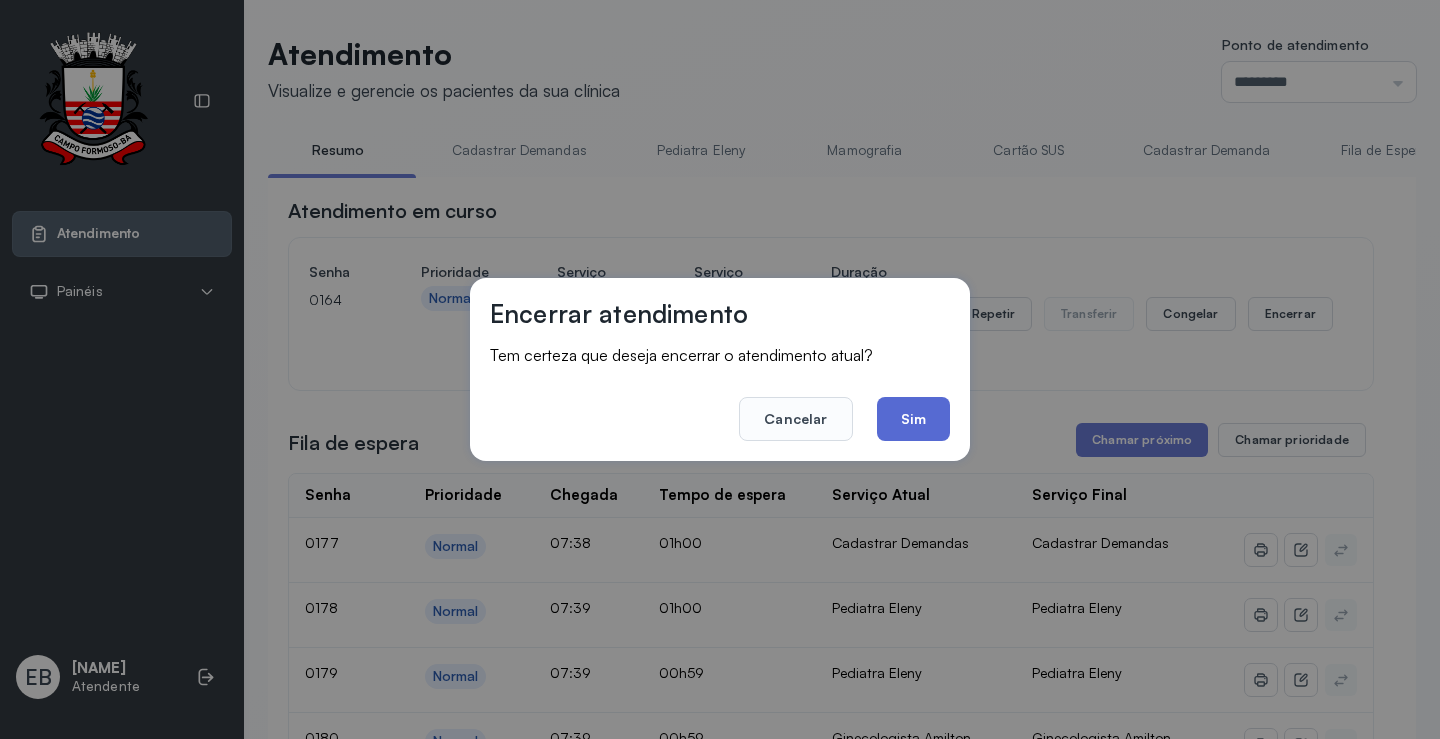 click on "Sim" 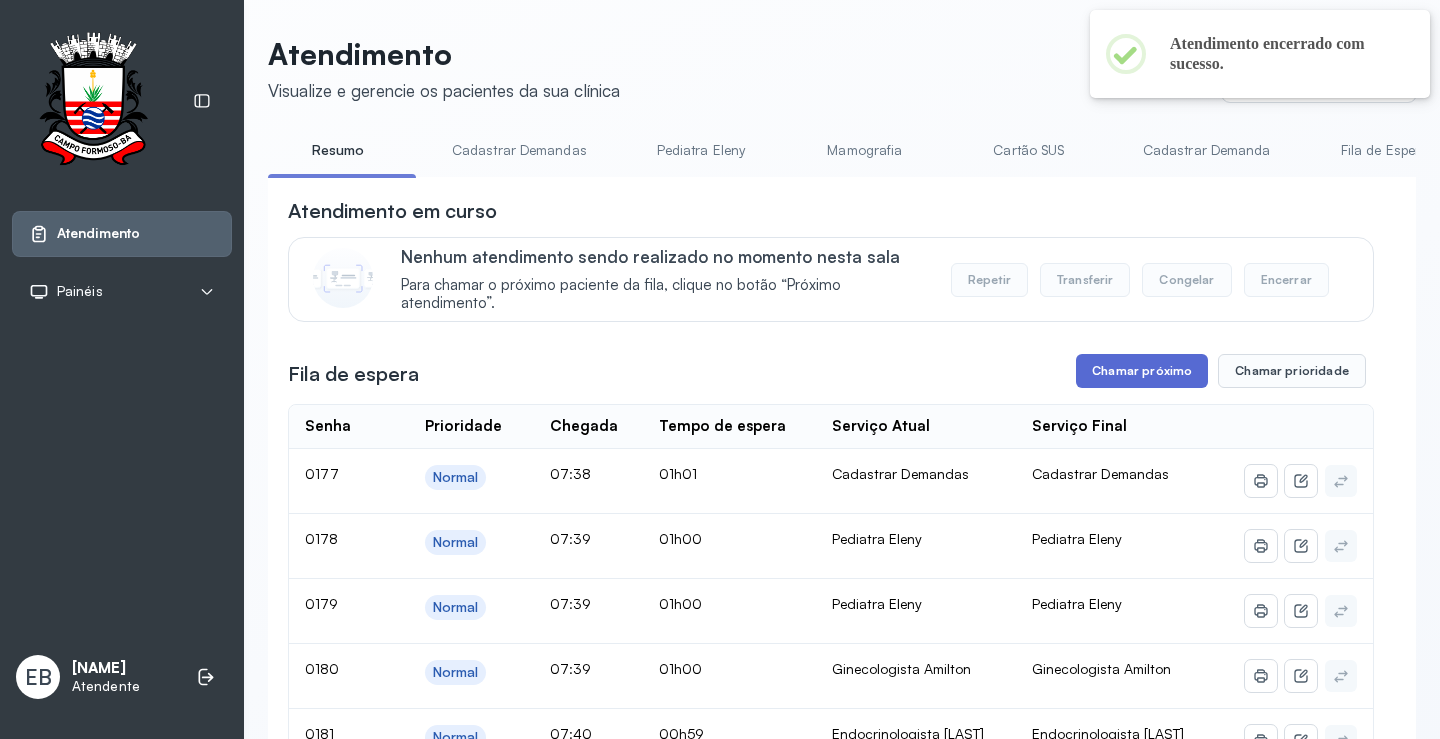 click on "Chamar próximo" at bounding box center [1142, 371] 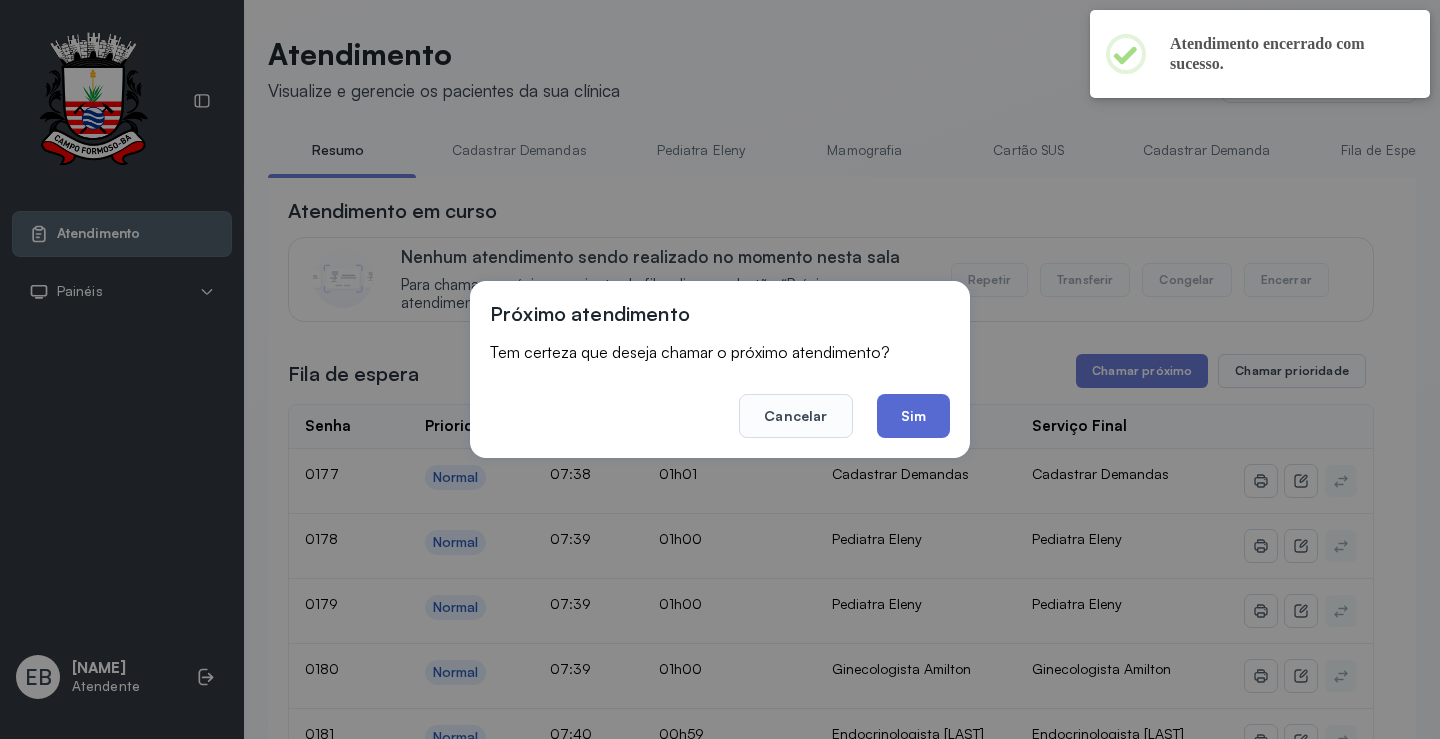 click on "Sim" 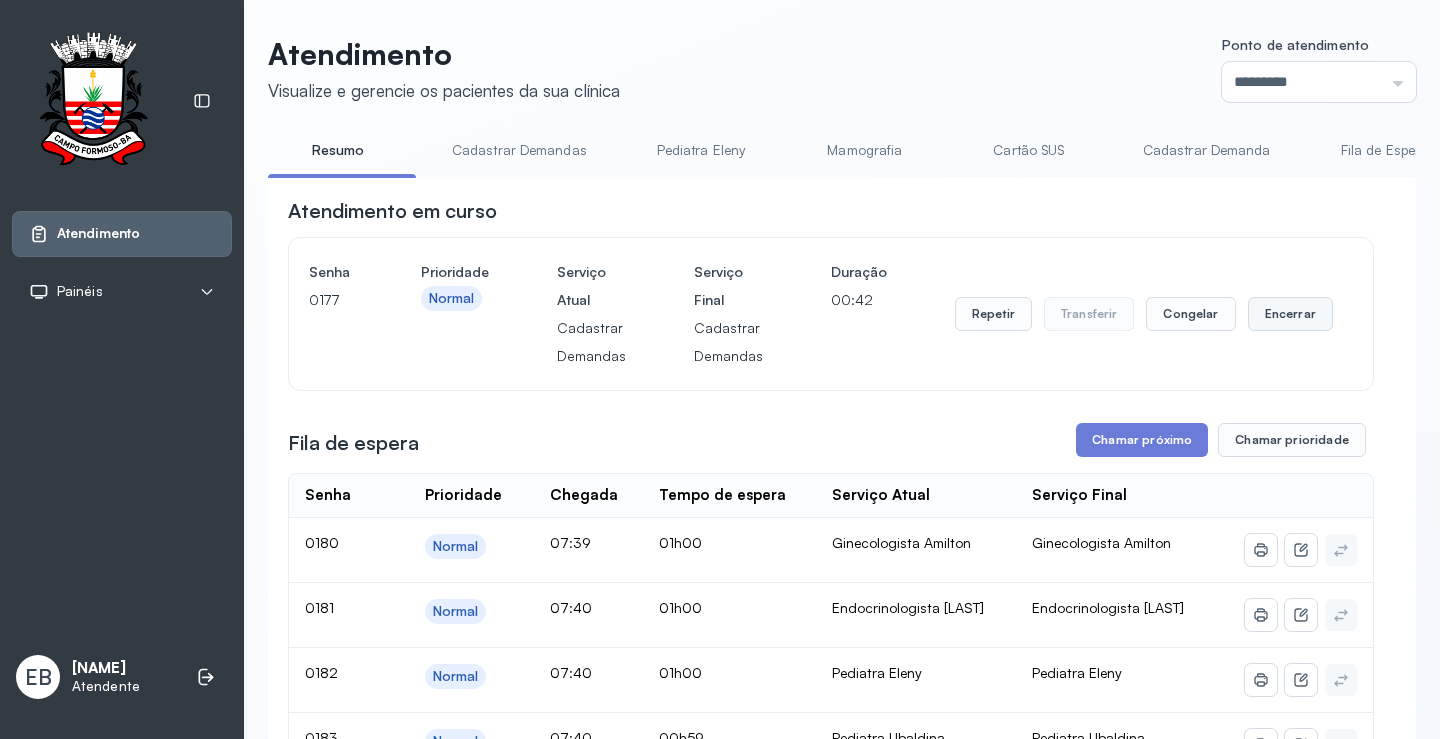 click on "Encerrar" at bounding box center [1290, 314] 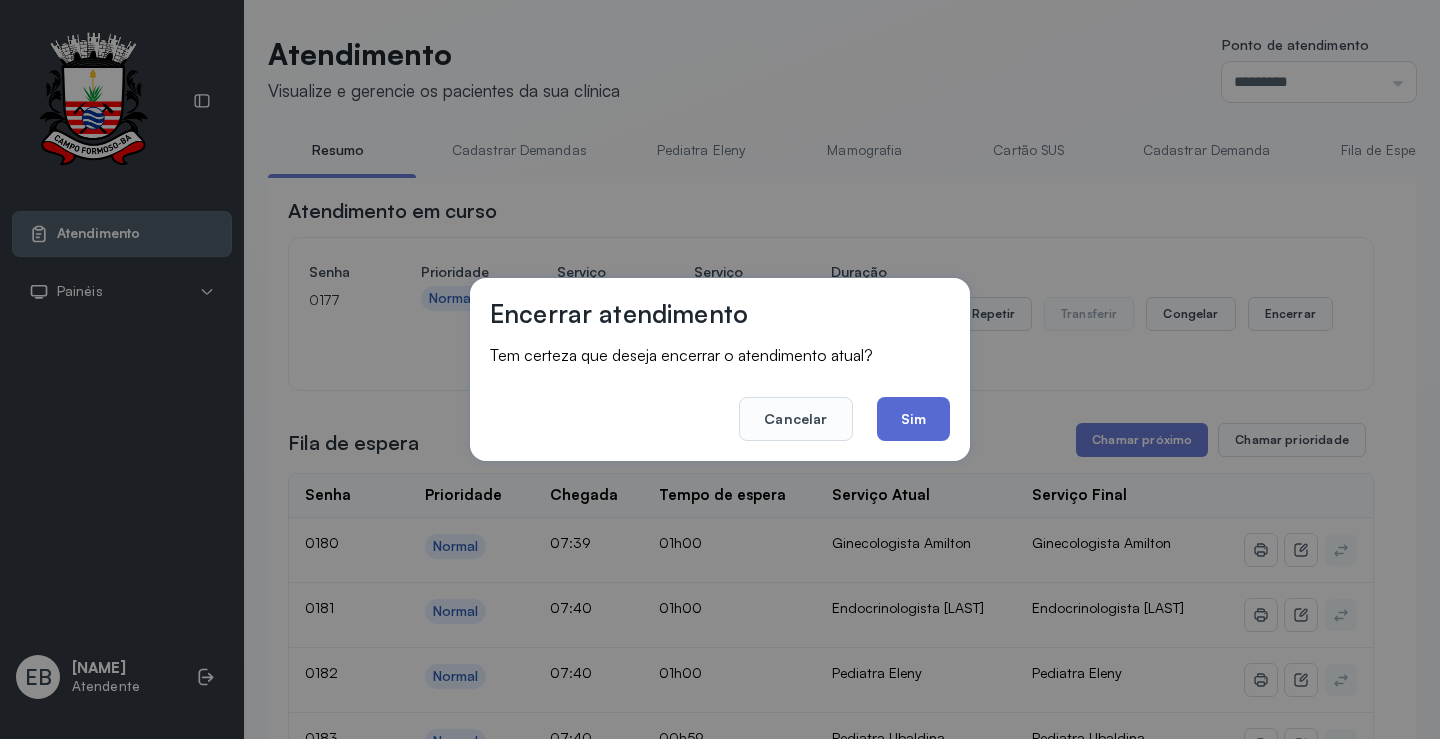 click on "Sim" 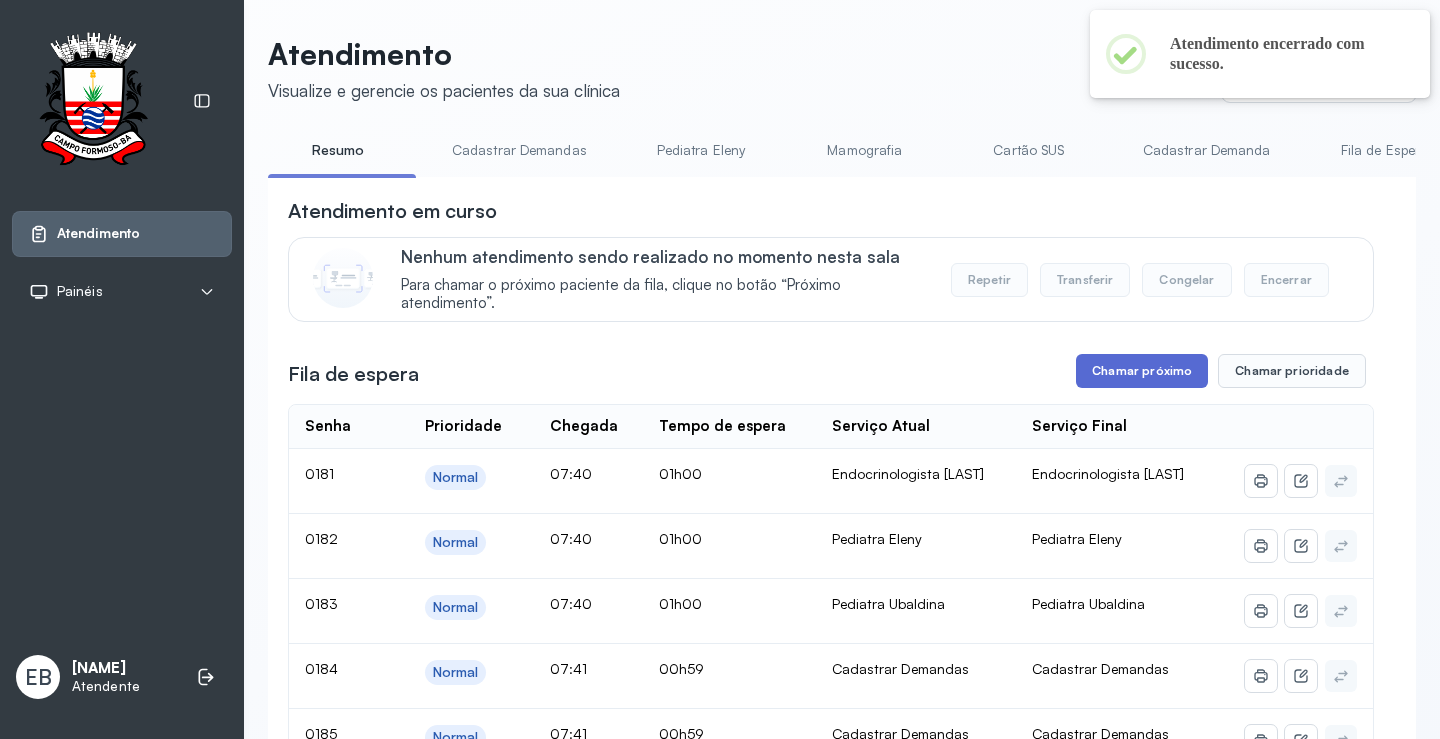 click on "Chamar próximo" at bounding box center [1142, 371] 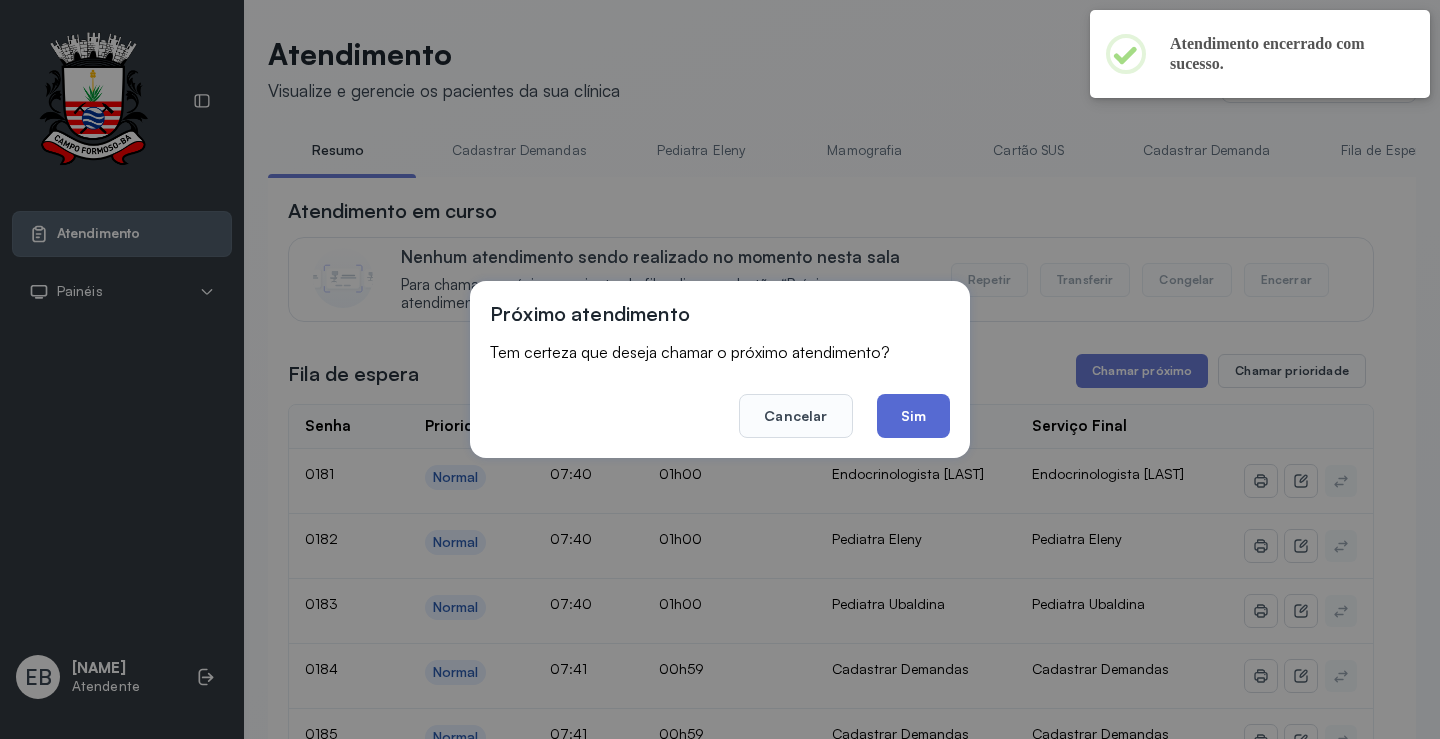 click on "Sim" 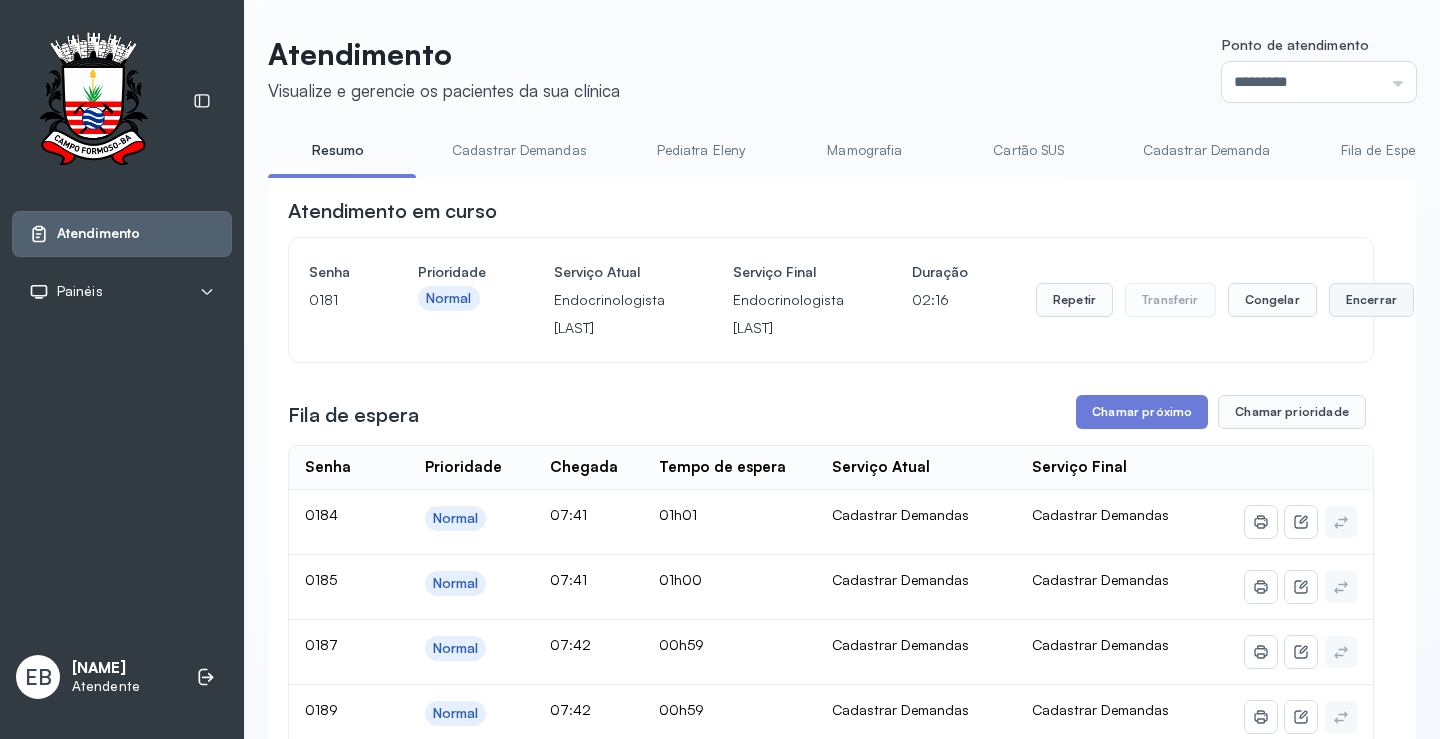 click on "Encerrar" at bounding box center (1371, 300) 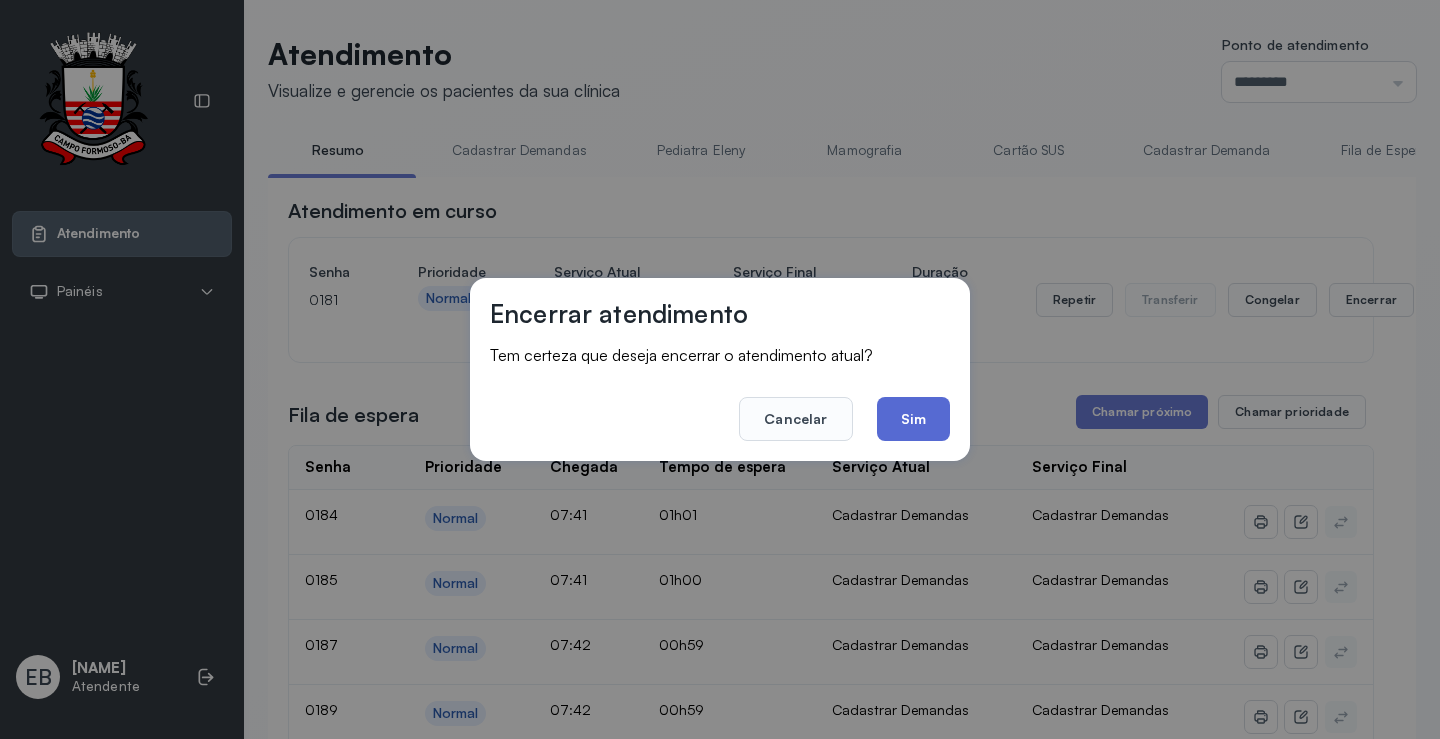 click on "Sim" 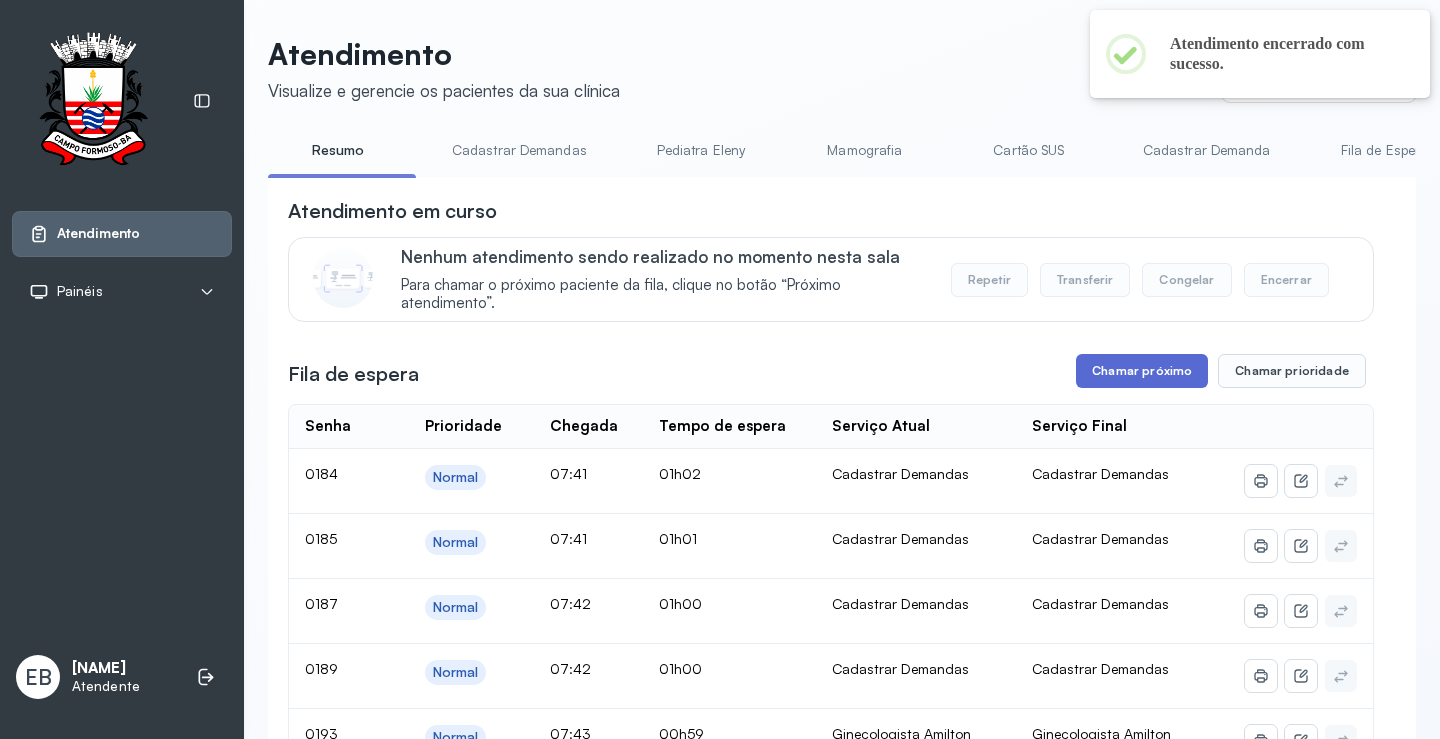click on "Chamar próximo" at bounding box center (1142, 371) 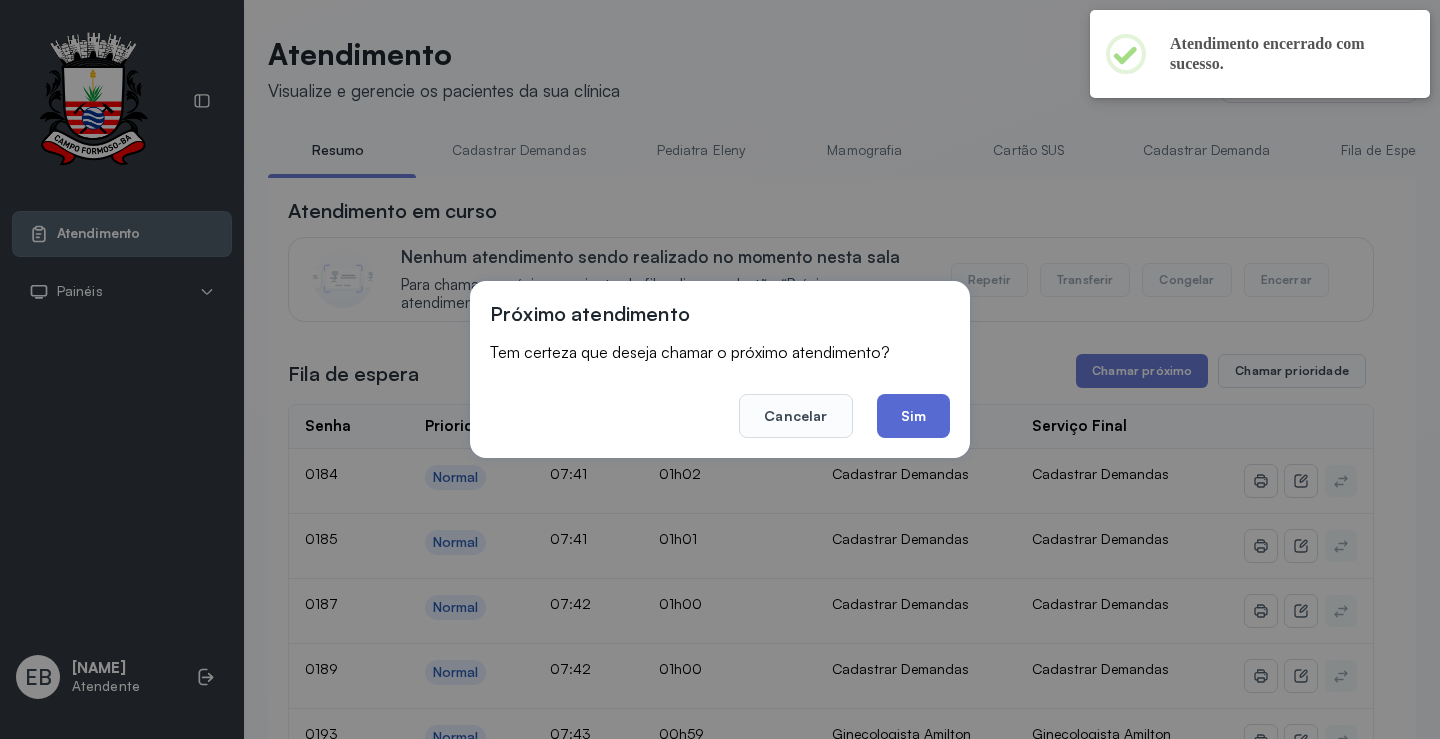 click on "Sim" 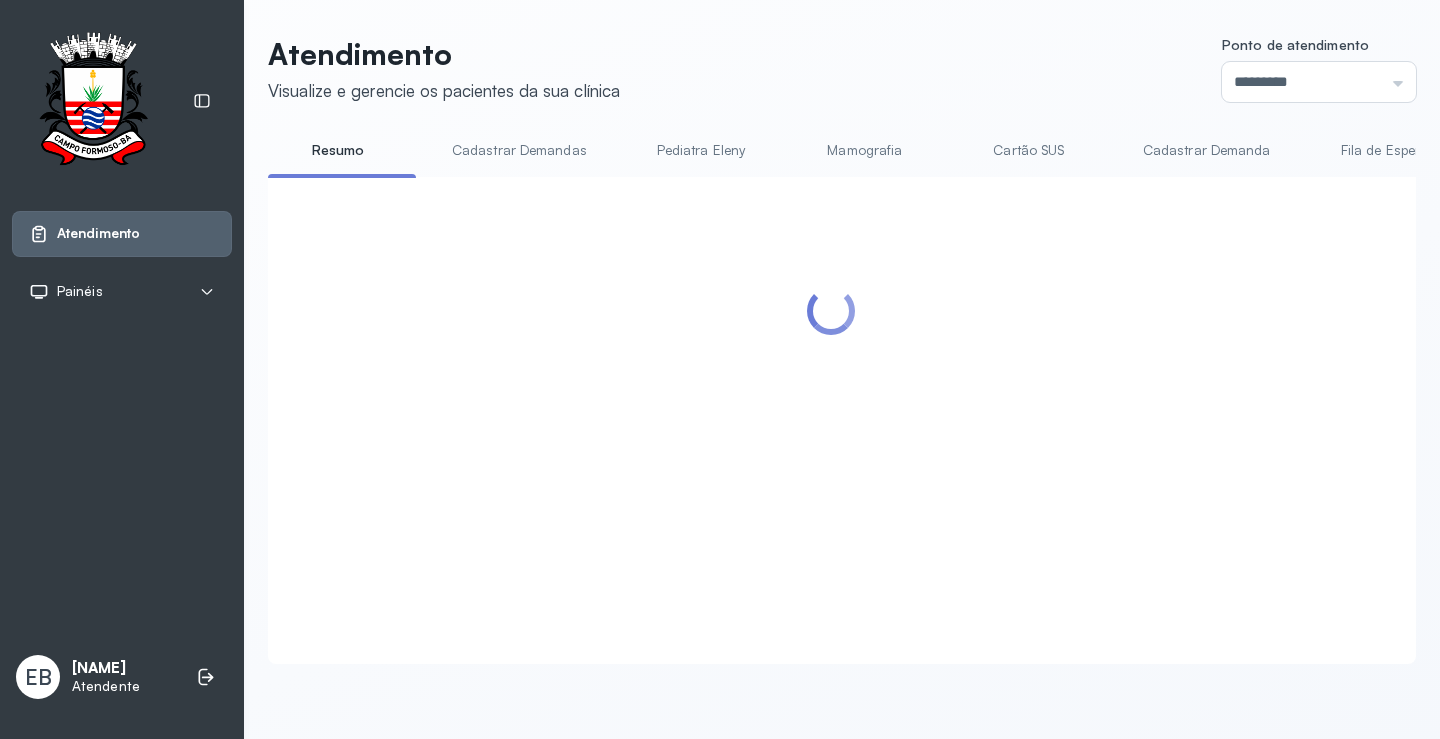 scroll, scrollTop: 1, scrollLeft: 0, axis: vertical 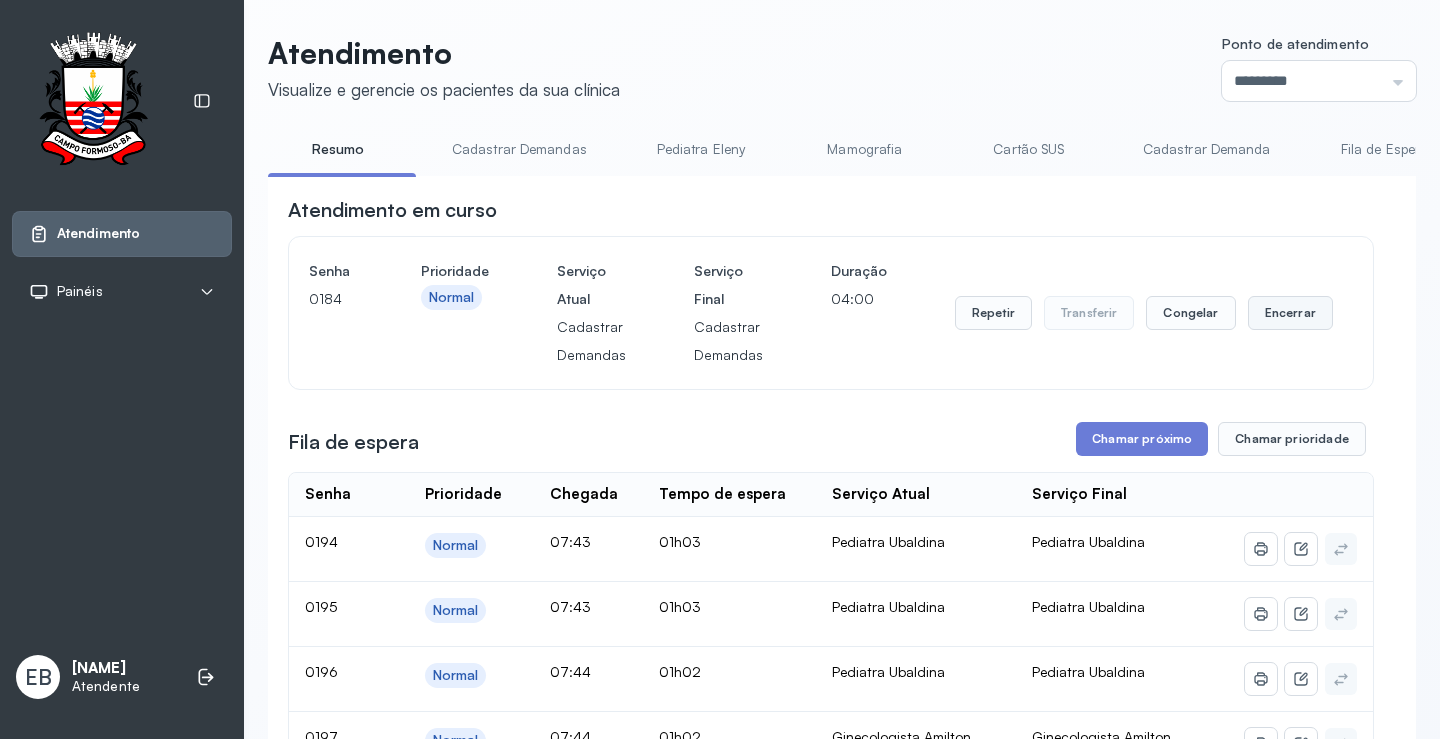 click on "Encerrar" at bounding box center [1290, 313] 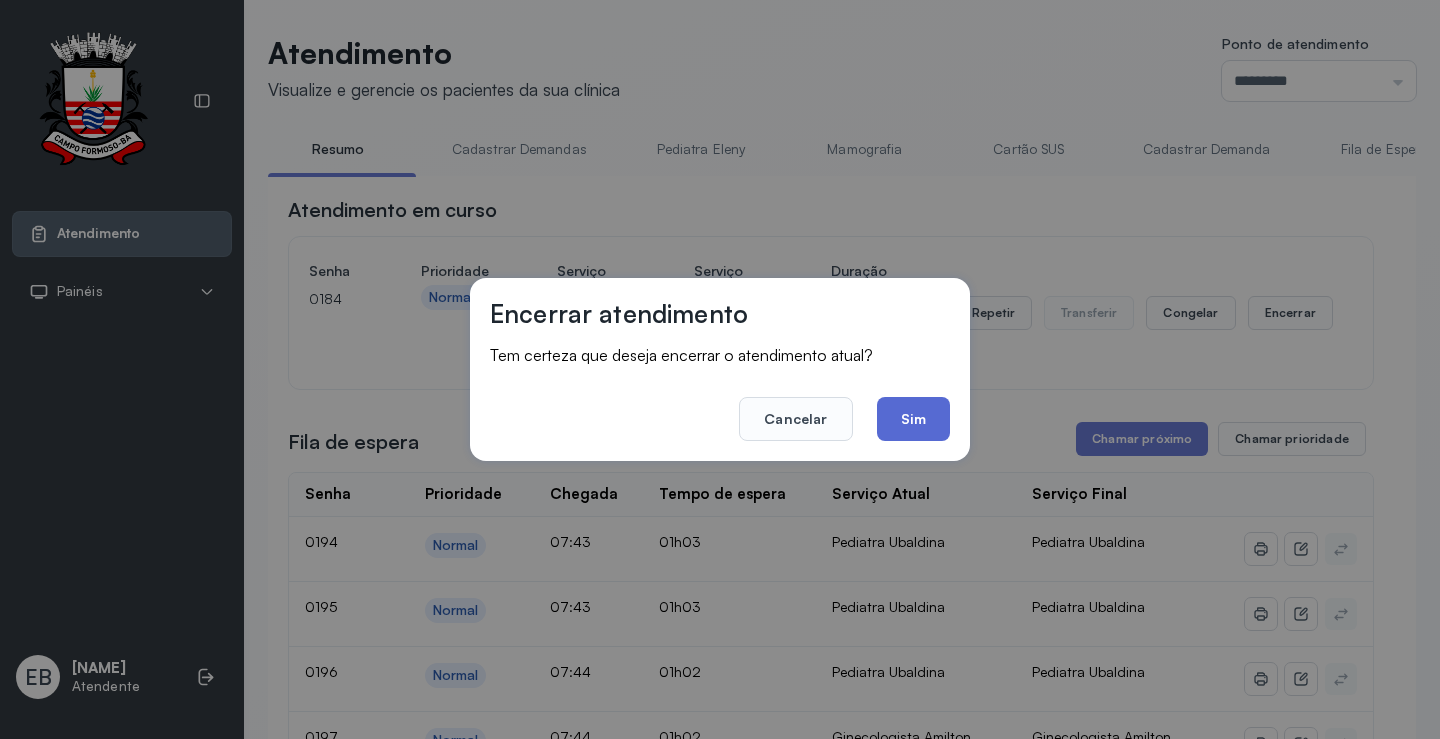 click on "Sim" 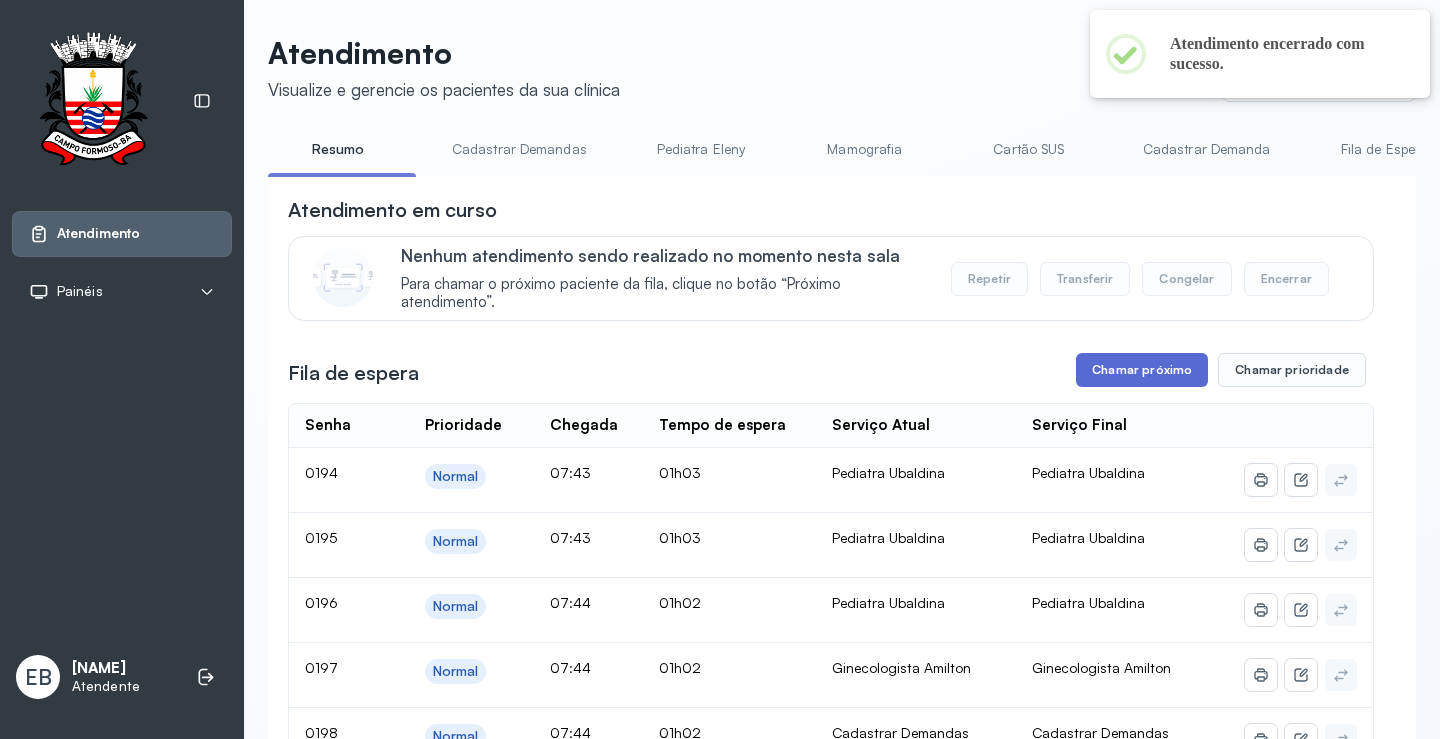 click on "Chamar próximo" at bounding box center [1142, 370] 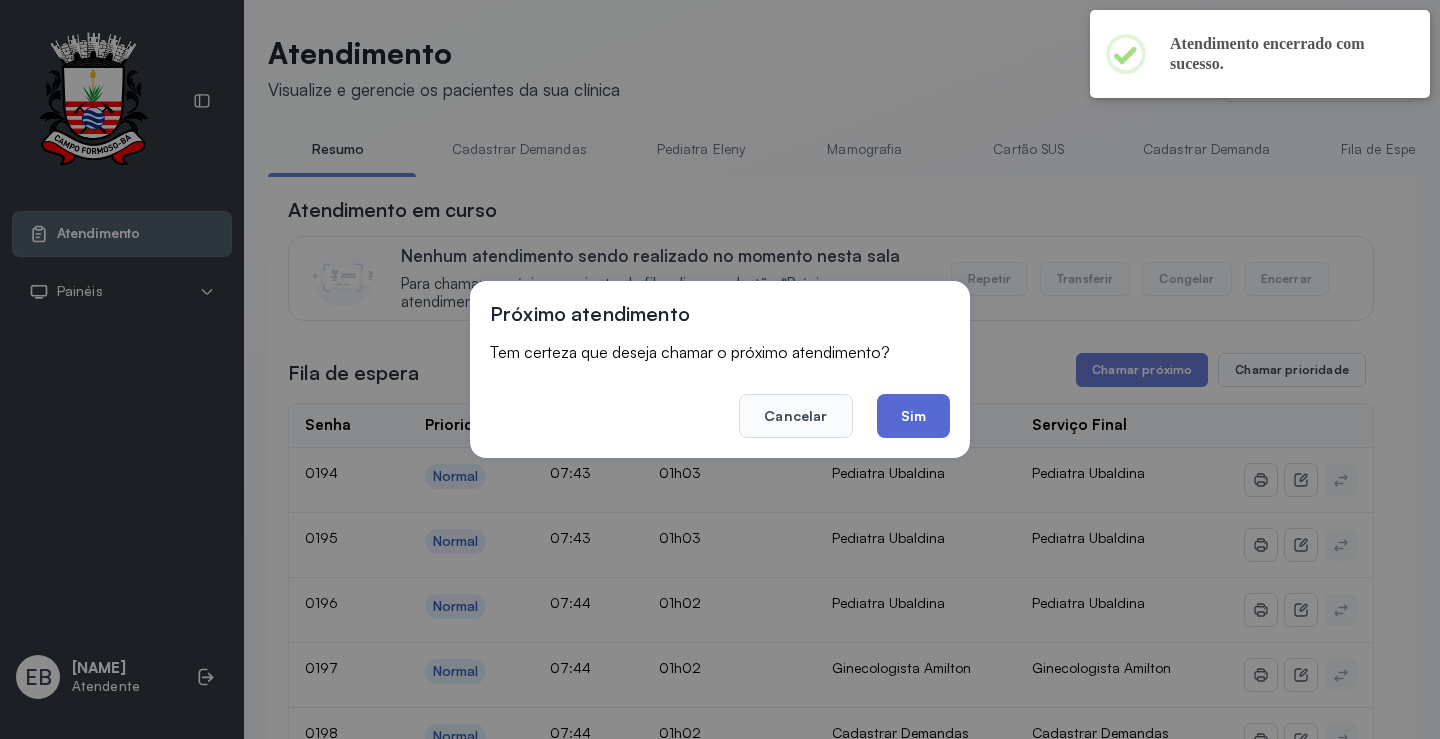 click on "Sim" 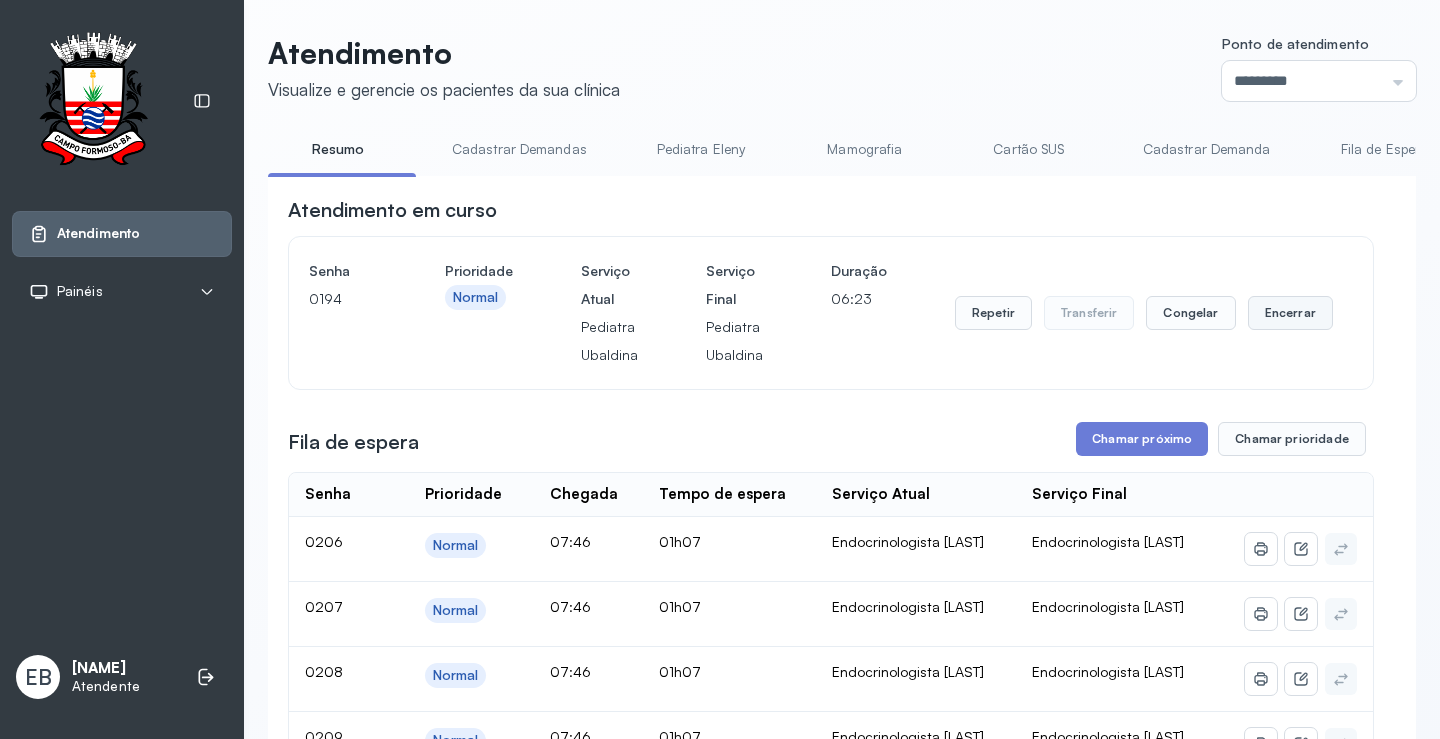 click on "Encerrar" at bounding box center [1290, 313] 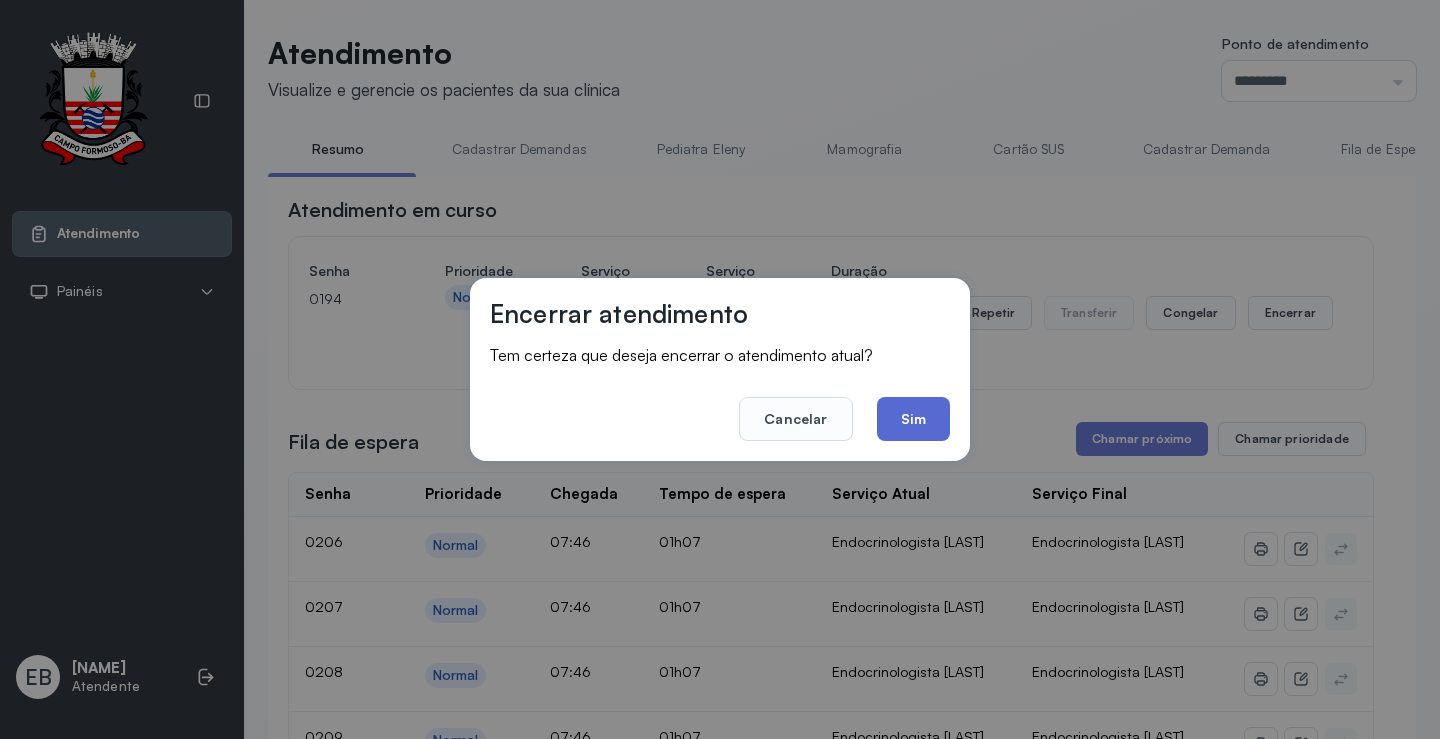 click on "Sim" 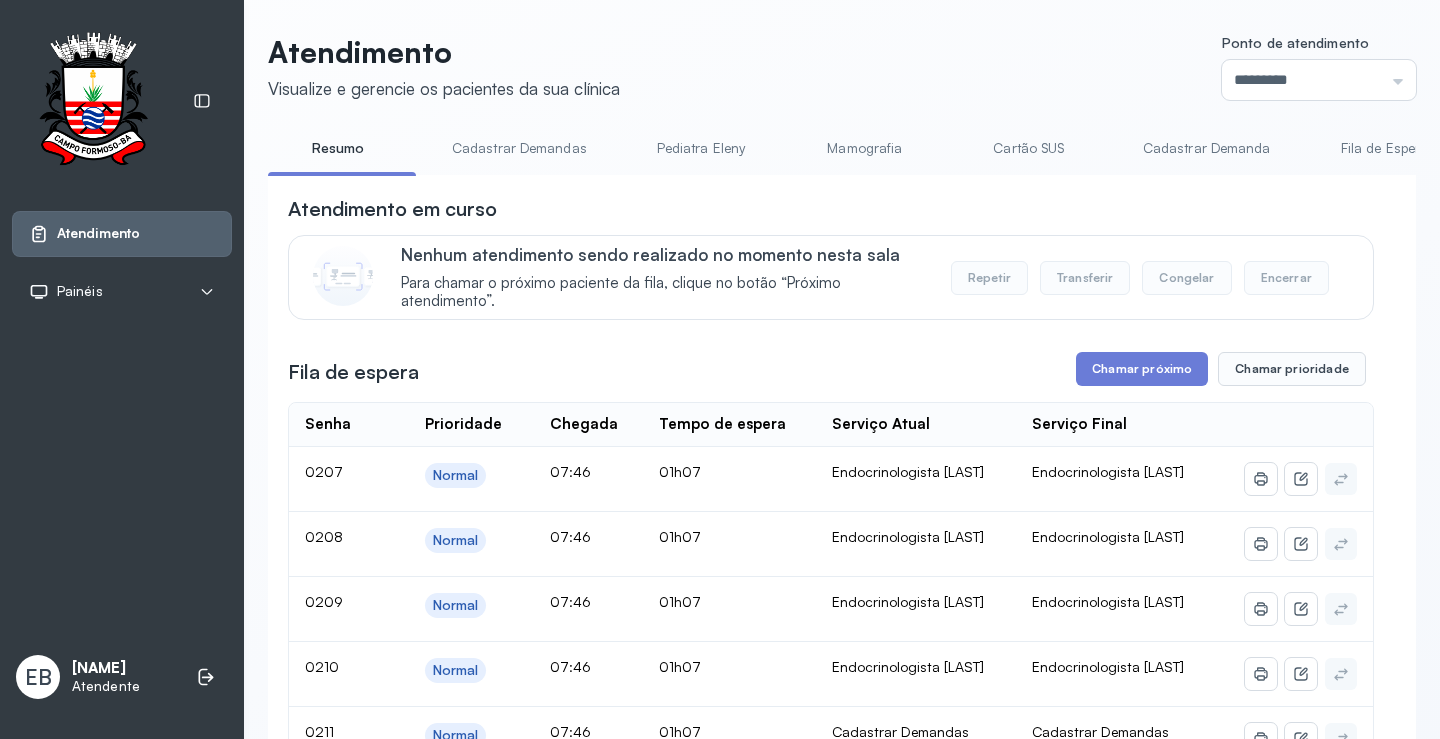 scroll, scrollTop: 0, scrollLeft: 0, axis: both 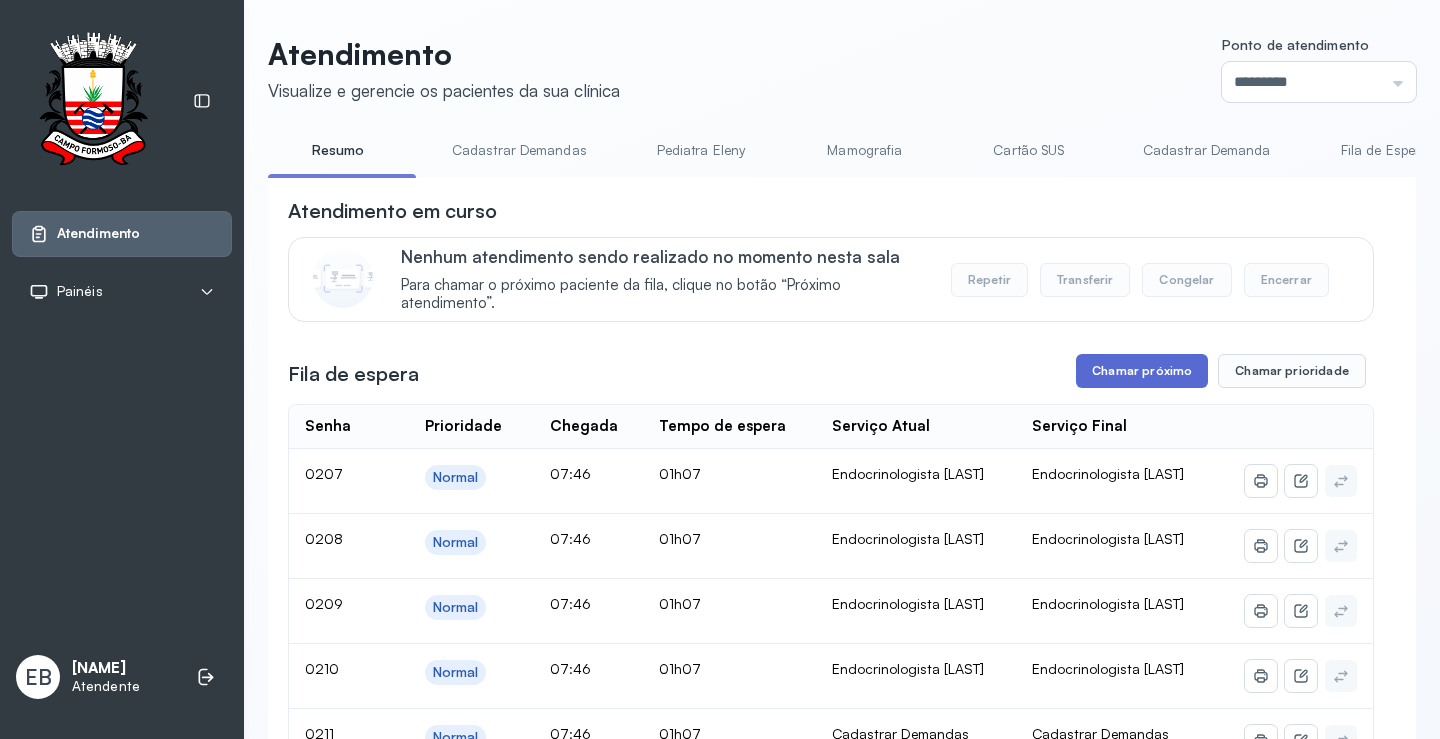 click on "Chamar próximo" at bounding box center (1142, 371) 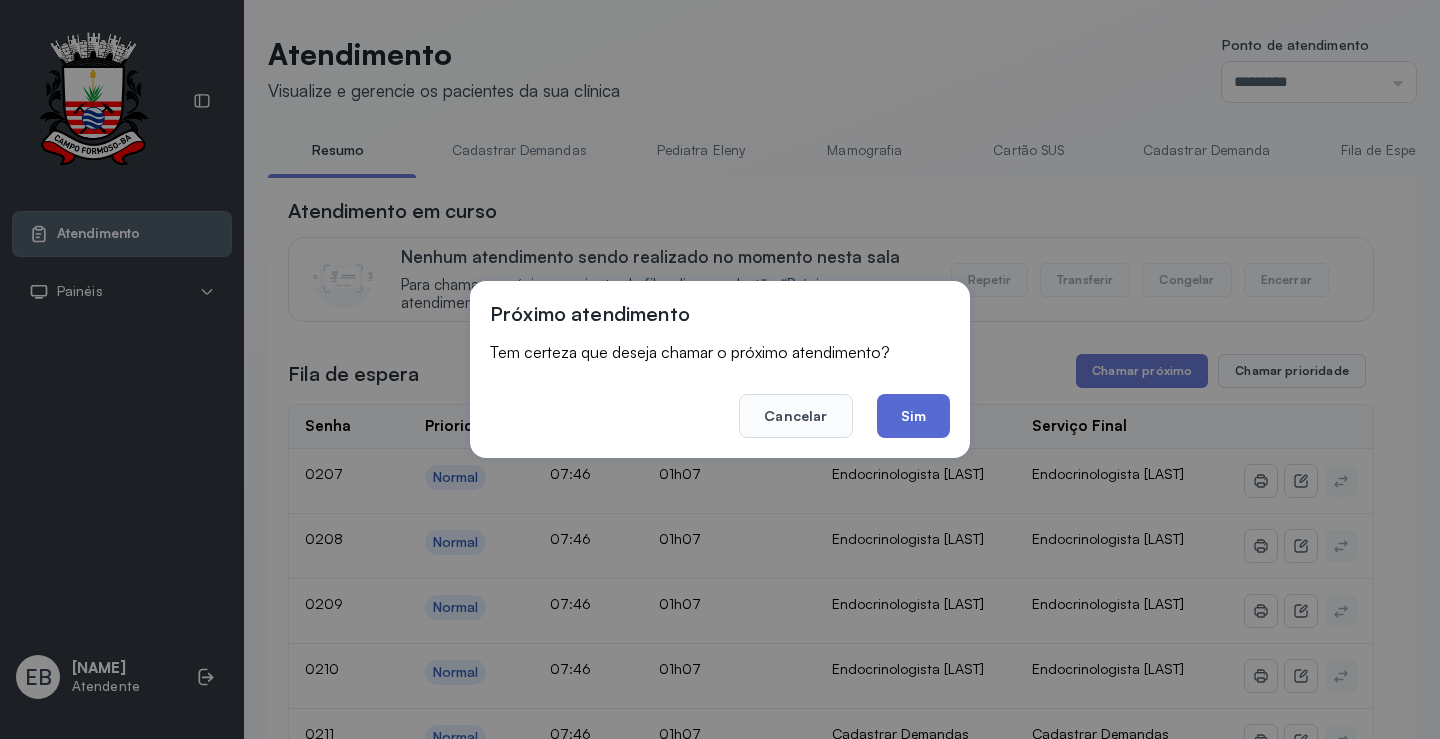 click on "Sim" 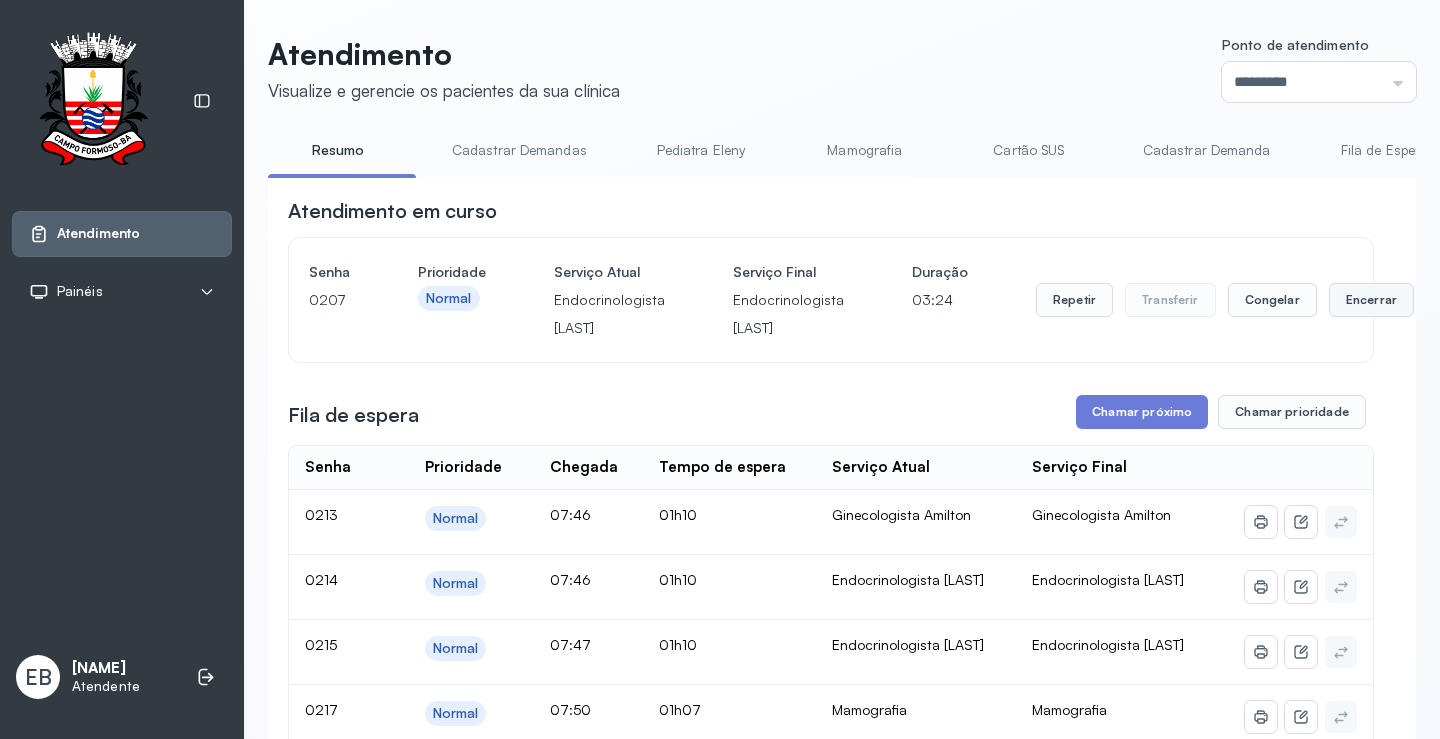 click on "Encerrar" at bounding box center (1371, 300) 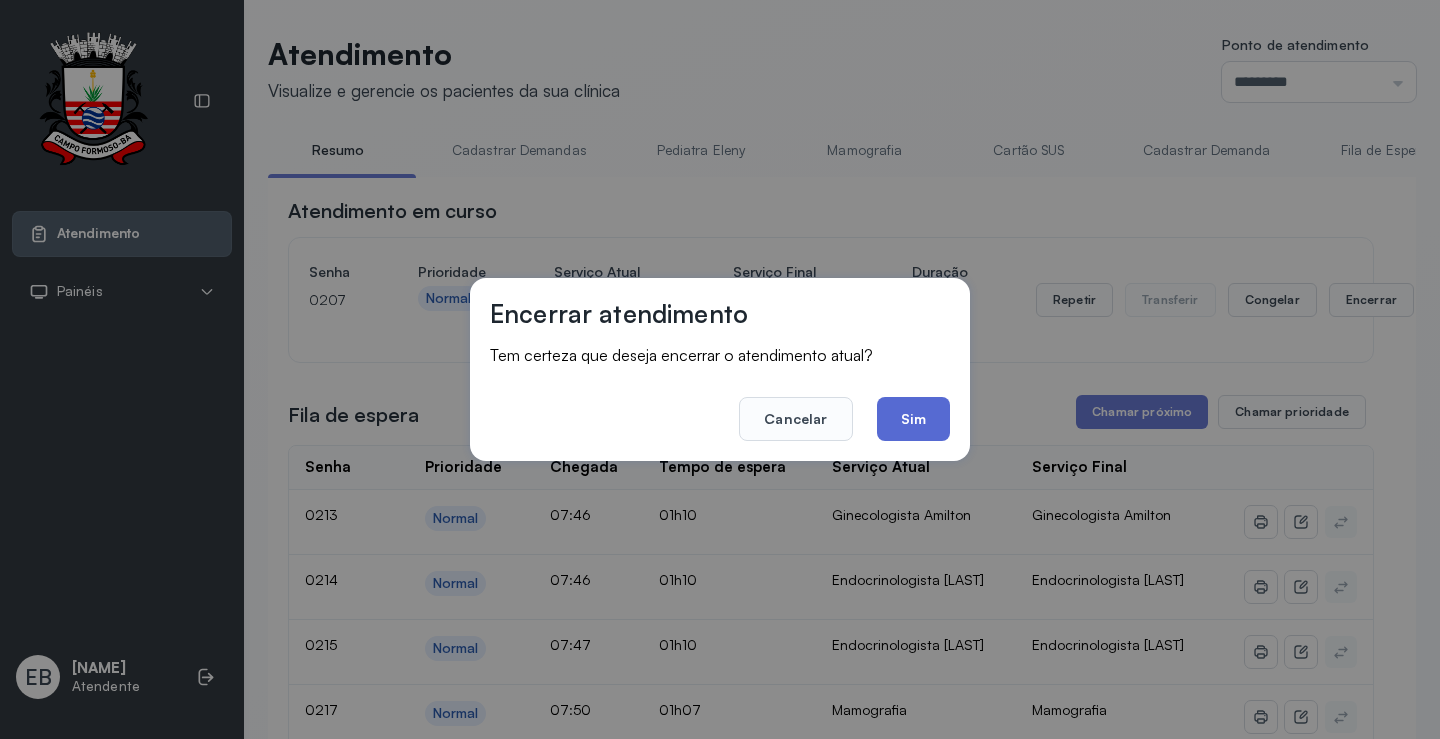 click on "Sim" 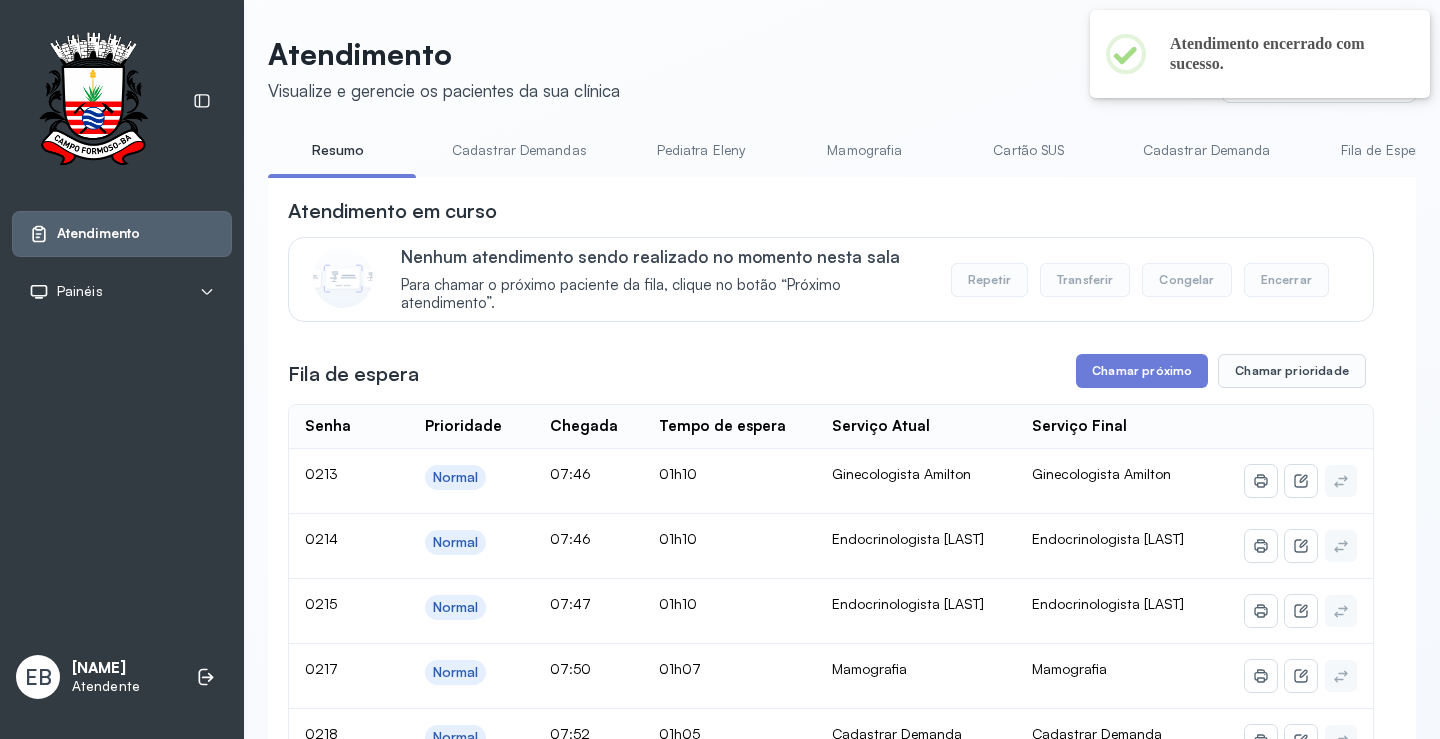 click on "Atendimento em curso Nenhum atendimento sendo realizado no momento nesta sala Para chamar o próximo paciente da fila, clique no botão “Próximo atendimento”. Repetir Transferir Congelar Encerrar Fila de espera Chamar próximo Chamar prioridade Senha    Prioridade  Chegada  Tempo de espera  Serviço Atual  Serviço Final    0213 Normal 07:46 01h10 Ginecologista Amilton Ginecologista Amilton 0214 Normal 07:46 01h10 Endocrinologista Poliercio Endocrinologista Poliercio 0215 Normal 07:47 01h10 Endocrinologista Poliercio Endocrinologista Poliercio 0217 Normal 07:50 01h07 Mamografia Mamografia 0218 Normal 07:52 01h05 Cadastrar Demanda Cadastrar Demanda 0219 Normal 07:55 01h02 Pediatra Eleny Pediatra Eleny 0220 Normal 07:55 01h02 Cadastrar Demanda Cadastrar Demanda 0222 Prioridade 07:56 01h01 Pediatra Eleny Pediatra Eleny 0223 Prioridade 07:56 01h00 Cadastrar Demanda Cadastrar Demanda 0224 Normal 07:58 00h59 Cadastrar Demandas Cadastrar Demandas 0228 Prioridade 08:01 00h56 Obstetra Obstetra 0229 Prioridade | |" at bounding box center [831, 2224] 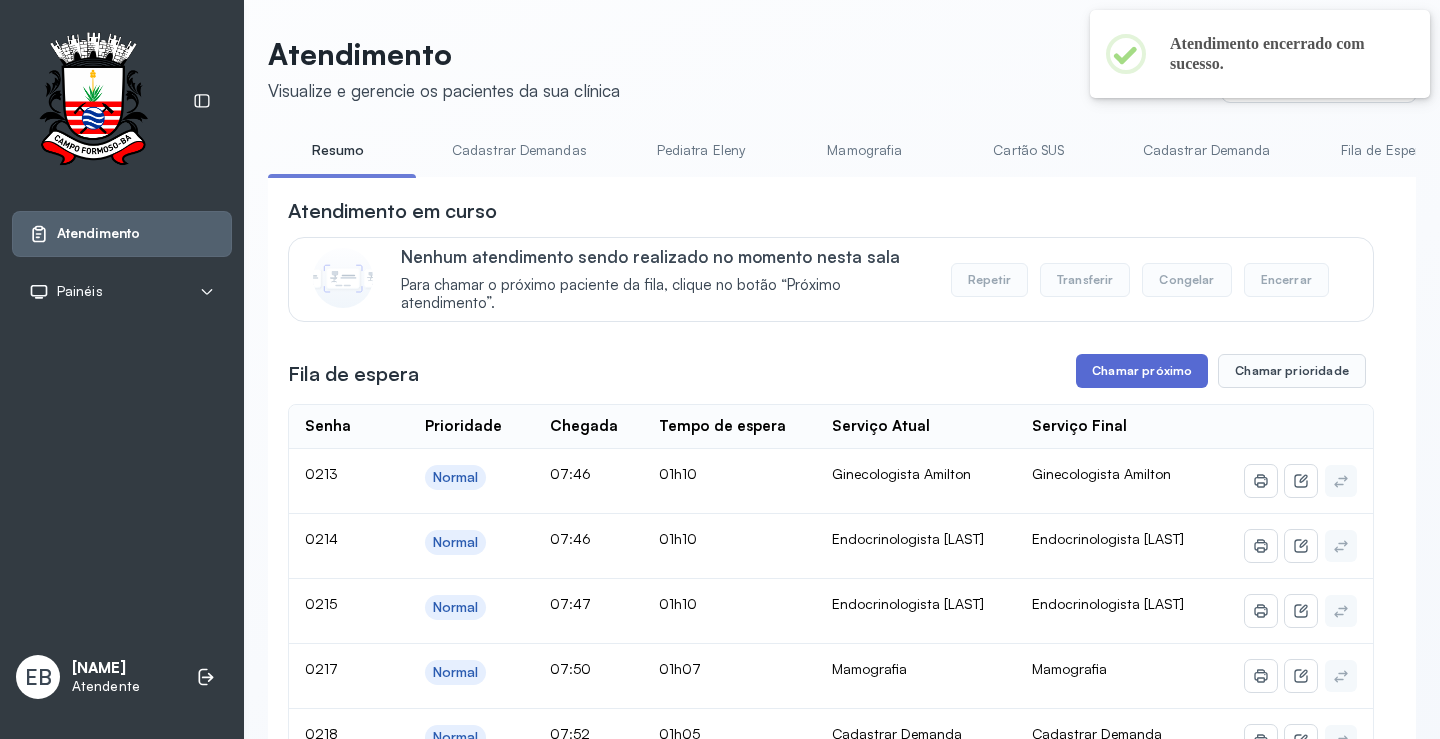click on "Chamar próximo" at bounding box center [1142, 371] 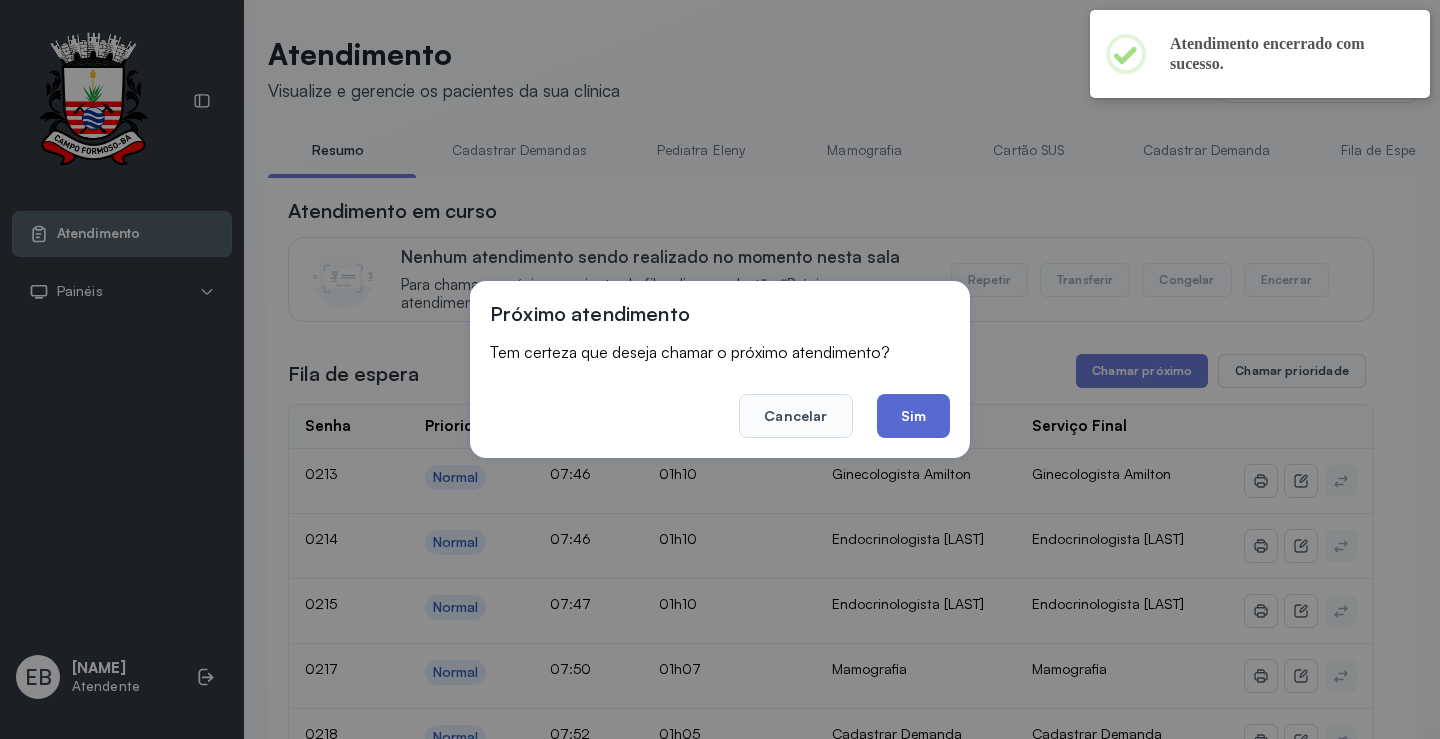 click on "Sim" 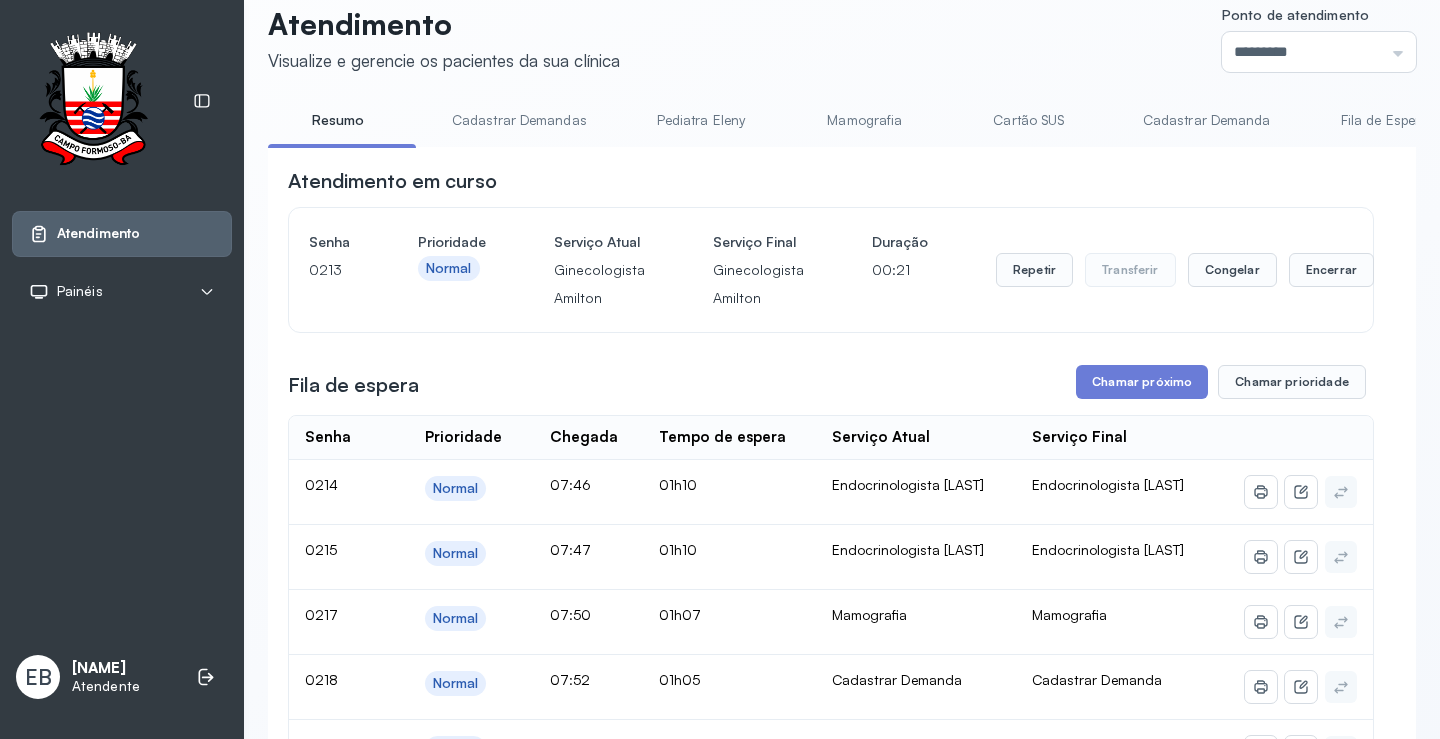 scroll, scrollTop: 0, scrollLeft: 0, axis: both 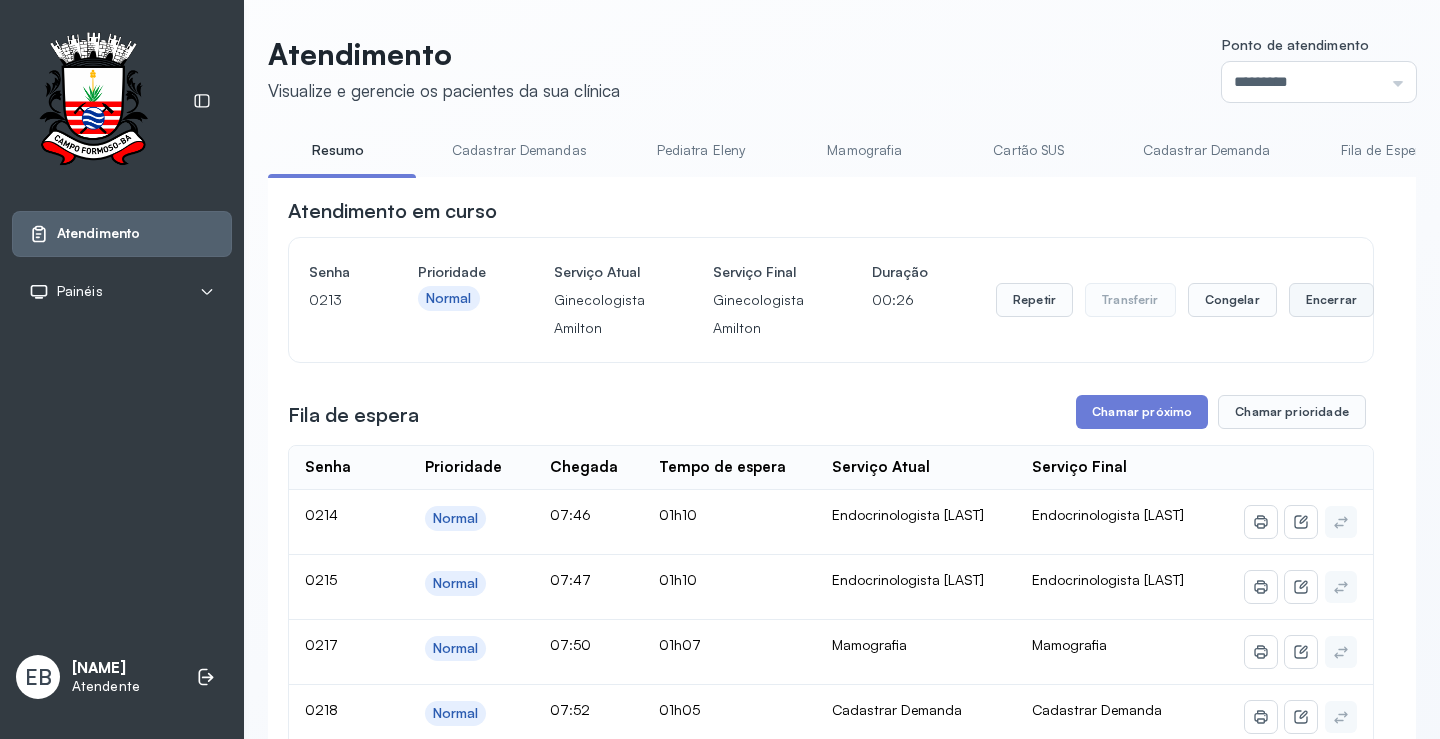 click on "Encerrar" at bounding box center (1331, 300) 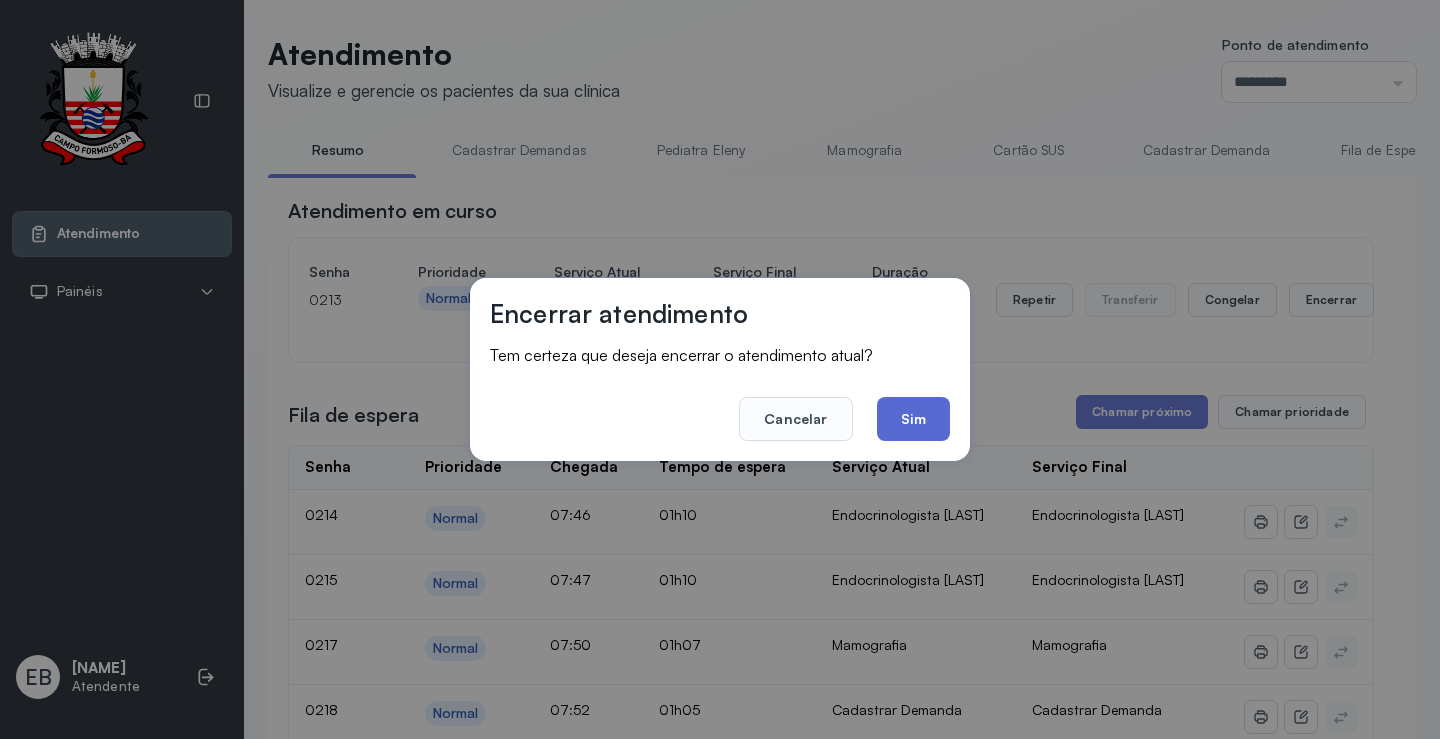 click on "Sim" 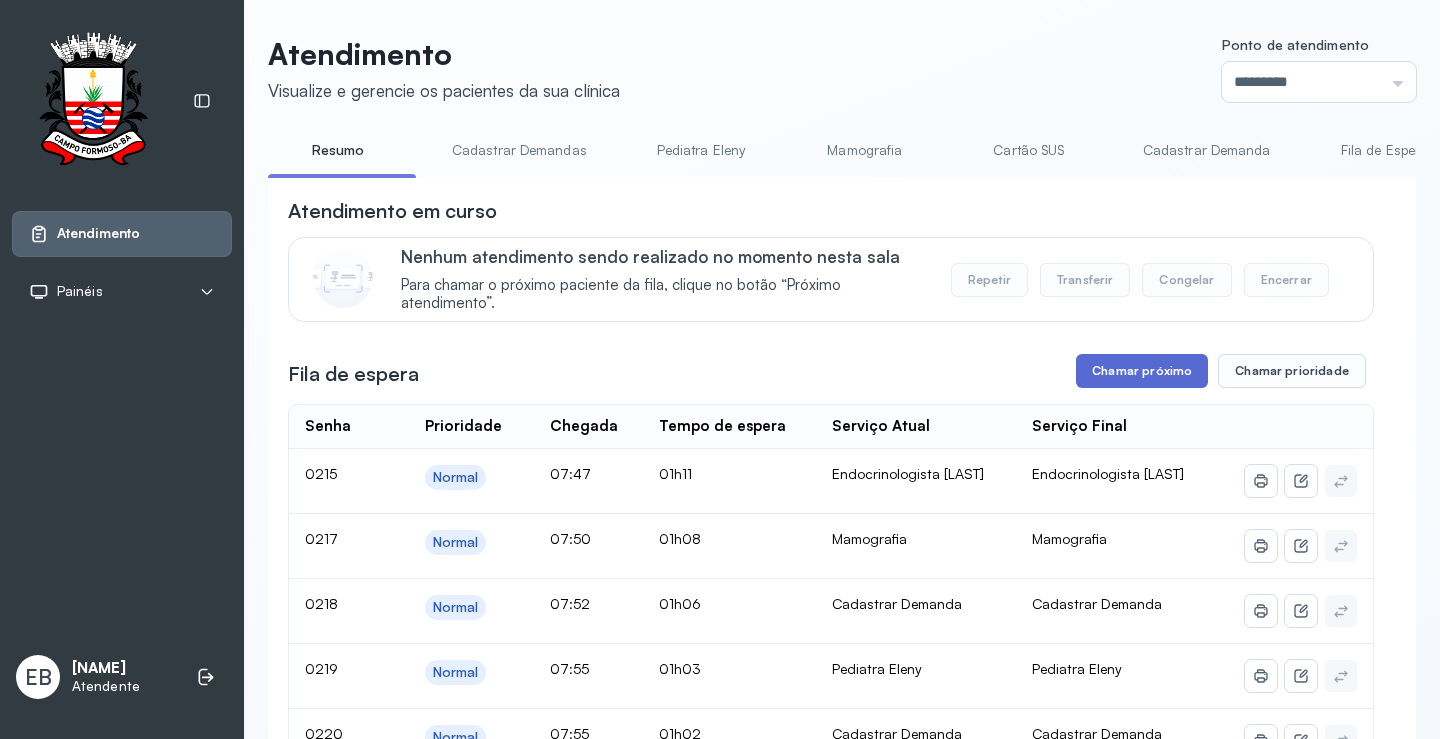 click on "Chamar próximo" at bounding box center (1142, 371) 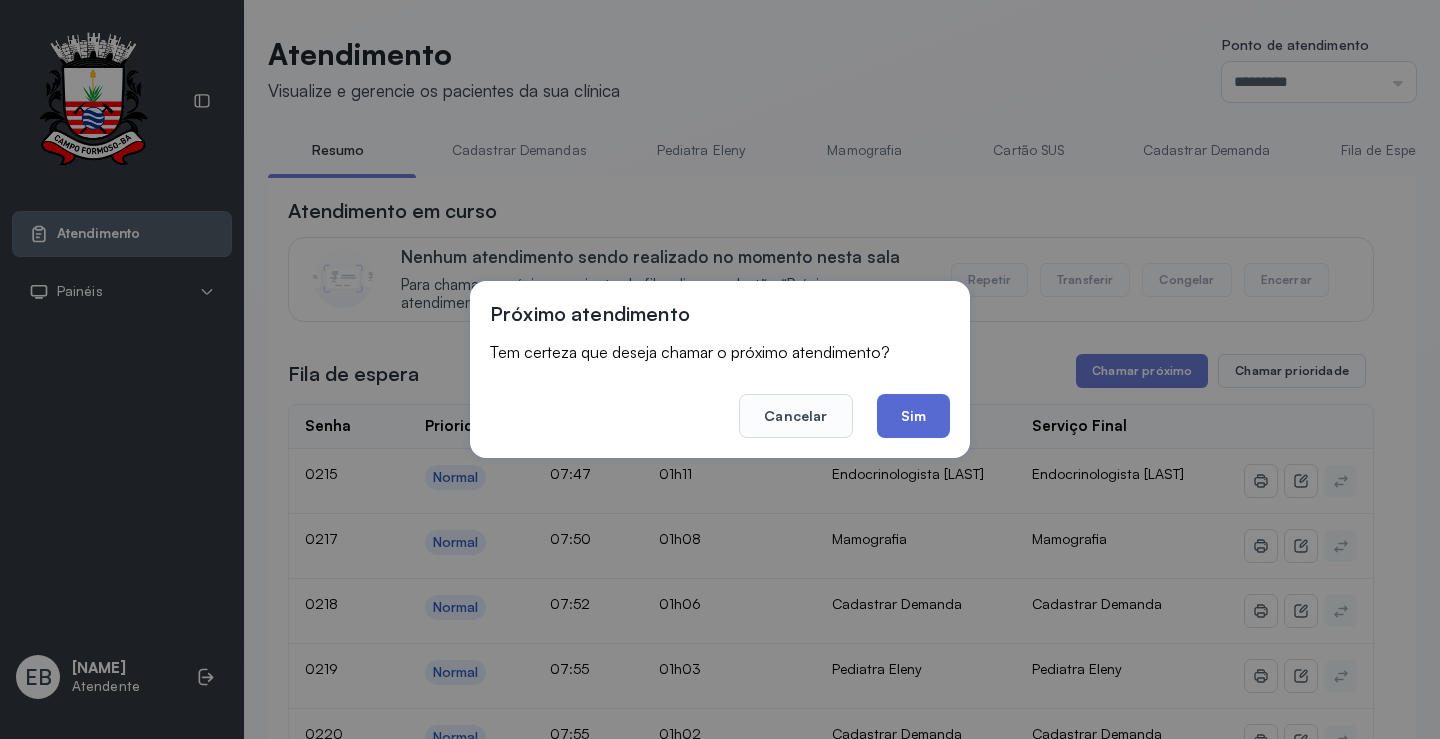 click on "Sim" 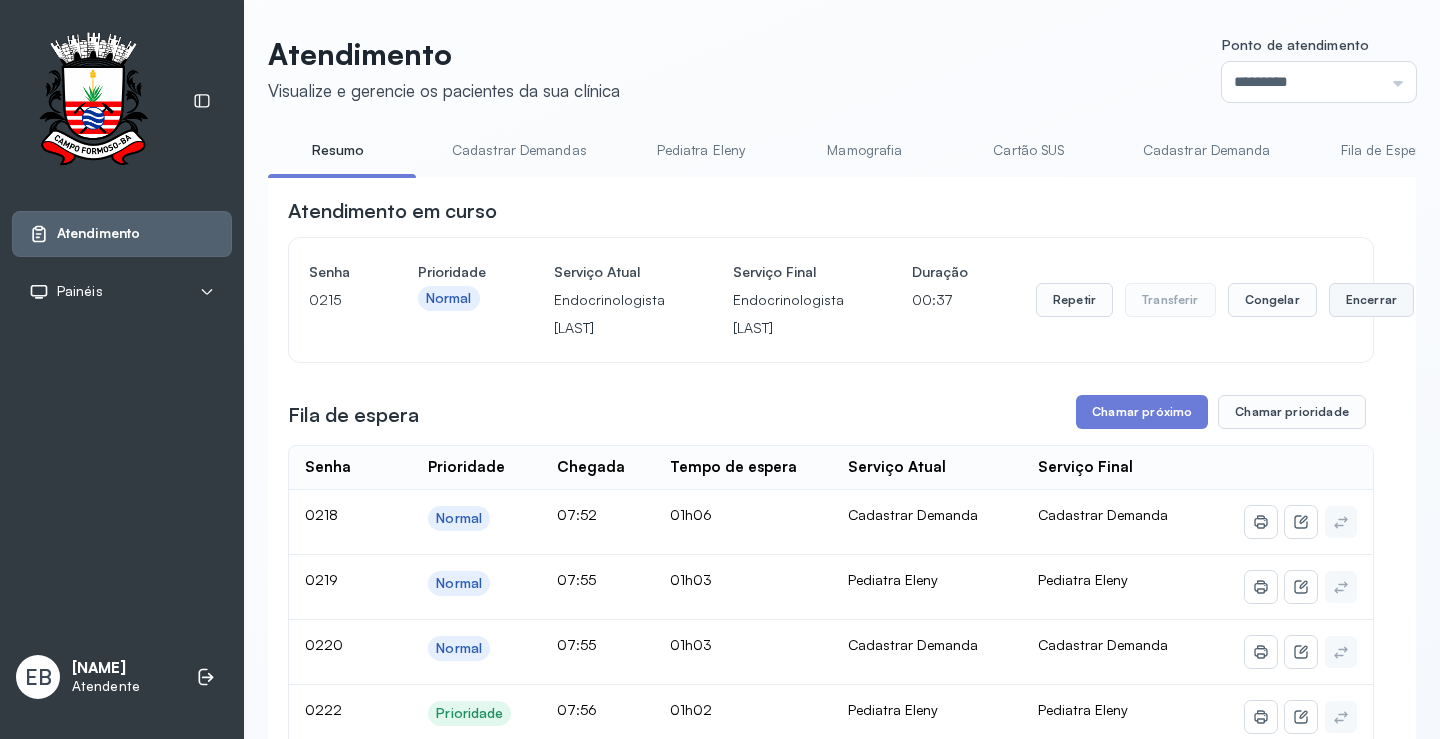 click on "Encerrar" at bounding box center (1371, 300) 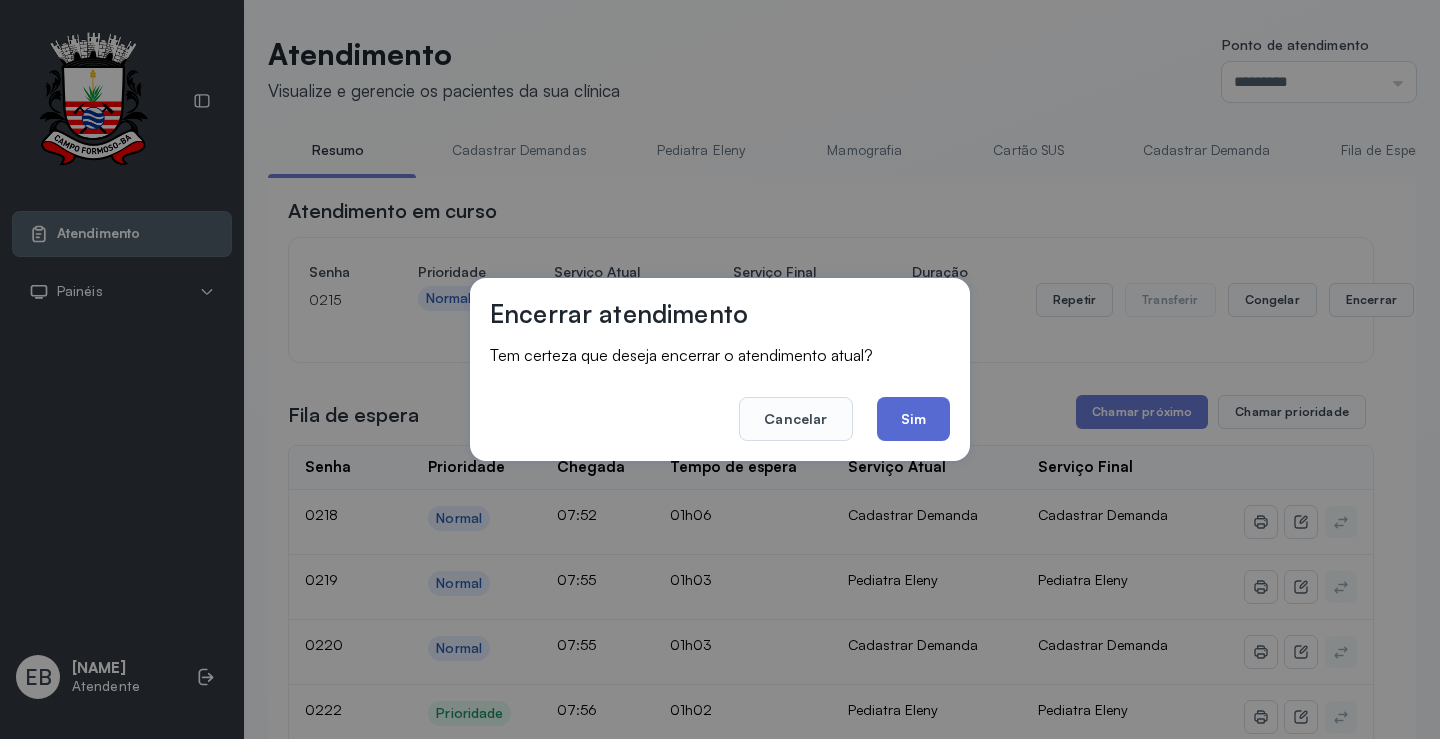click on "Sim" 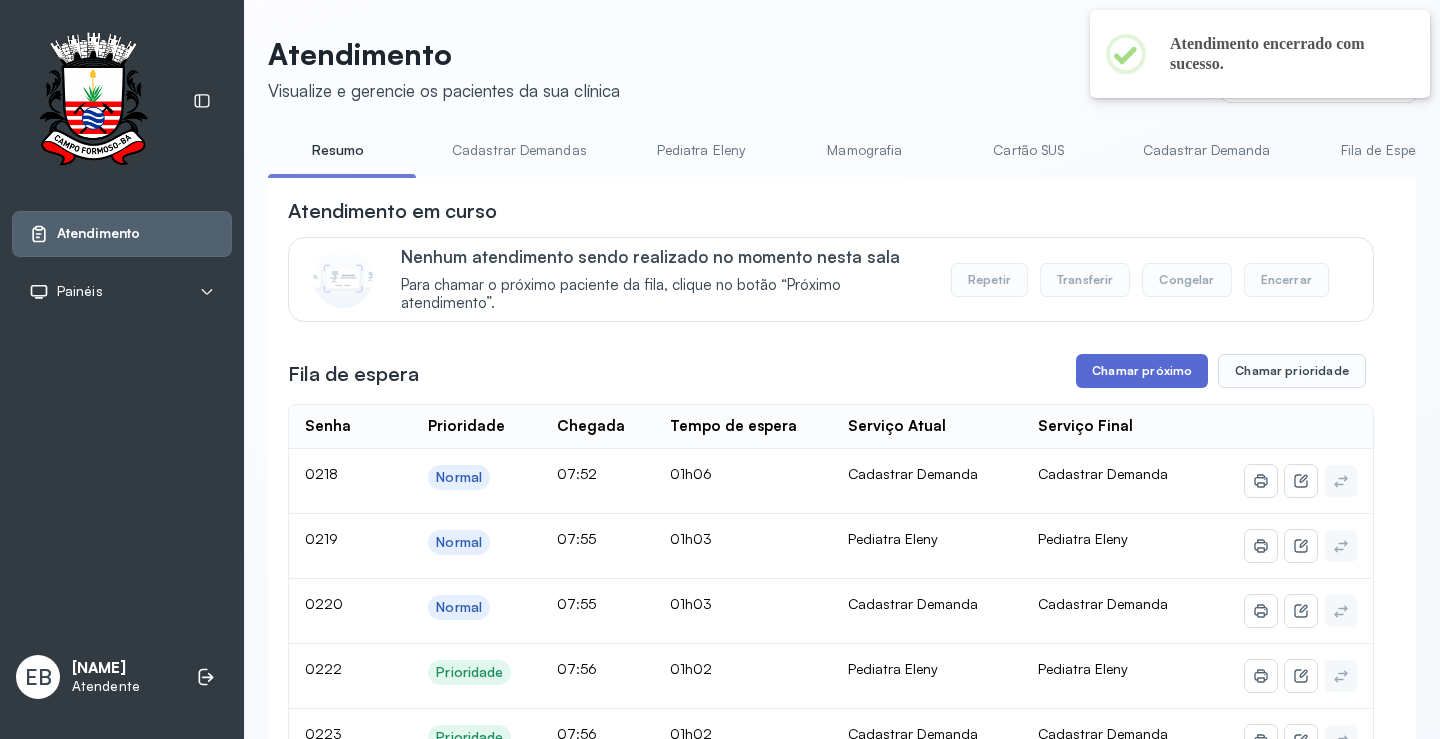 click on "Chamar próximo" at bounding box center (1142, 371) 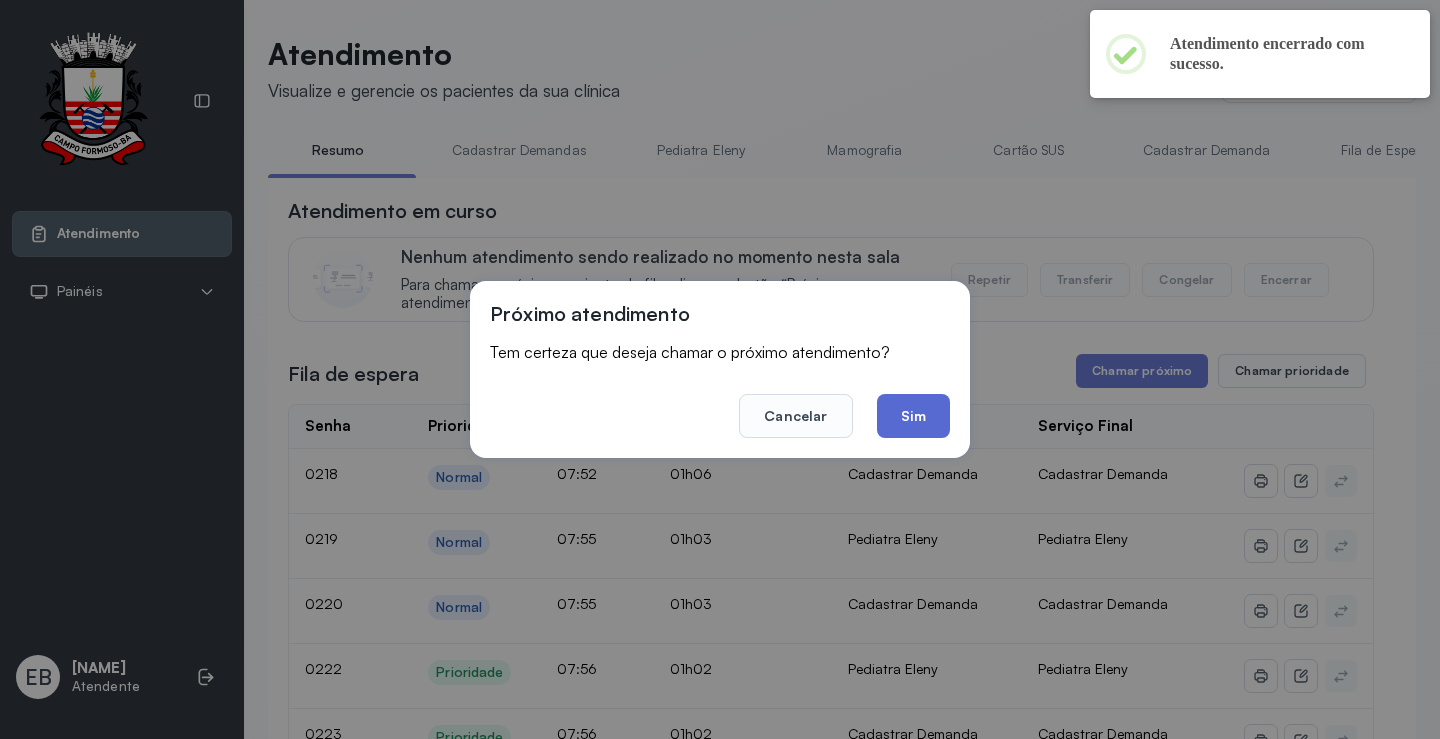 click on "Sim" 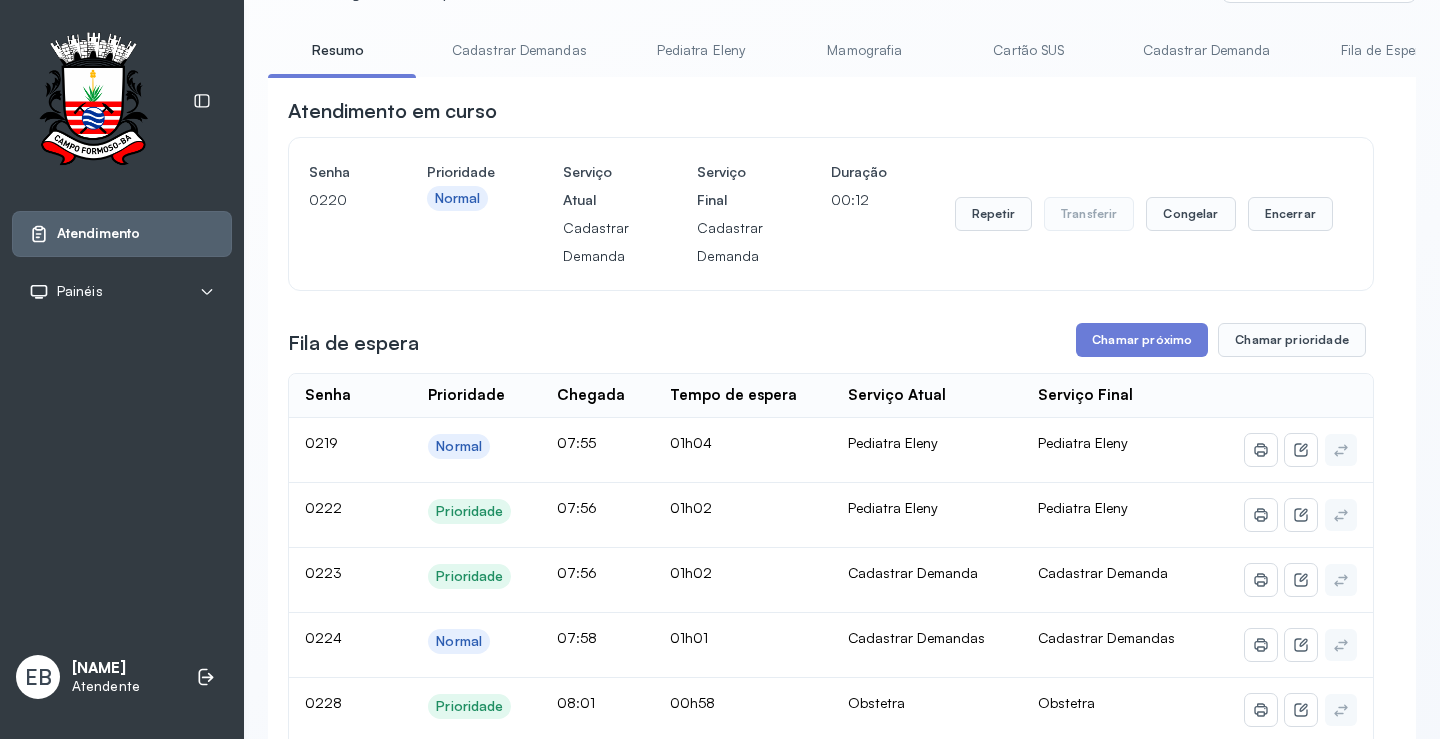 scroll, scrollTop: 0, scrollLeft: 0, axis: both 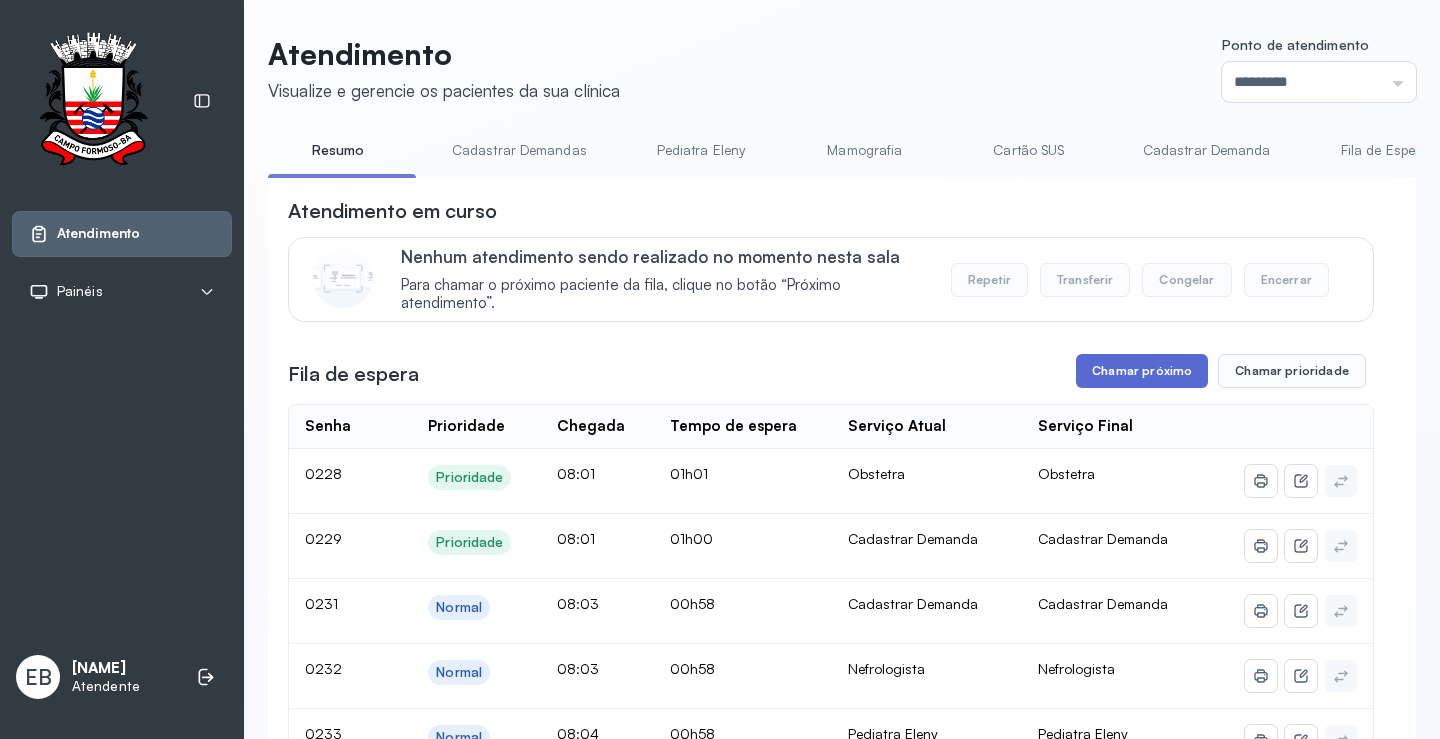click on "Chamar próximo" at bounding box center [1142, 371] 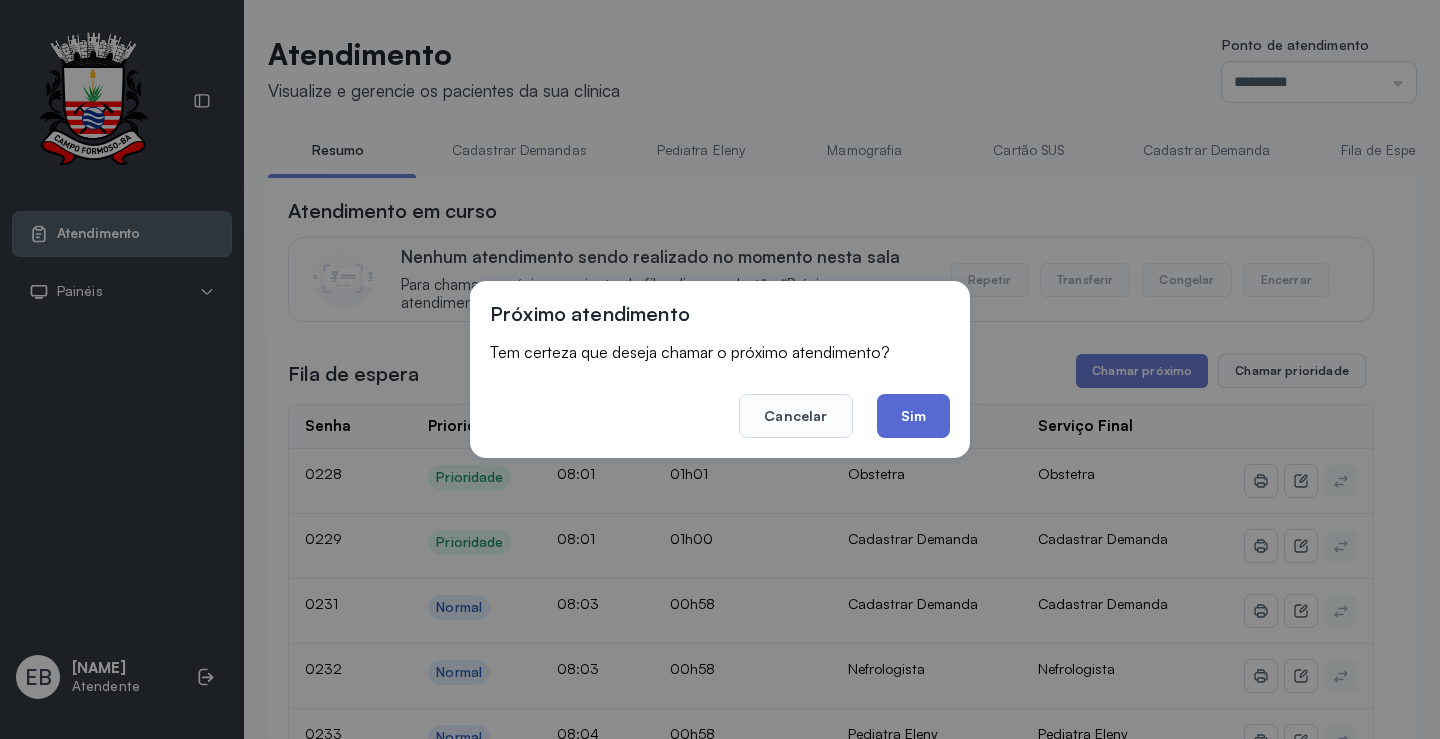 click on "Sim" 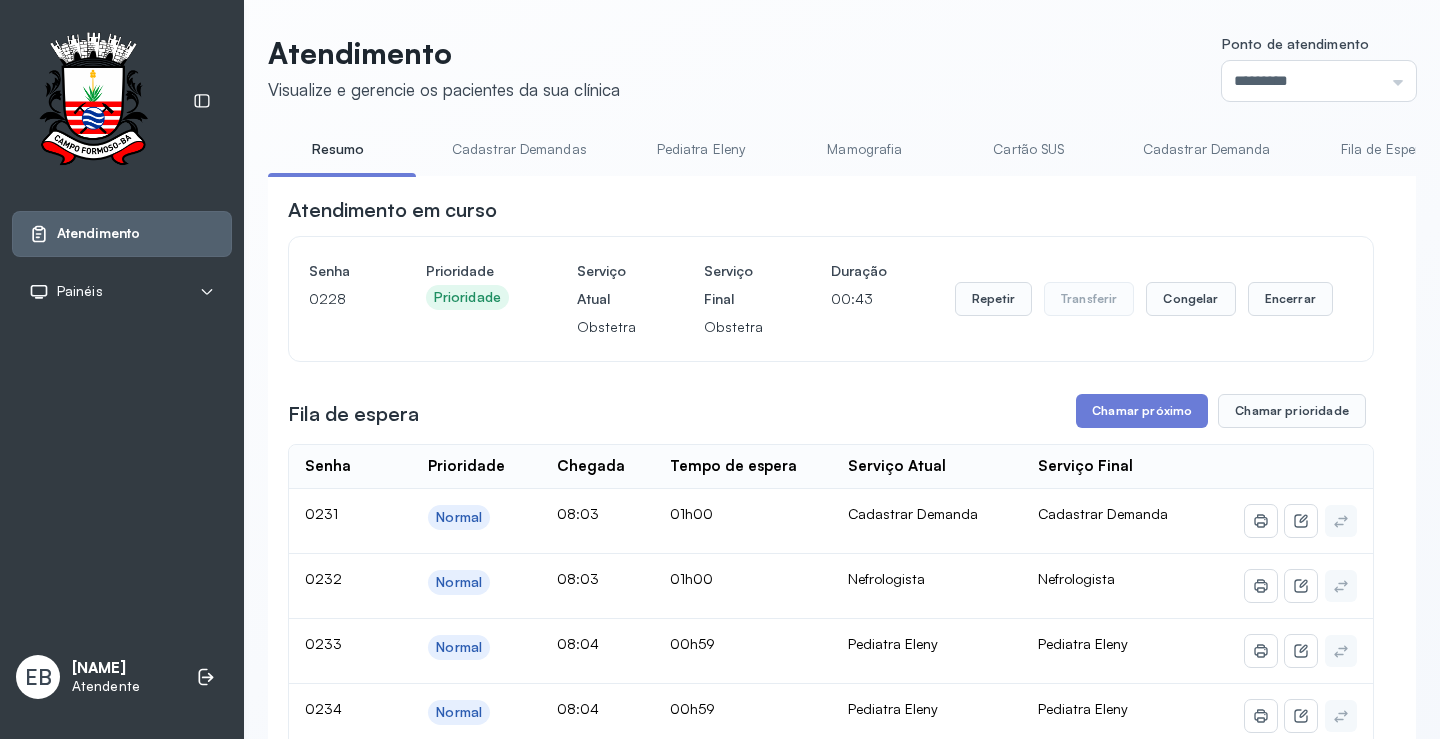 scroll, scrollTop: 13, scrollLeft: 0, axis: vertical 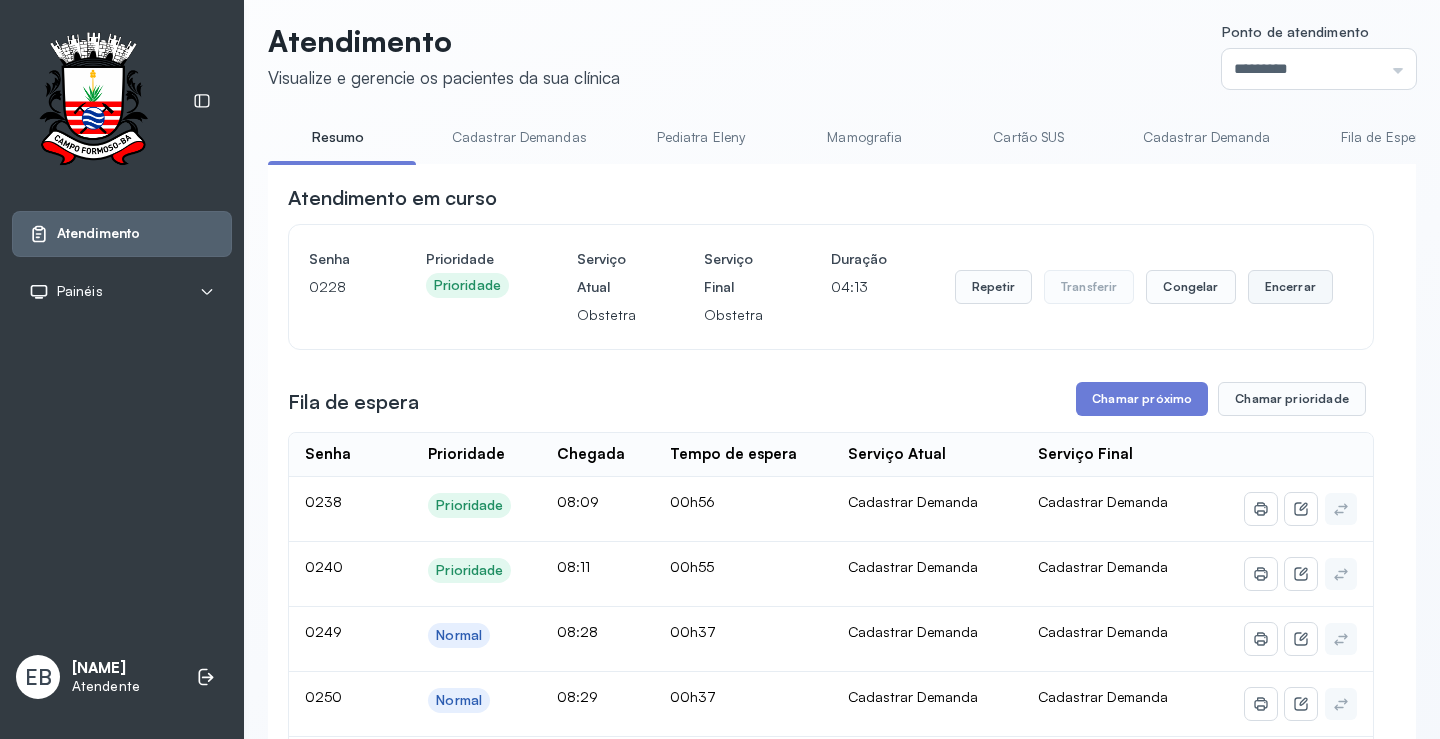 click on "Encerrar" at bounding box center (1290, 287) 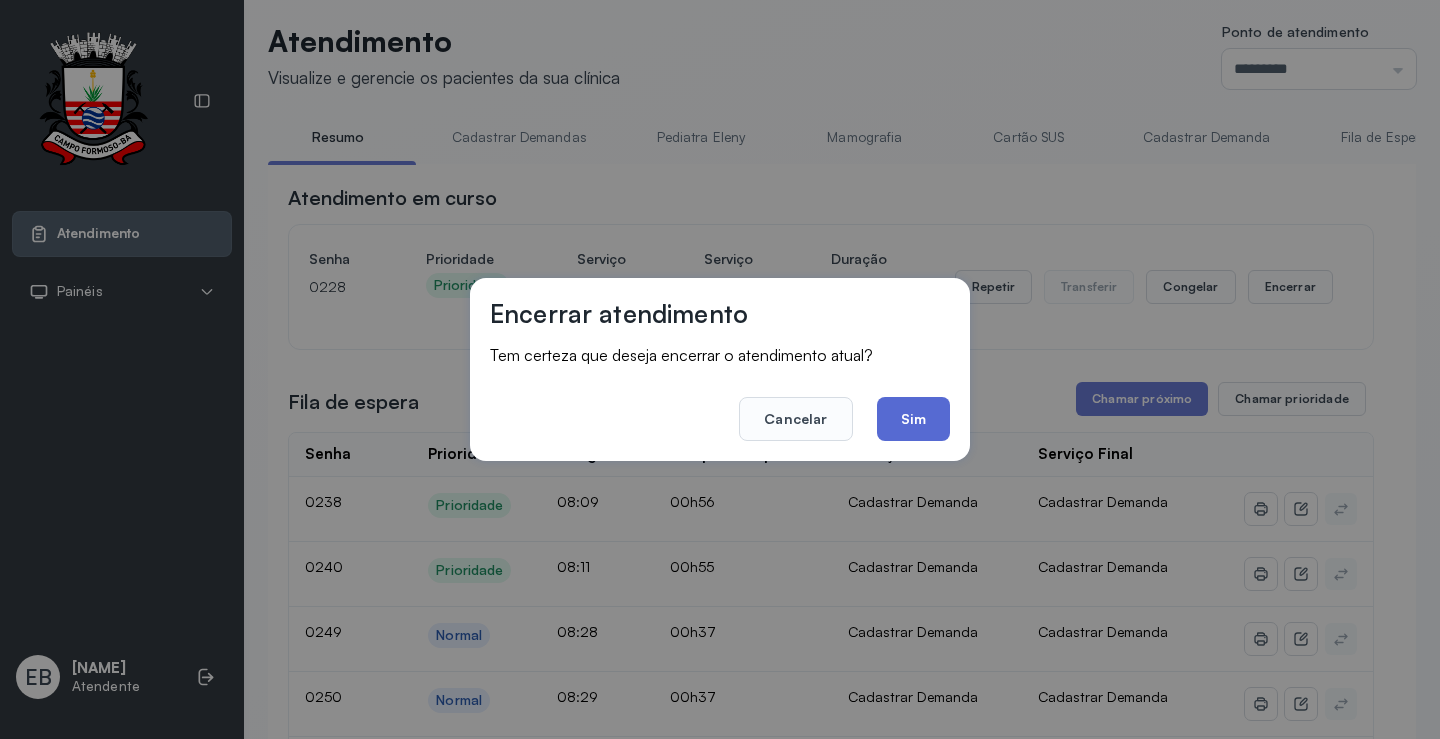 click on "Sim" 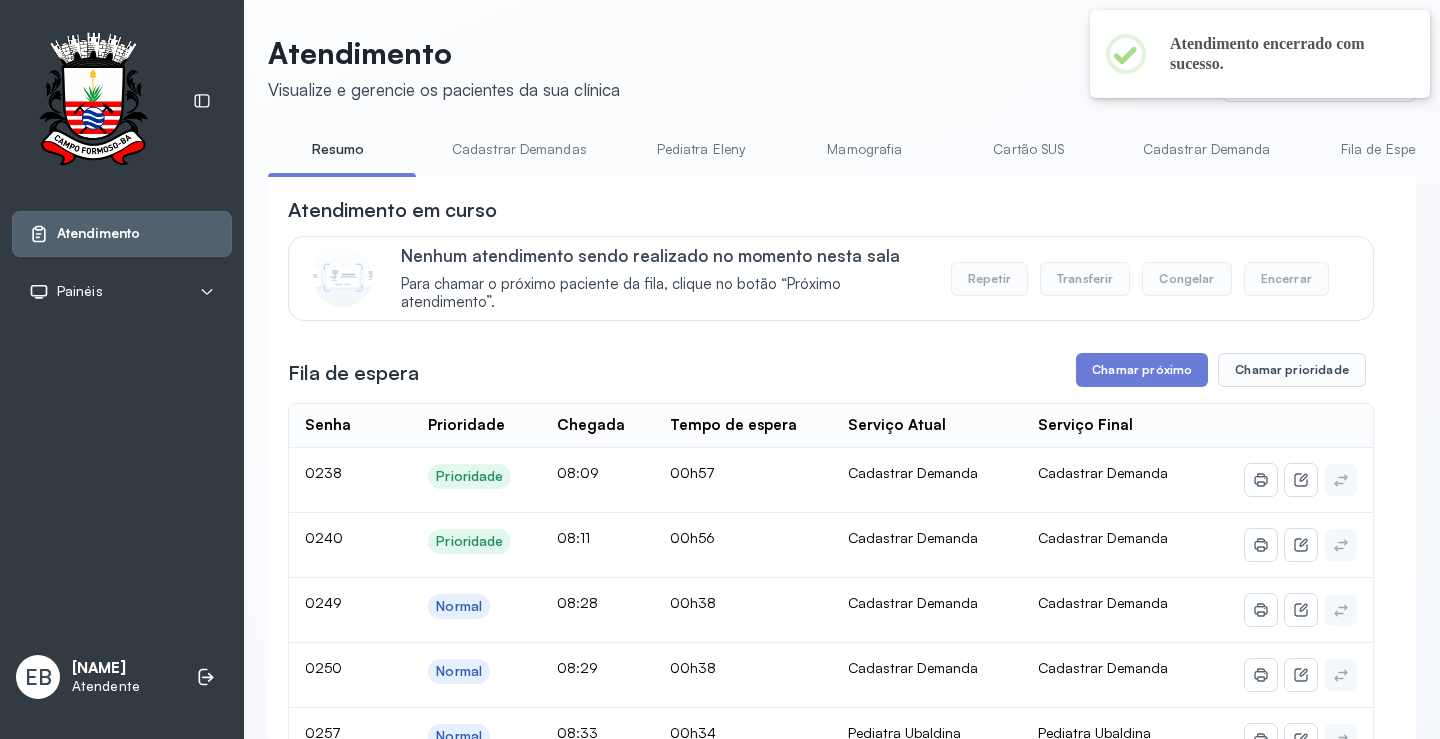 scroll, scrollTop: 13, scrollLeft: 0, axis: vertical 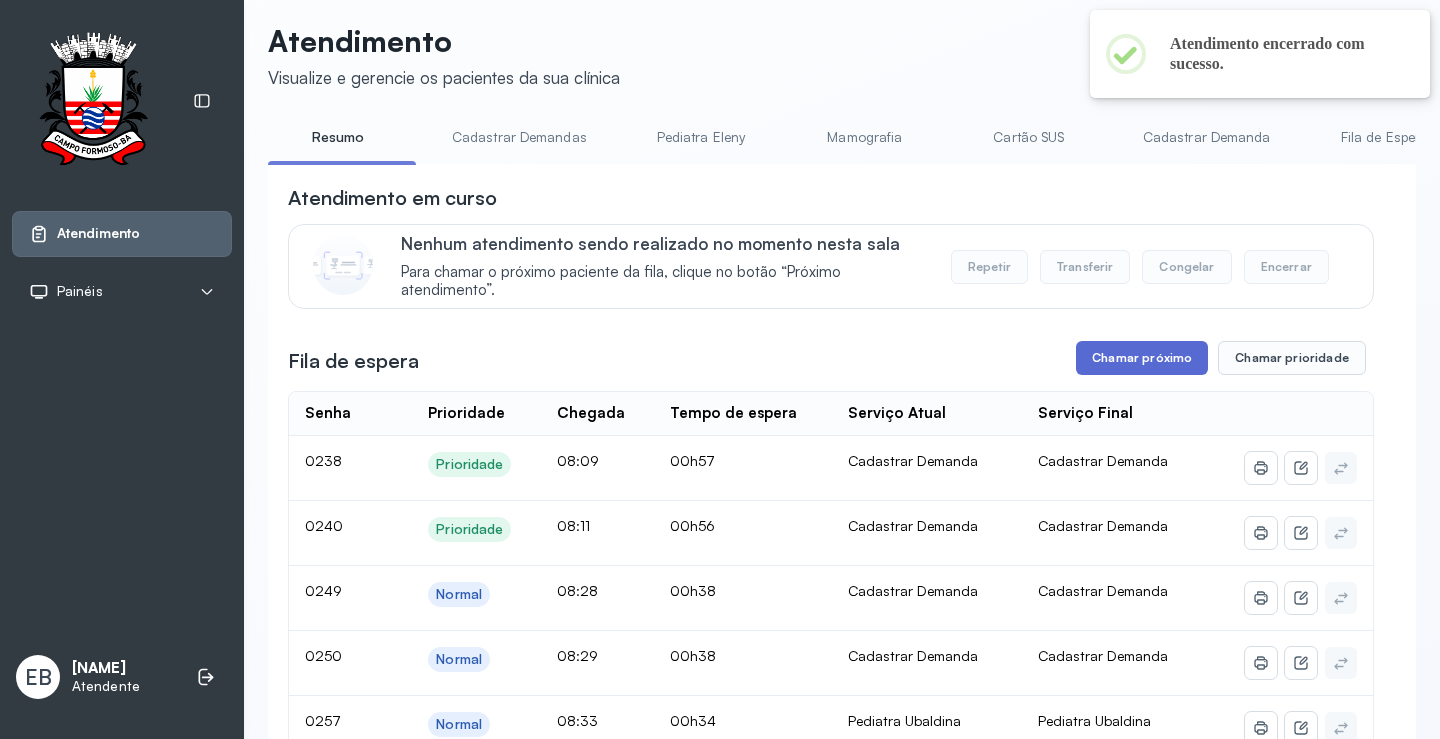 click on "Chamar próximo" at bounding box center [1142, 358] 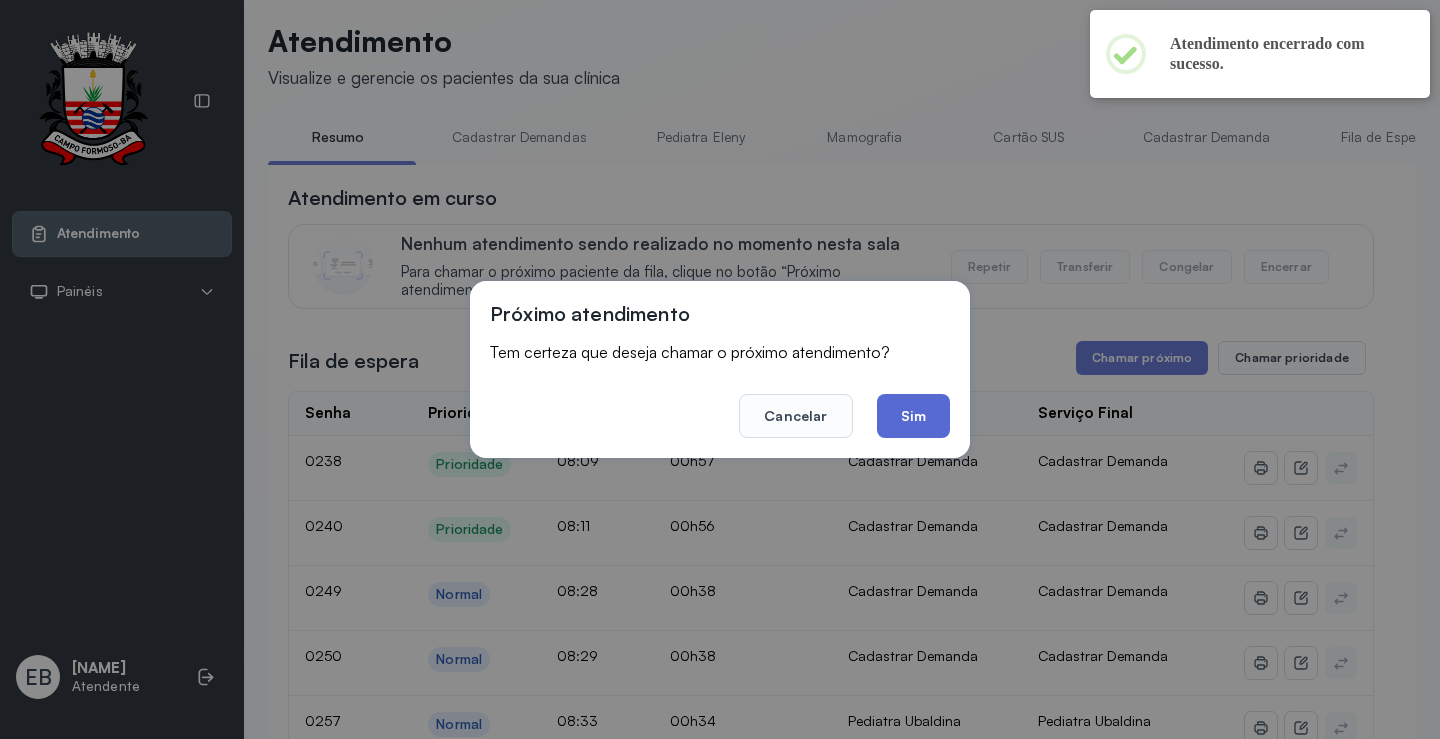 click on "Sim" 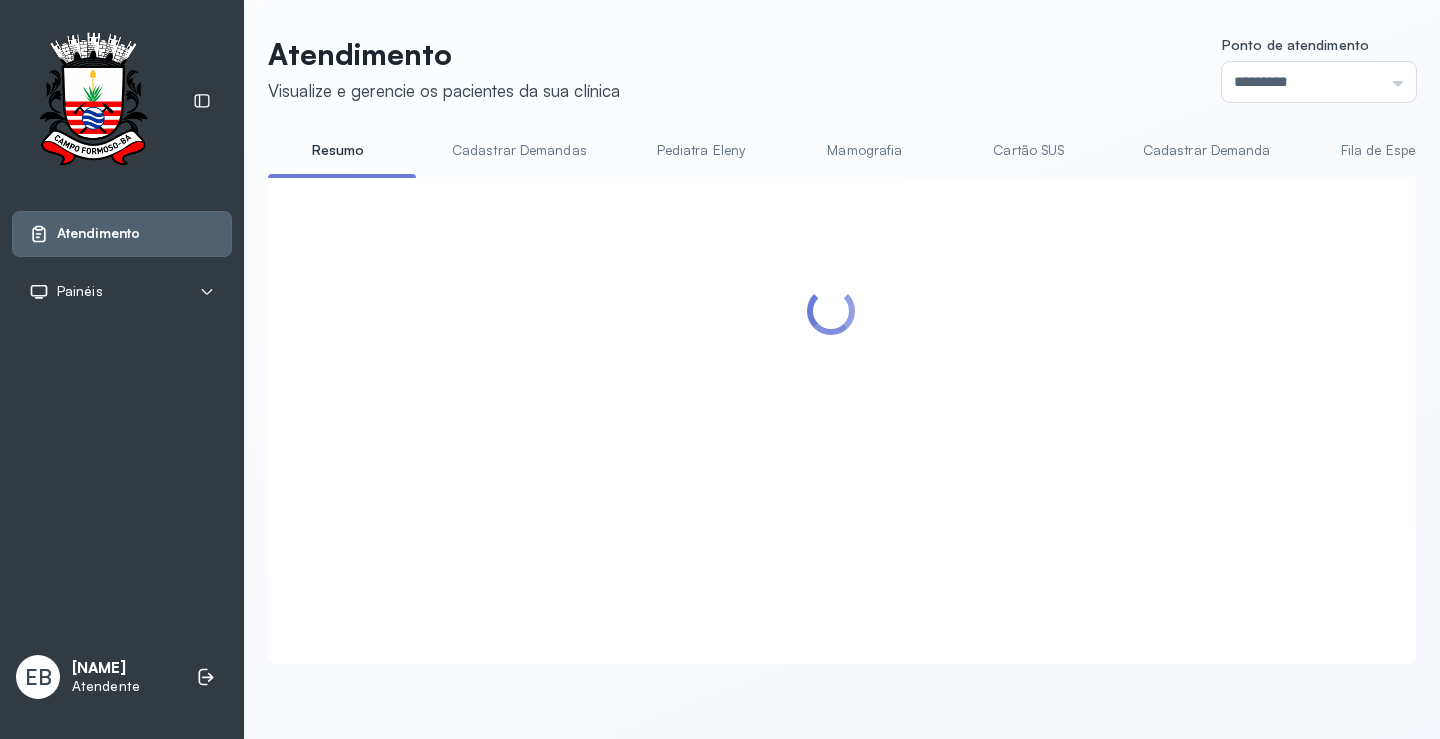 scroll, scrollTop: 0, scrollLeft: 0, axis: both 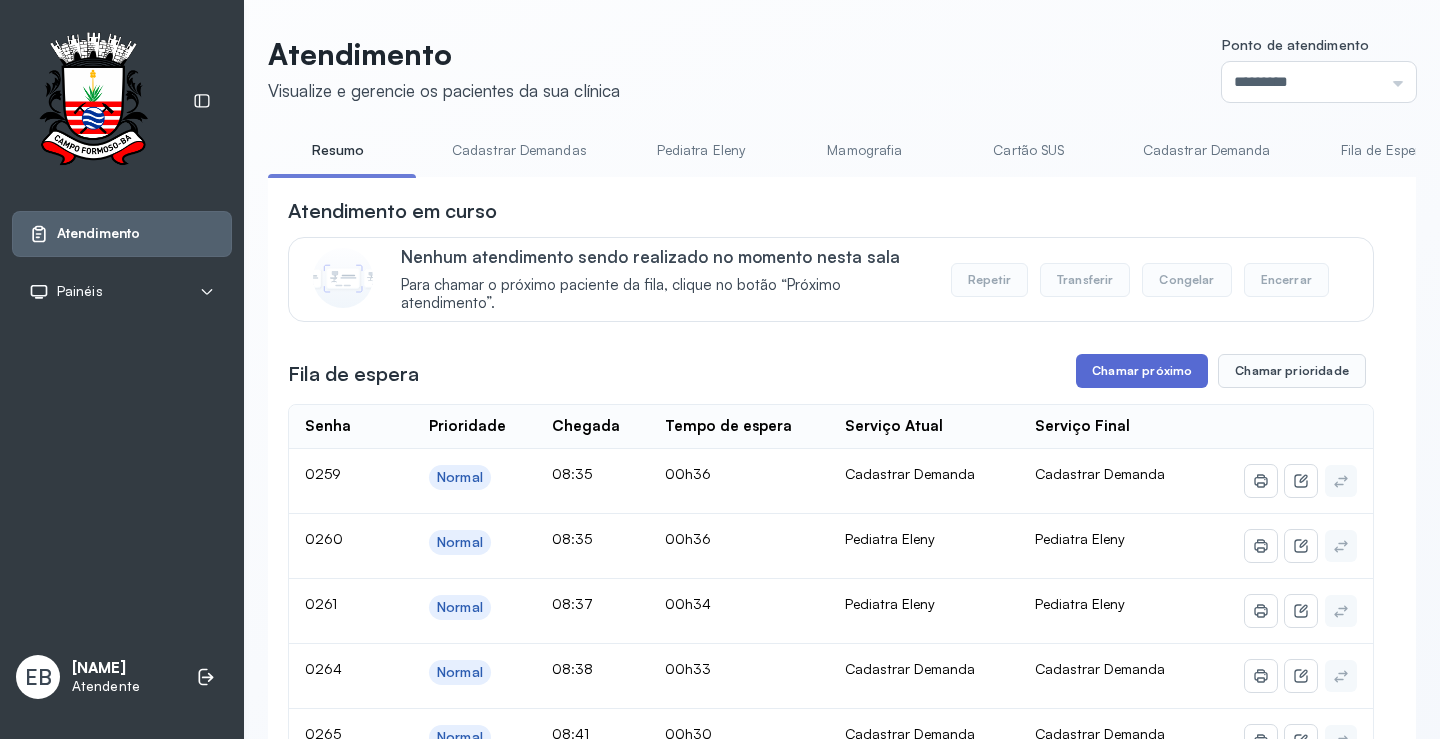click on "Chamar próximo" at bounding box center [1142, 371] 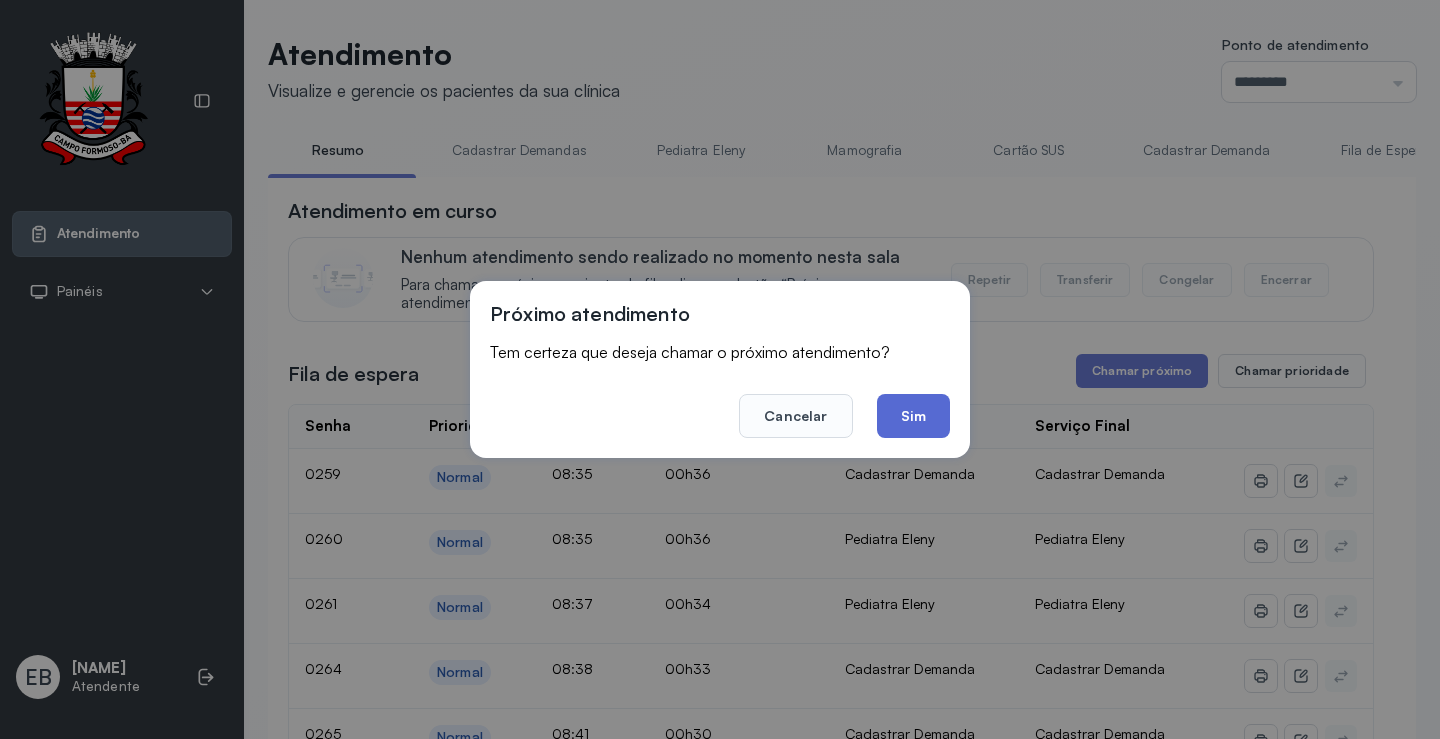click on "Sim" 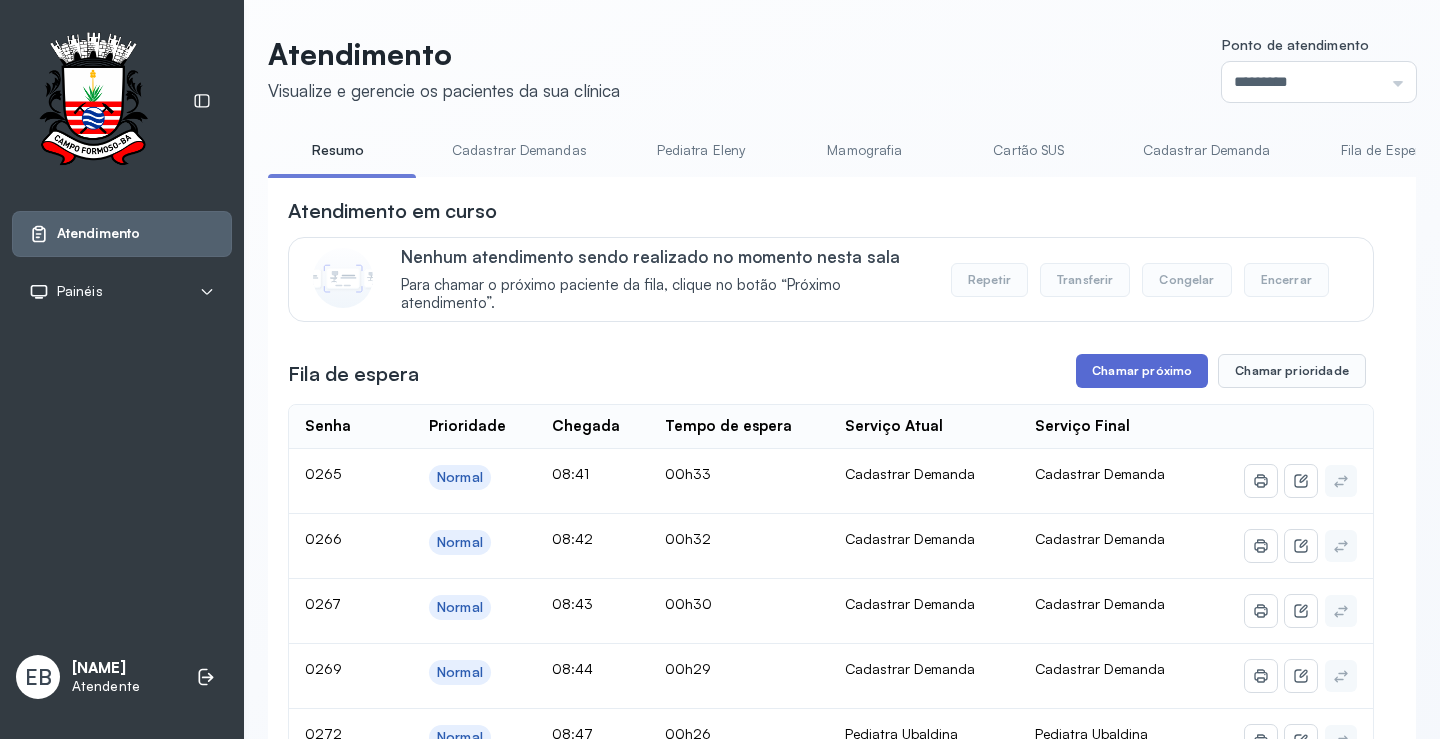 click on "Chamar próximo" at bounding box center (1142, 371) 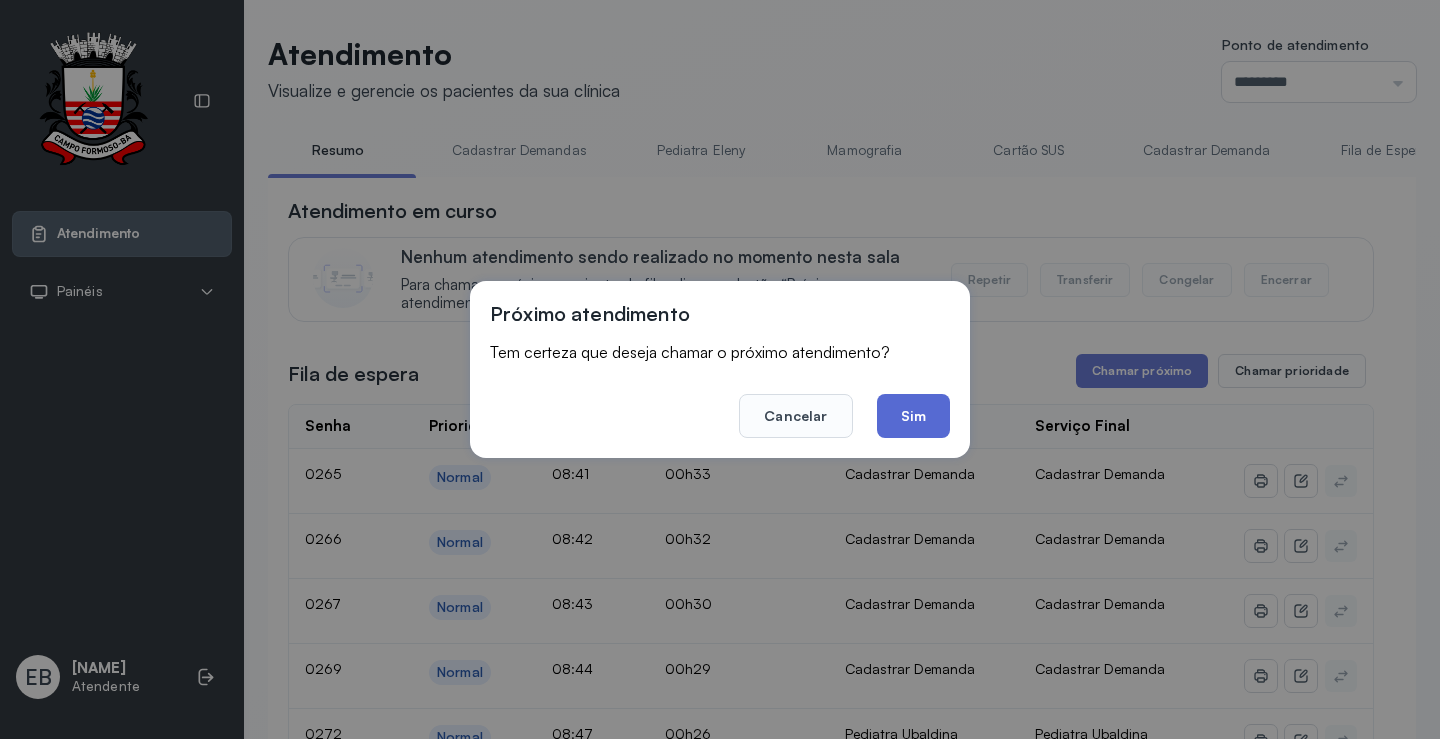 click on "Sim" 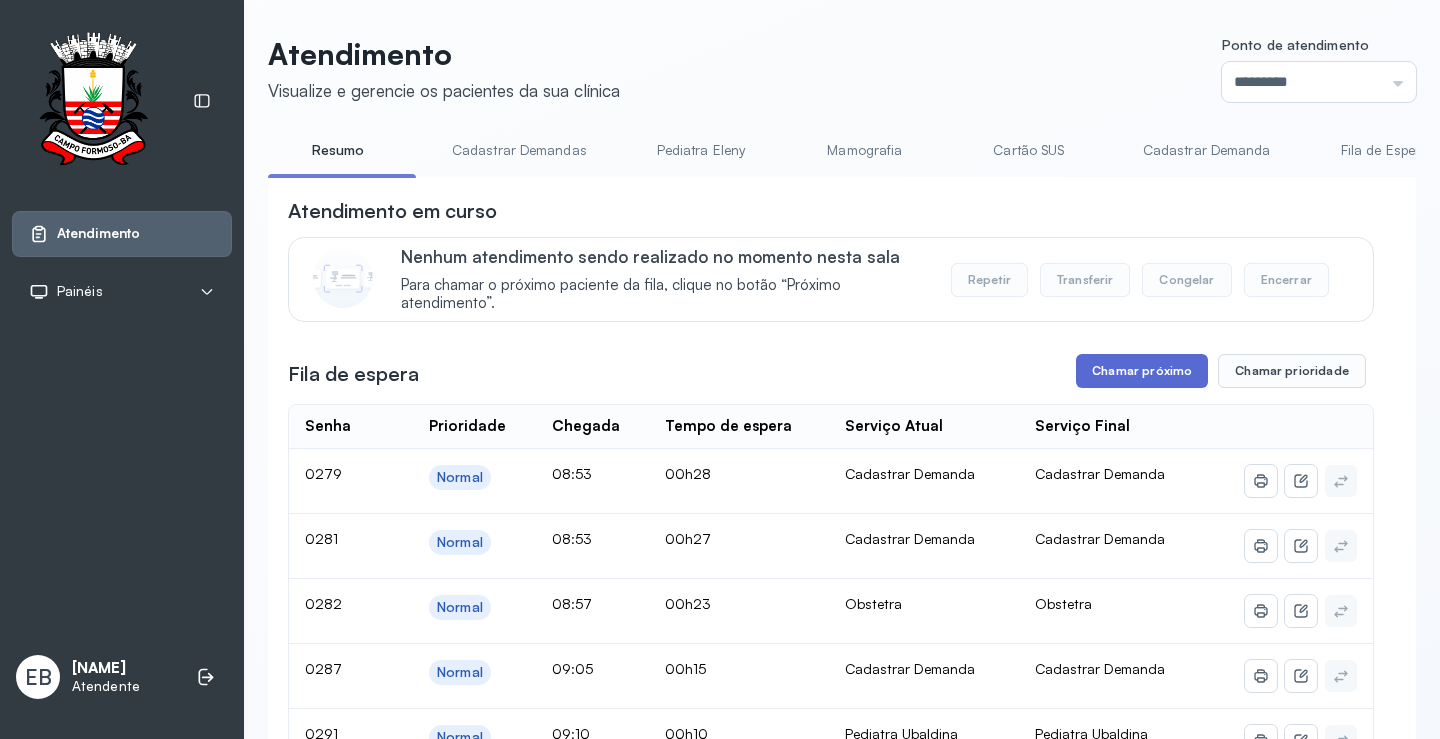 click on "Chamar próximo" at bounding box center (1142, 371) 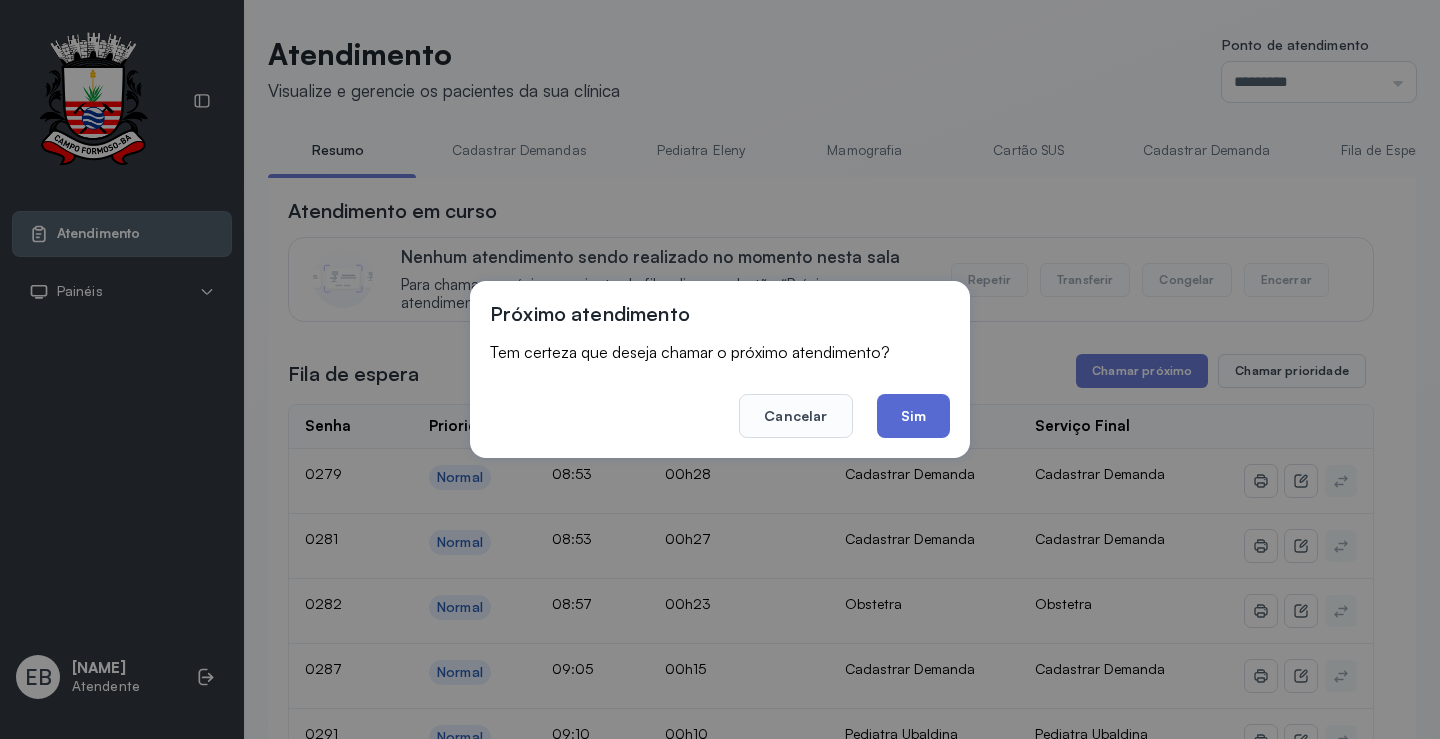 click on "Sim" 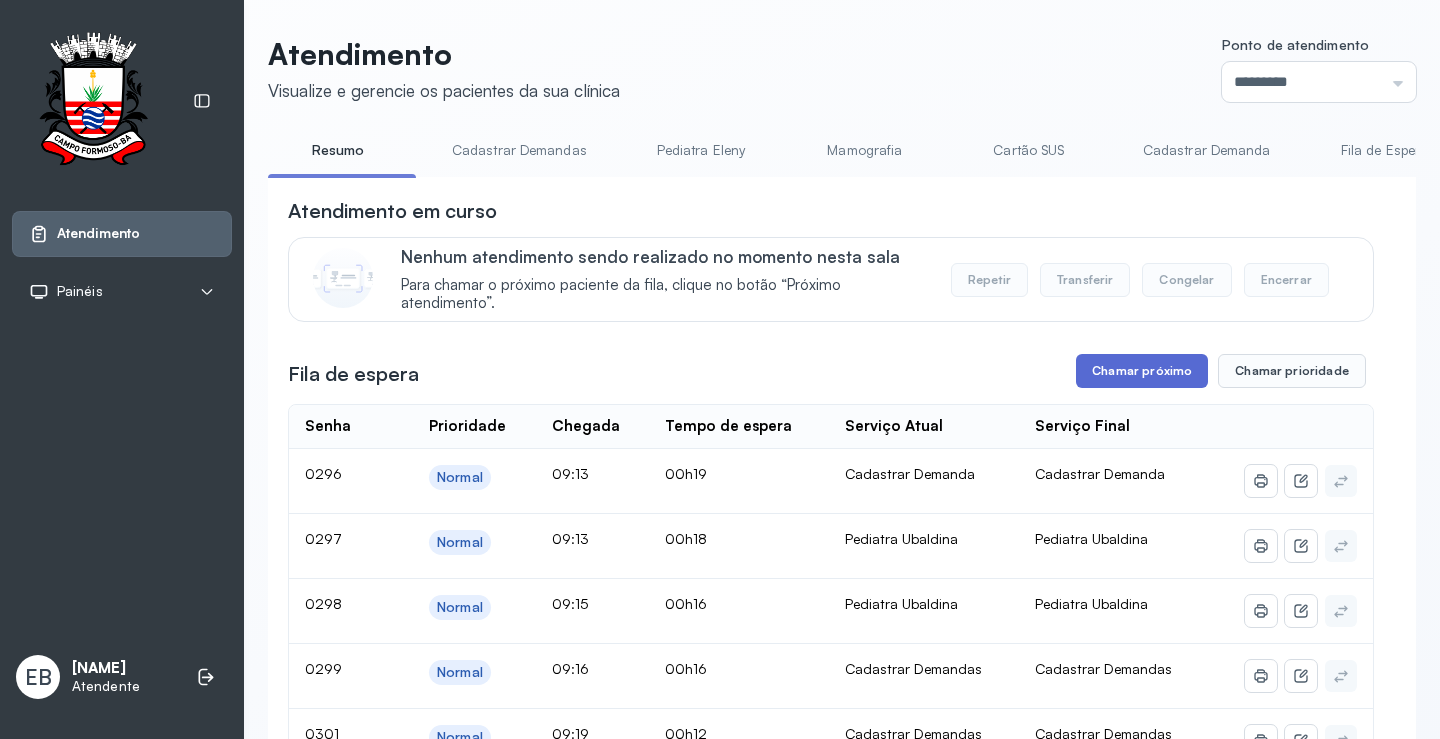 click on "Chamar próximo" at bounding box center (1142, 371) 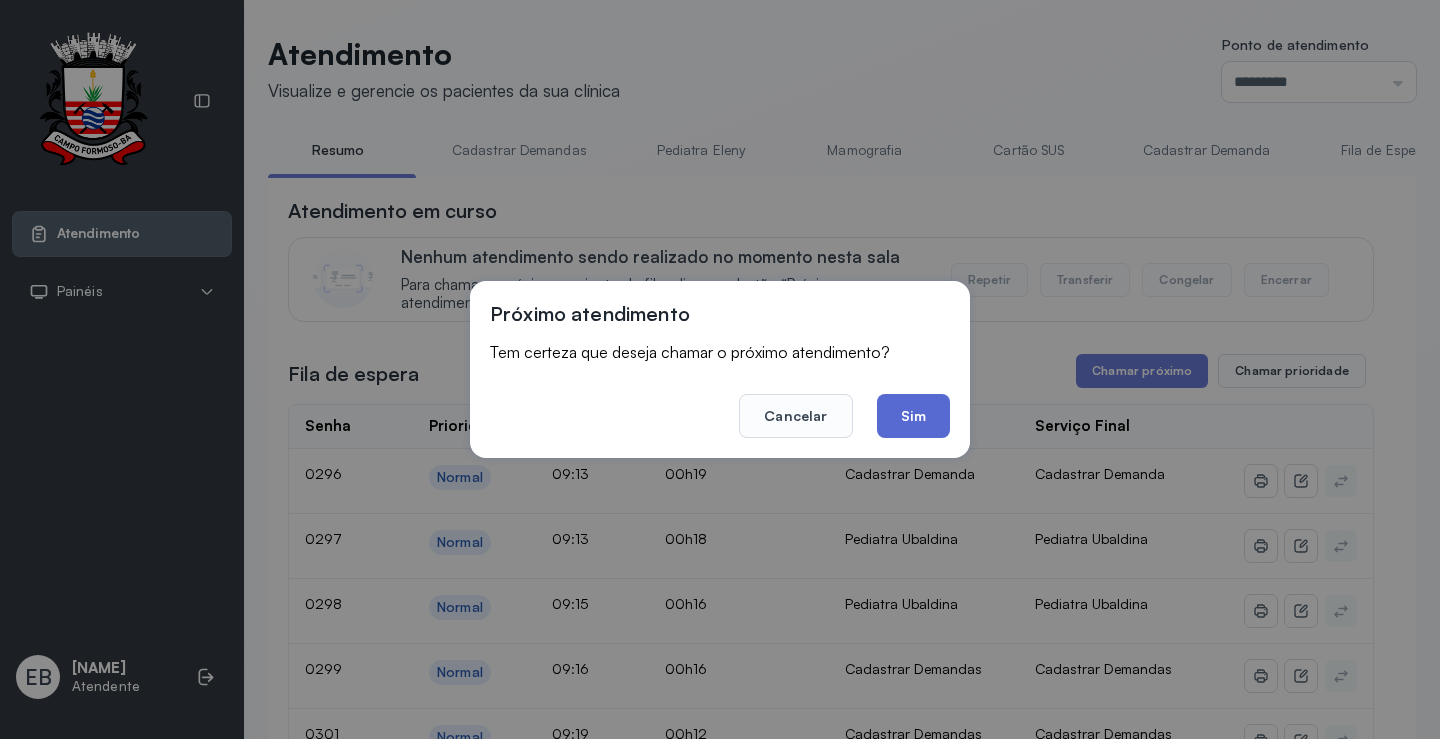 click on "Sim" 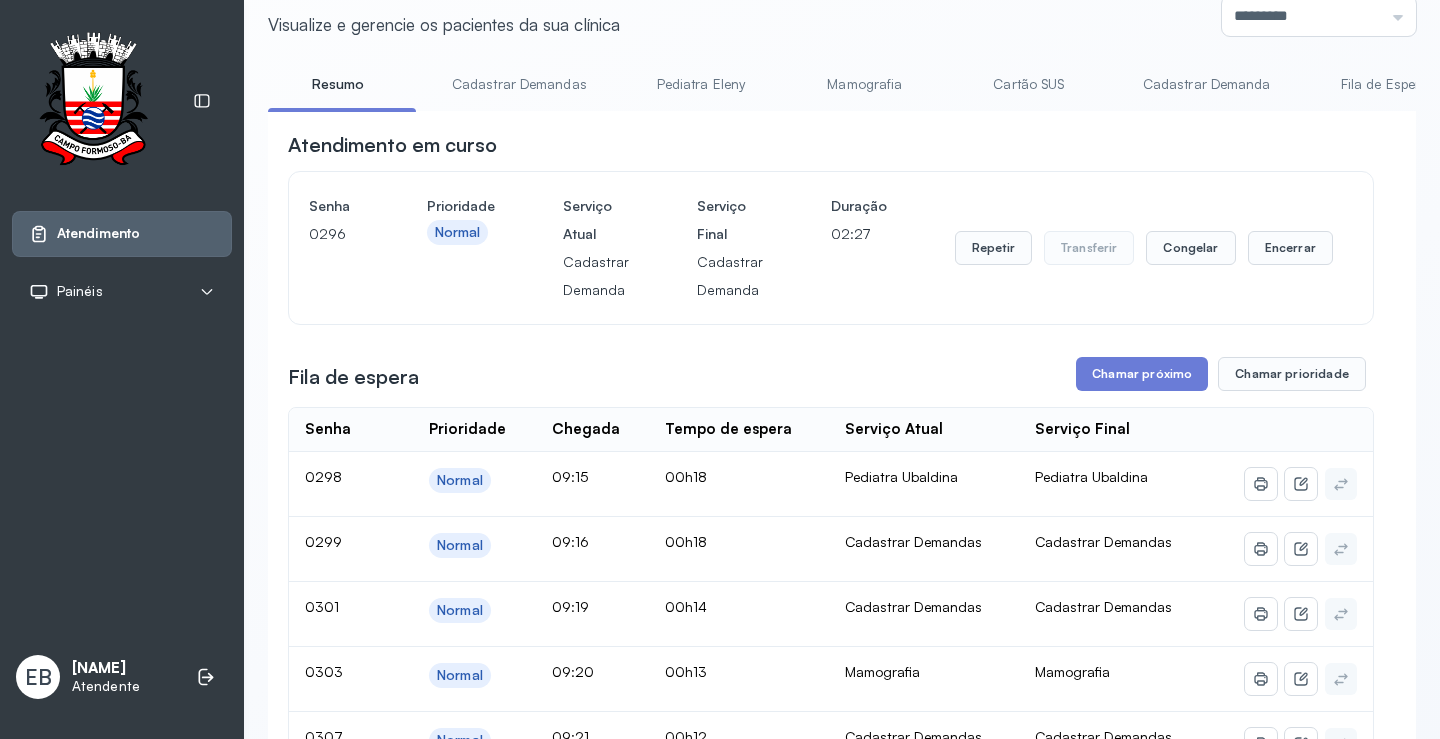 scroll, scrollTop: 100, scrollLeft: 0, axis: vertical 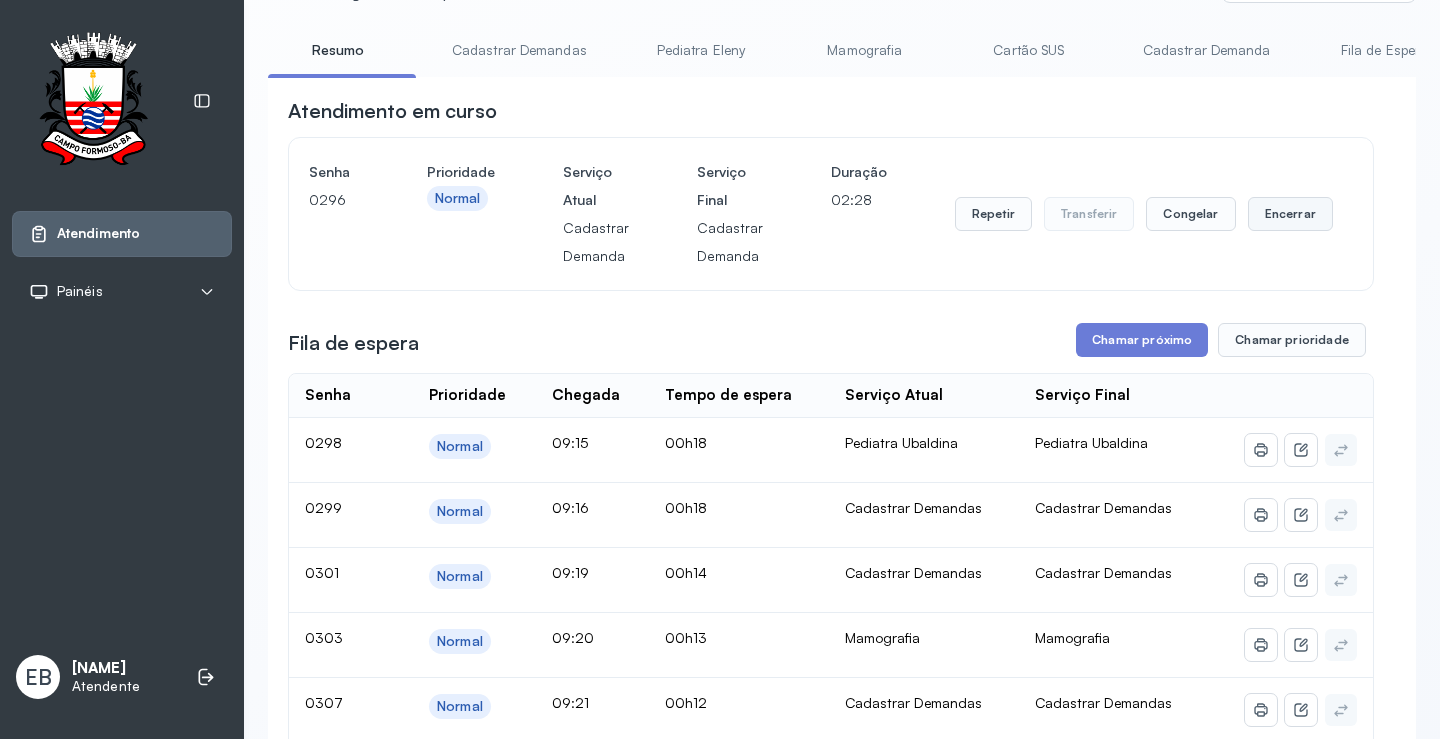 click on "Encerrar" at bounding box center (1290, 214) 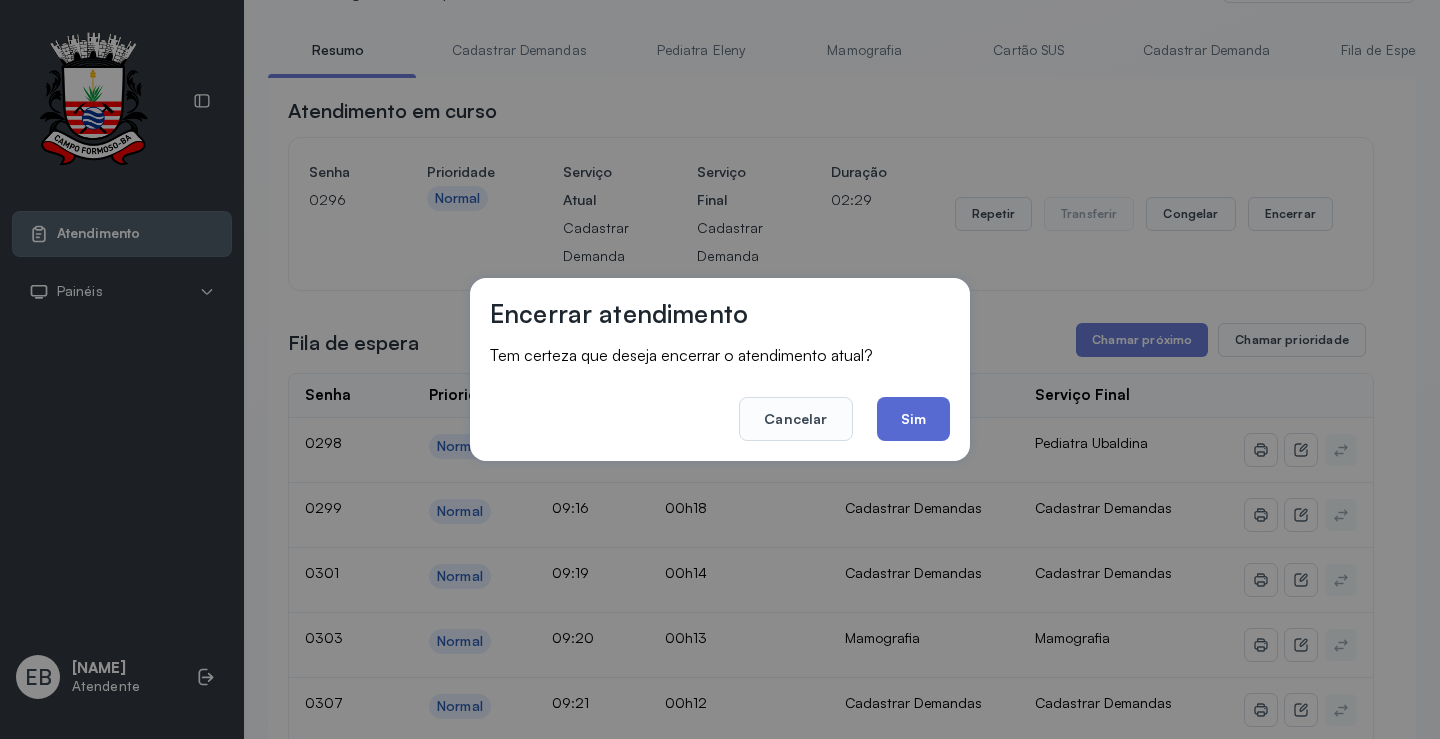 click on "Sim" 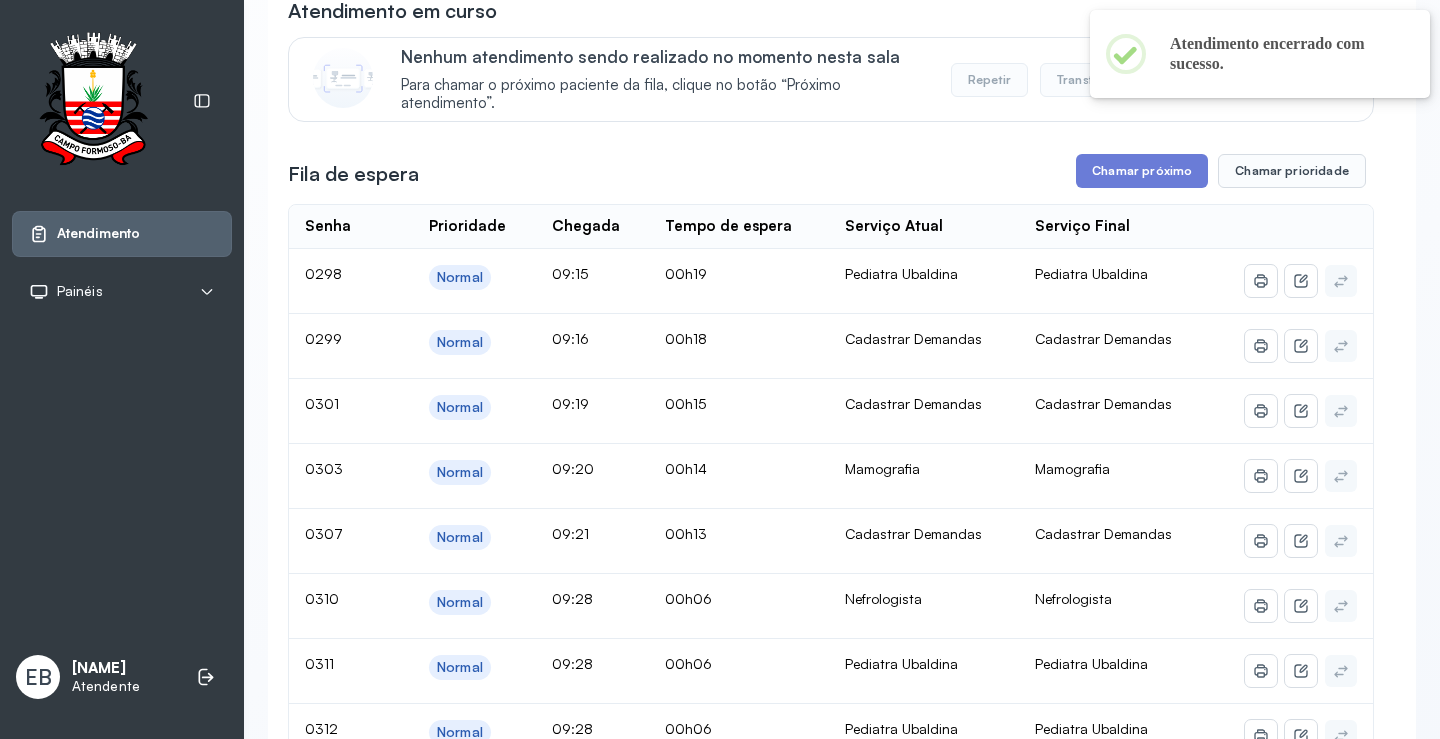scroll, scrollTop: 0, scrollLeft: 0, axis: both 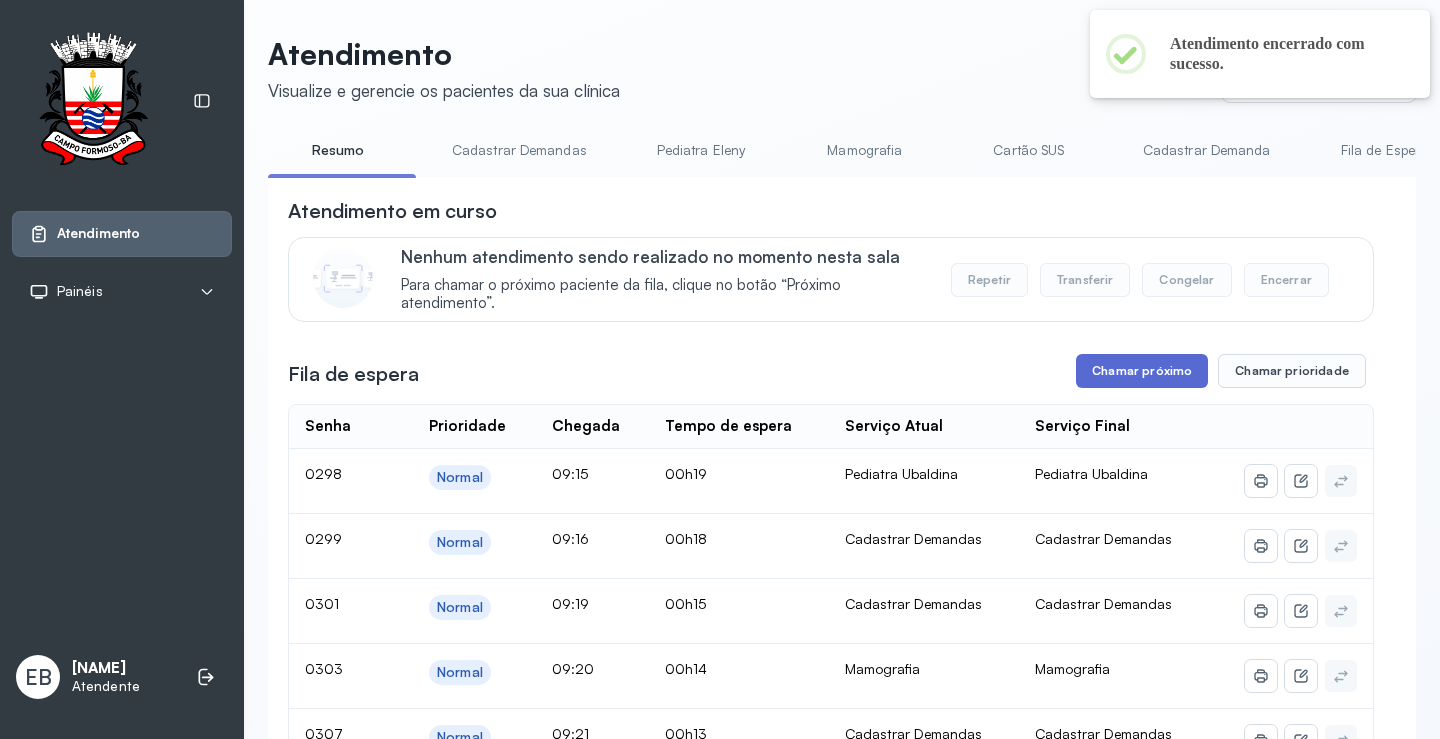 click on "Chamar próximo" at bounding box center (1142, 371) 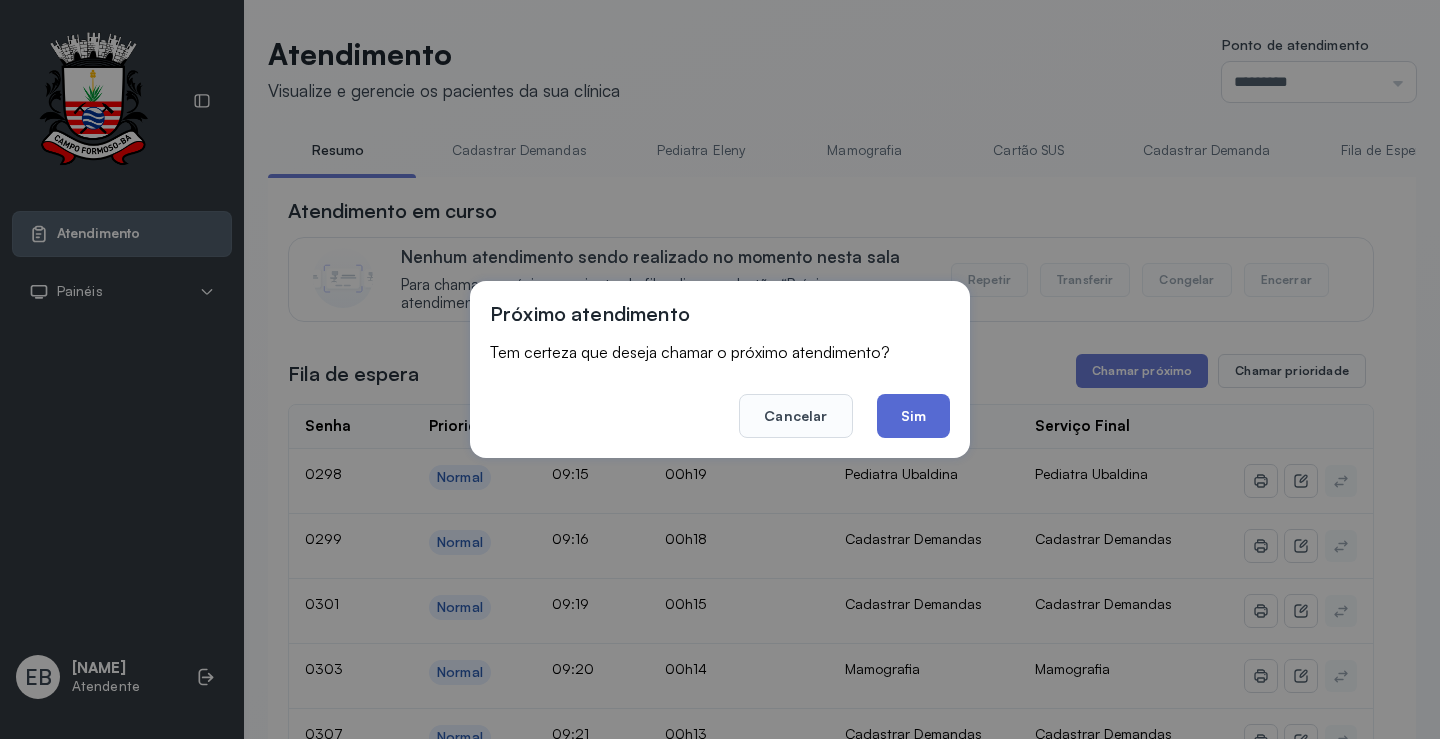 click on "Sim" 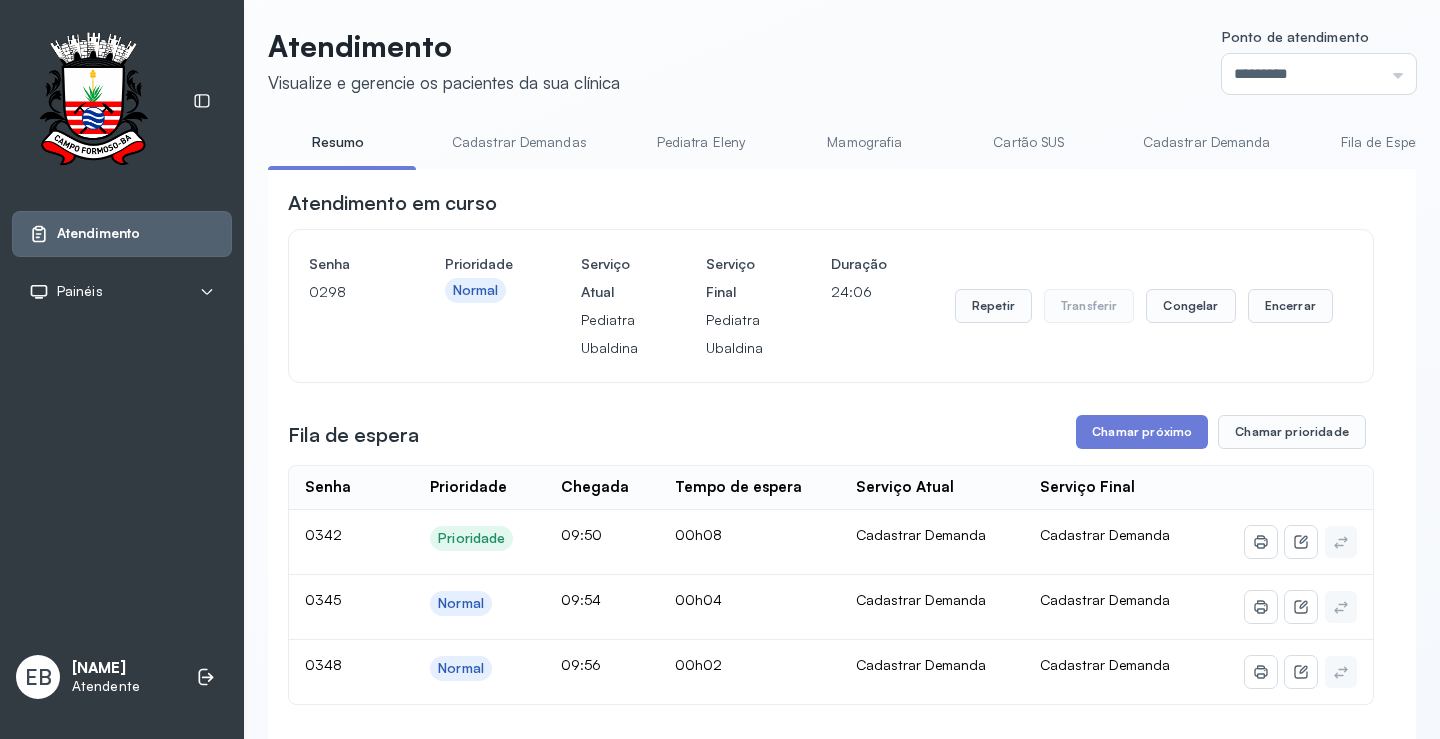 scroll, scrollTop: 0, scrollLeft: 0, axis: both 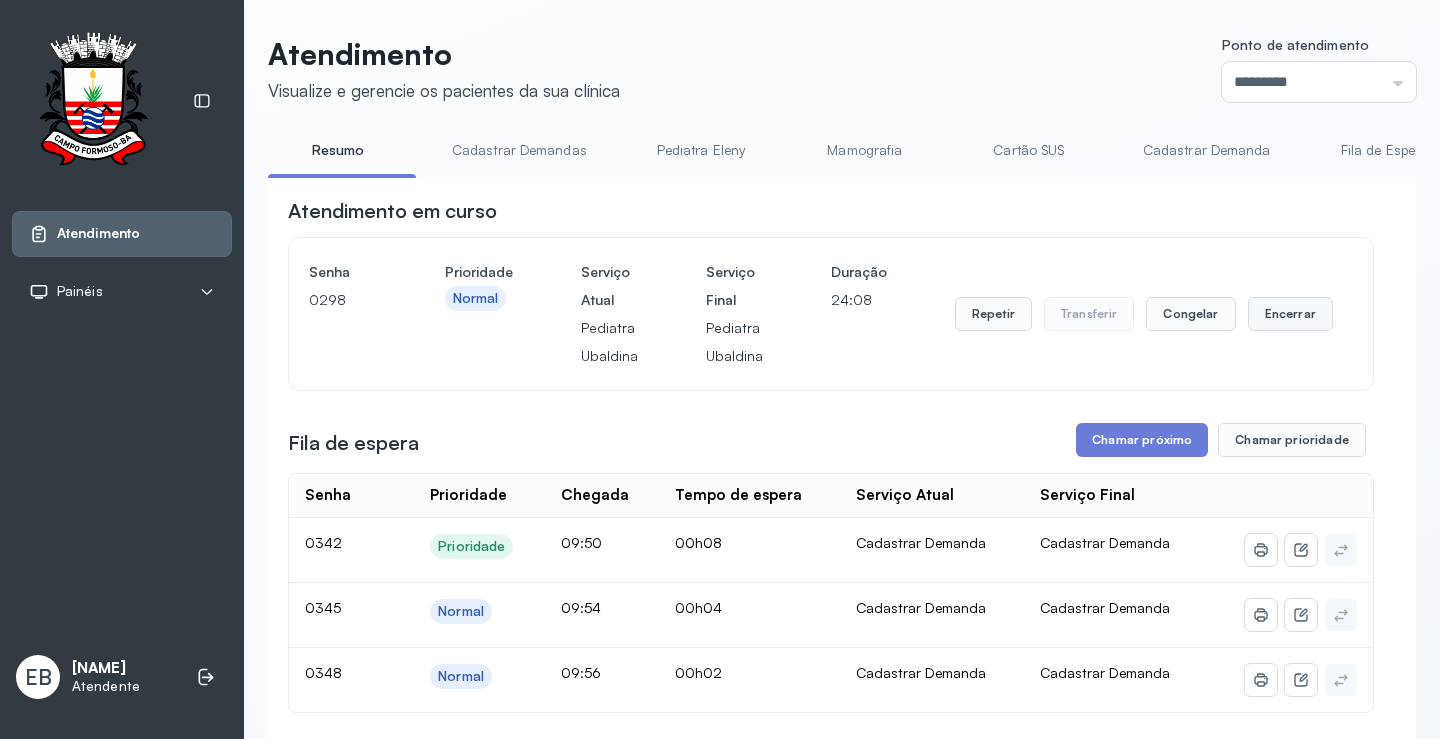 click on "Encerrar" at bounding box center (1290, 314) 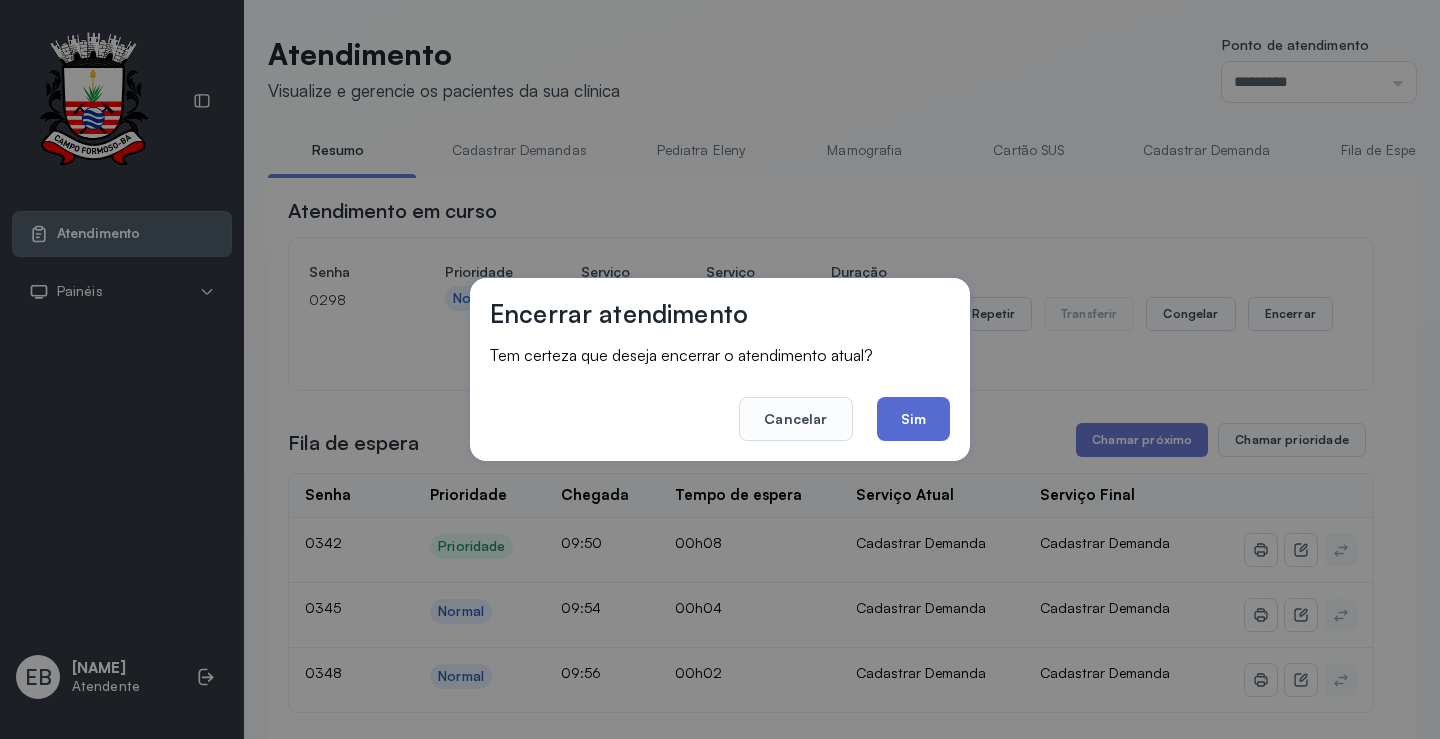 click on "Sim" 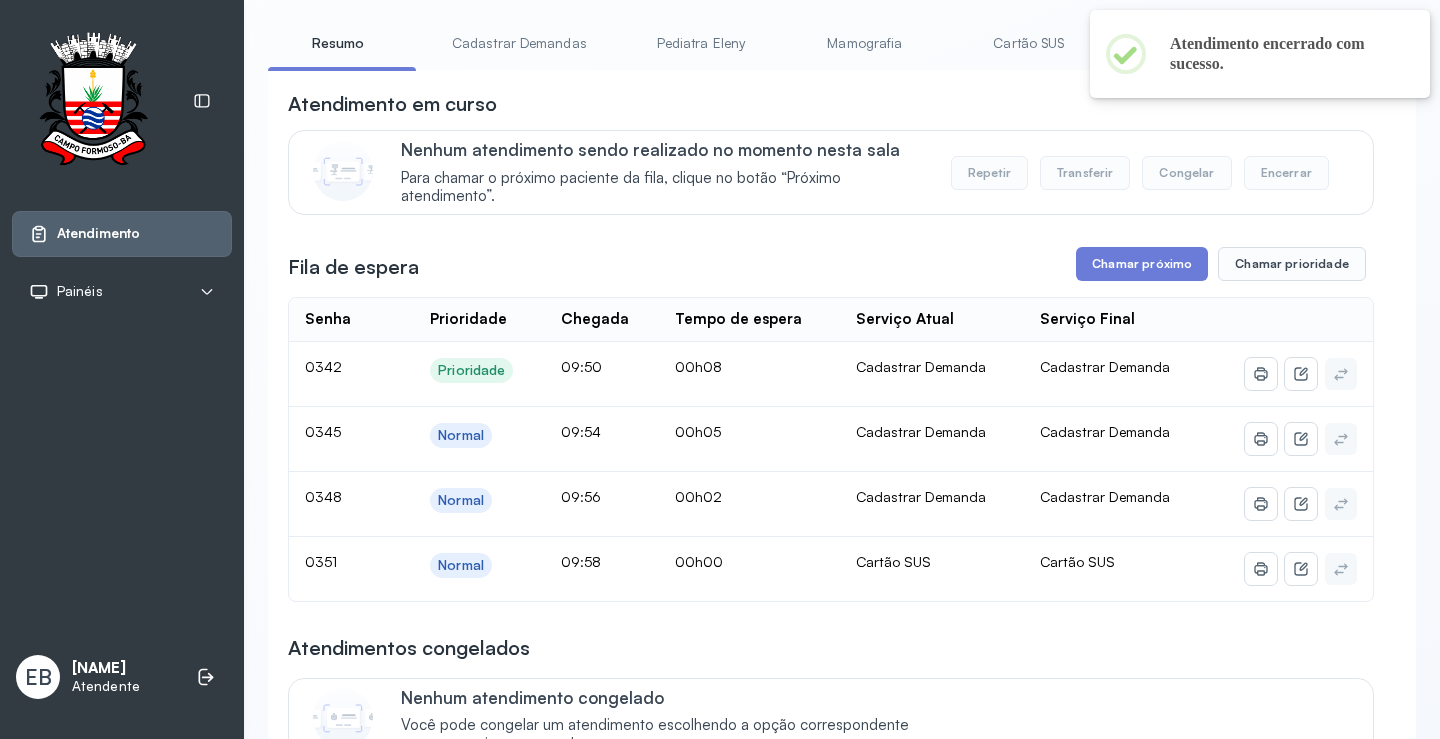 scroll, scrollTop: 200, scrollLeft: 0, axis: vertical 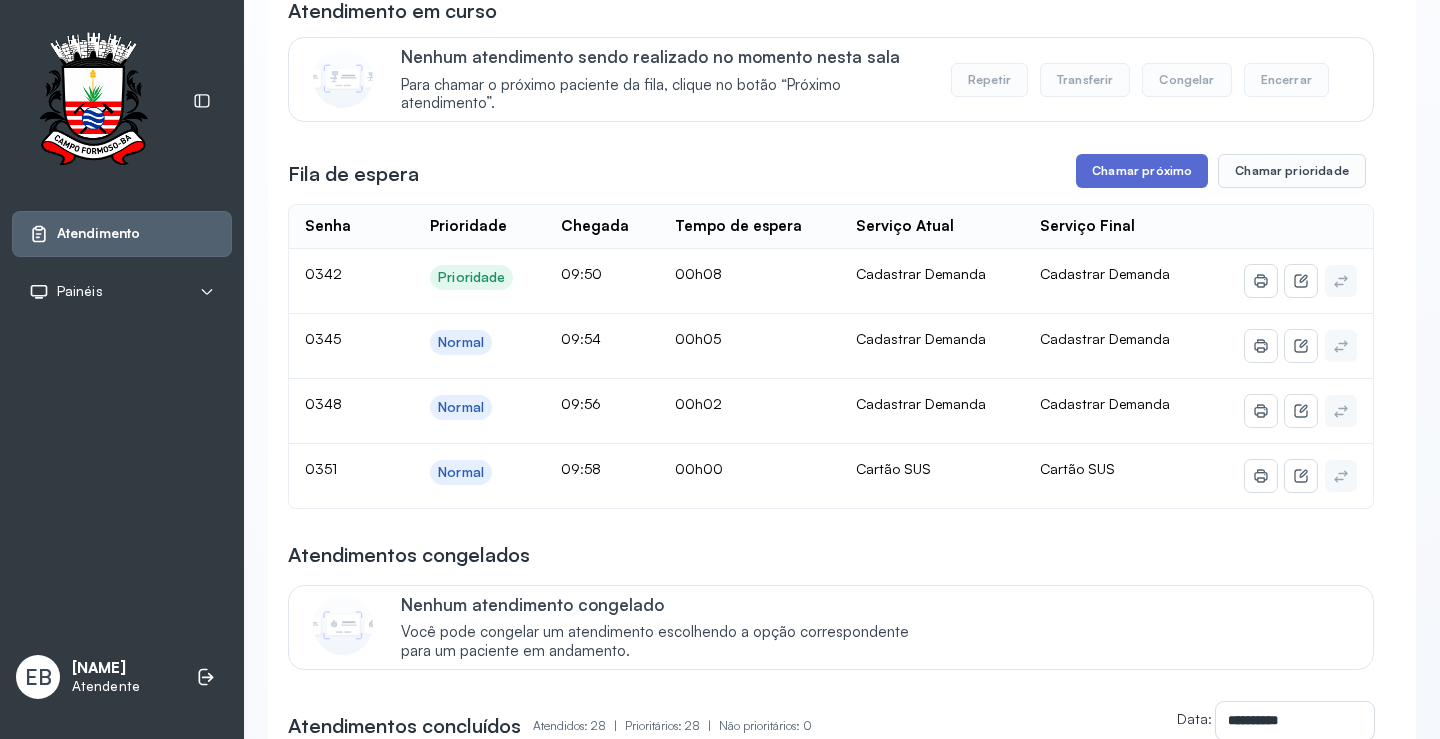 click on "Chamar próximo" at bounding box center [1142, 171] 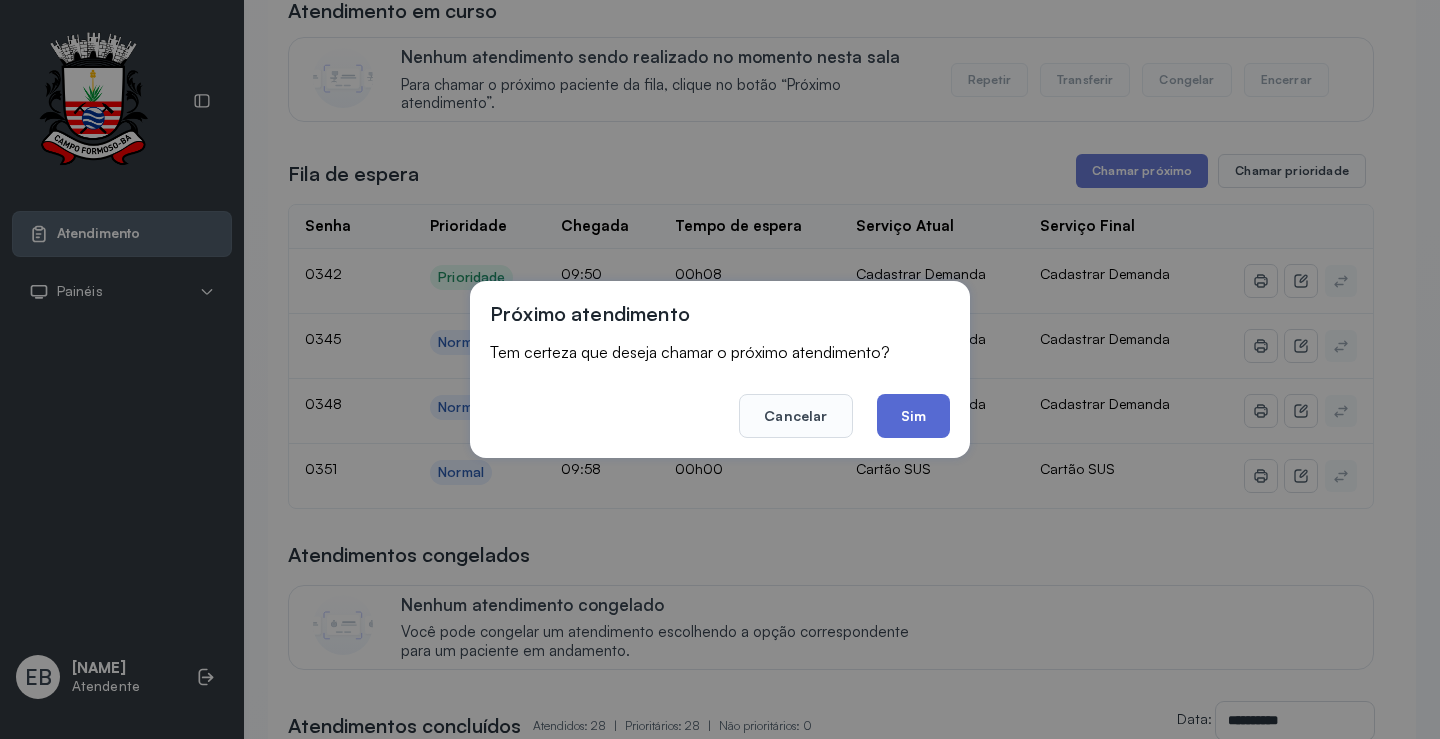 click on "Sim" 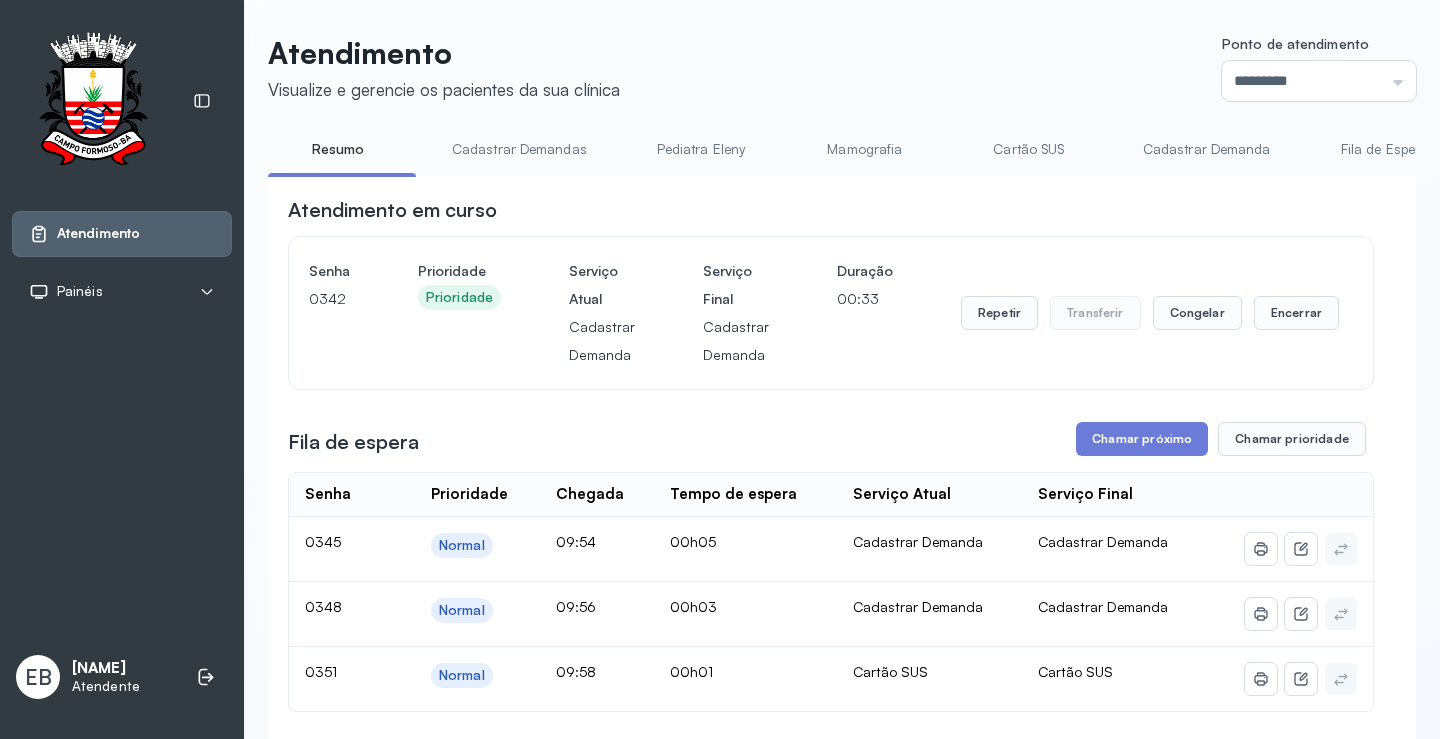 scroll, scrollTop: 200, scrollLeft: 0, axis: vertical 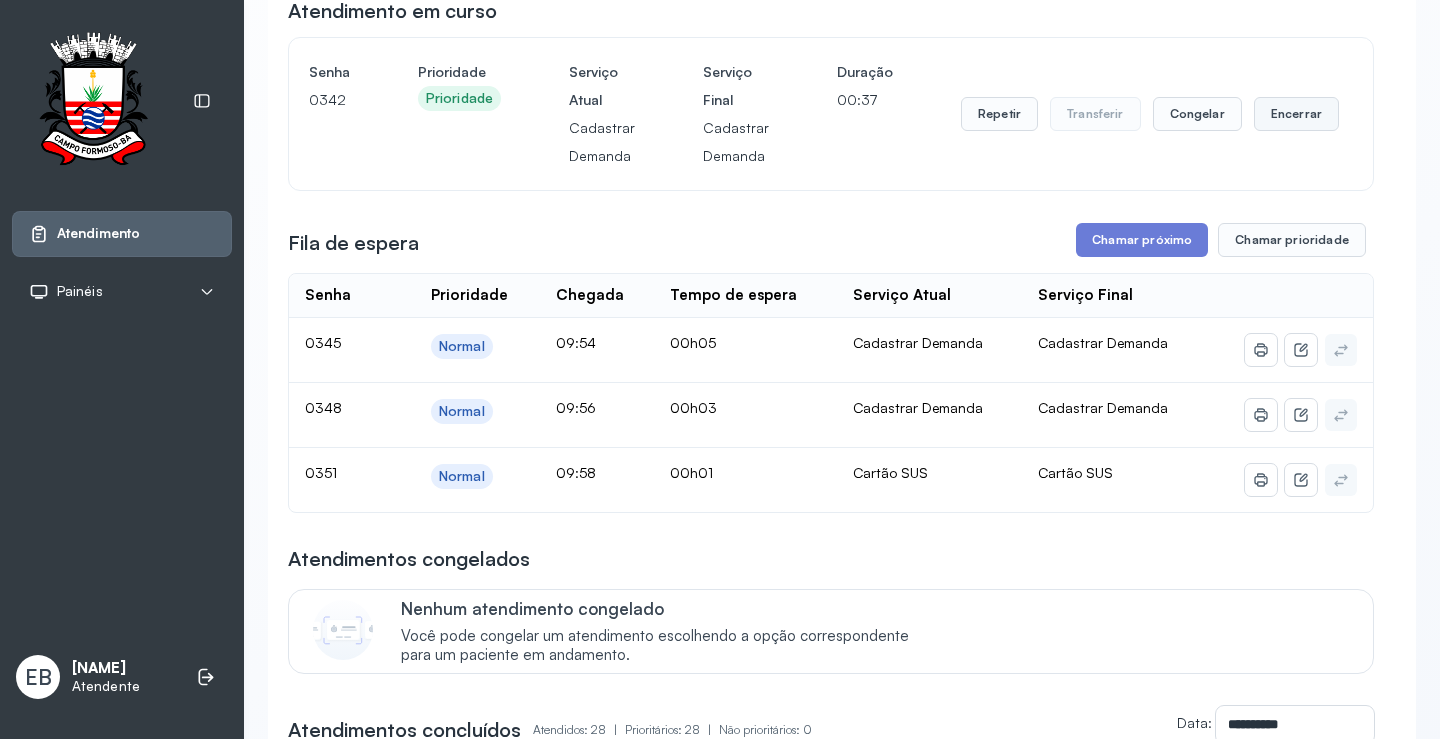 click on "Encerrar" at bounding box center [1296, 114] 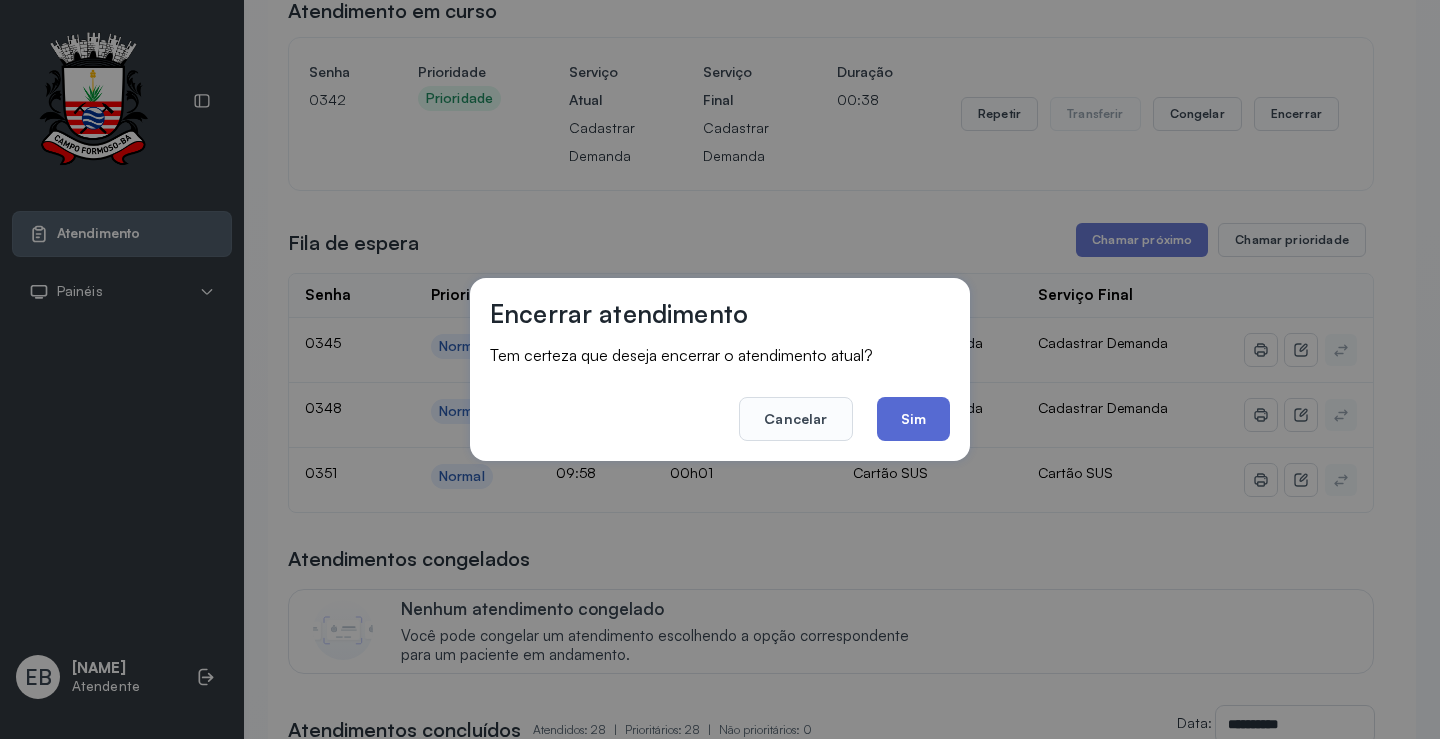 click on "Sim" 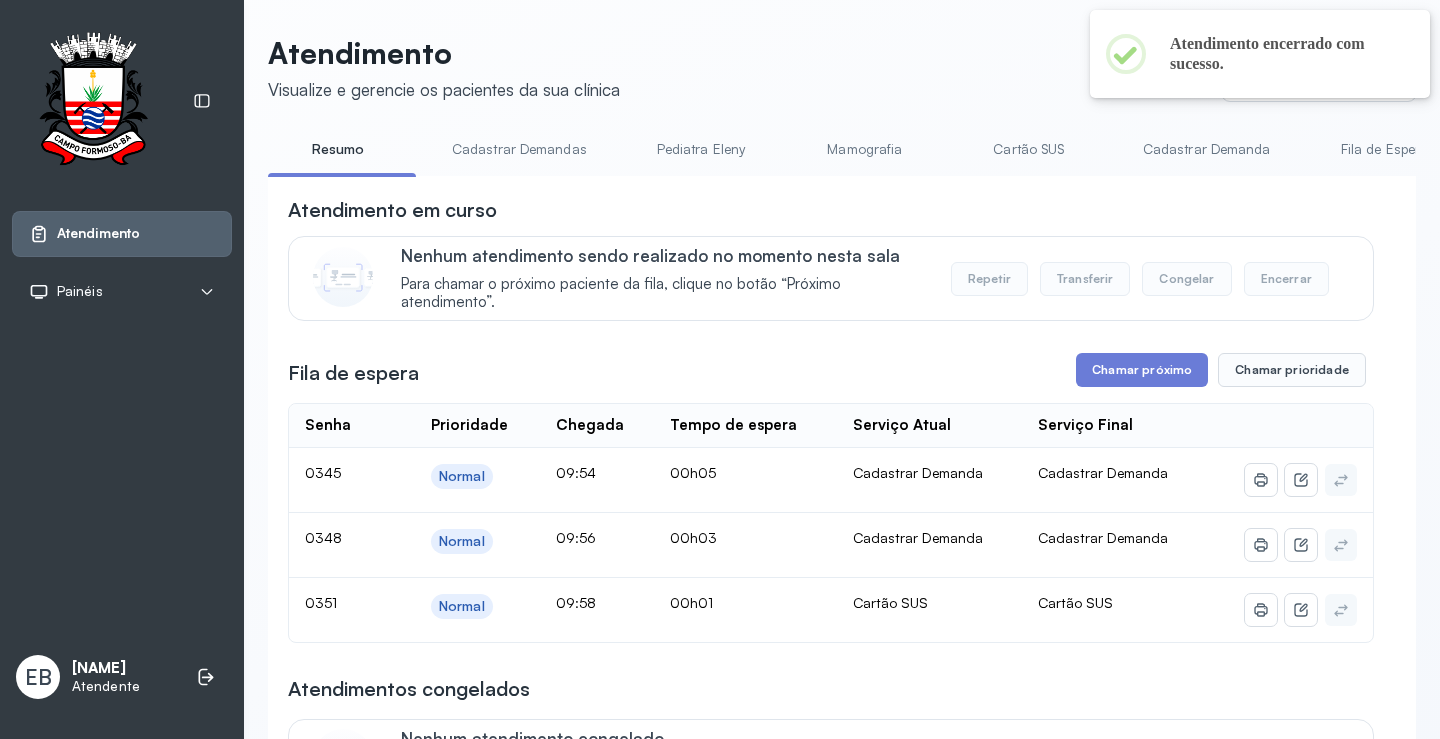 scroll, scrollTop: 200, scrollLeft: 0, axis: vertical 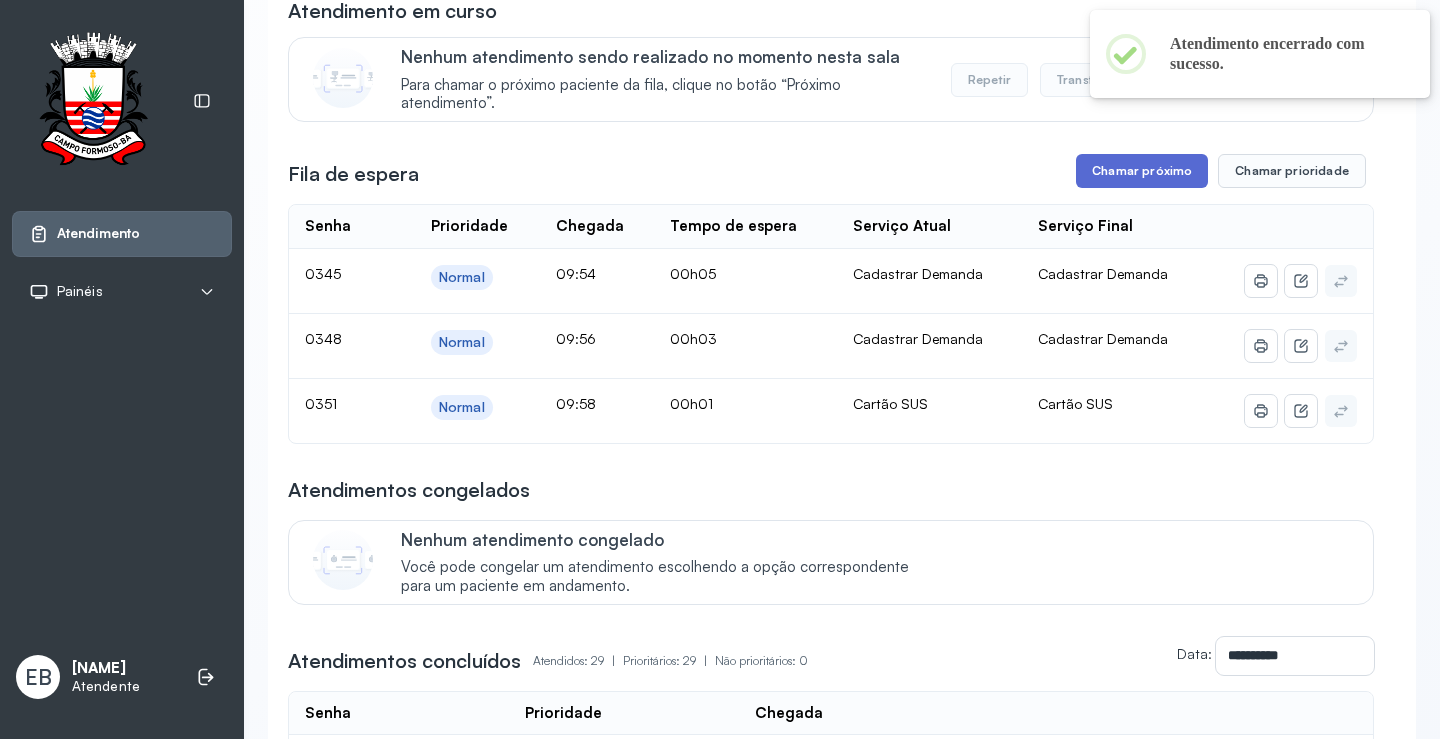 click on "Chamar próximo" at bounding box center [1142, 171] 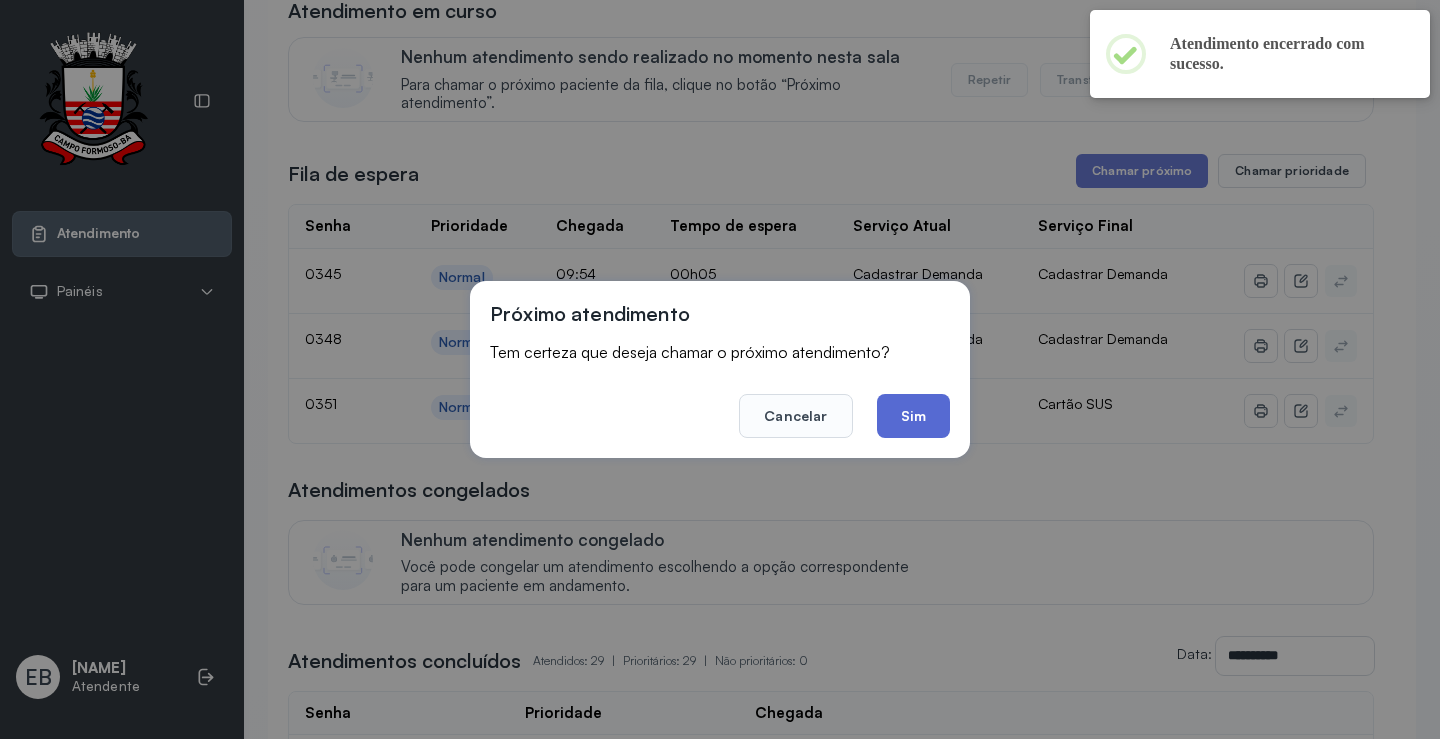 click on "Sim" 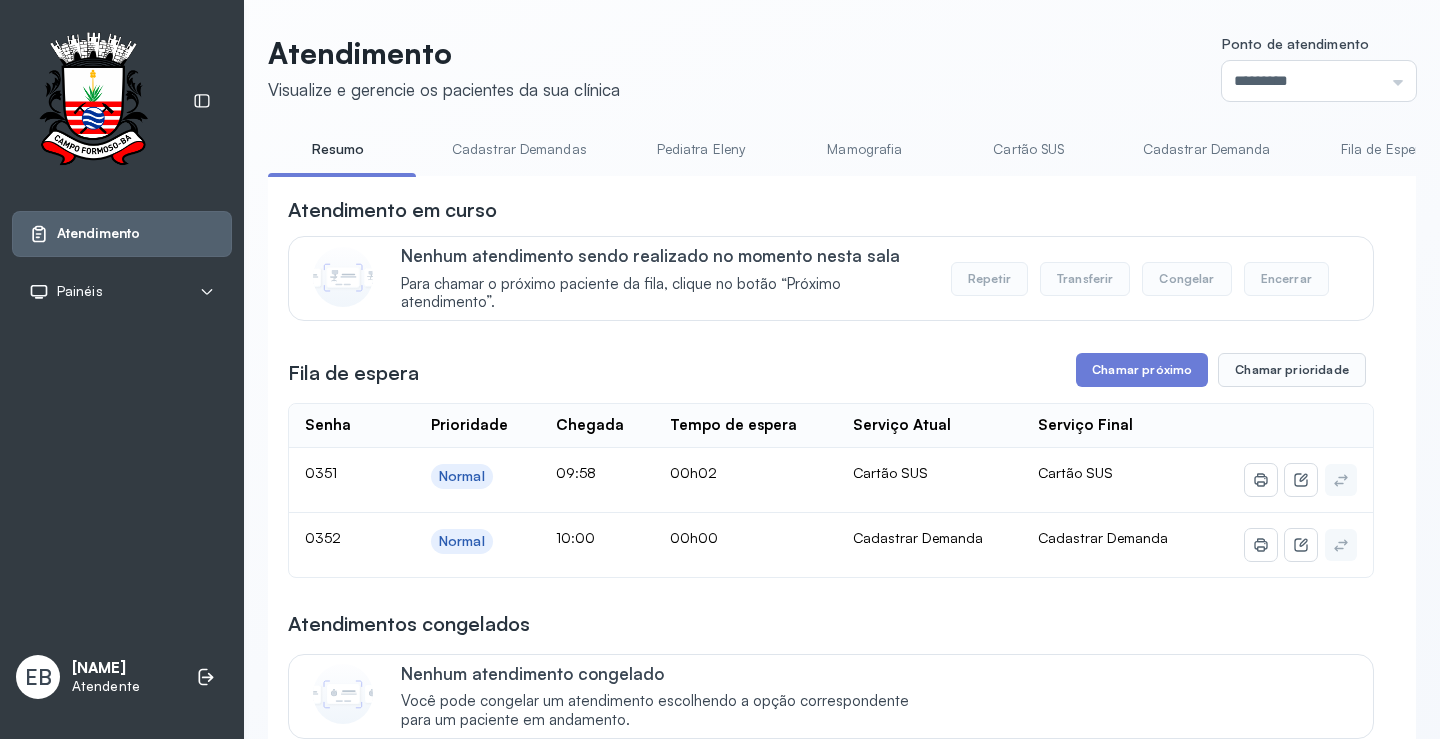 scroll, scrollTop: 0, scrollLeft: 0, axis: both 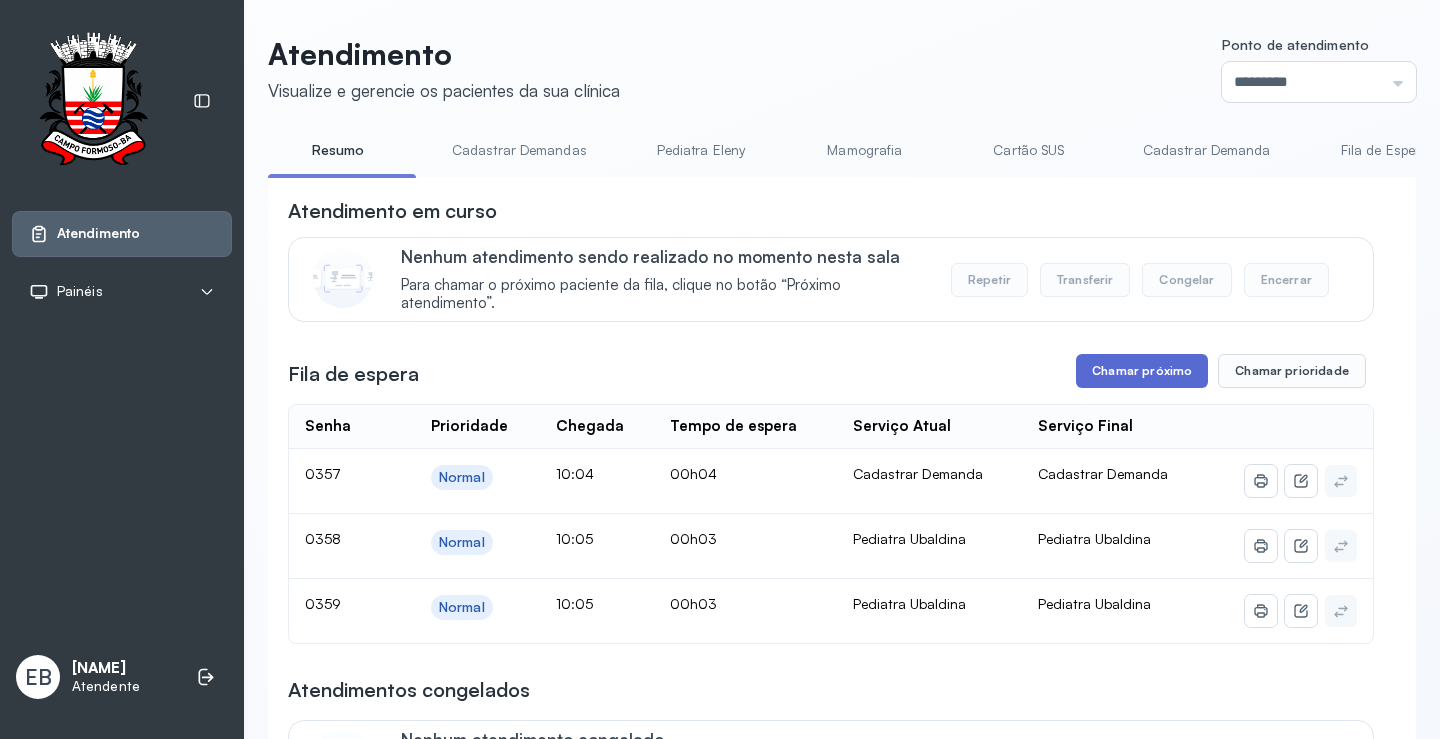 click on "Chamar próximo" at bounding box center (1142, 371) 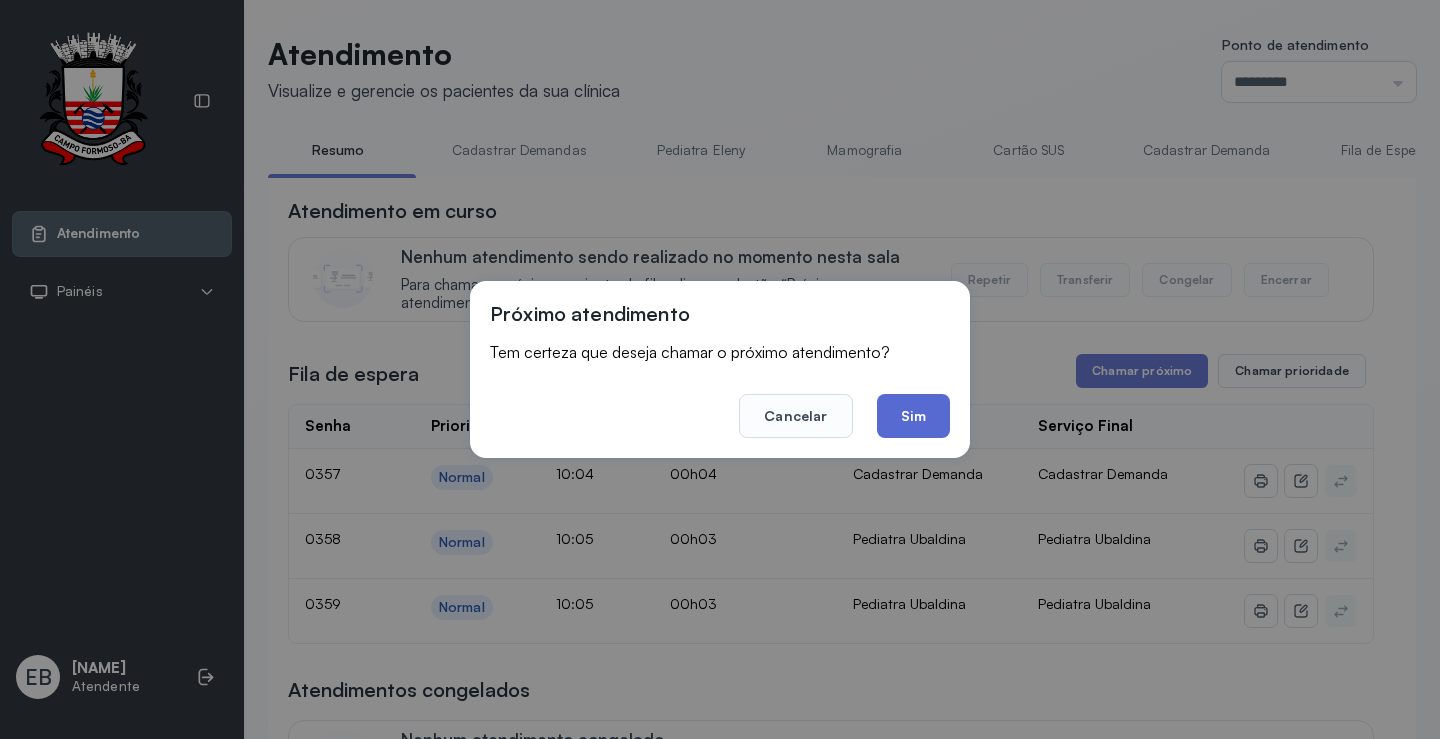 click on "Sim" 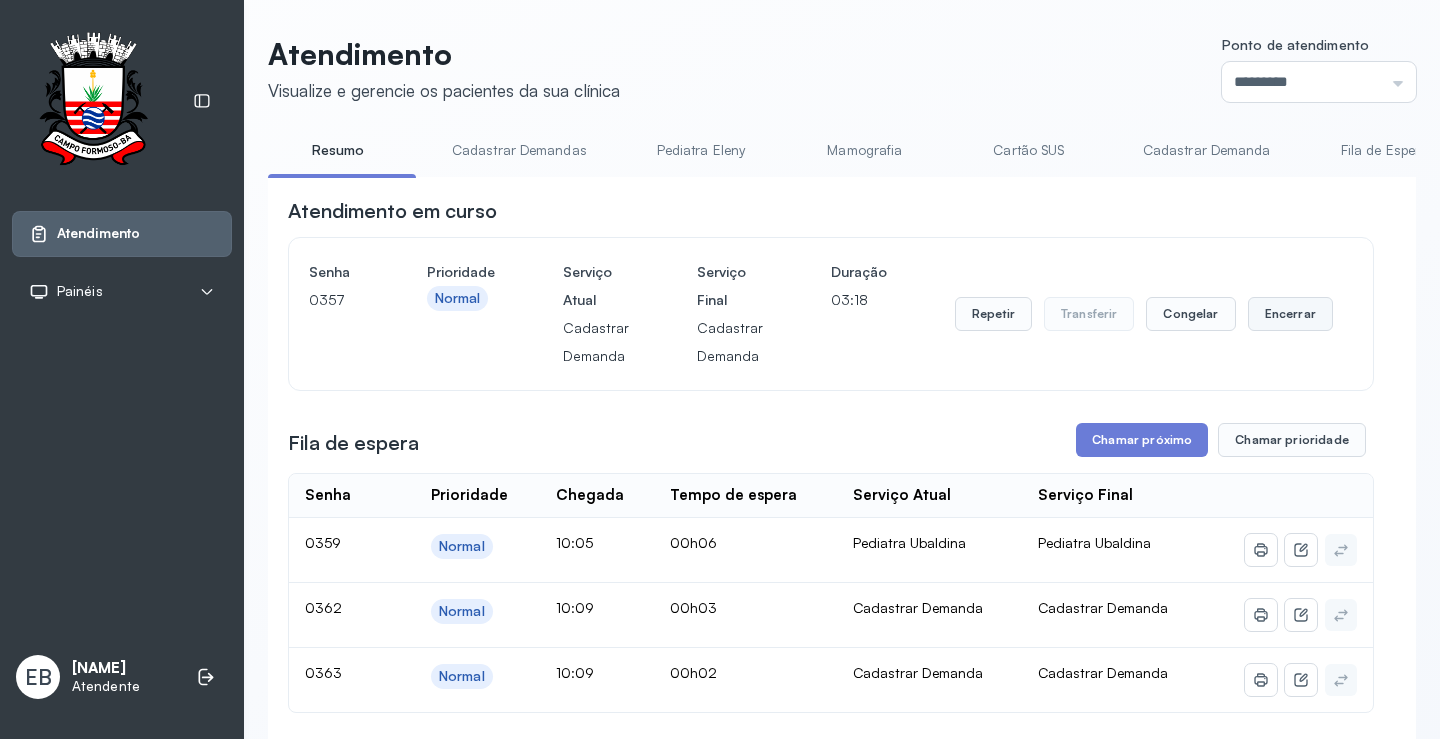 click on "Encerrar" at bounding box center [1290, 314] 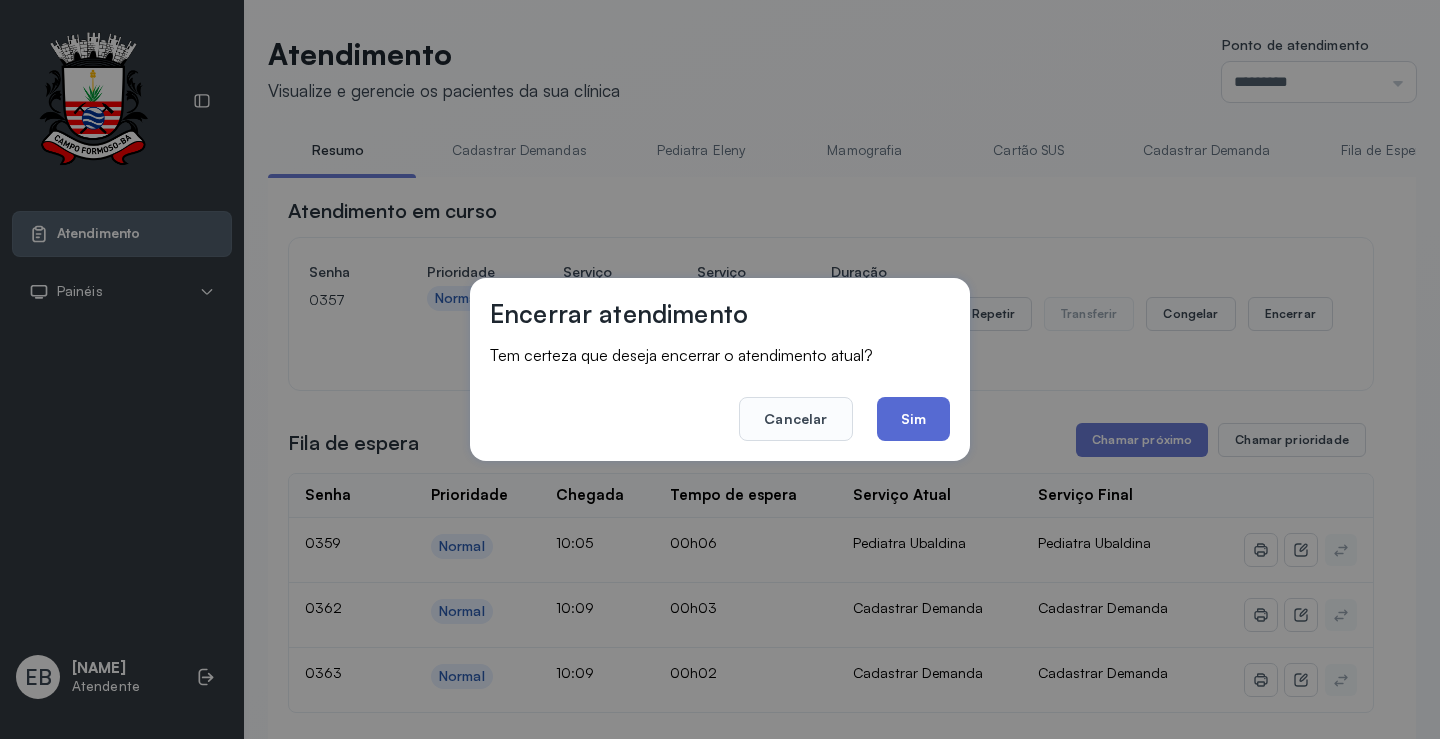 click on "Sim" 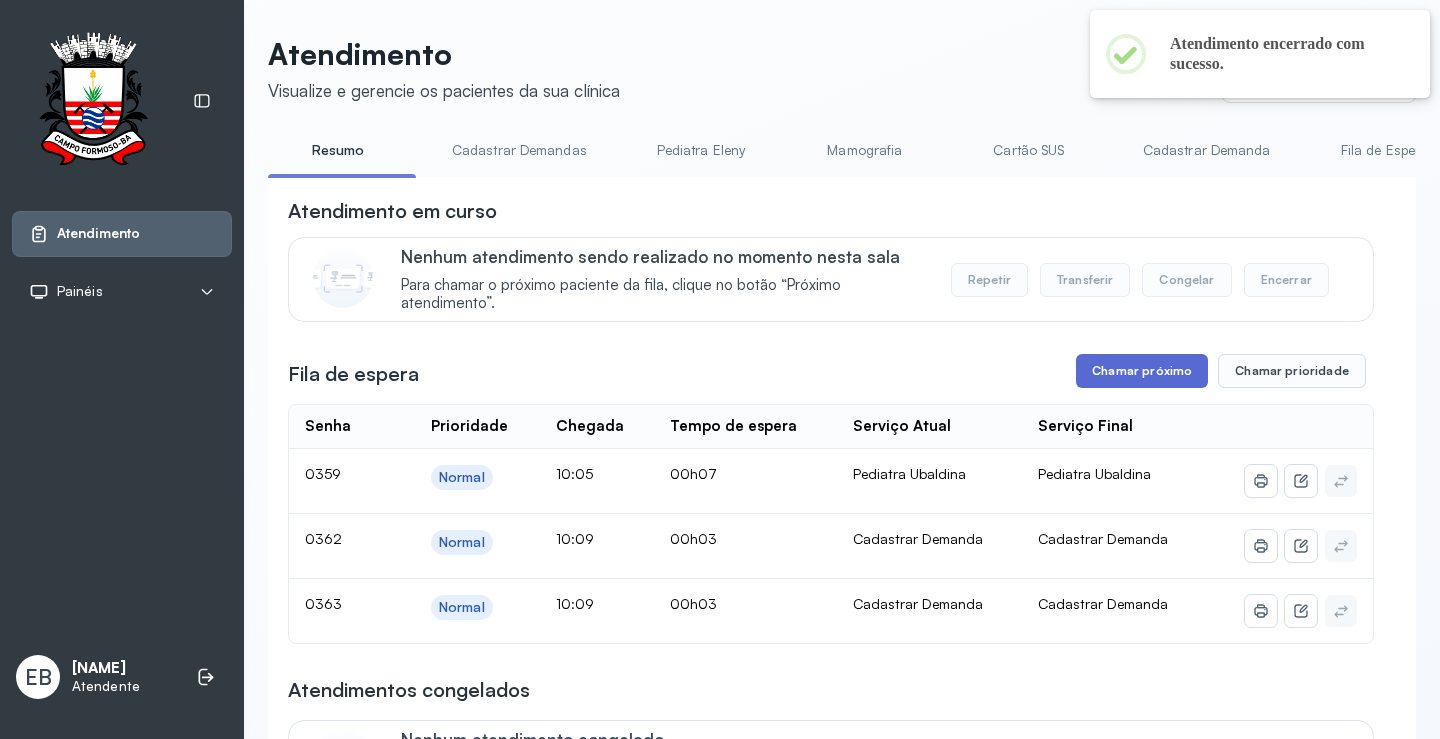 click on "Chamar próximo" at bounding box center (1142, 371) 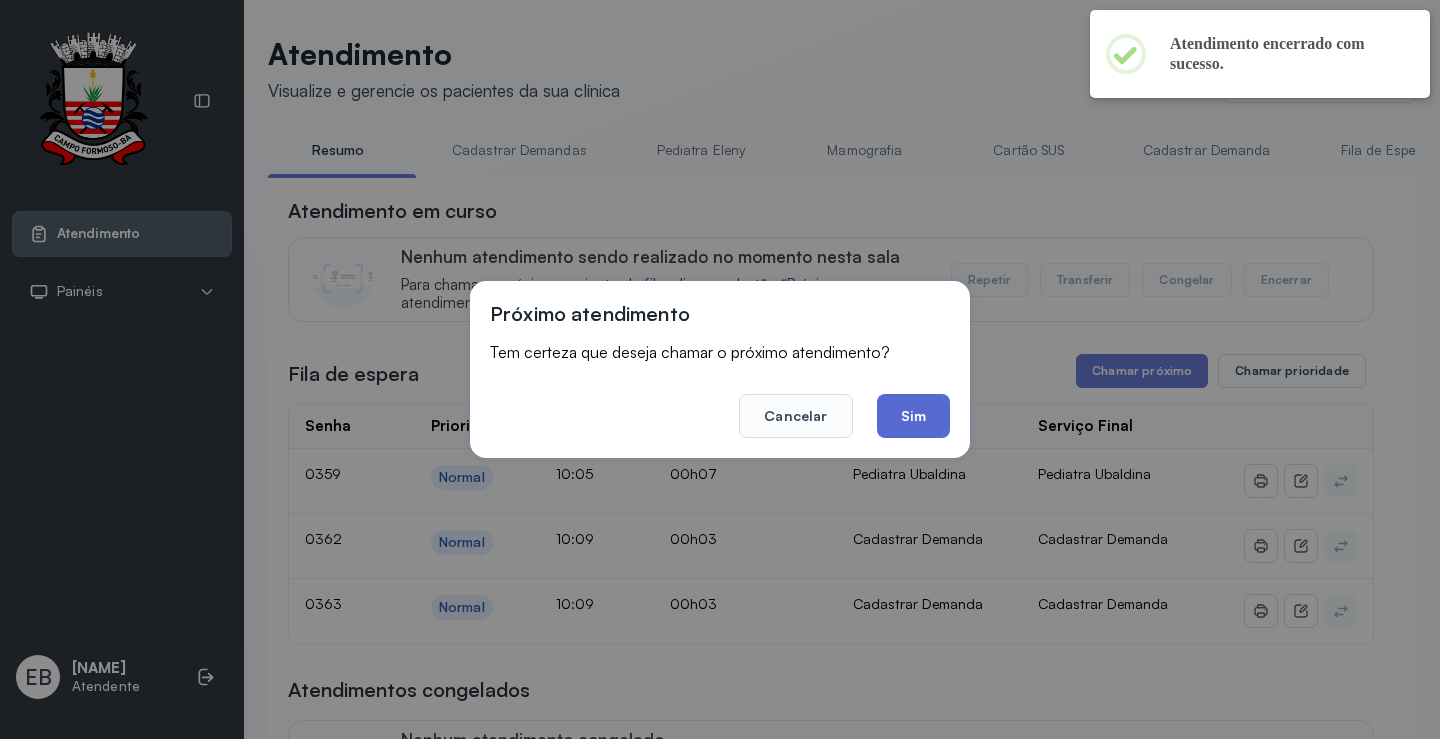 click on "Sim" 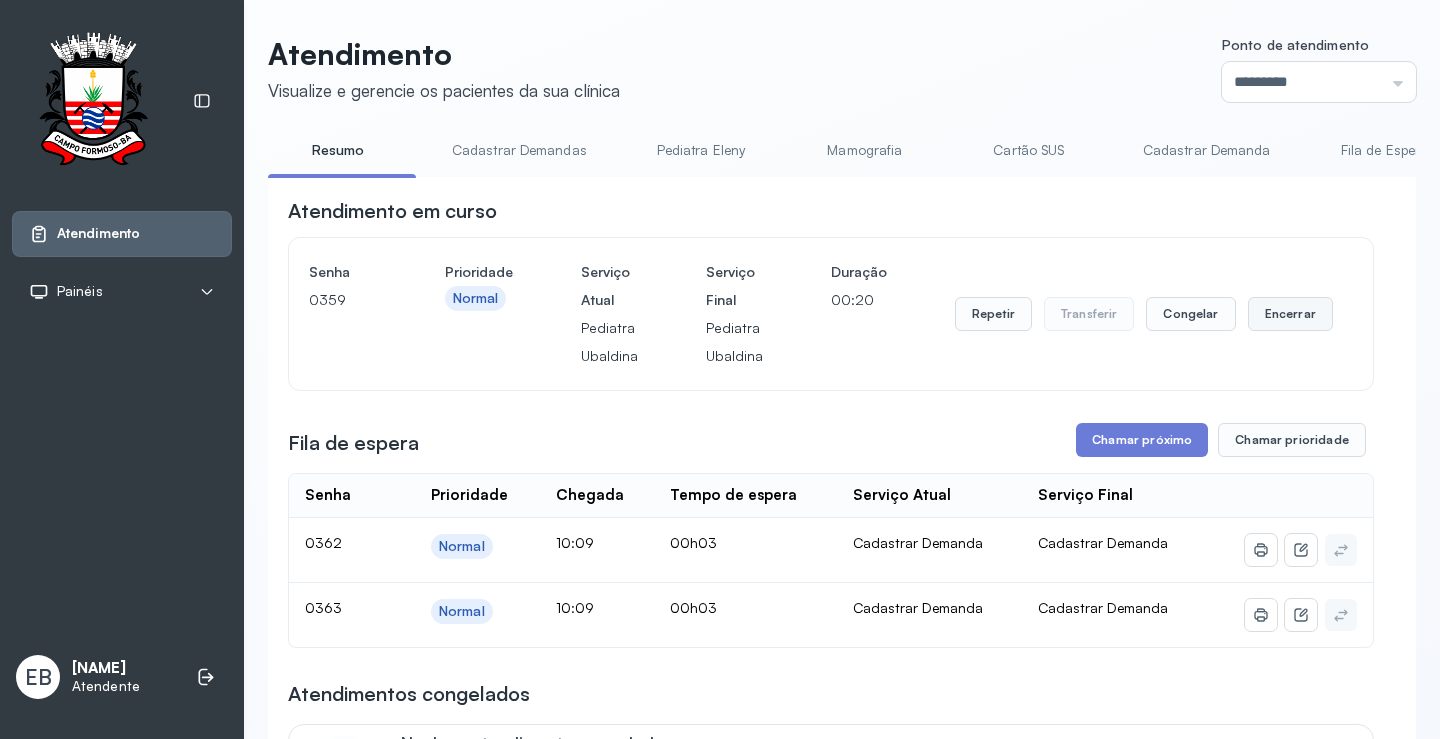 click on "Encerrar" at bounding box center (1290, 314) 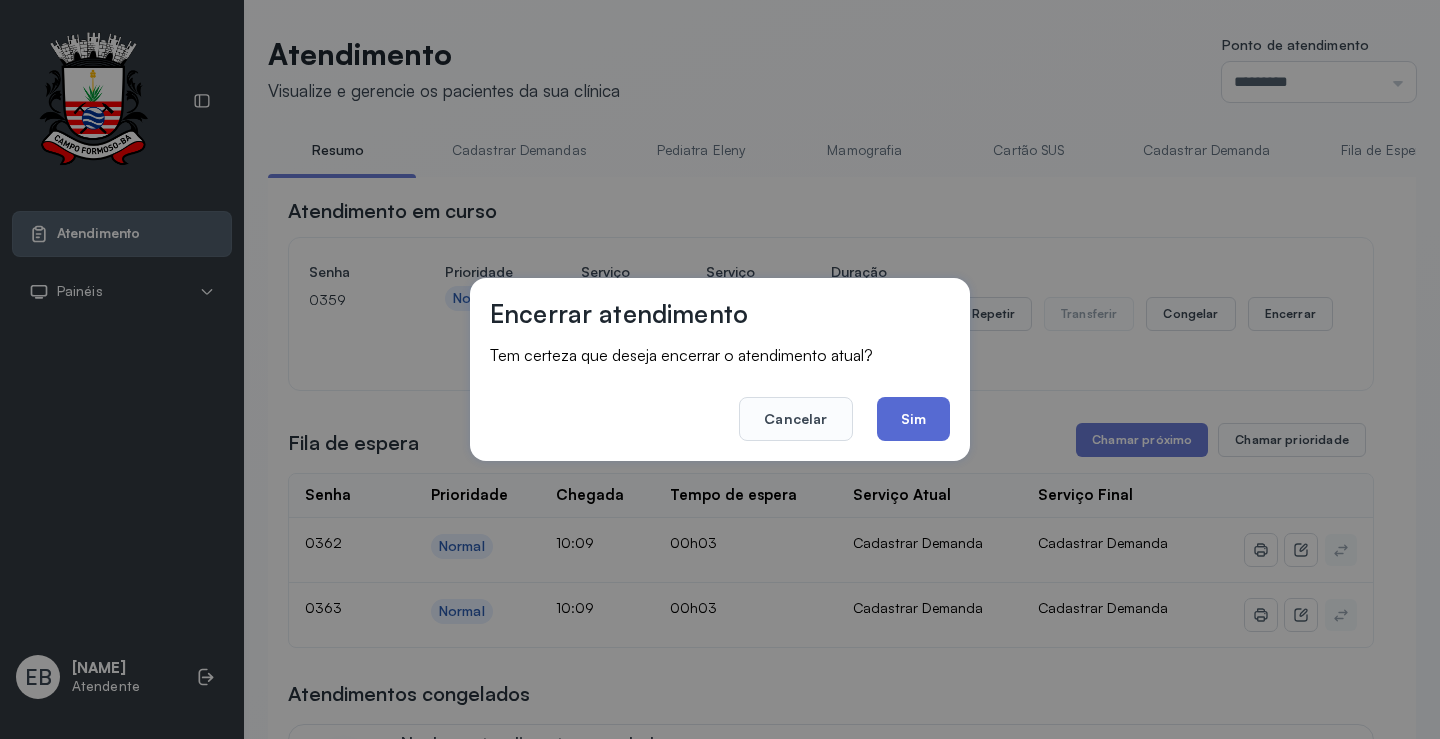 click on "Sim" 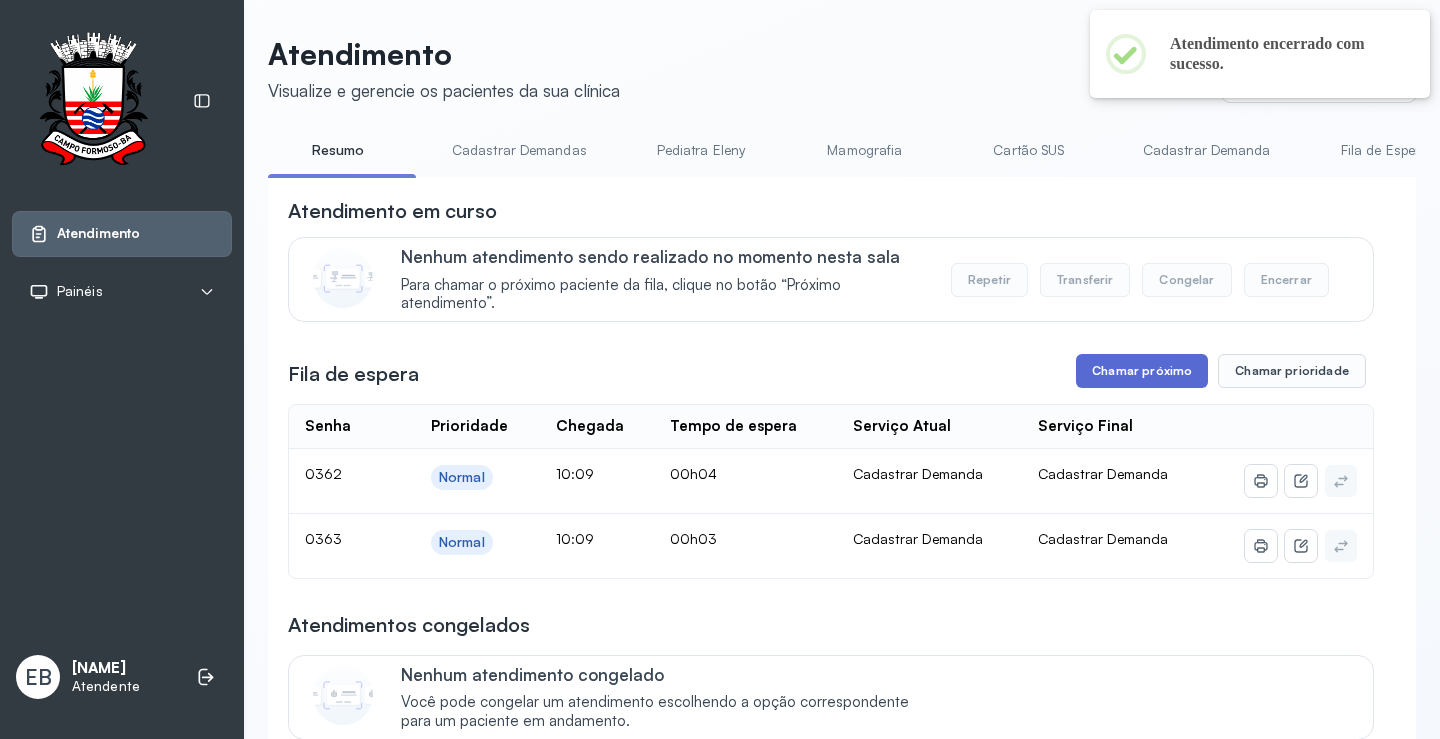 click on "Chamar próximo" at bounding box center [1142, 371] 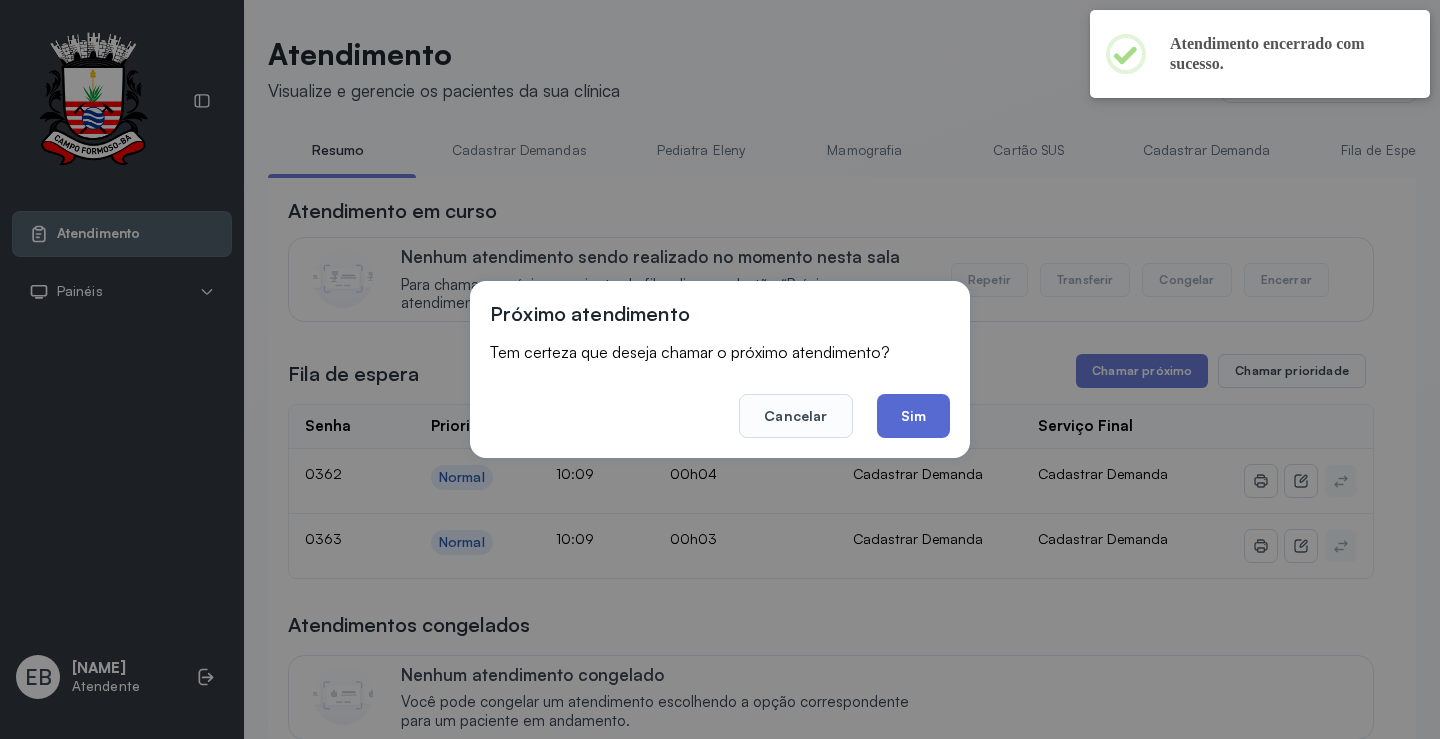click on "Sim" 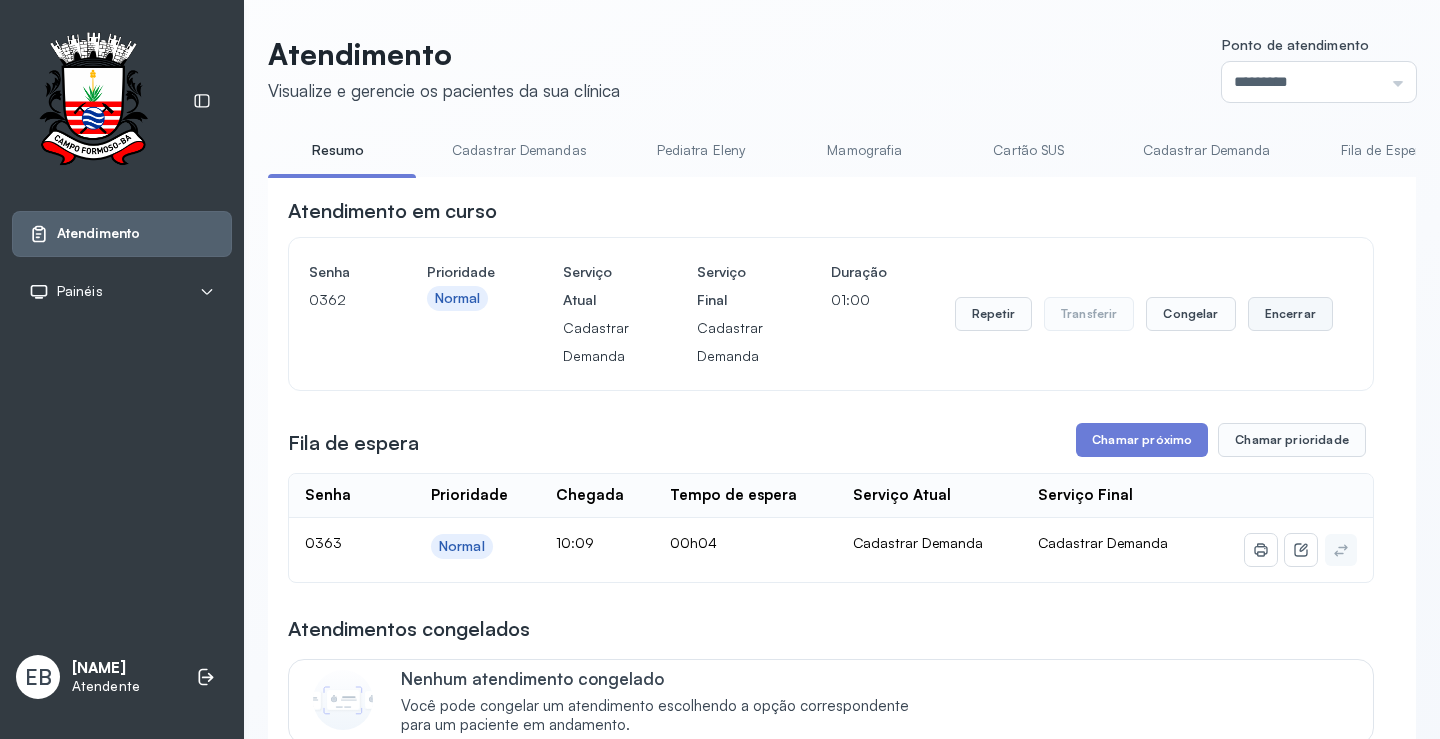 click on "Encerrar" at bounding box center [1290, 314] 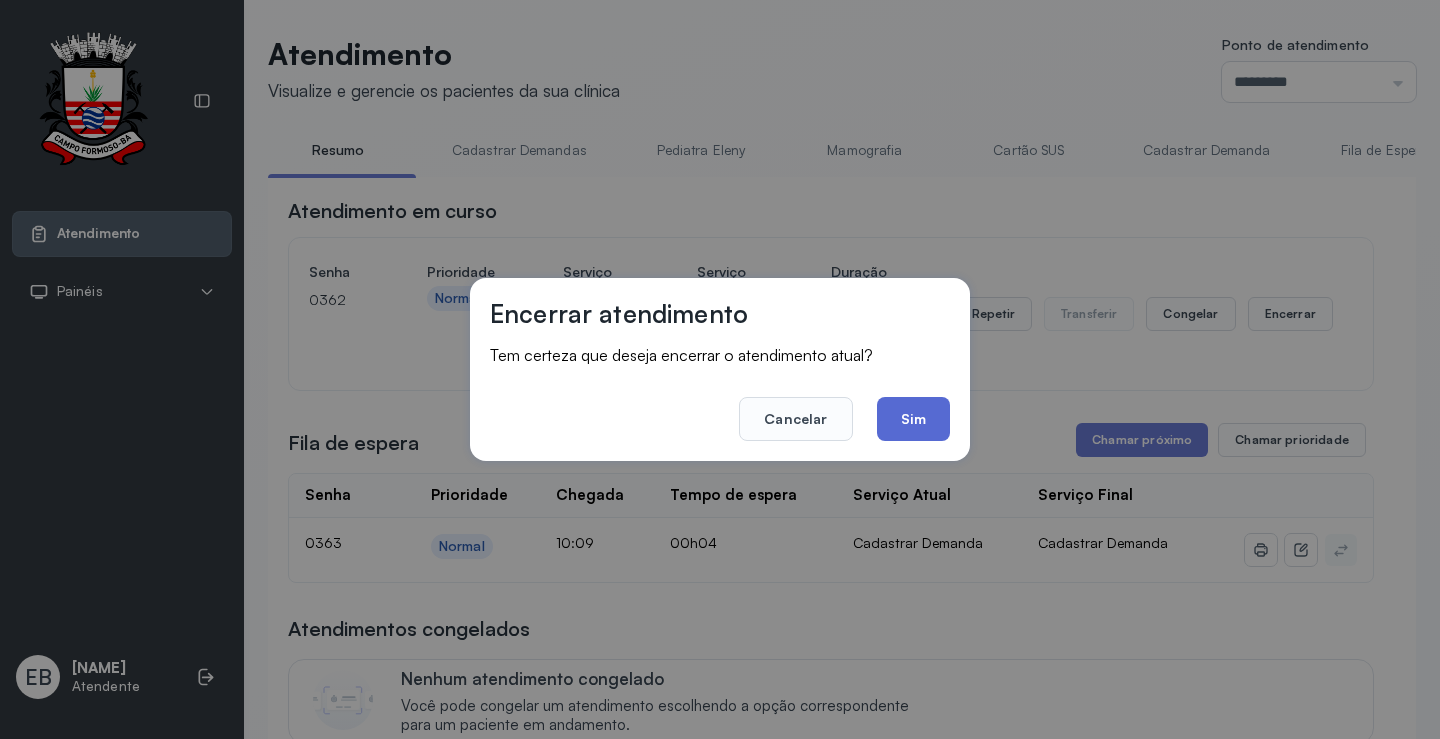 click on "Sim" 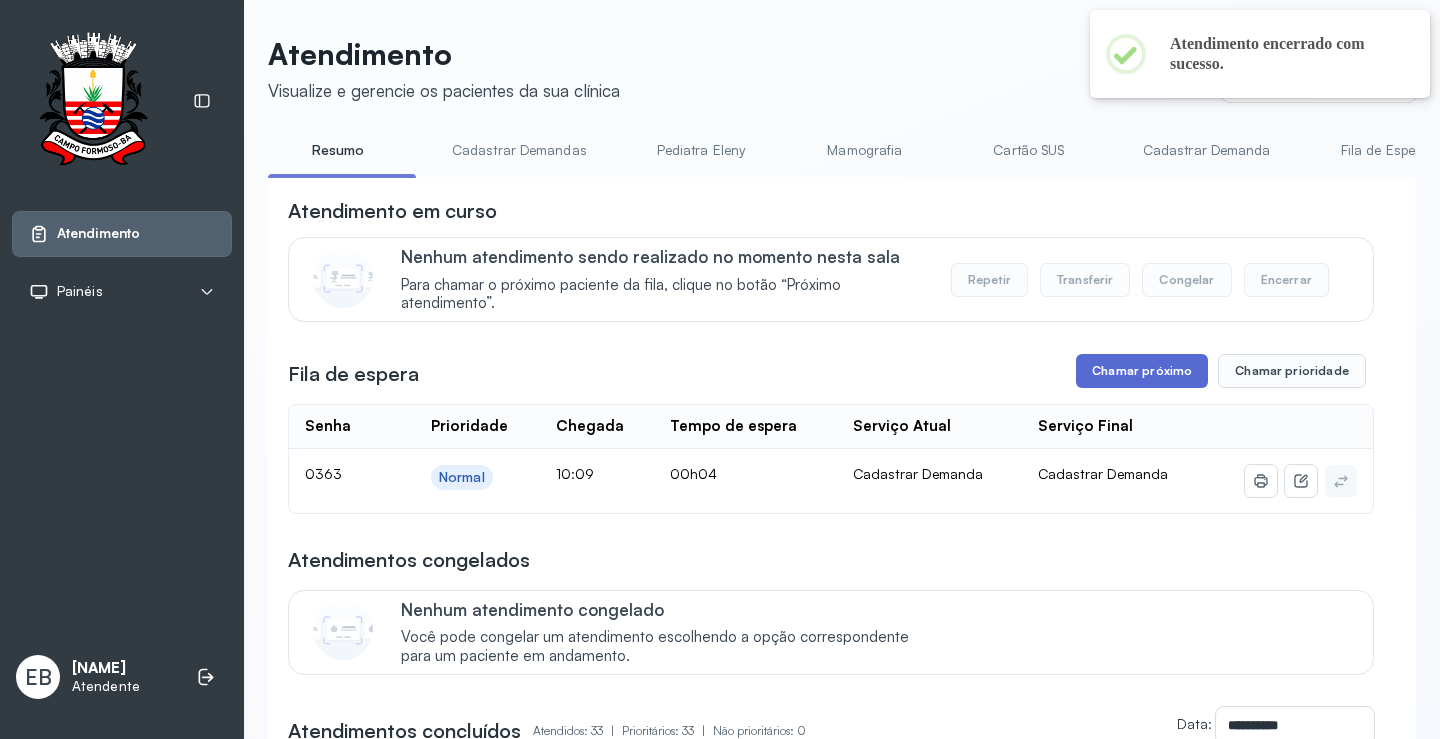 click on "Chamar próximo" at bounding box center [1142, 371] 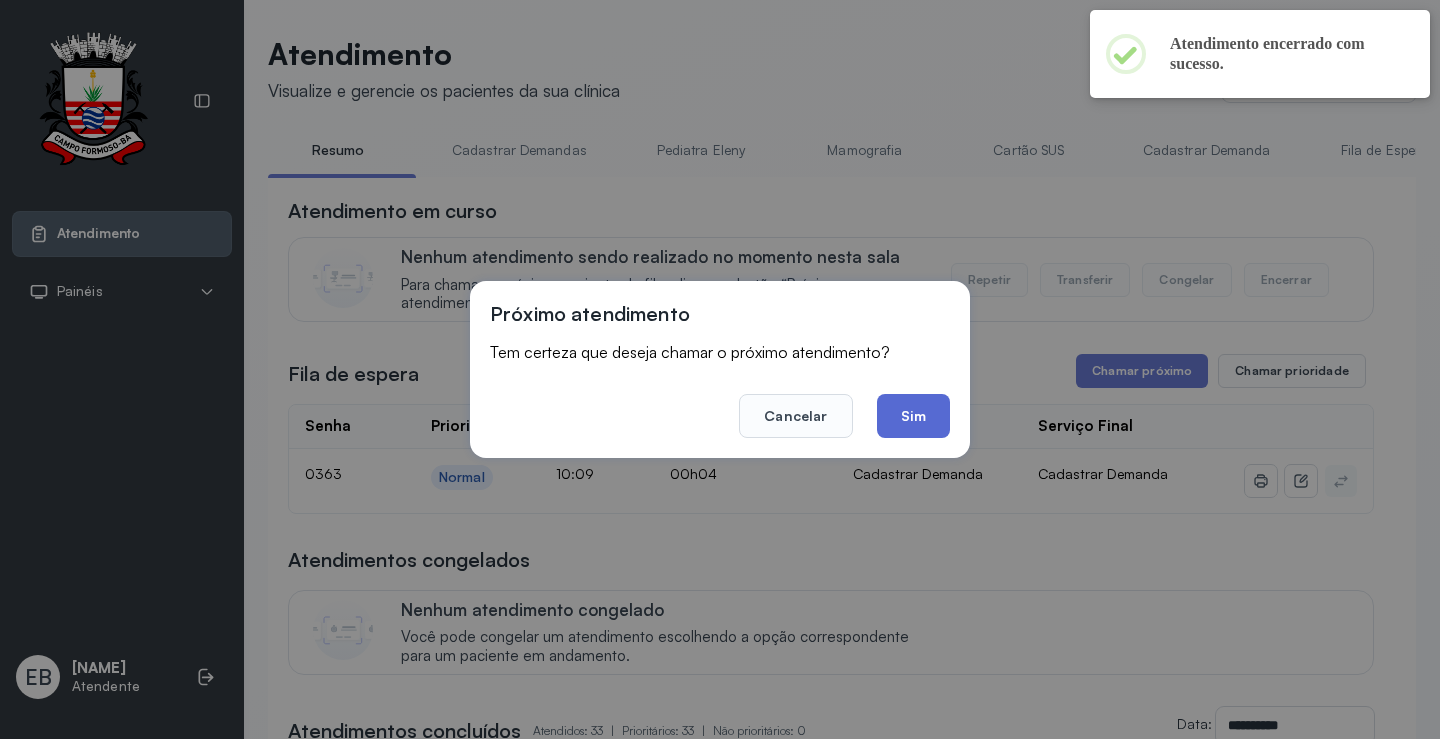 click on "Sim" 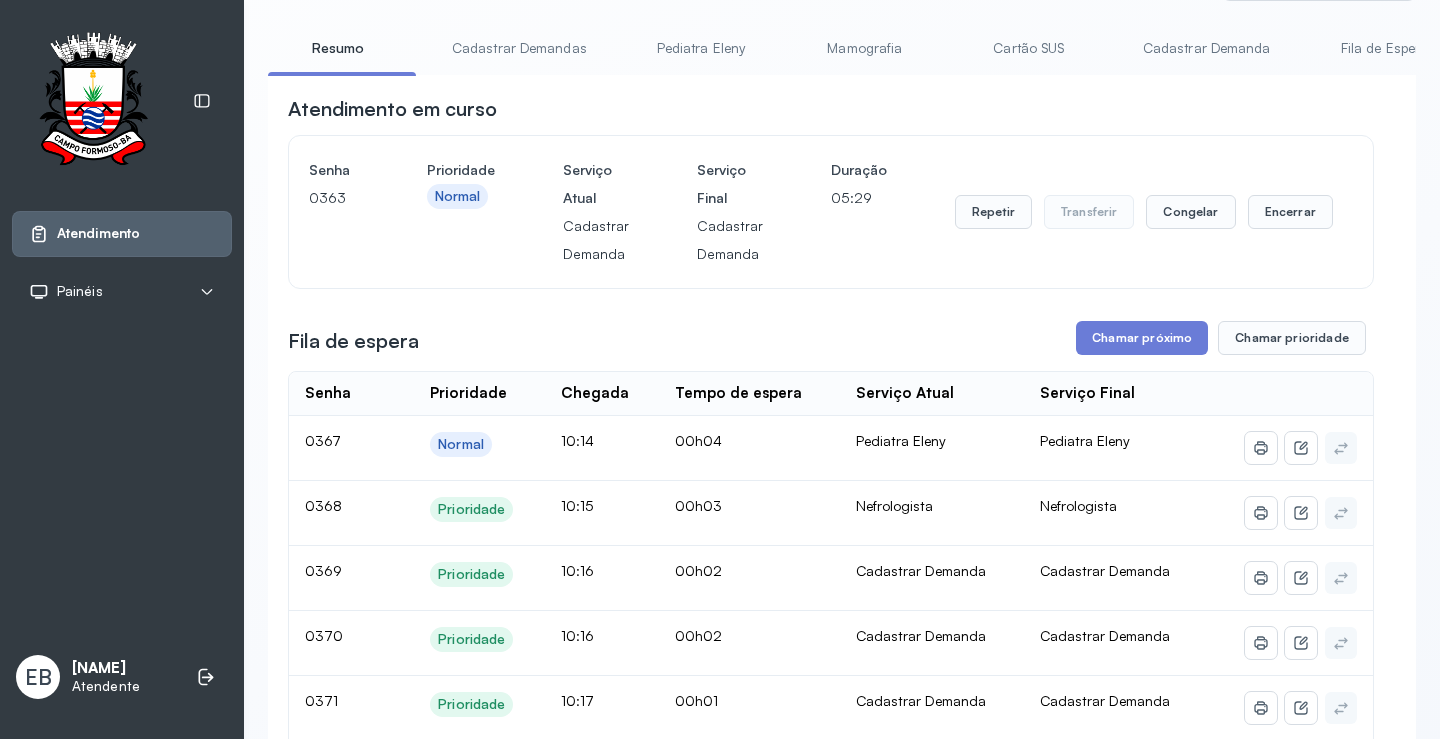 scroll, scrollTop: 100, scrollLeft: 0, axis: vertical 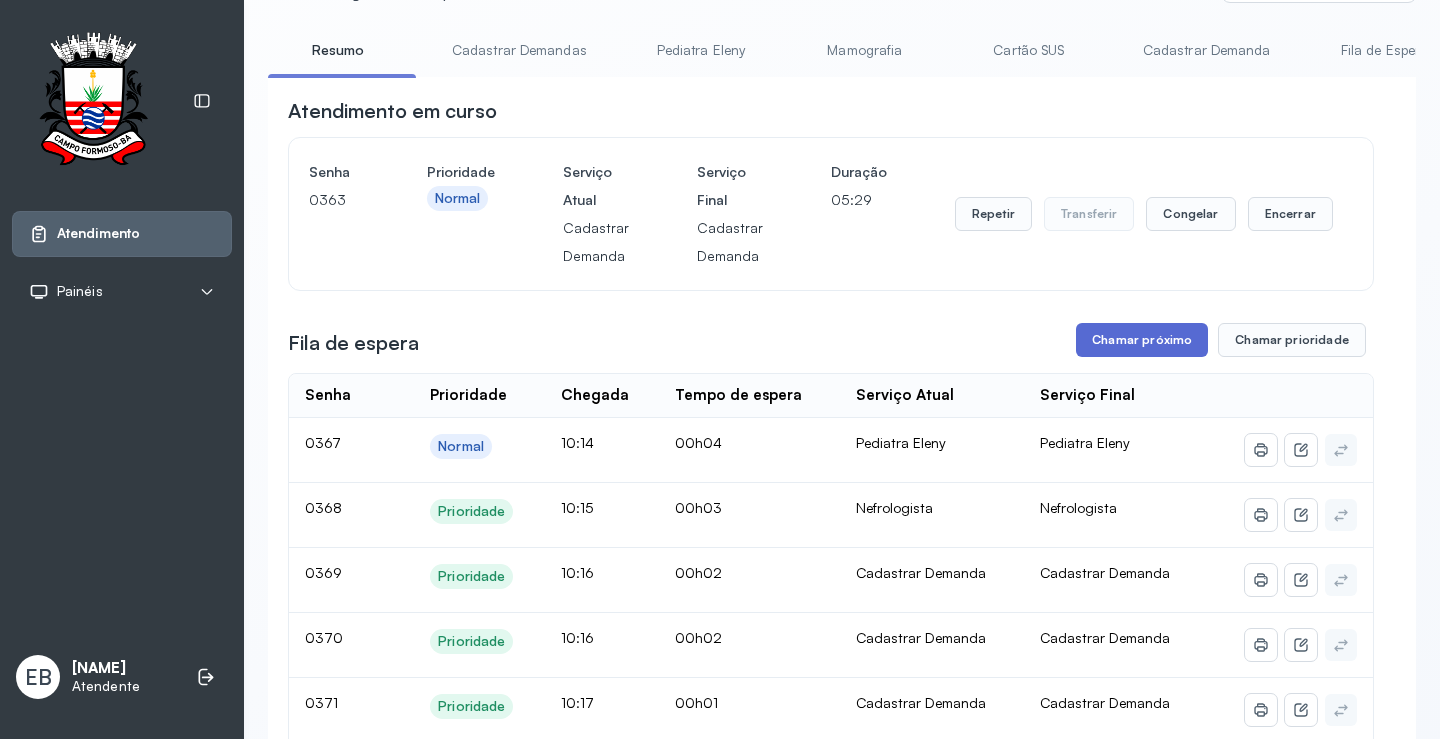 click on "Chamar próximo" at bounding box center (1142, 340) 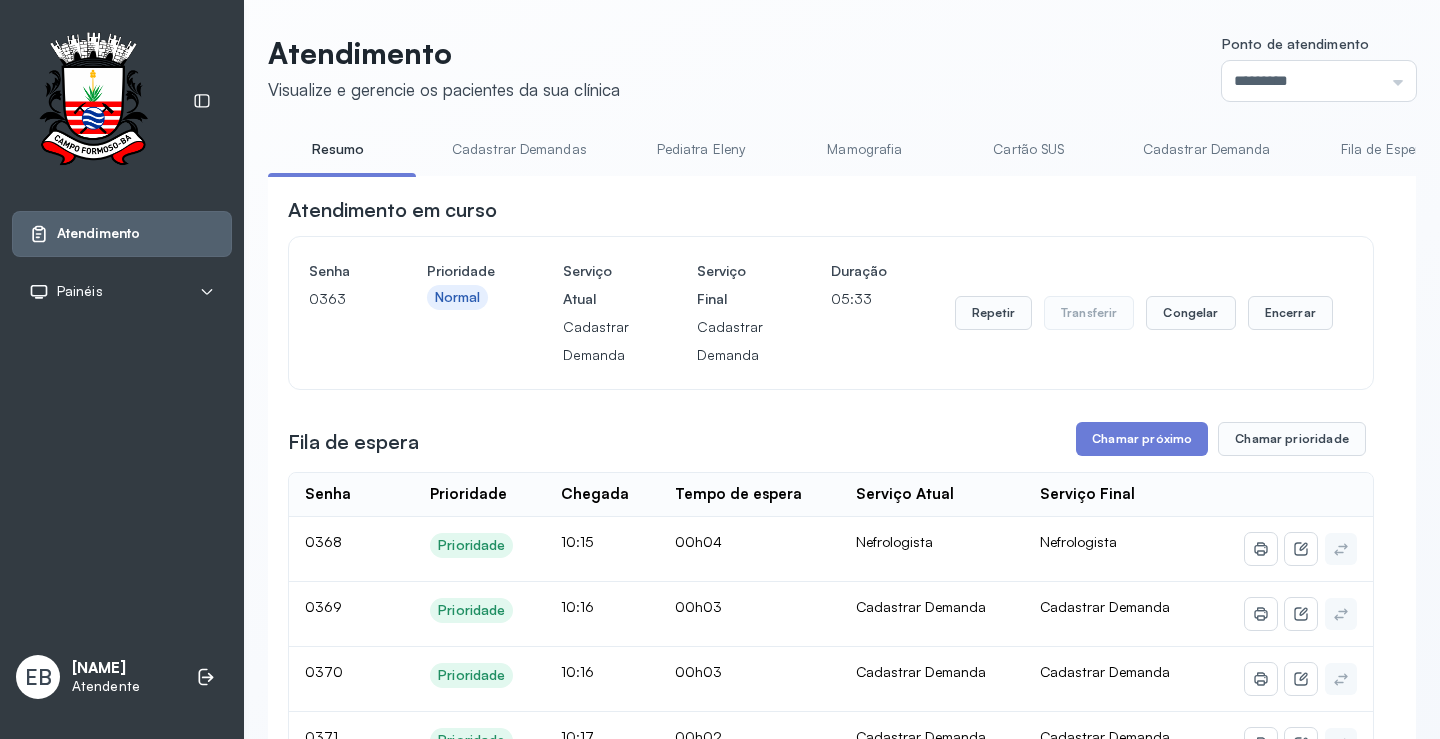 scroll, scrollTop: 100, scrollLeft: 0, axis: vertical 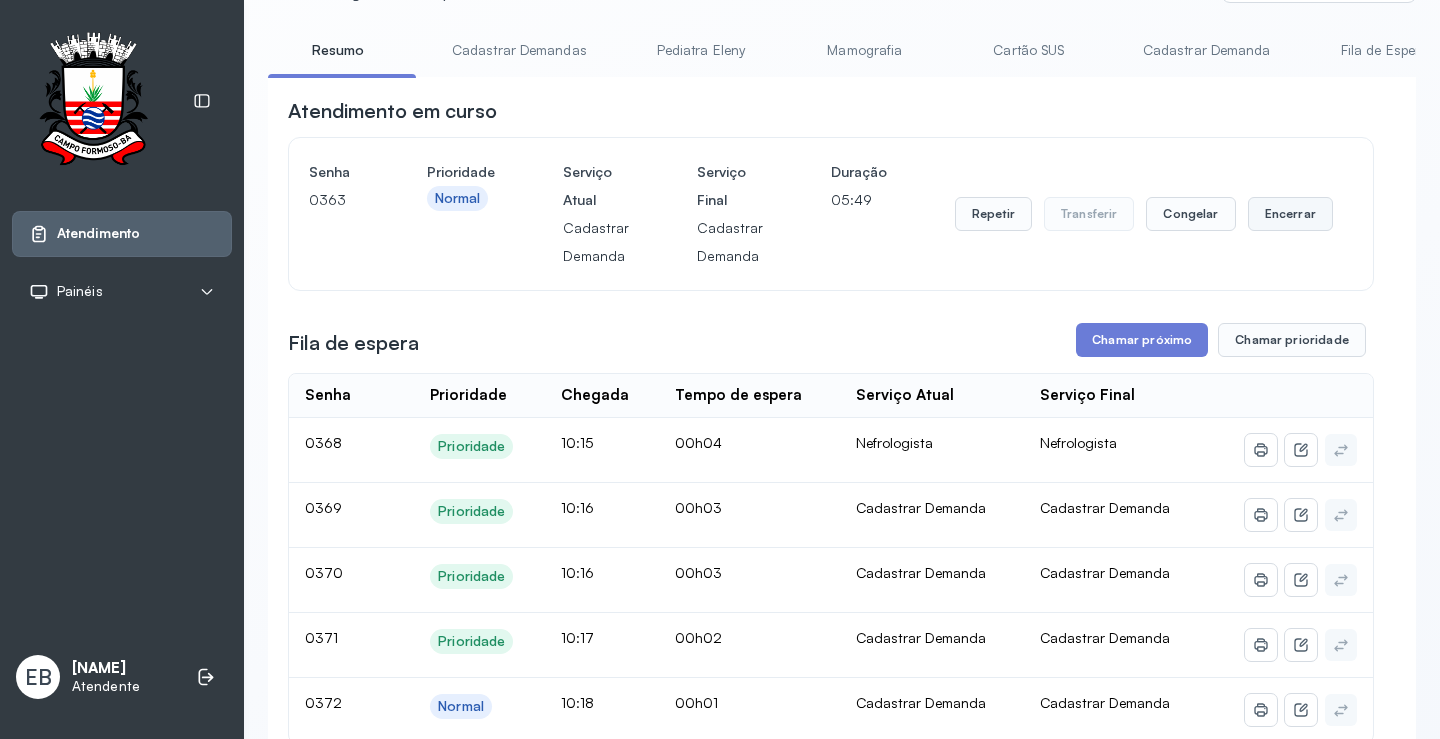 click on "Encerrar" at bounding box center [1290, 214] 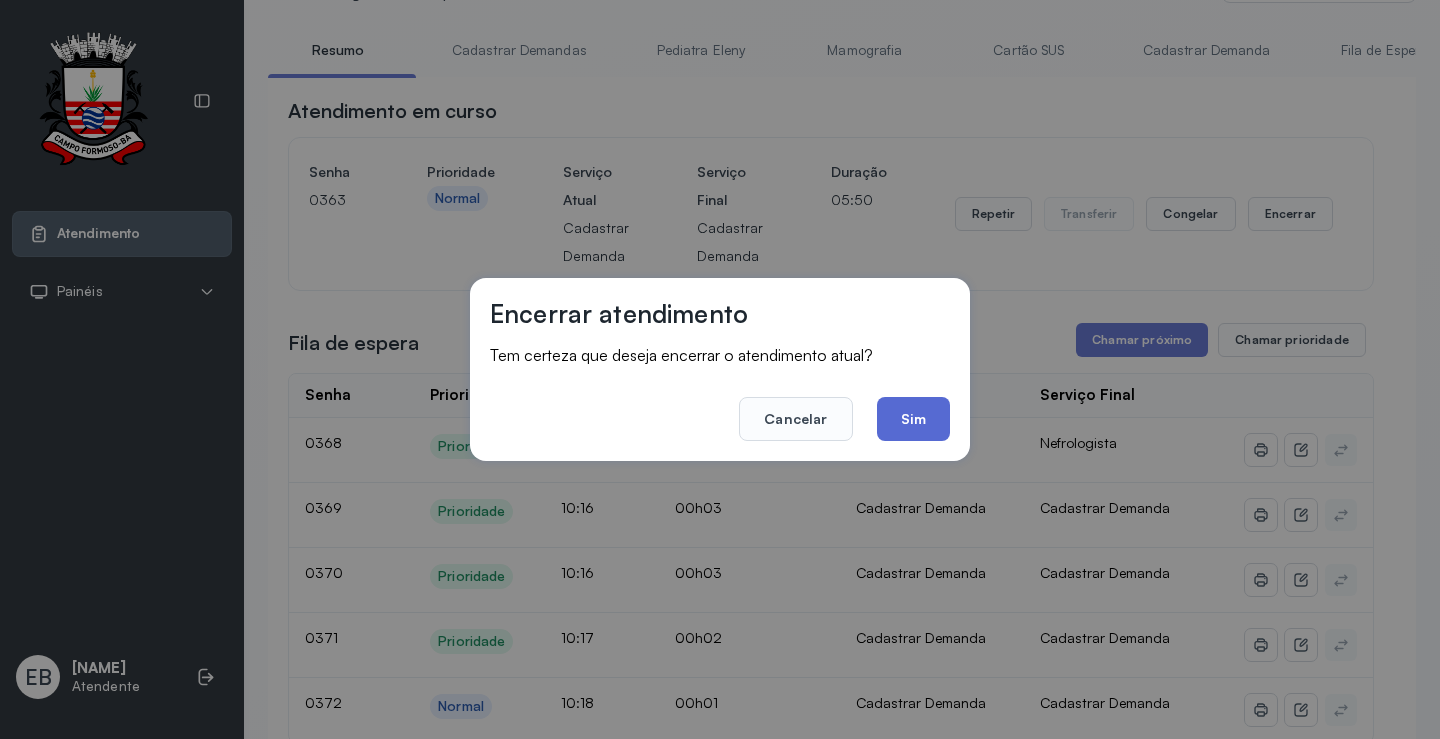 click on "Sim" 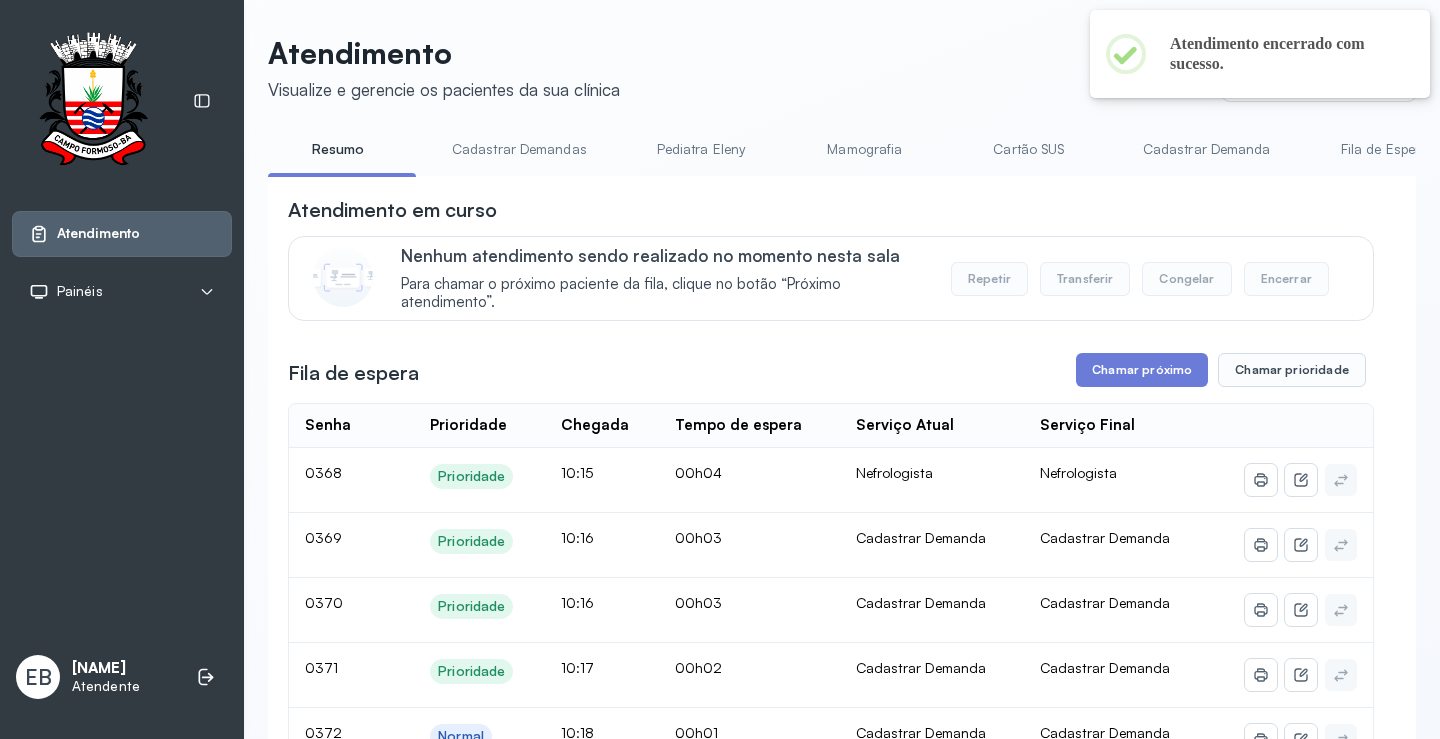 scroll, scrollTop: 100, scrollLeft: 0, axis: vertical 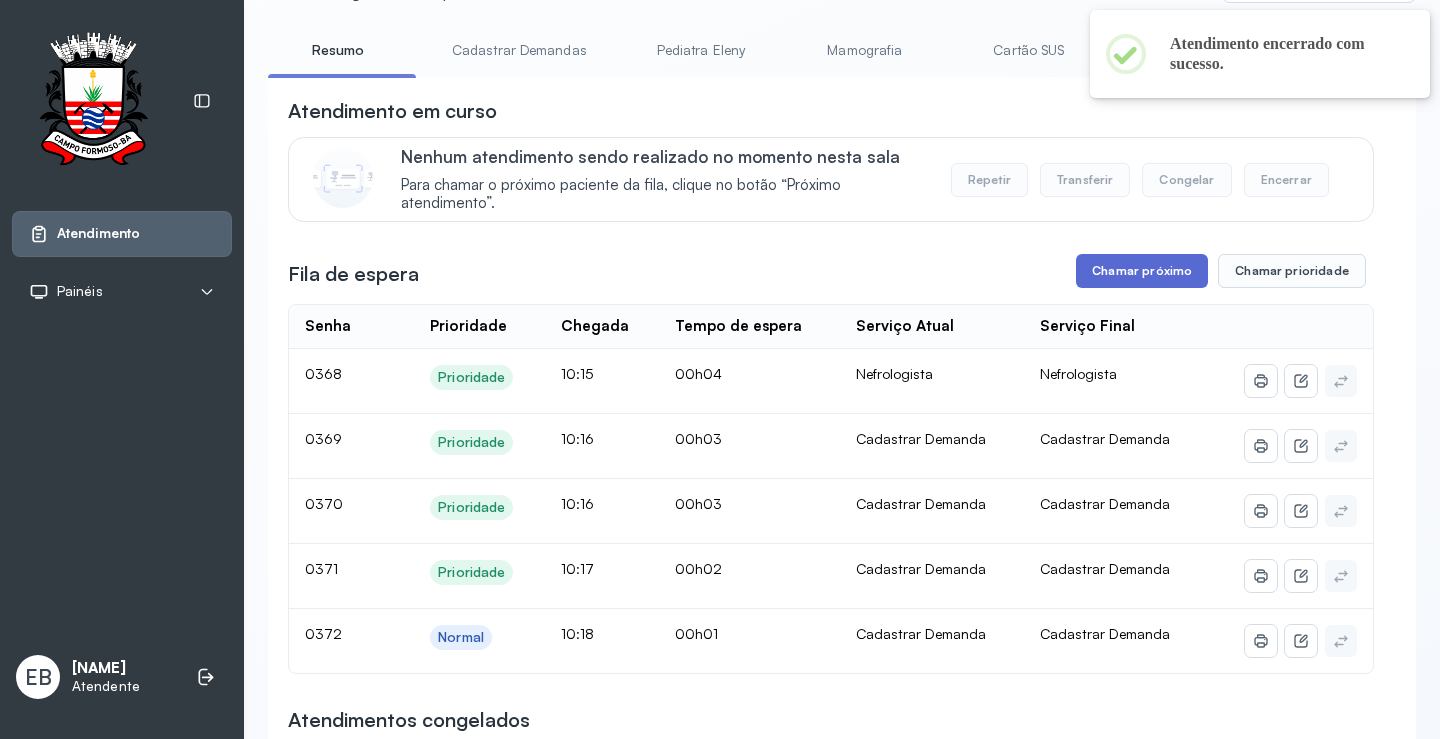 click on "Chamar próximo" at bounding box center (1142, 271) 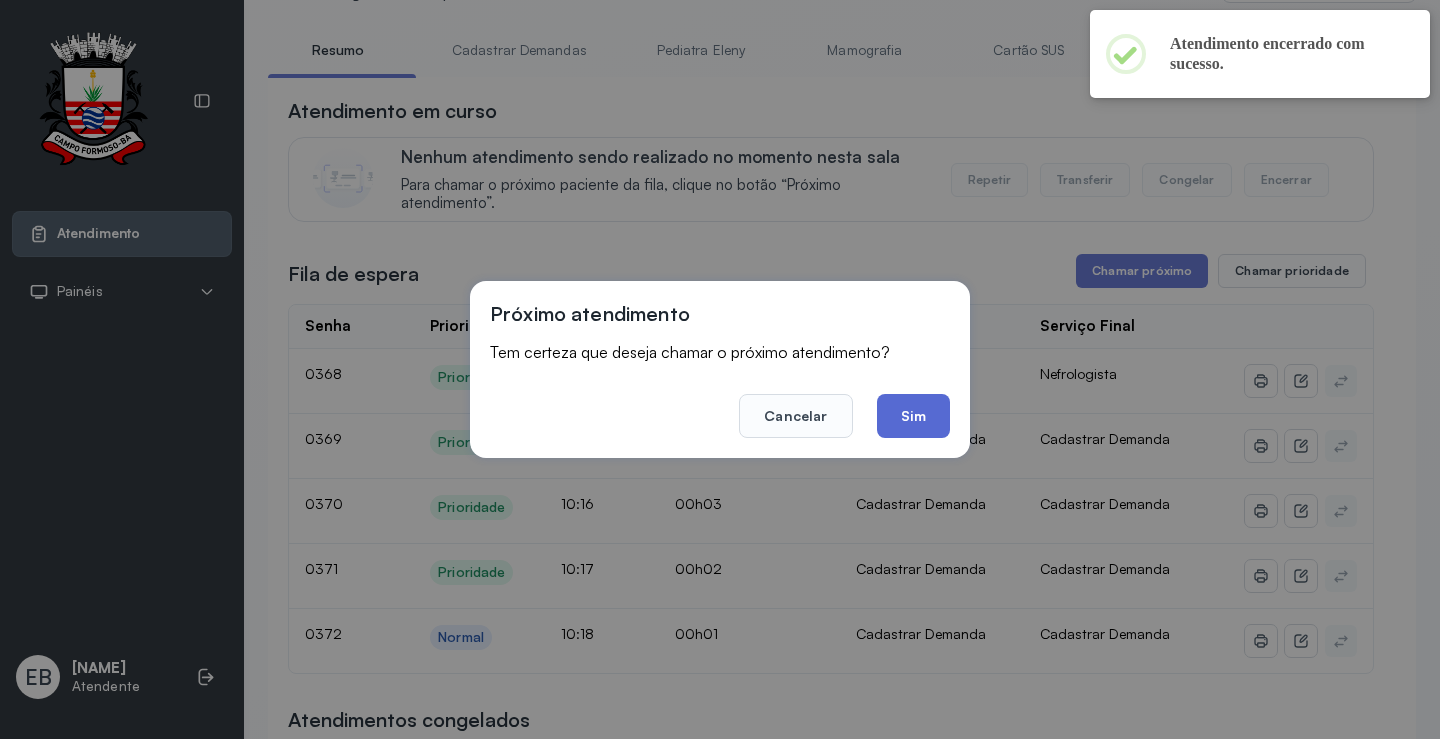 click on "Sim" 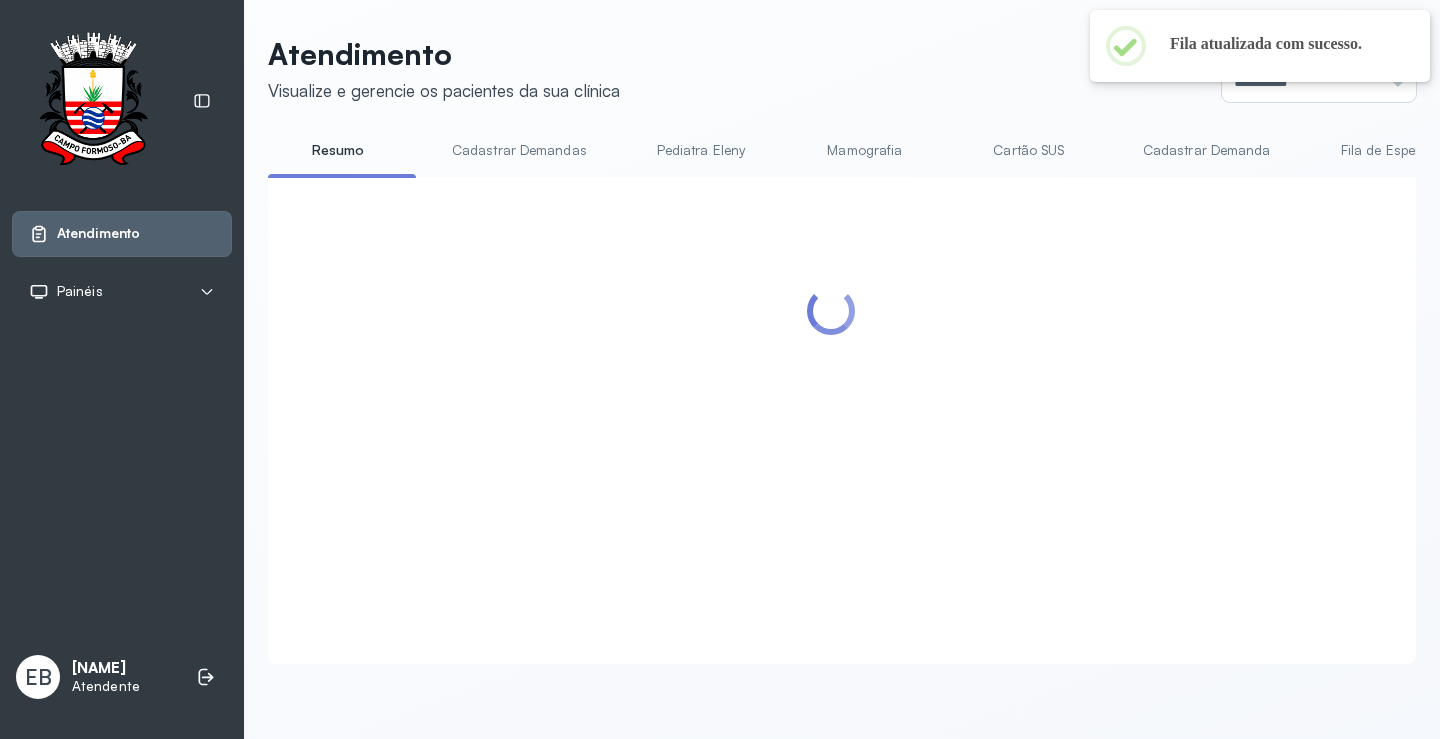 scroll, scrollTop: 100, scrollLeft: 0, axis: vertical 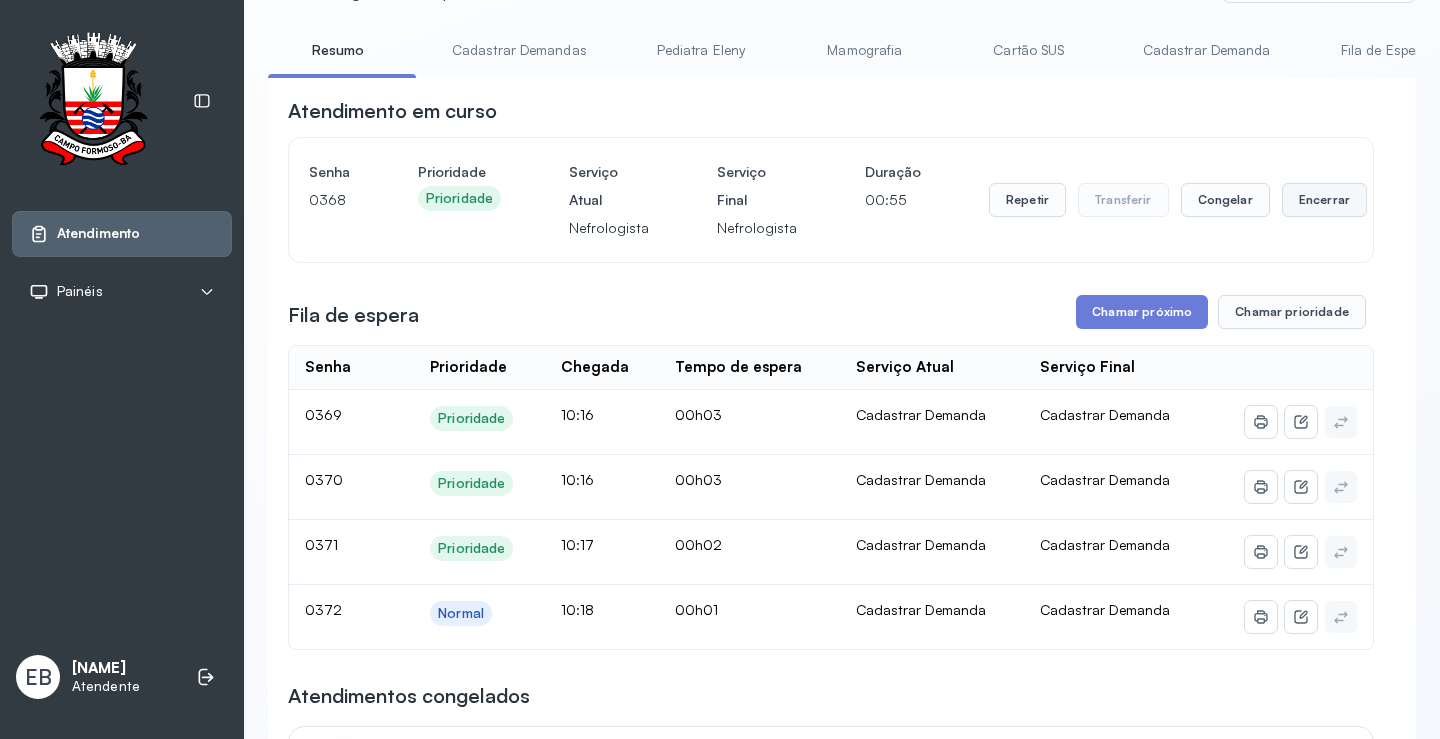 click on "Encerrar" at bounding box center (1324, 200) 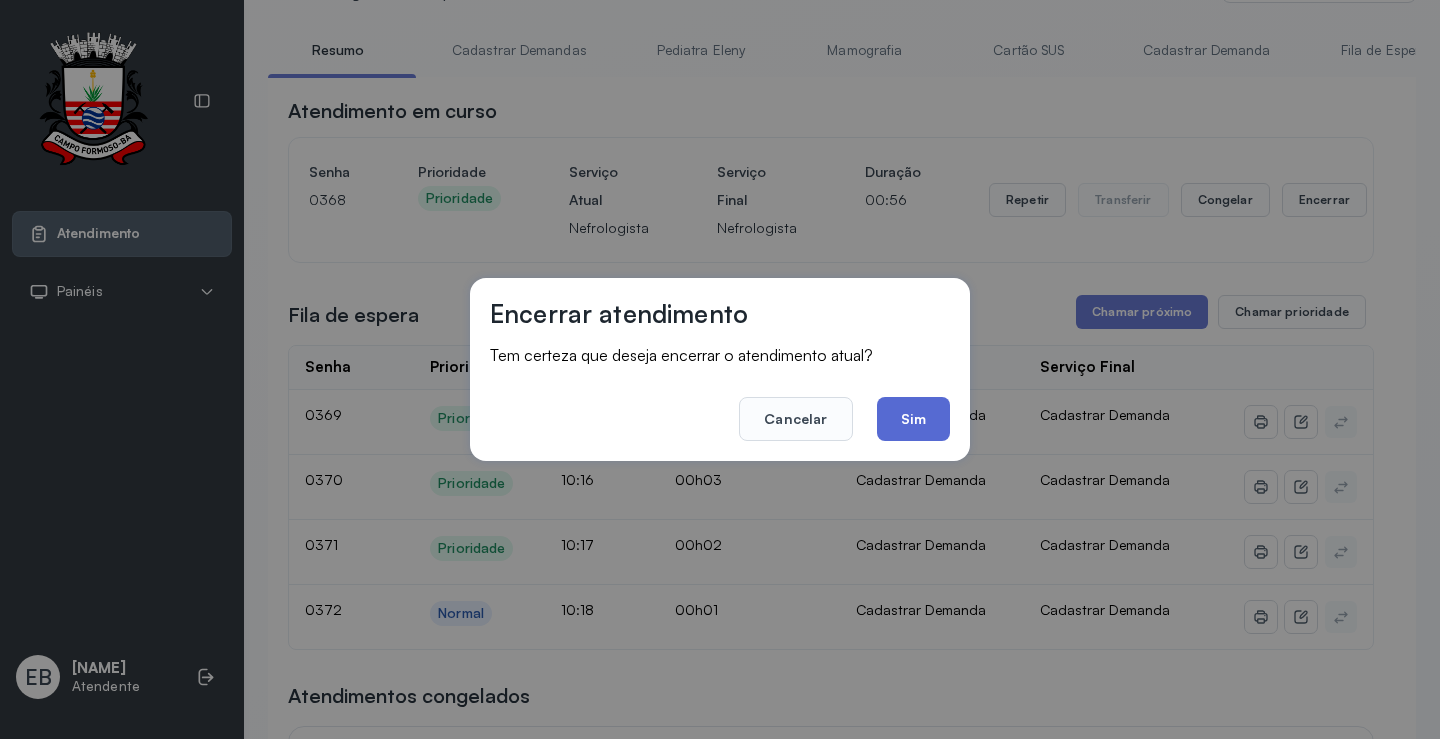 click on "Sim" 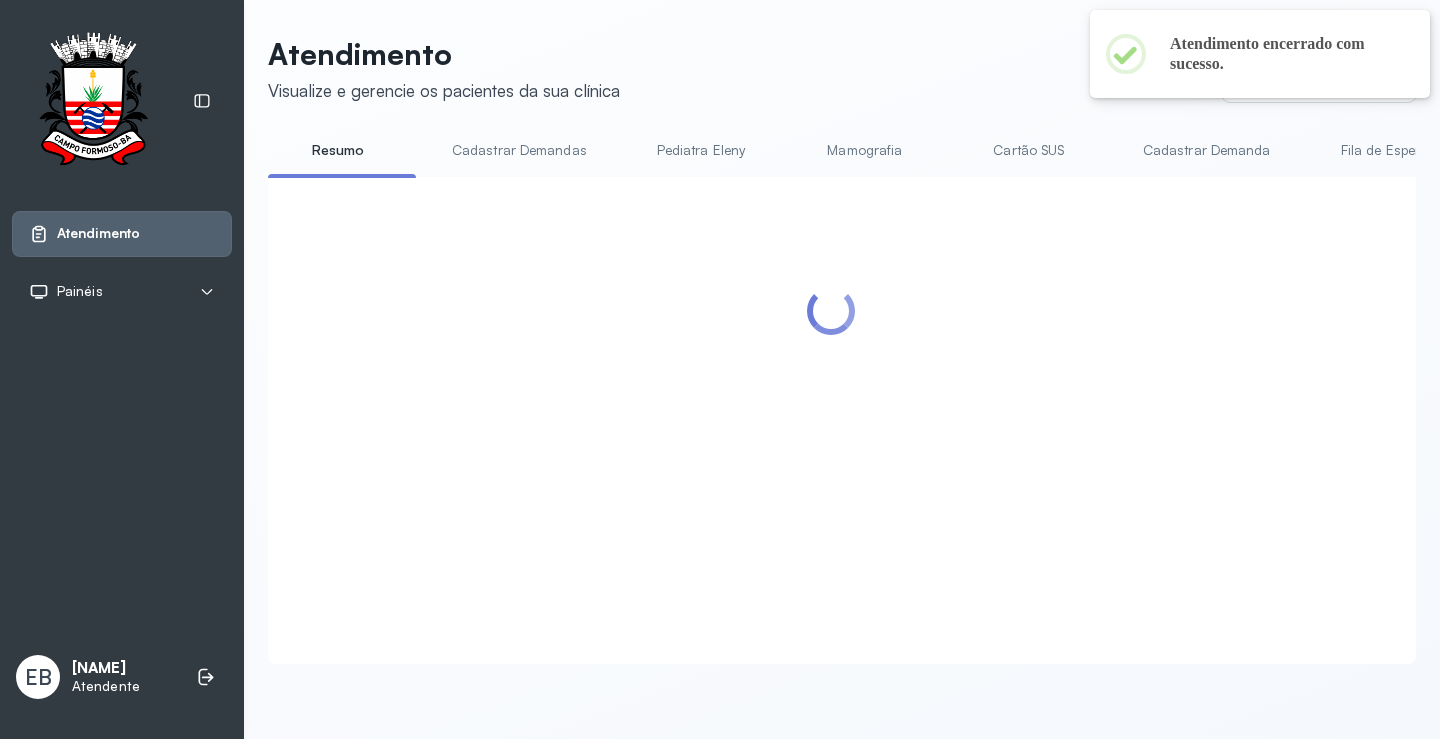 scroll, scrollTop: 100, scrollLeft: 0, axis: vertical 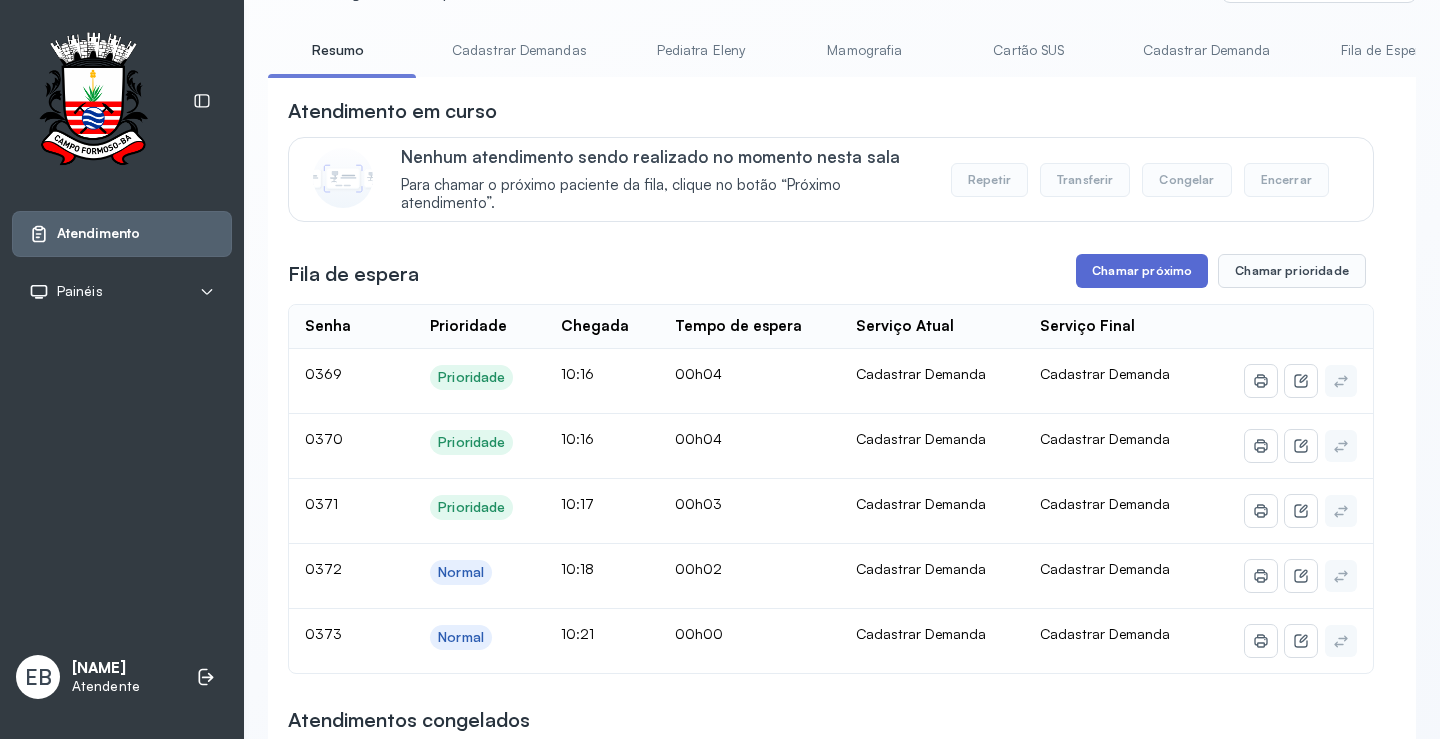 click on "Chamar próximo" at bounding box center [1142, 271] 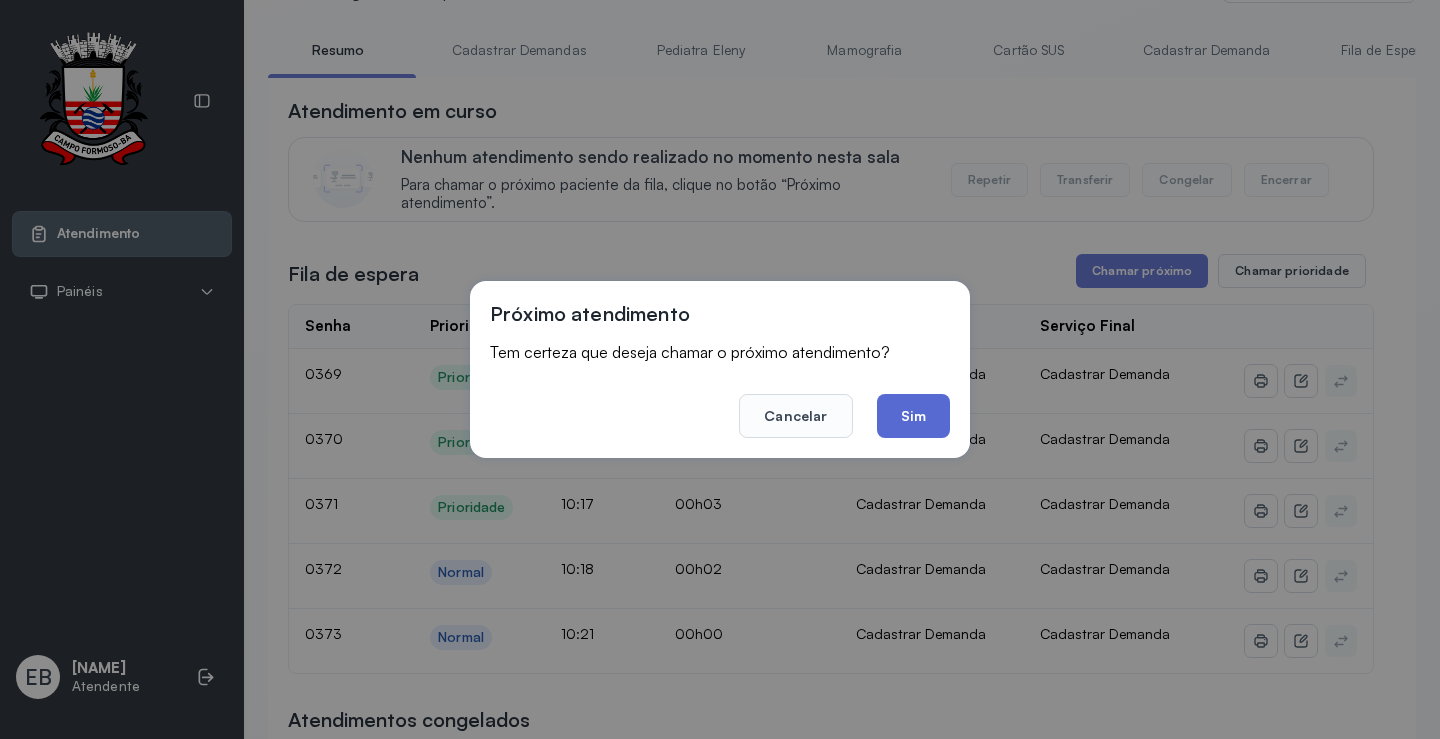 click on "Sim" 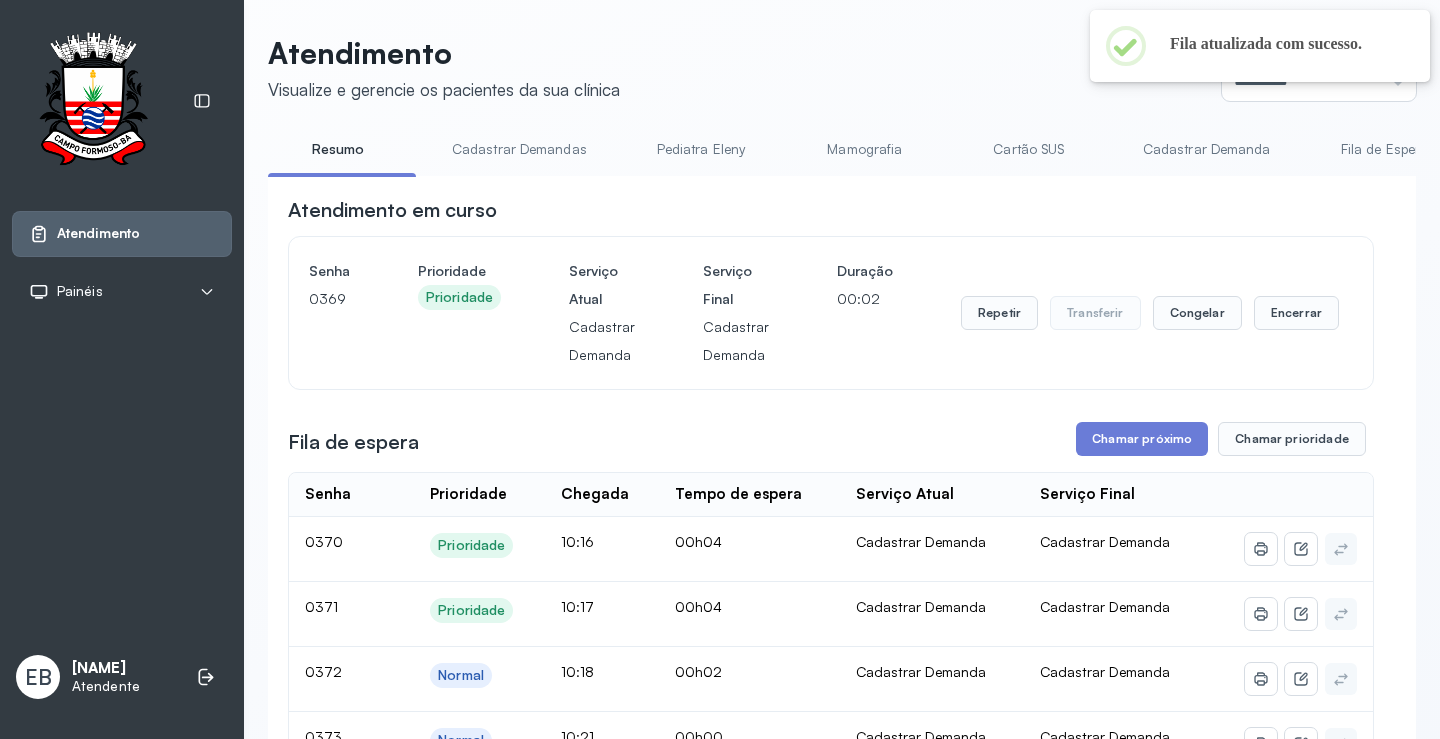 scroll, scrollTop: 100, scrollLeft: 0, axis: vertical 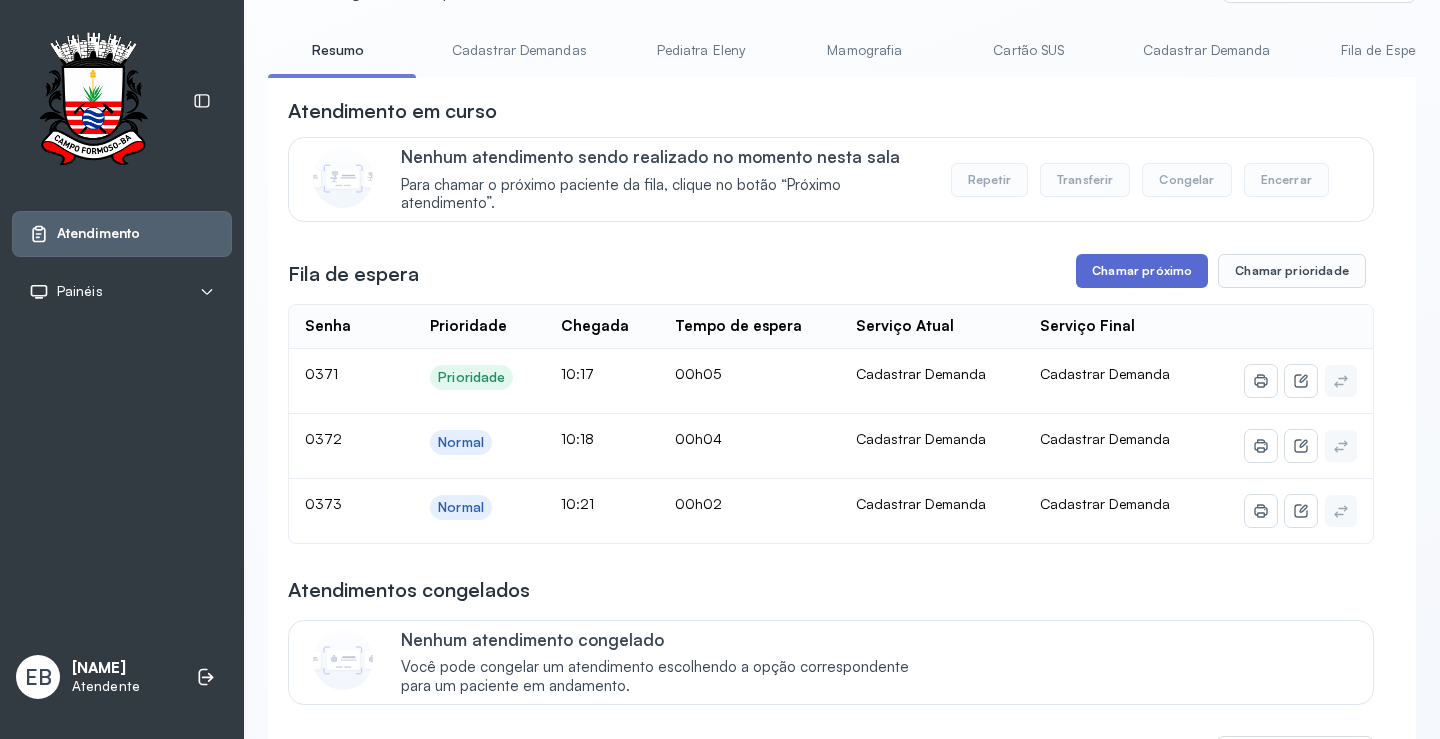 click on "Chamar próximo" at bounding box center (1142, 271) 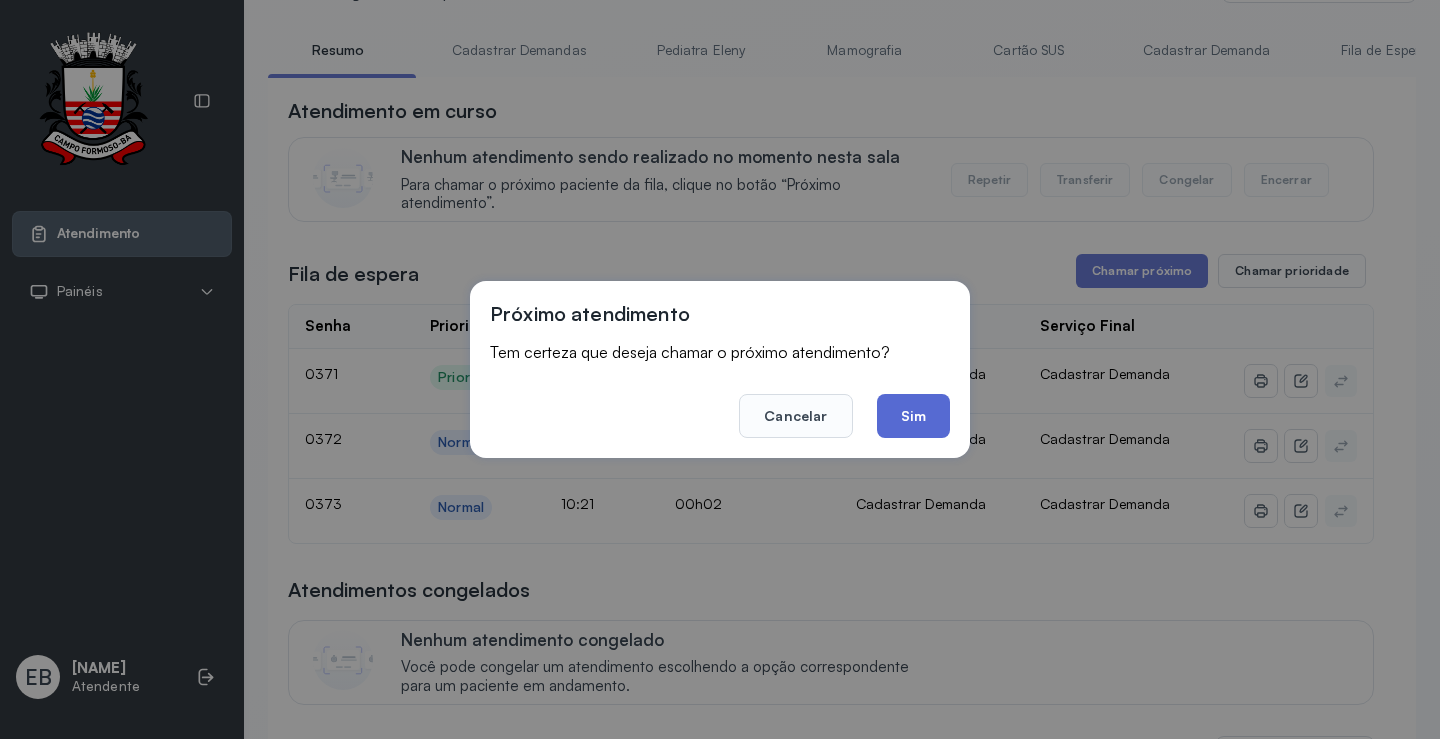 click on "Sim" 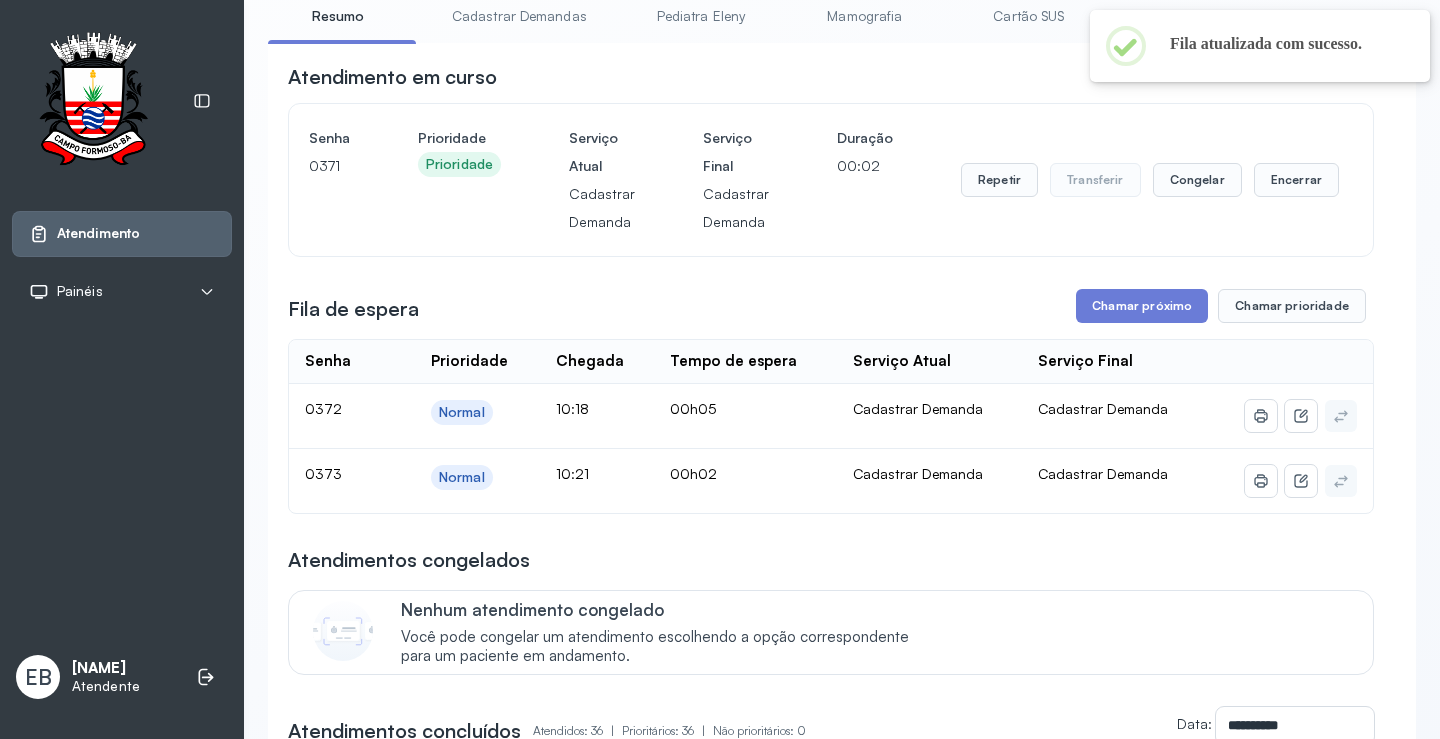 scroll, scrollTop: 200, scrollLeft: 0, axis: vertical 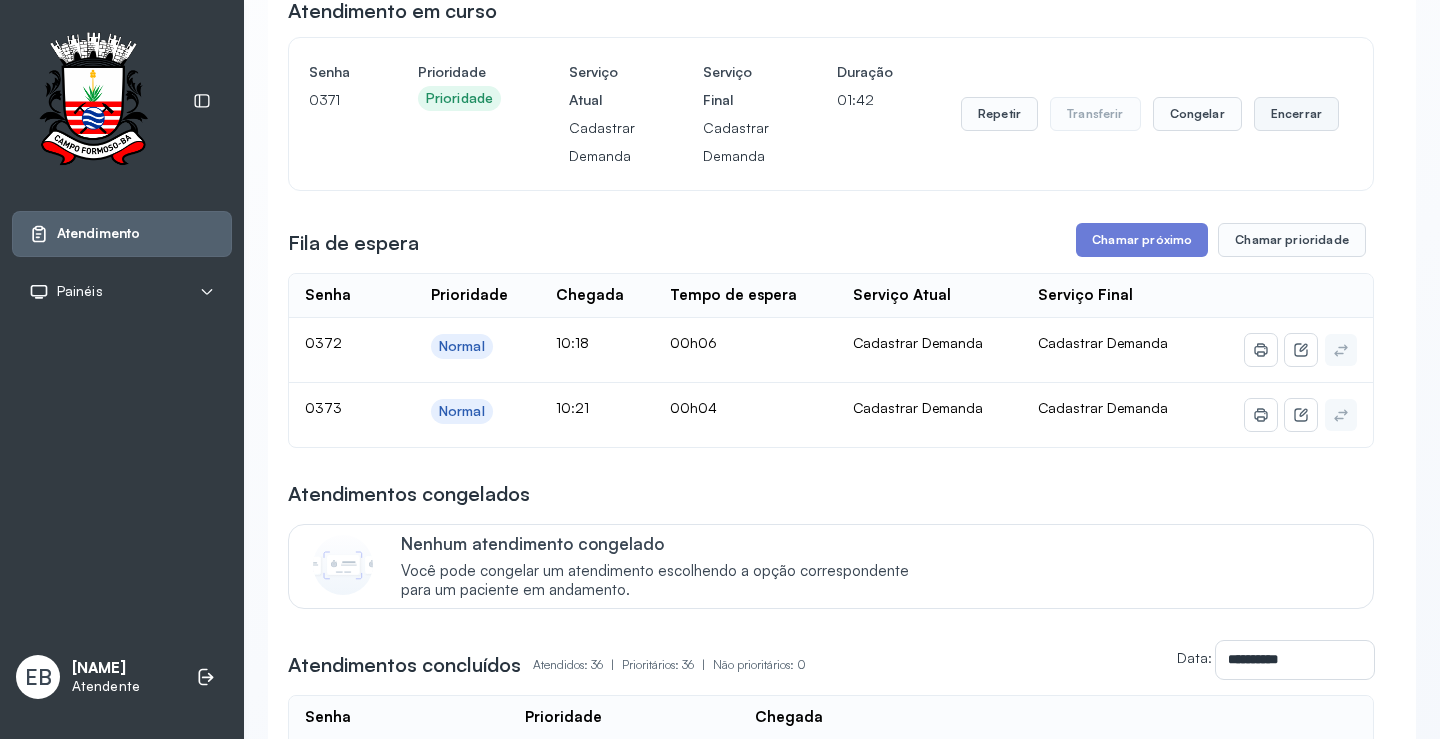 click on "Encerrar" at bounding box center [1296, 114] 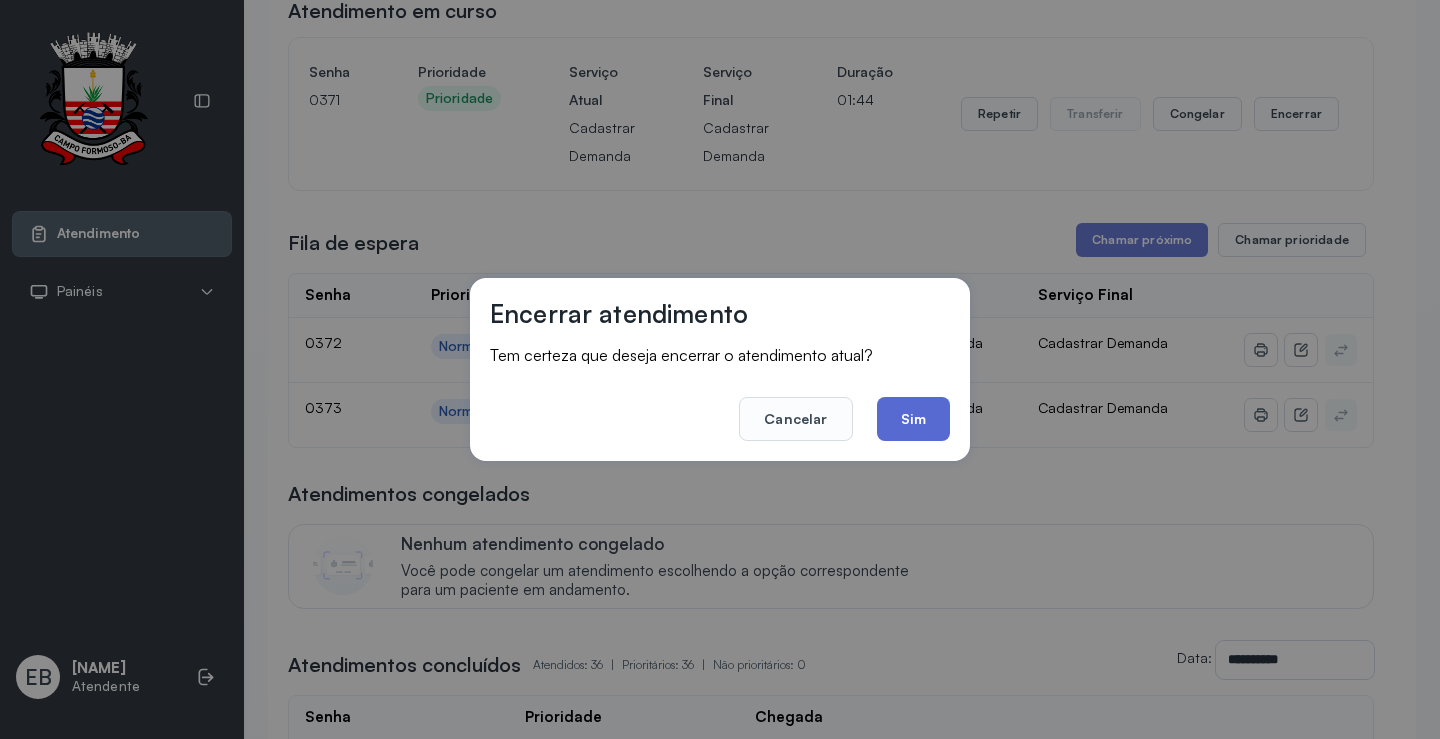 click on "Sim" 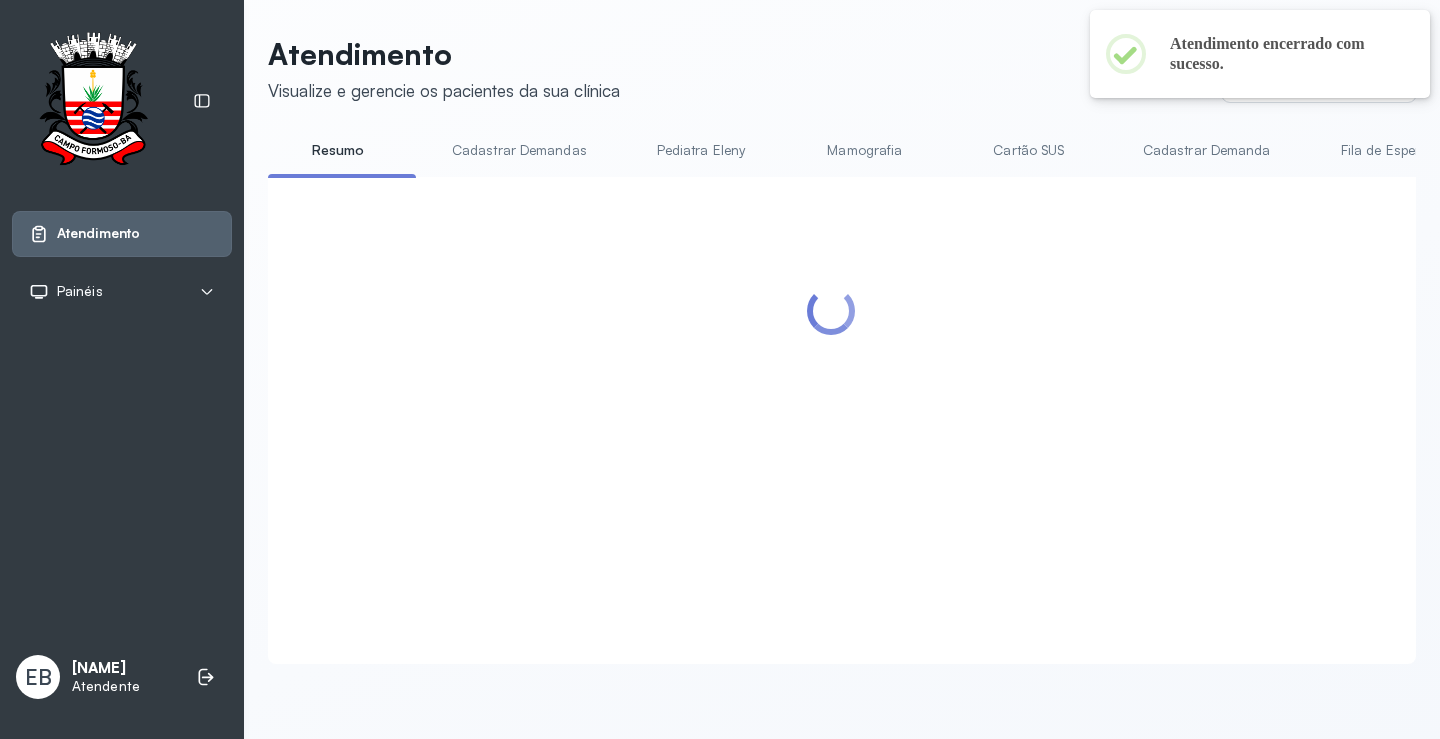 scroll, scrollTop: 200, scrollLeft: 0, axis: vertical 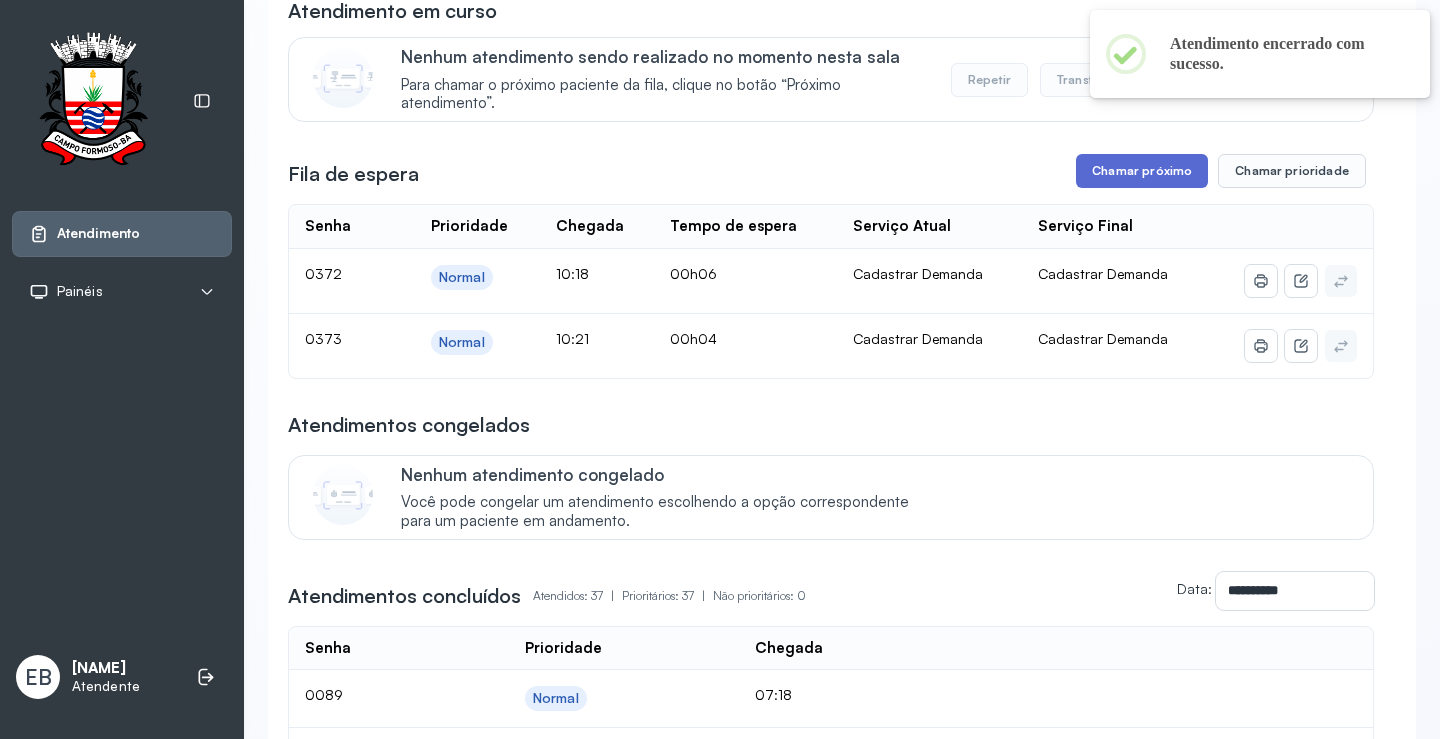 click on "Chamar próximo" at bounding box center (1142, 171) 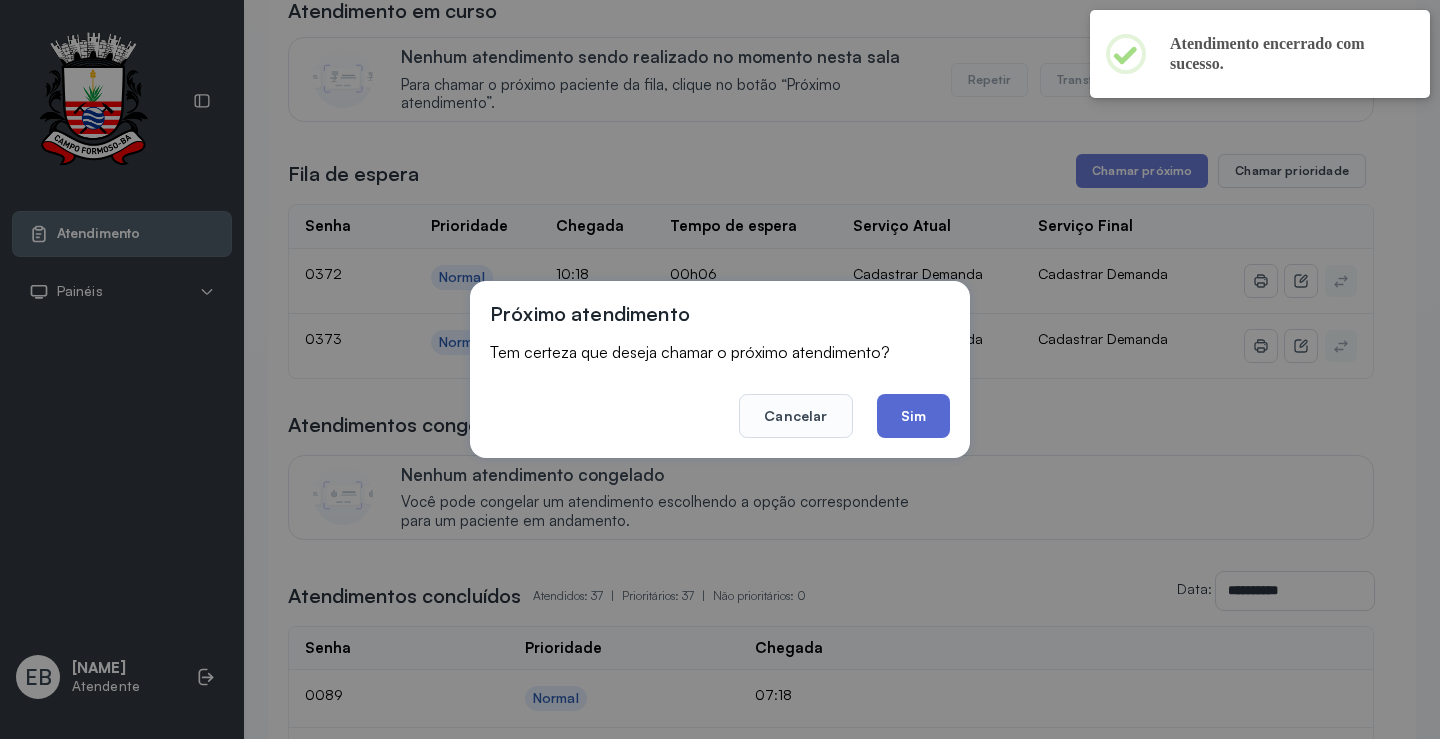 click on "Sim" 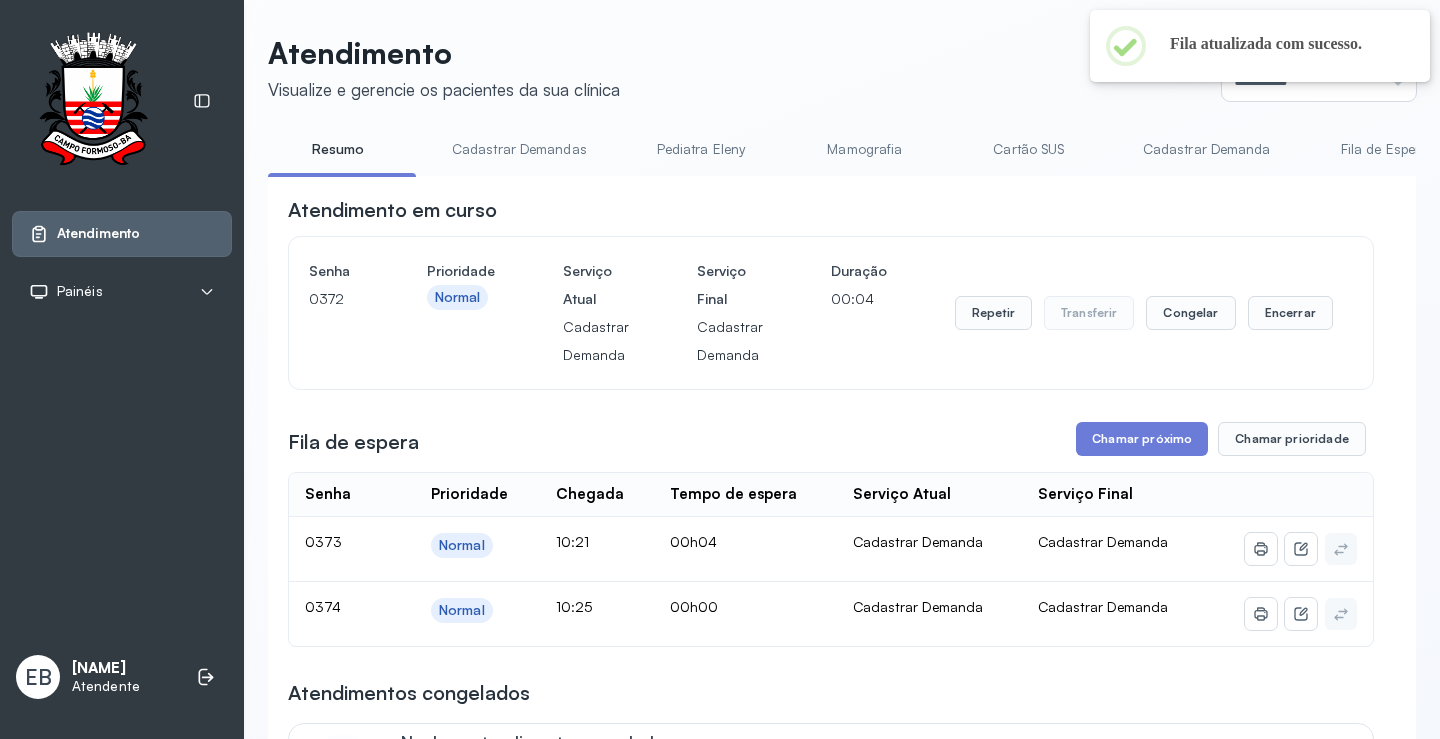 scroll, scrollTop: 200, scrollLeft: 0, axis: vertical 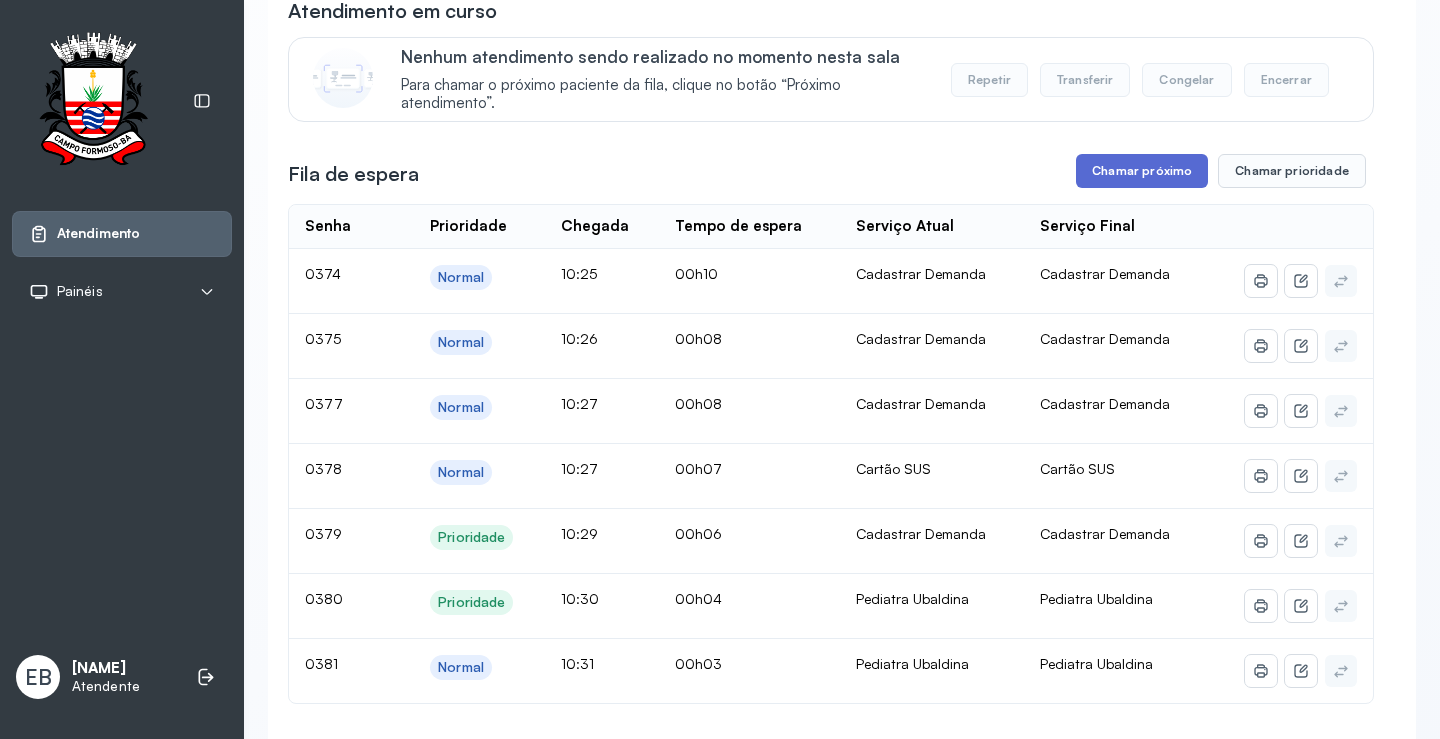 click on "Chamar próximo" at bounding box center [1142, 171] 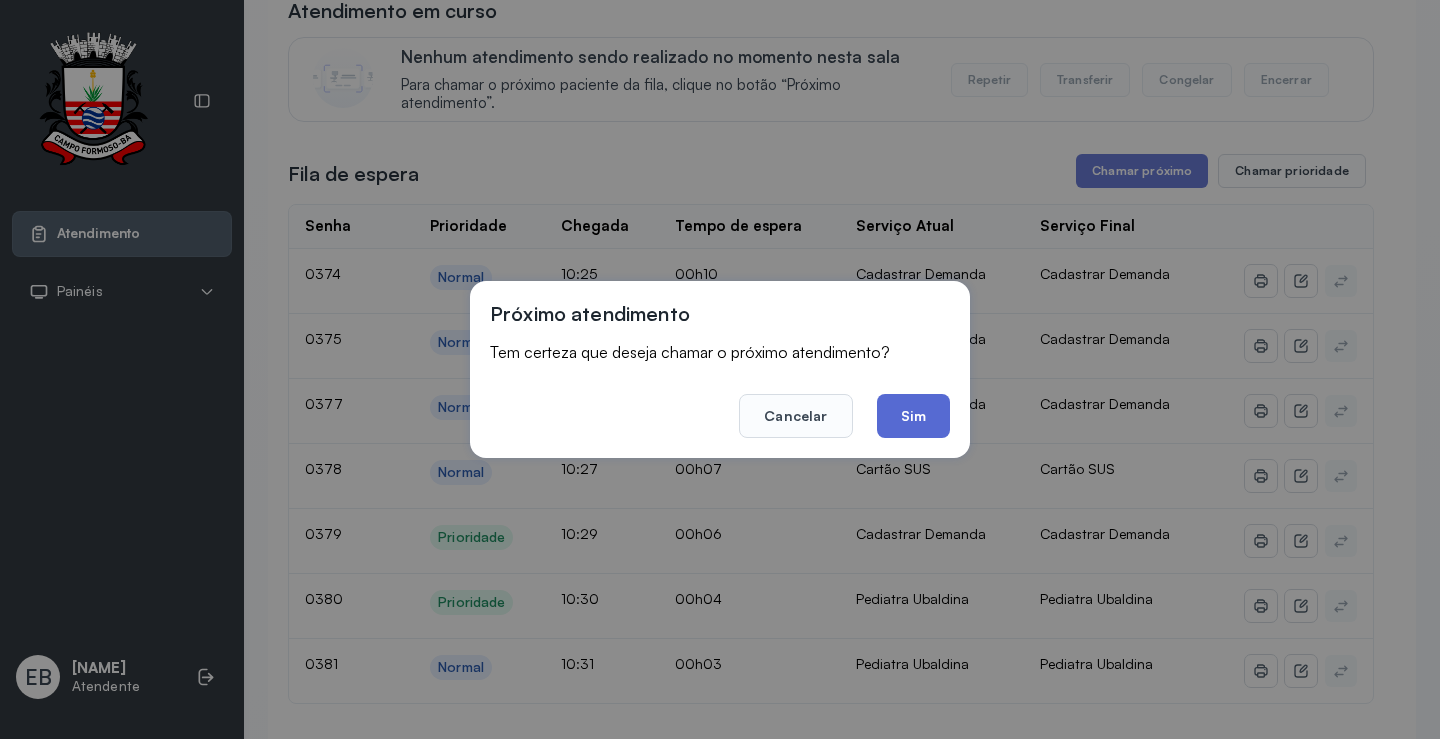 click on "Sim" 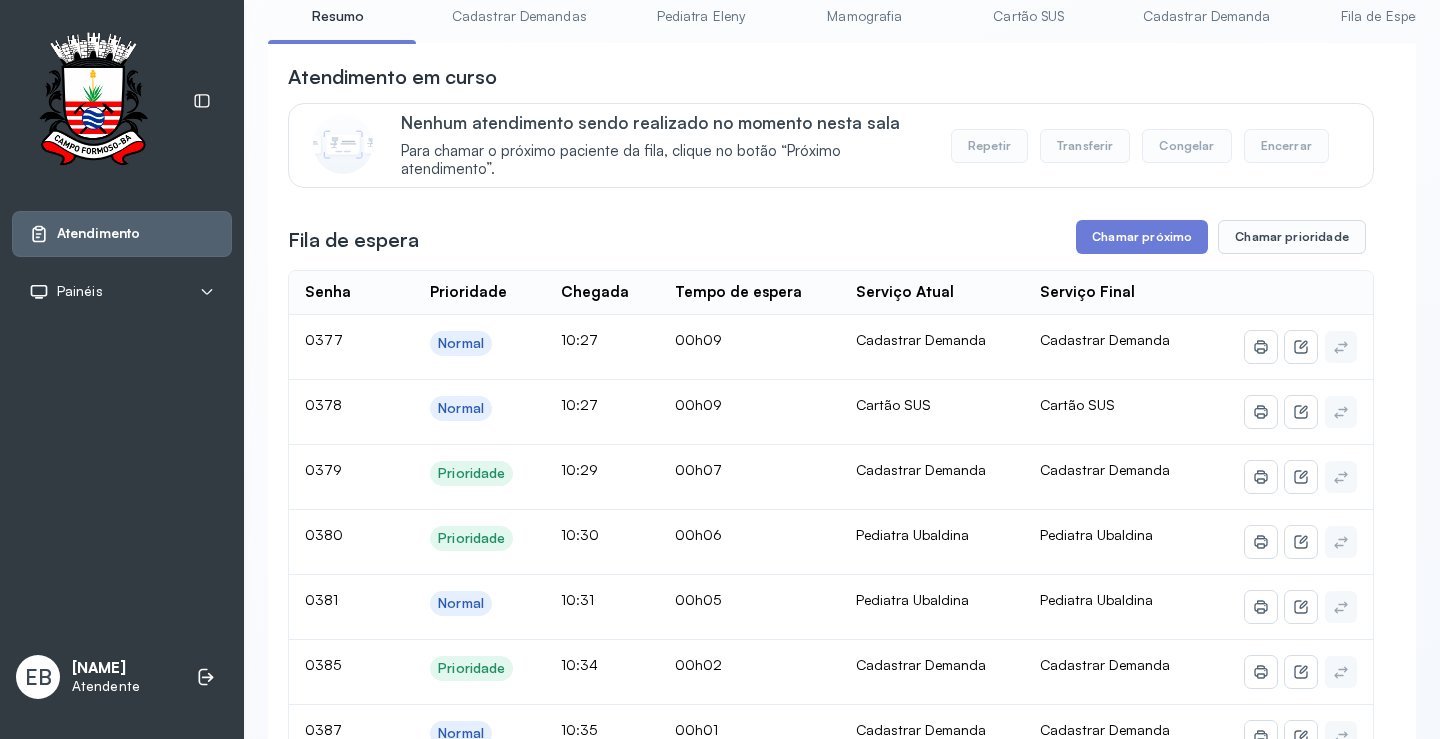 scroll, scrollTop: 100, scrollLeft: 0, axis: vertical 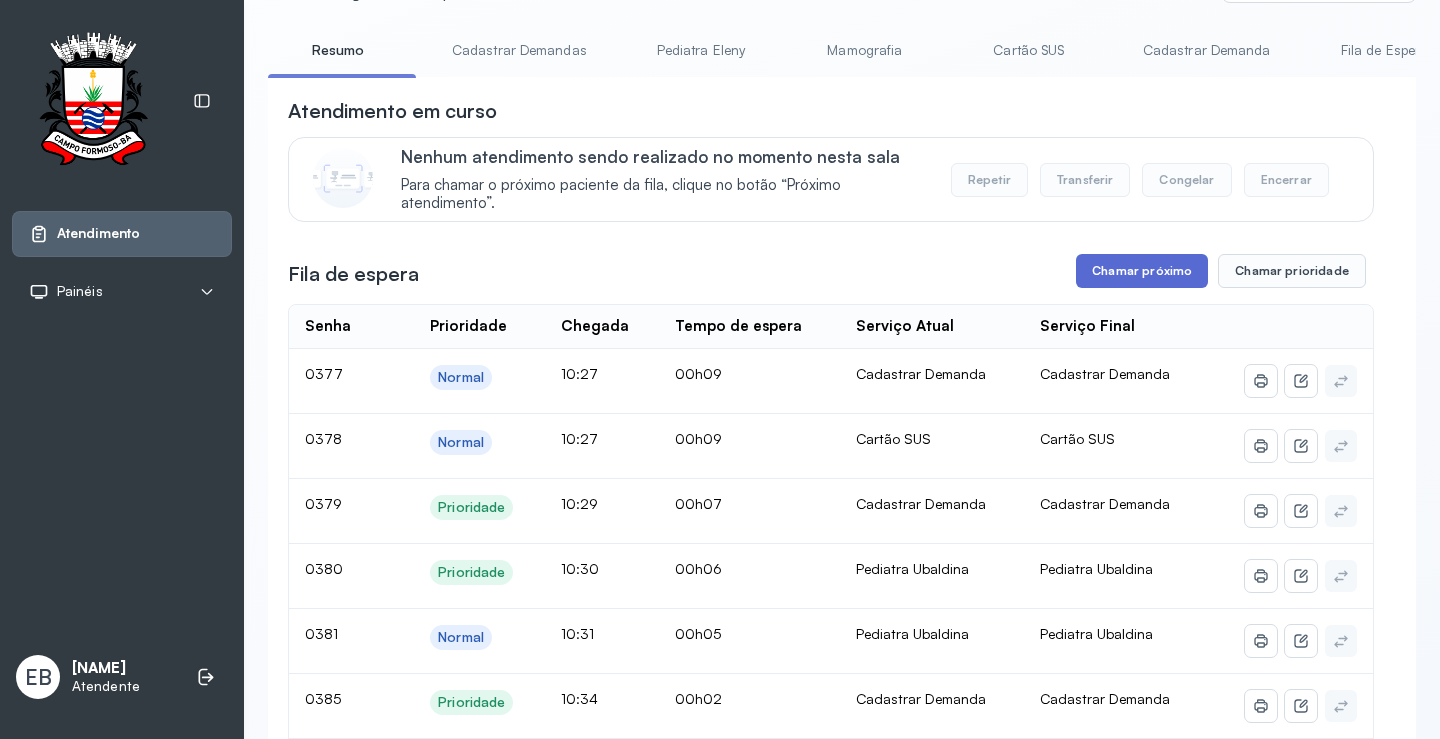 click on "Chamar próximo" at bounding box center [1142, 271] 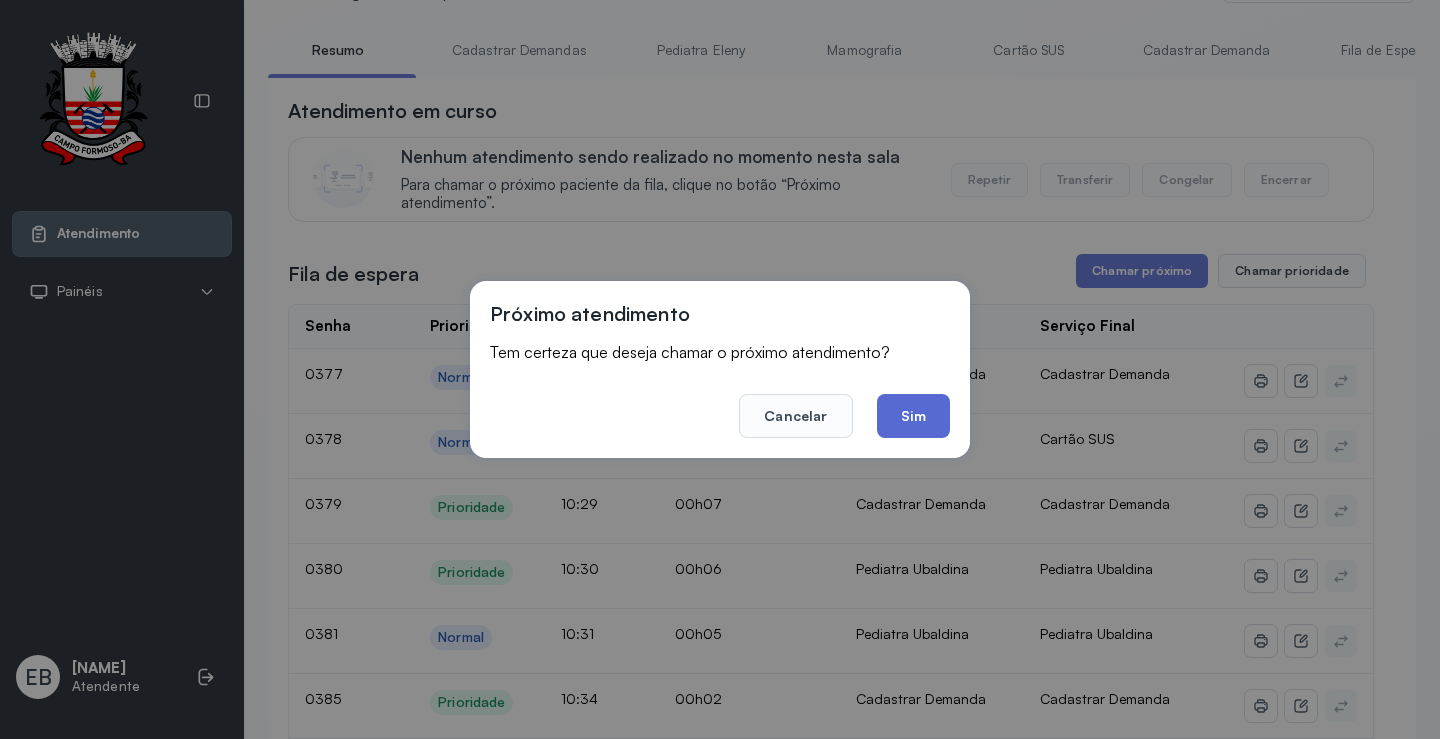 click on "Sim" 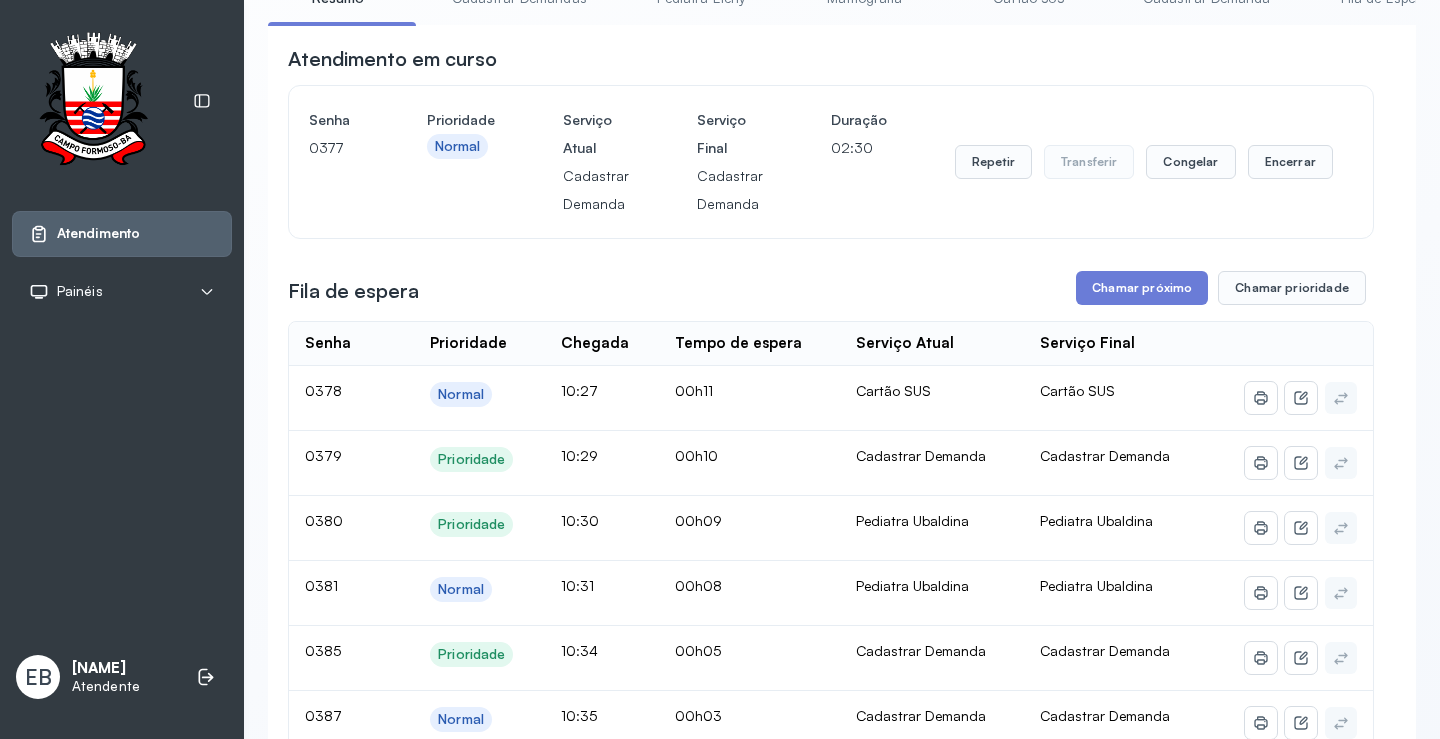 scroll, scrollTop: 0, scrollLeft: 0, axis: both 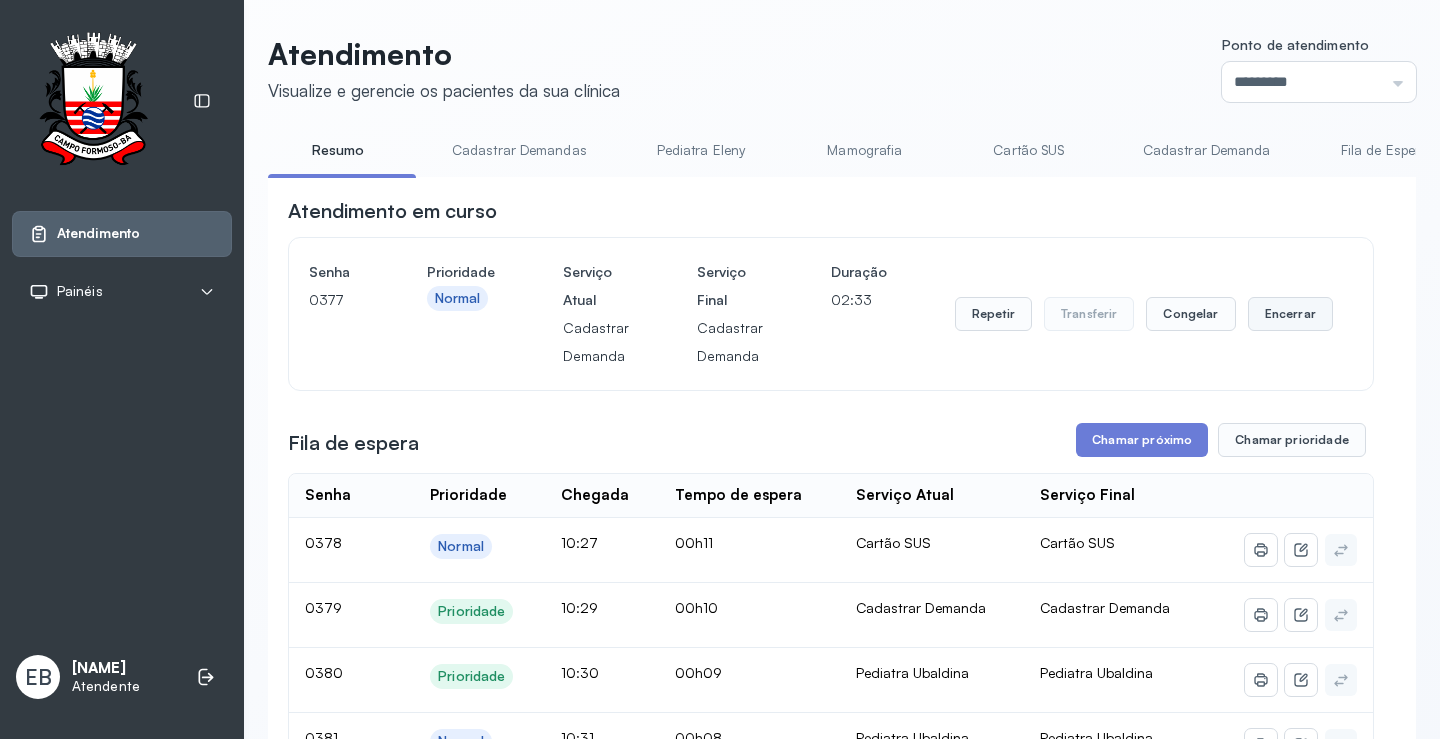 click on "Encerrar" at bounding box center (1290, 314) 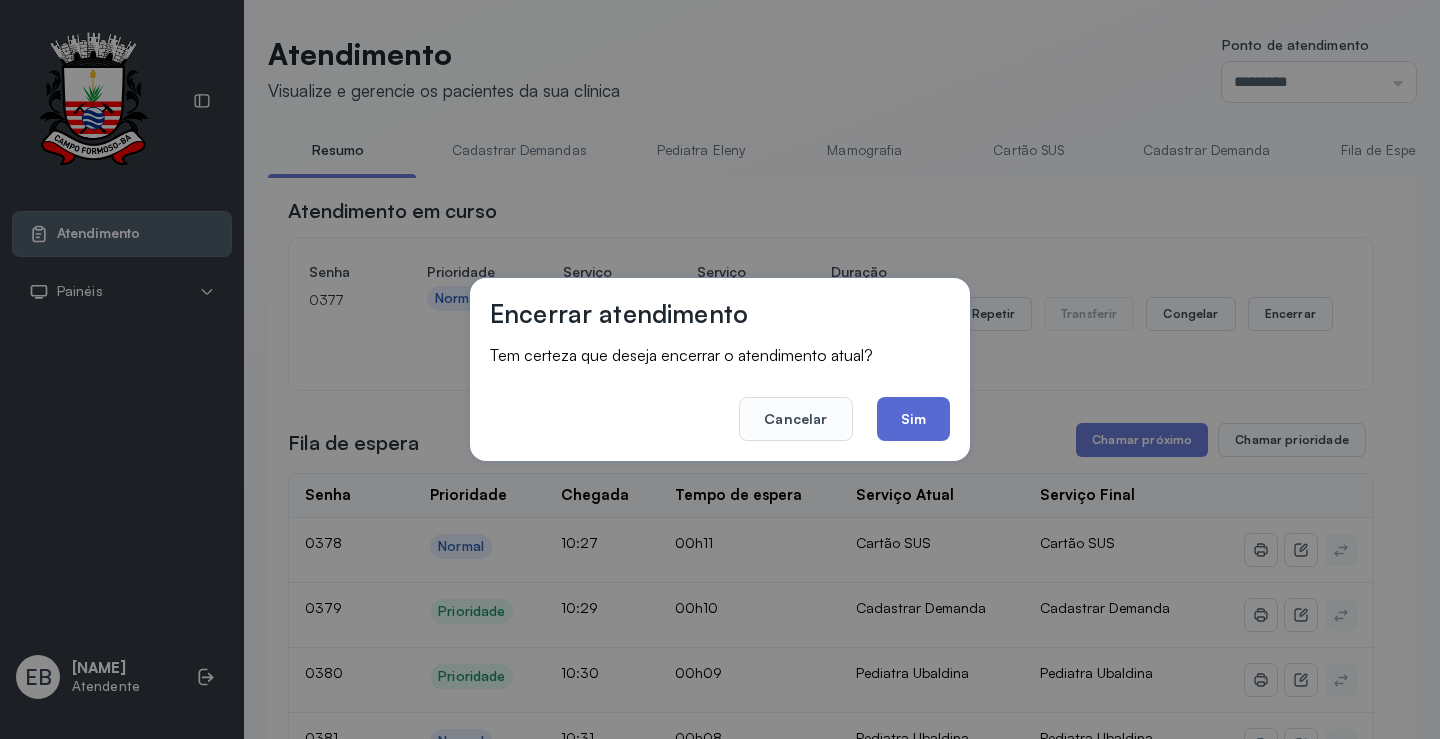 click on "Sim" 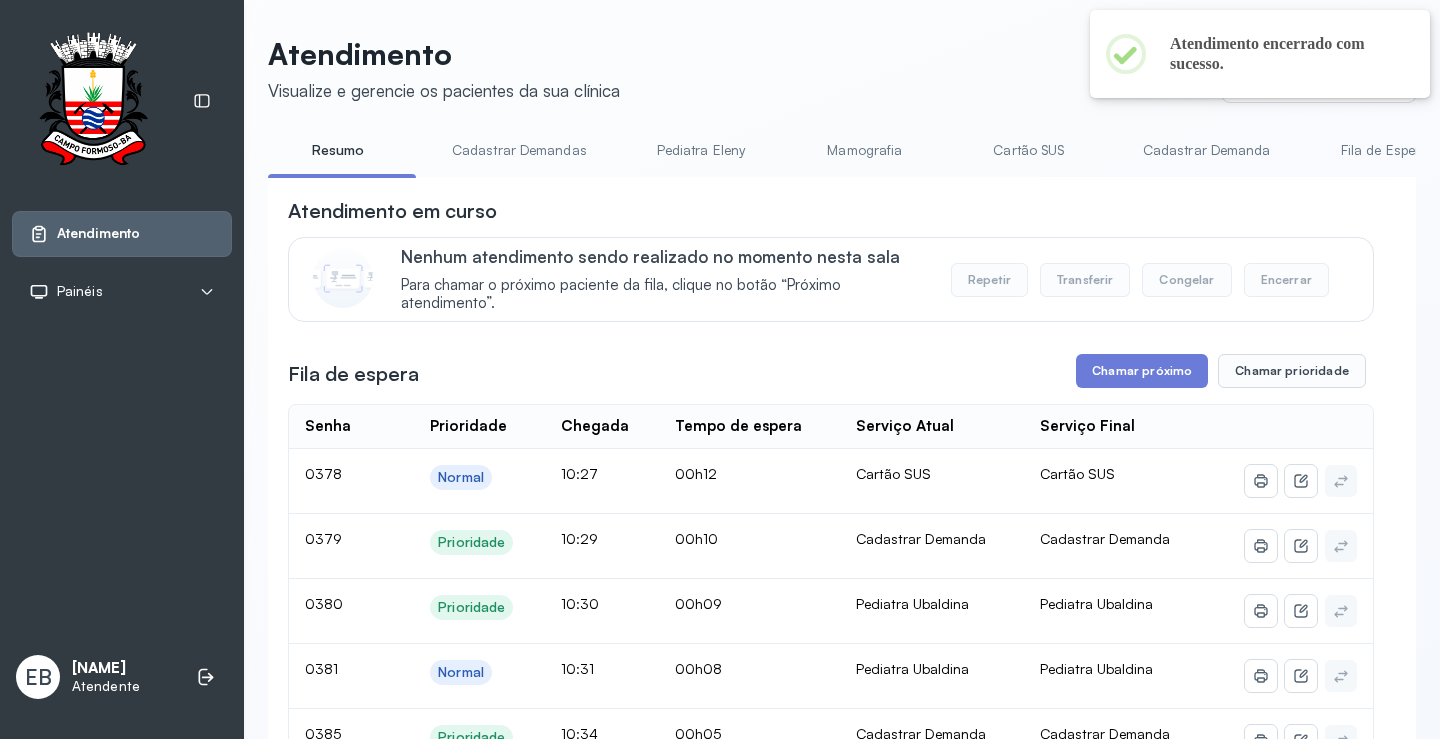 click on "Cadastrar Demandas" at bounding box center [519, 150] 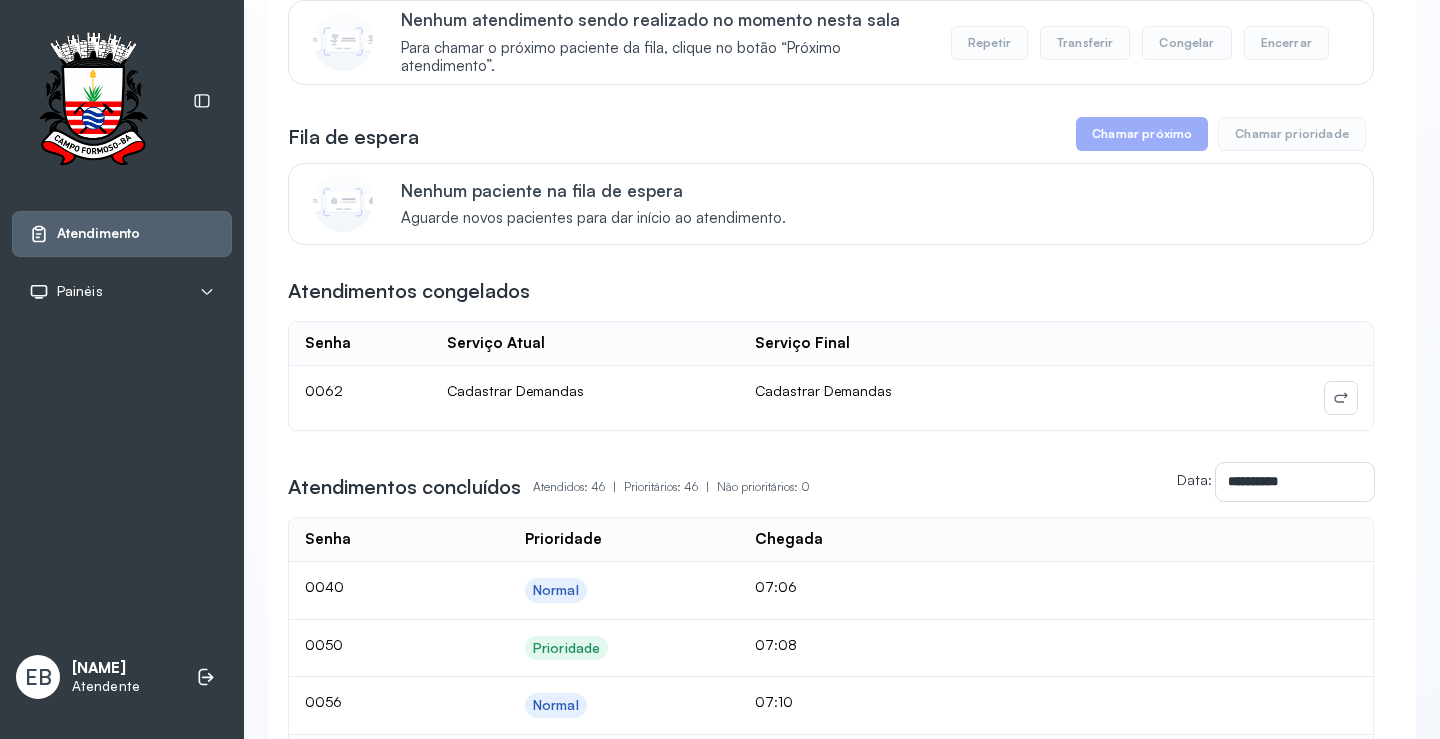 scroll, scrollTop: 100, scrollLeft: 0, axis: vertical 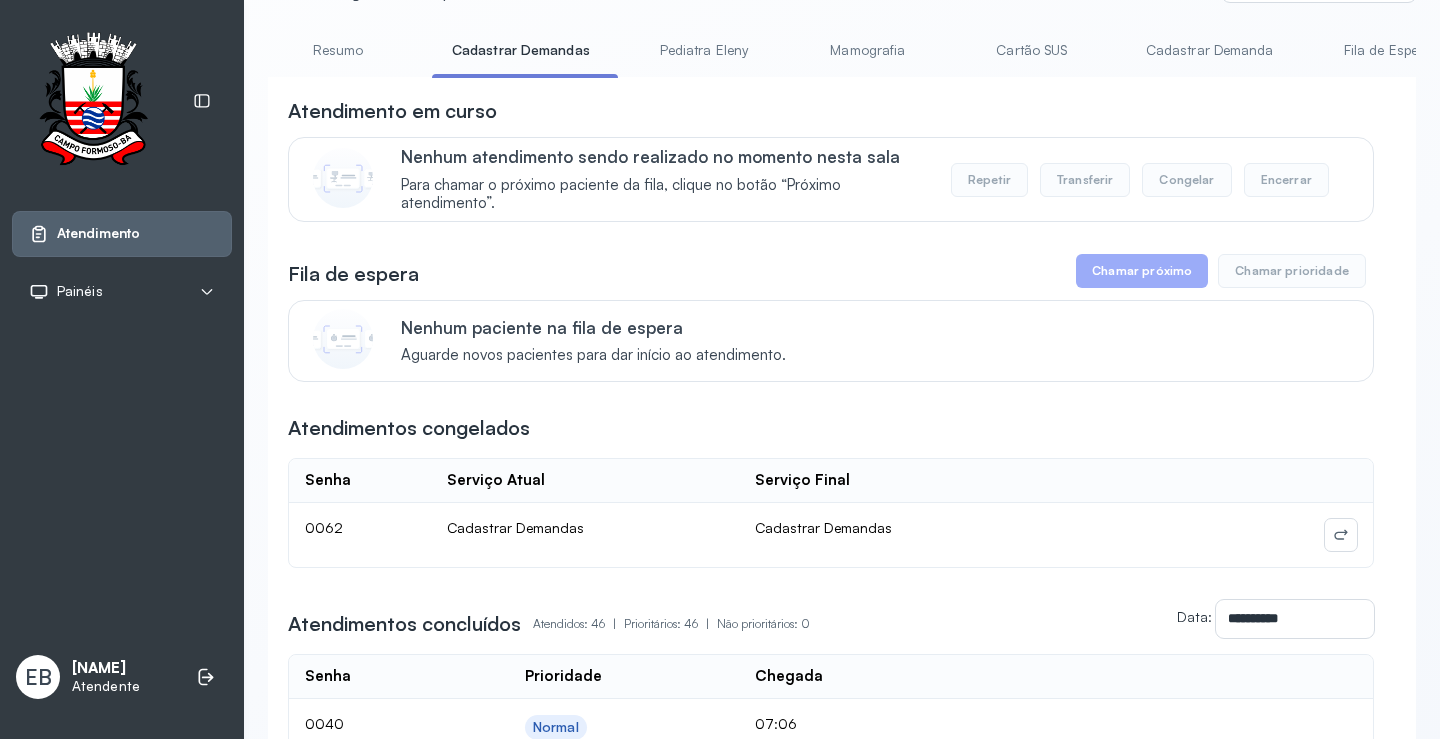 click on "Cadastrar Demanda" at bounding box center (1210, 50) 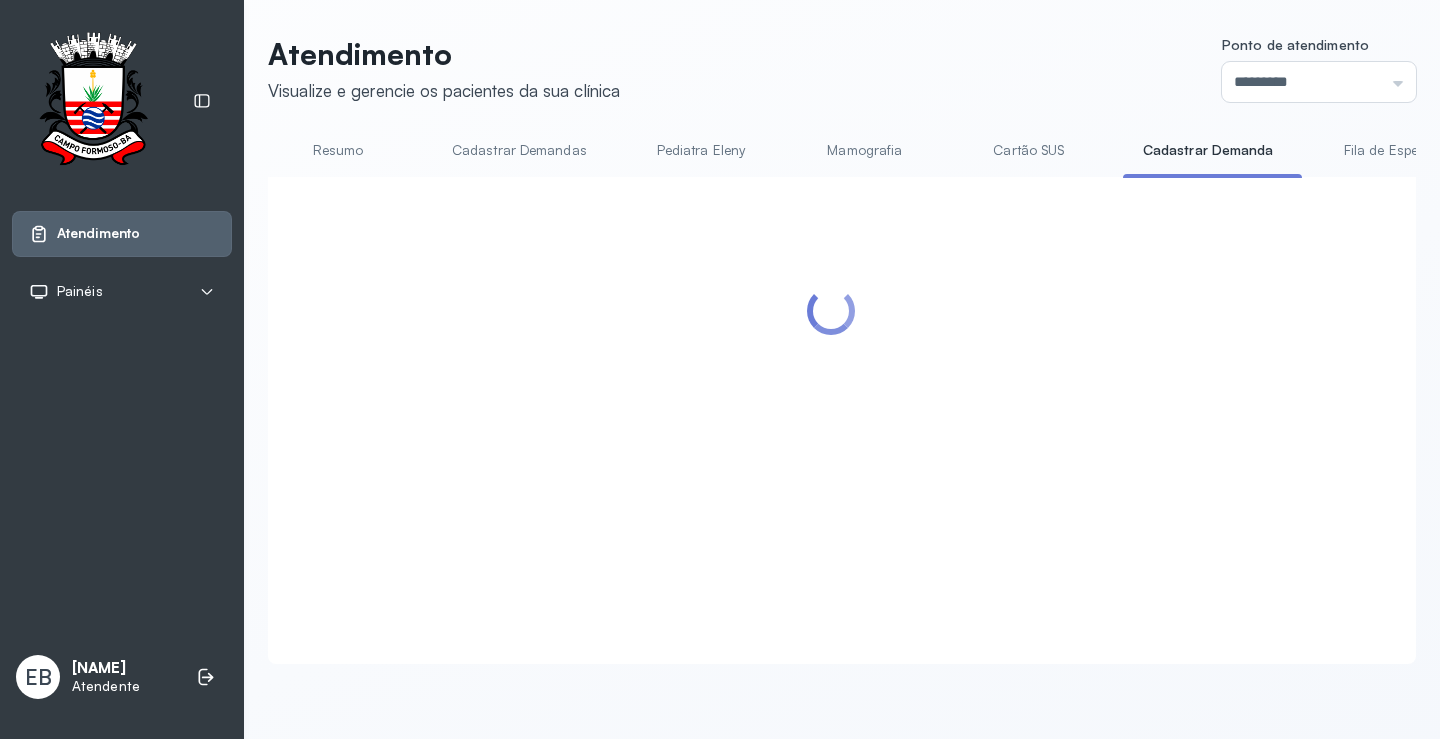 scroll, scrollTop: 100, scrollLeft: 0, axis: vertical 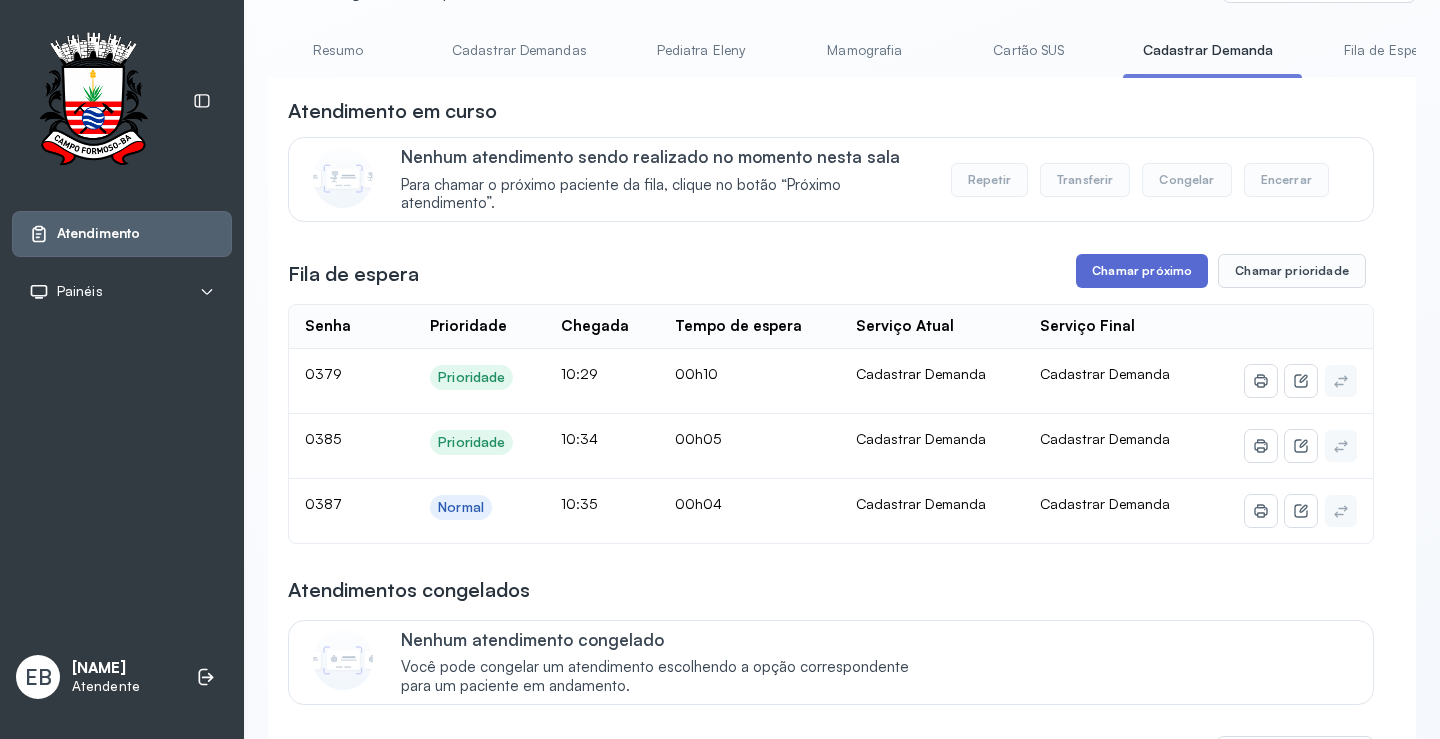 click on "Chamar próximo" at bounding box center [1142, 271] 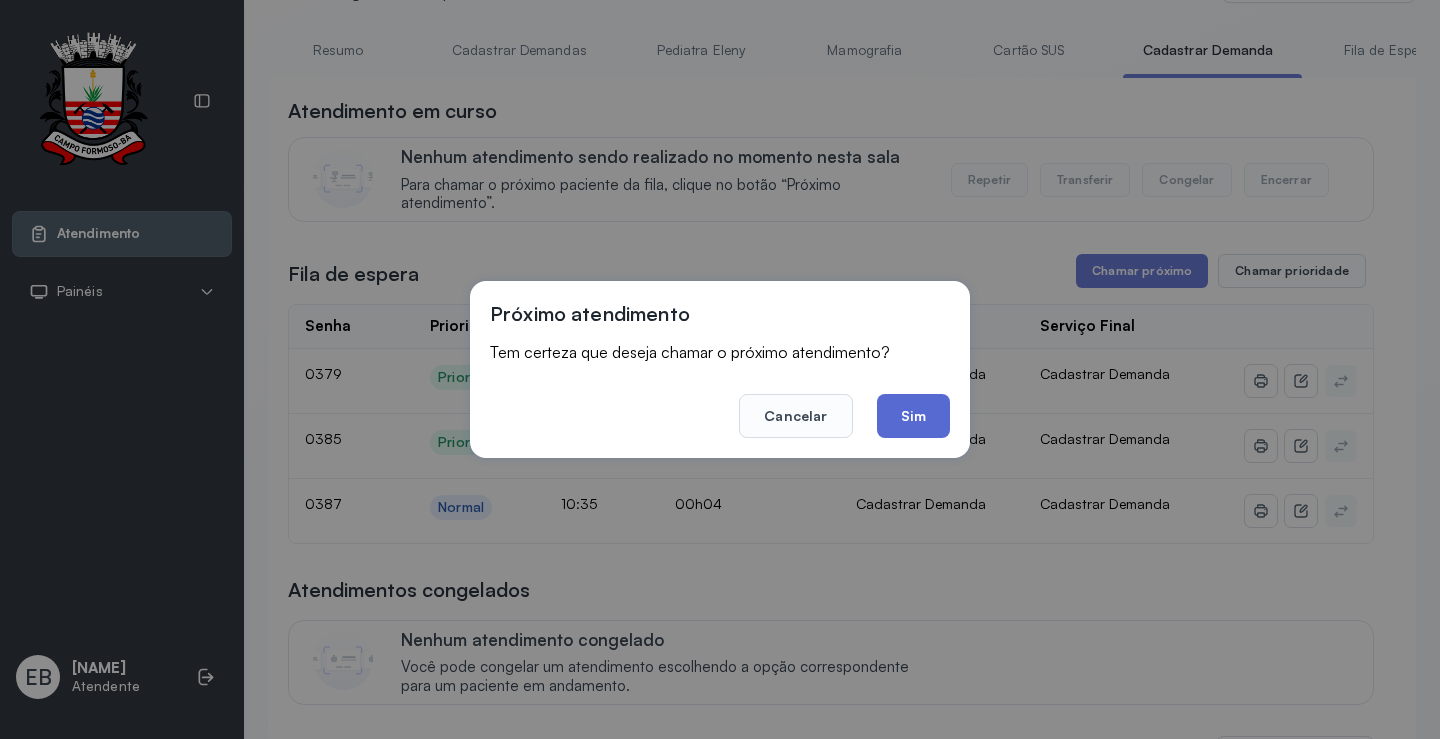 click on "Sim" 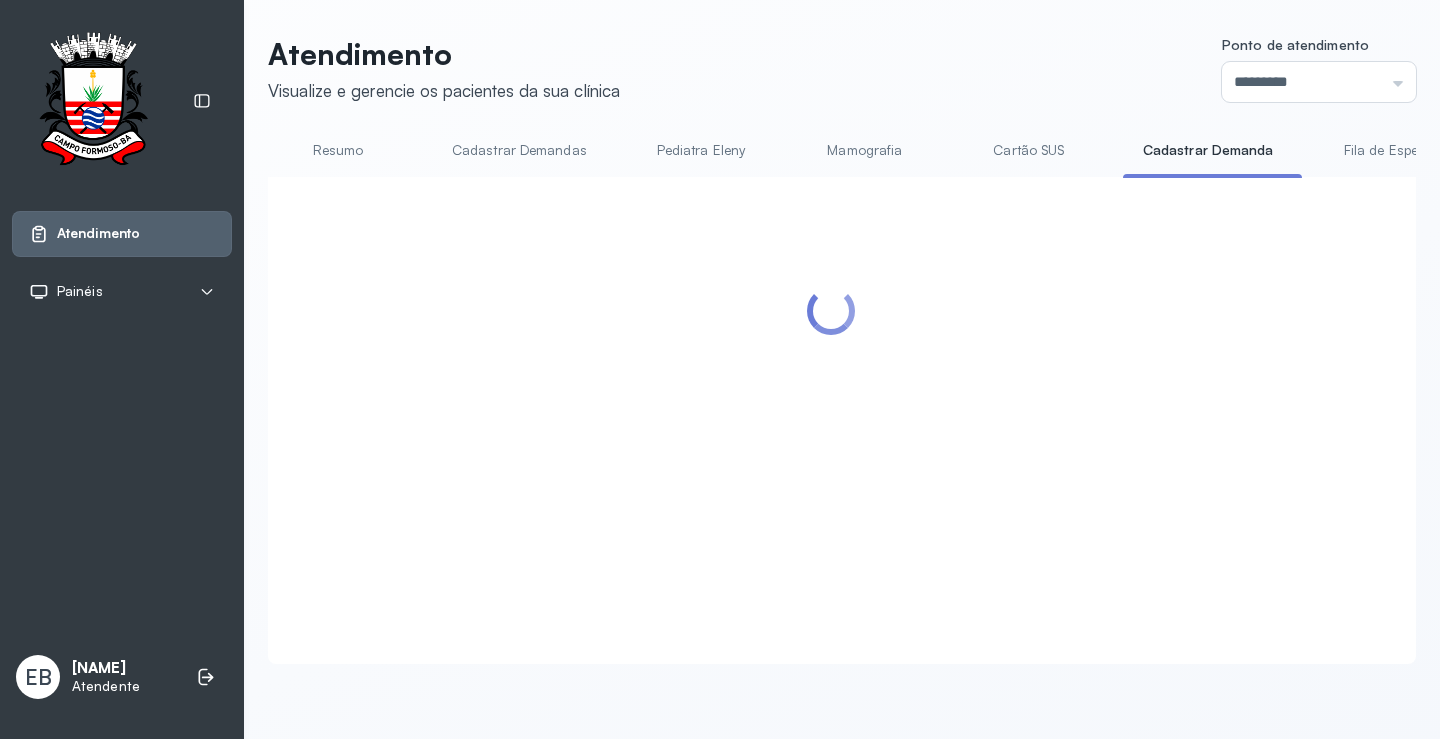 scroll, scrollTop: 1, scrollLeft: 0, axis: vertical 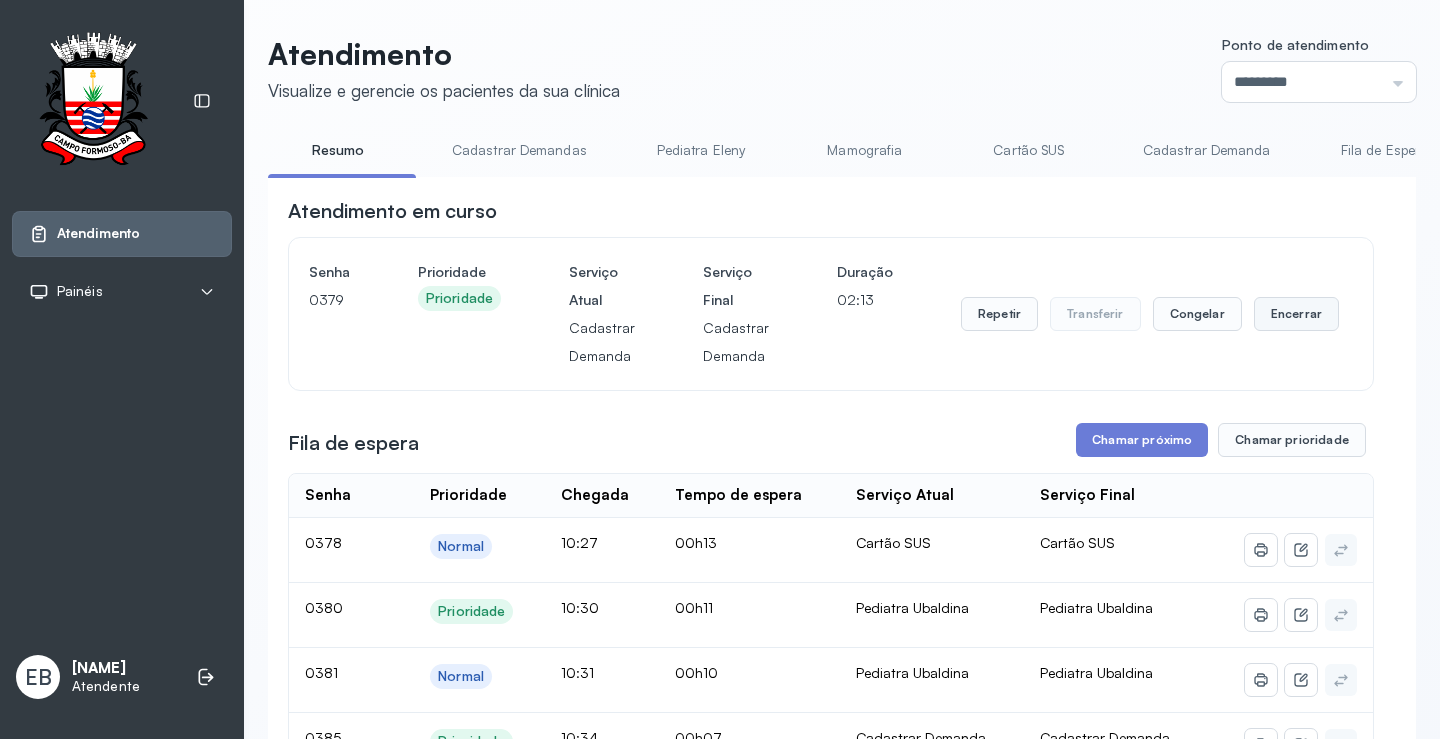 click on "Encerrar" at bounding box center (1296, 314) 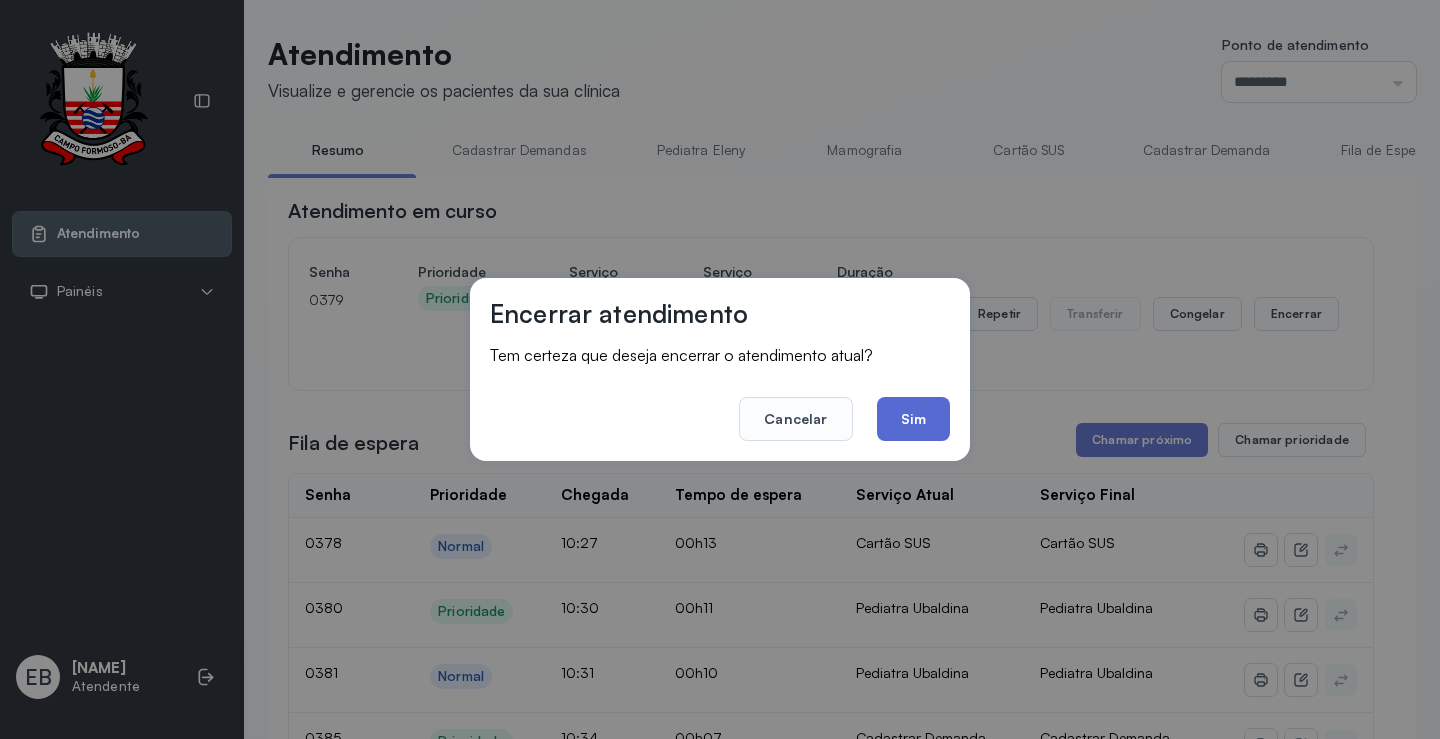 click on "Sim" 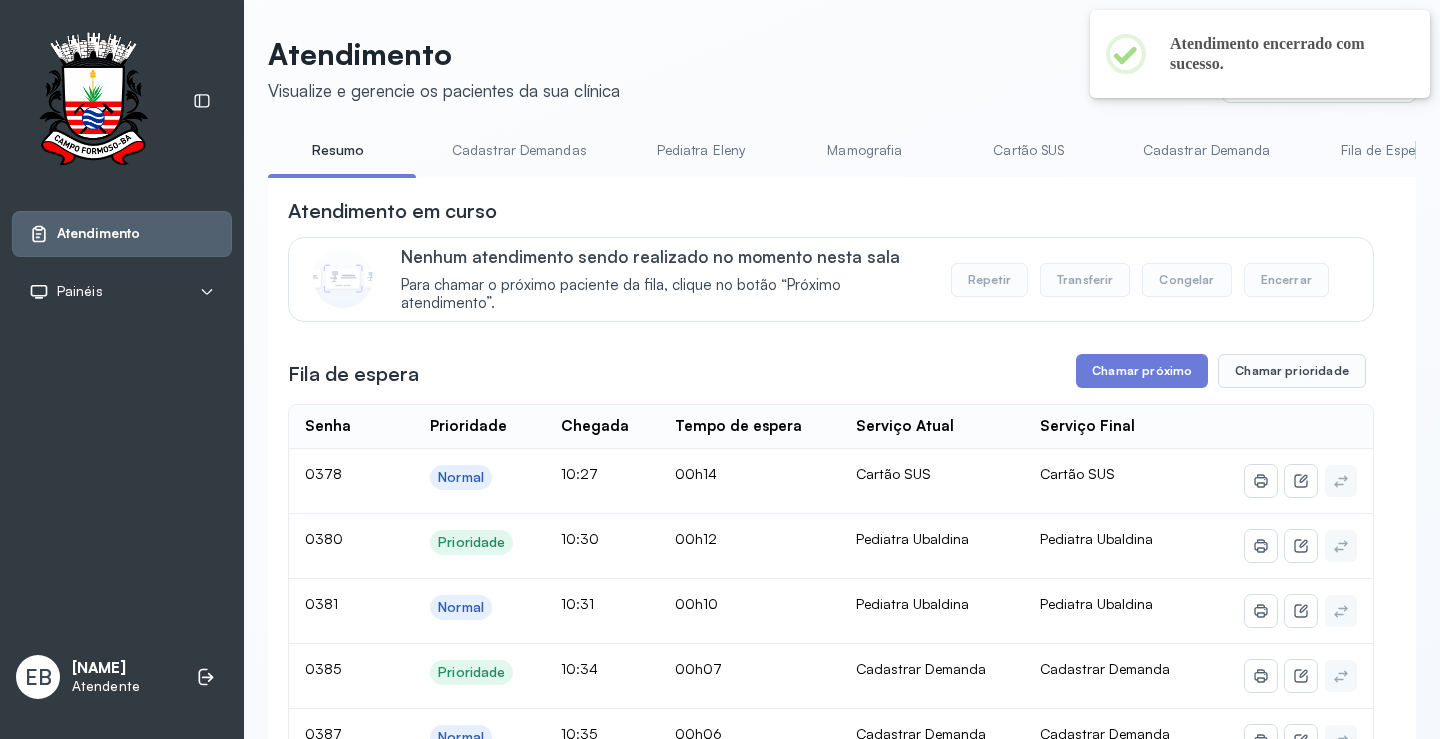 click on "Atendimento Visualize e gerencie os pacientes da sua clínica Ponto de atendimento ********* Nenhum Guichê 01 Guichê 02 Guichê 03 Guichê 04 Guichê 05 Guichê 06 Guichê 07 Guichê 08 Resumo Cadastrar Demandas Pediatra [LAST] Mamografia Cartão SUS Cadastrar Demanda Fila de Espera Pediatra [LAST] Pediatra [LAST] Ortopedista [LAST] Ortopedista [LAST] Ginecologista [LAST] Ginecologista [LAST] Endocrinologista [LAST] Endocrinologista [LAST] Obstetra Nefrologista Laboratório Atendimento em curso Nenhum atendimento sendo realizado no momento nesta sala Para chamar o próximo paciente da fila, clique no botão “Próximo atendimento”. Repetir Transferir Congelar Encerrar Fila de espera Chamar próximo Chamar prioridade Senha    Prioridade  Chegada  Tempo de espera  Serviço Atual  Serviço Final    0378 Normal [TIME] 00h14 Cartão SUS Cartão SUS 0380 Prioridade [TIME] 00h12 Pediatra [LAST] Pediatra [LAST] 0381 Normal [TIME] 00h10 Pediatra [LAST] Pediatra [LAST] 0385 Prioridade [TIME] 00h07 |" at bounding box center (842, 1876) 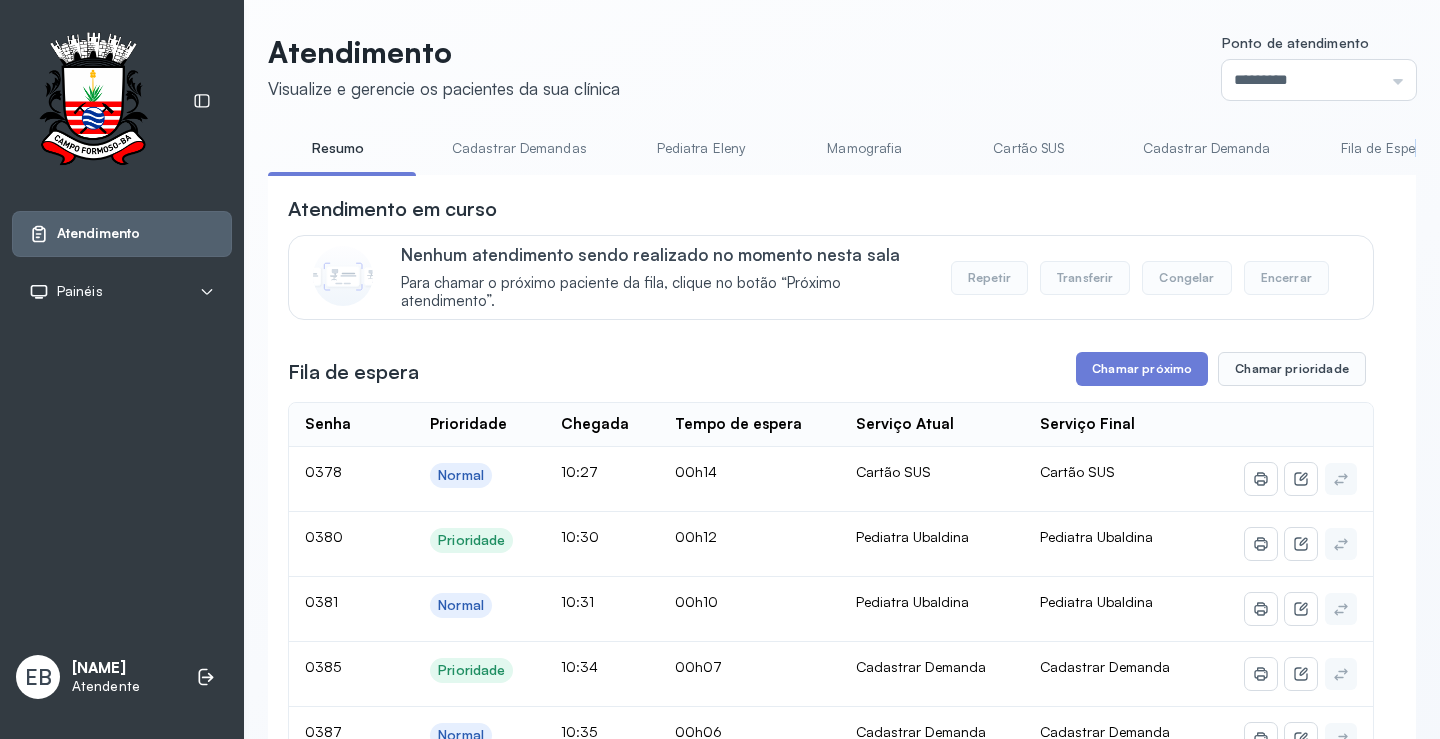 scroll, scrollTop: 0, scrollLeft: 0, axis: both 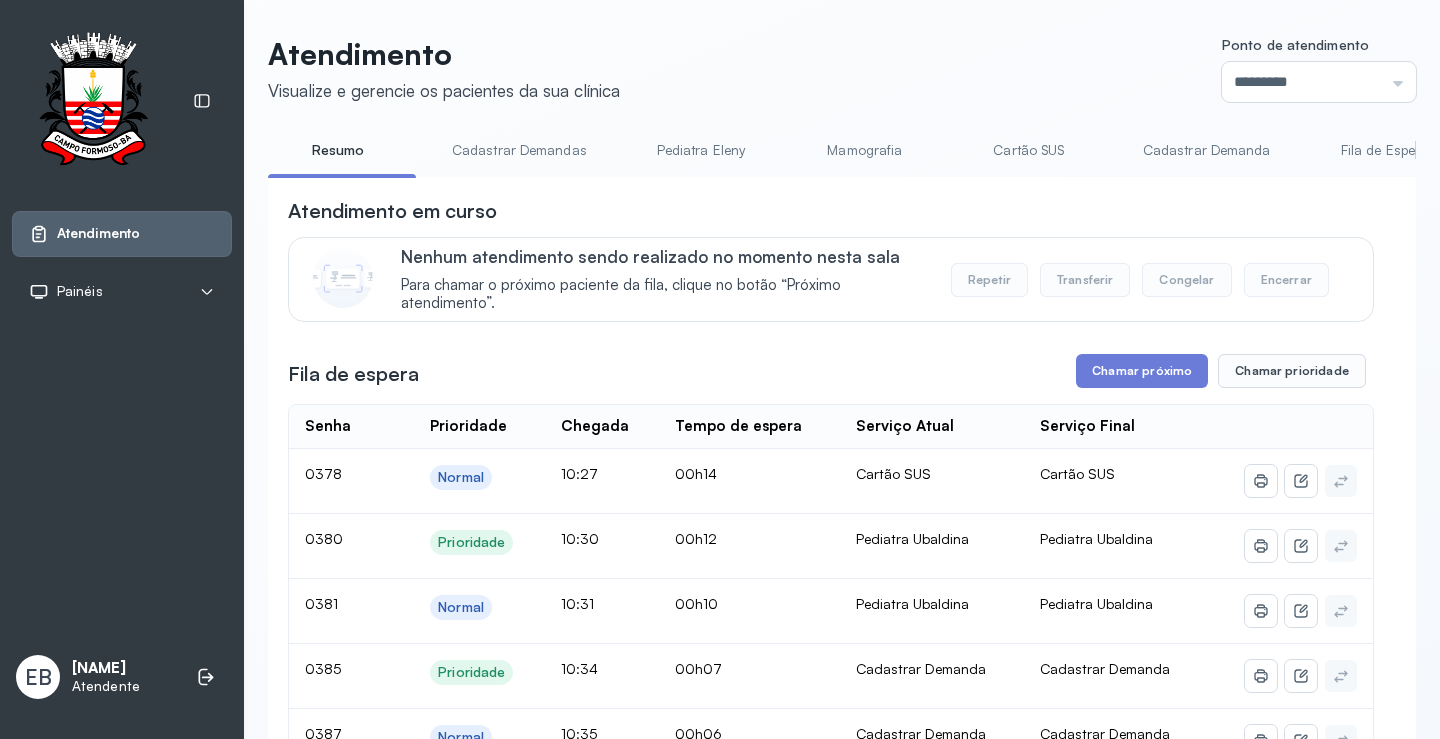 click on "Fila de Espera" at bounding box center (1385, 150) 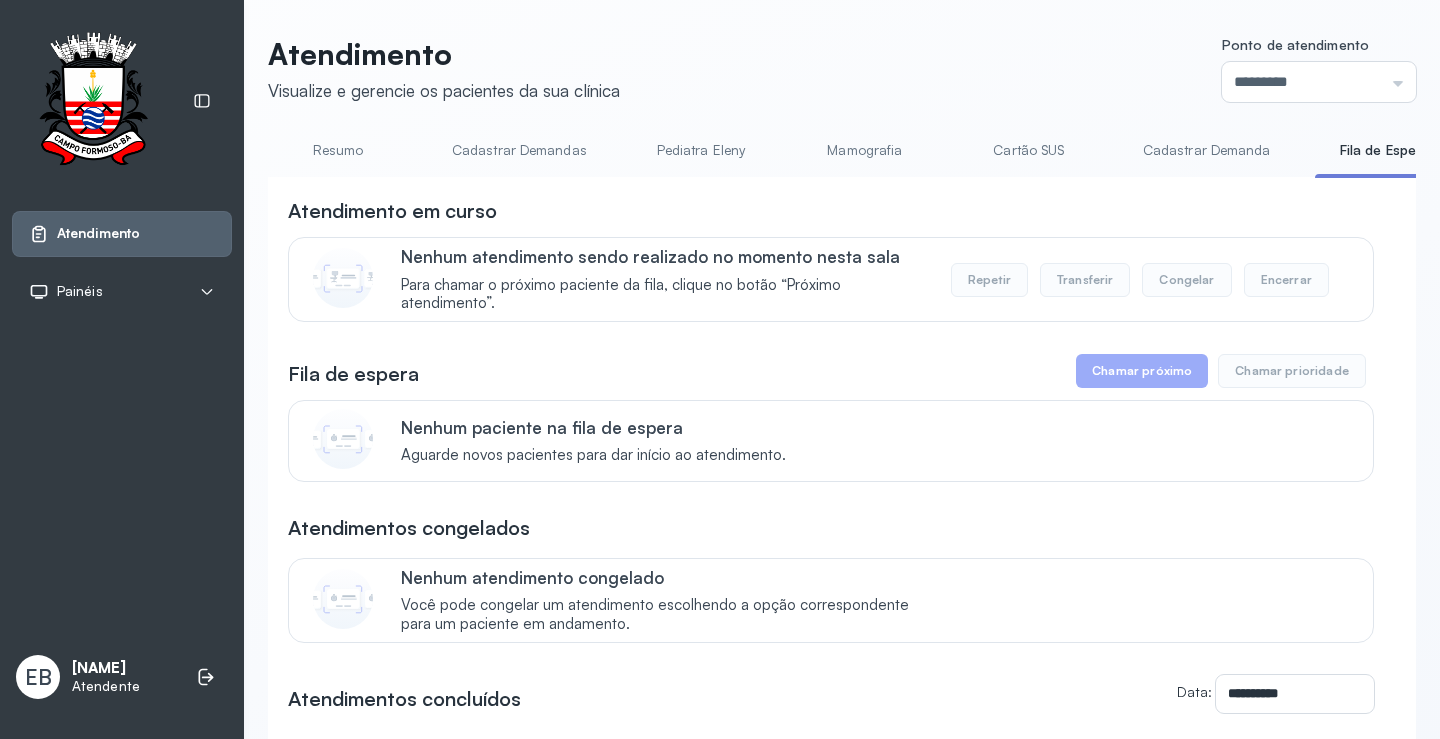 drag, startPoint x: 1375, startPoint y: 174, endPoint x: 1414, endPoint y: 176, distance: 39.051247 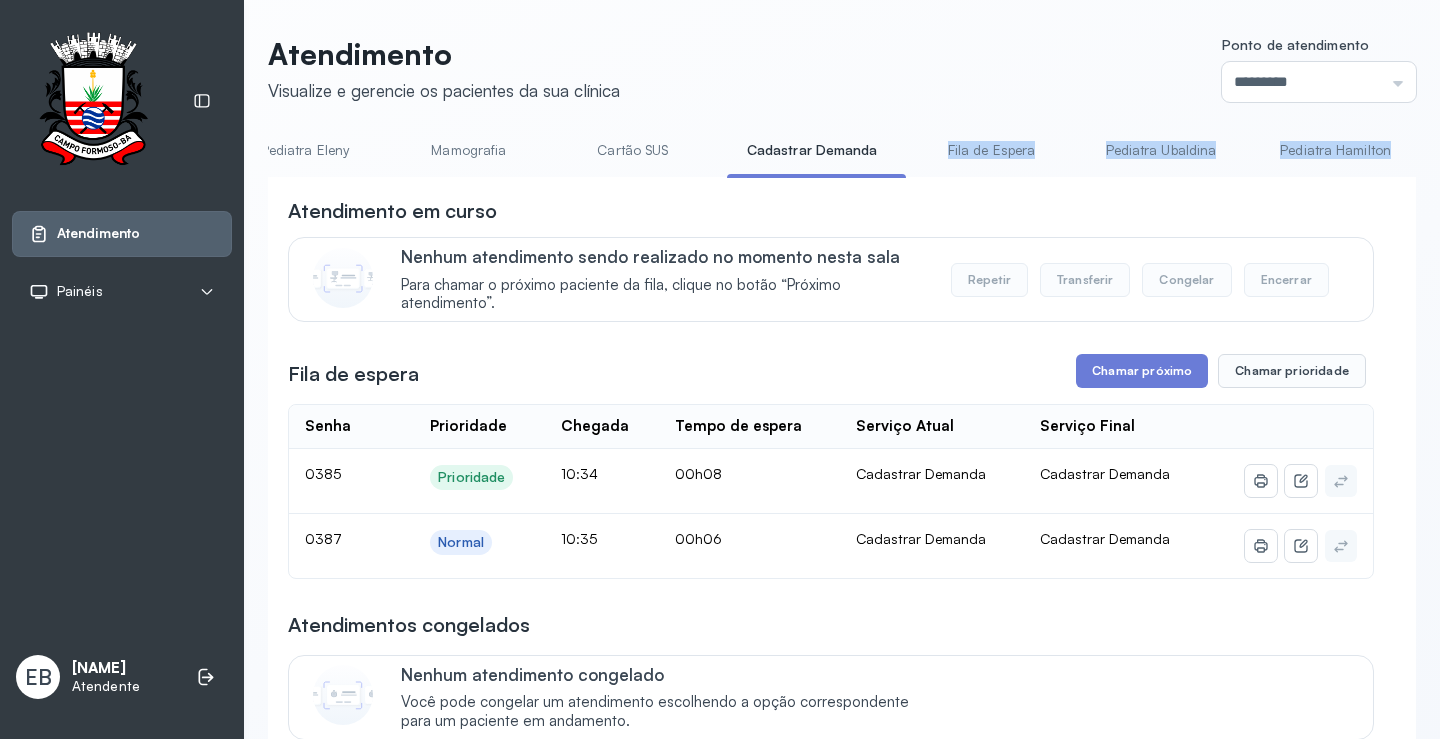 scroll, scrollTop: 0, scrollLeft: 643, axis: horizontal 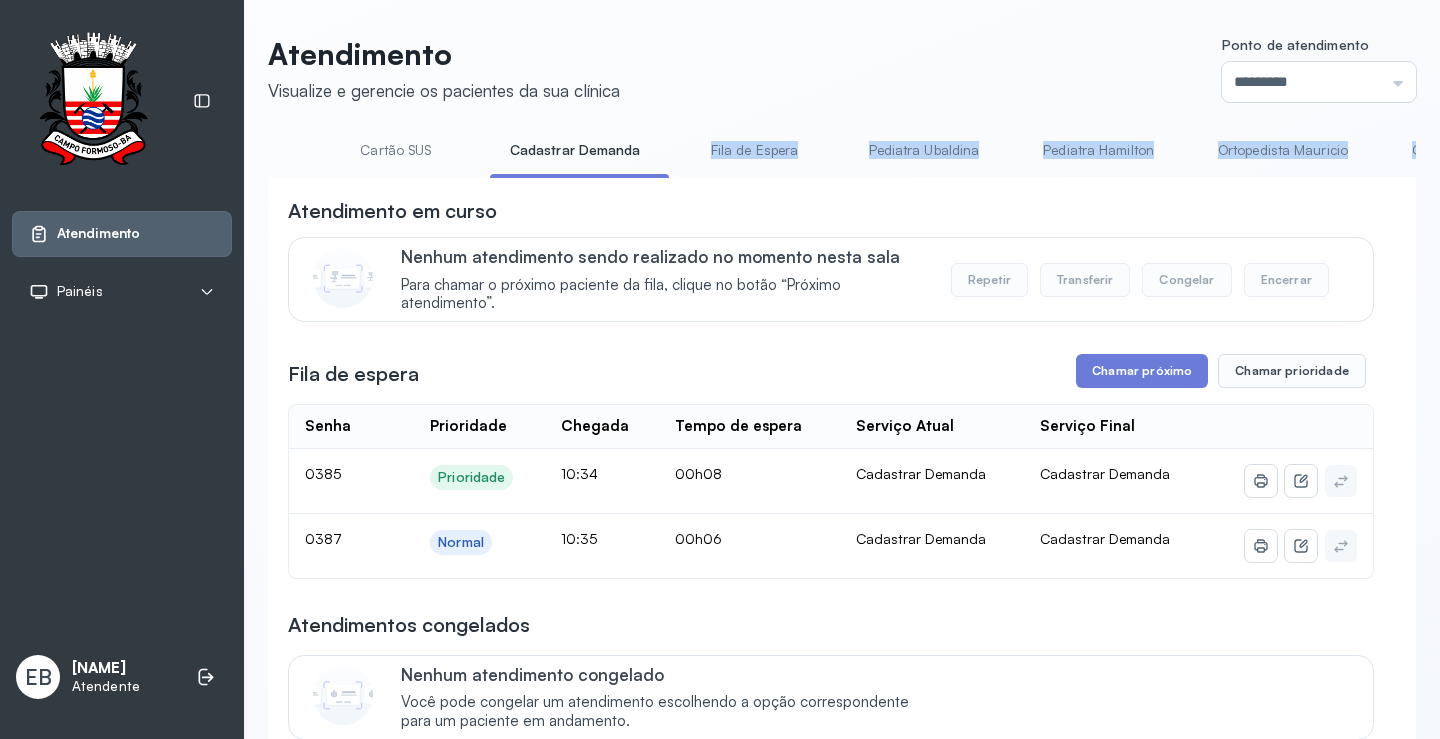 drag, startPoint x: 1269, startPoint y: 176, endPoint x: 1399, endPoint y: 188, distance: 130.55267 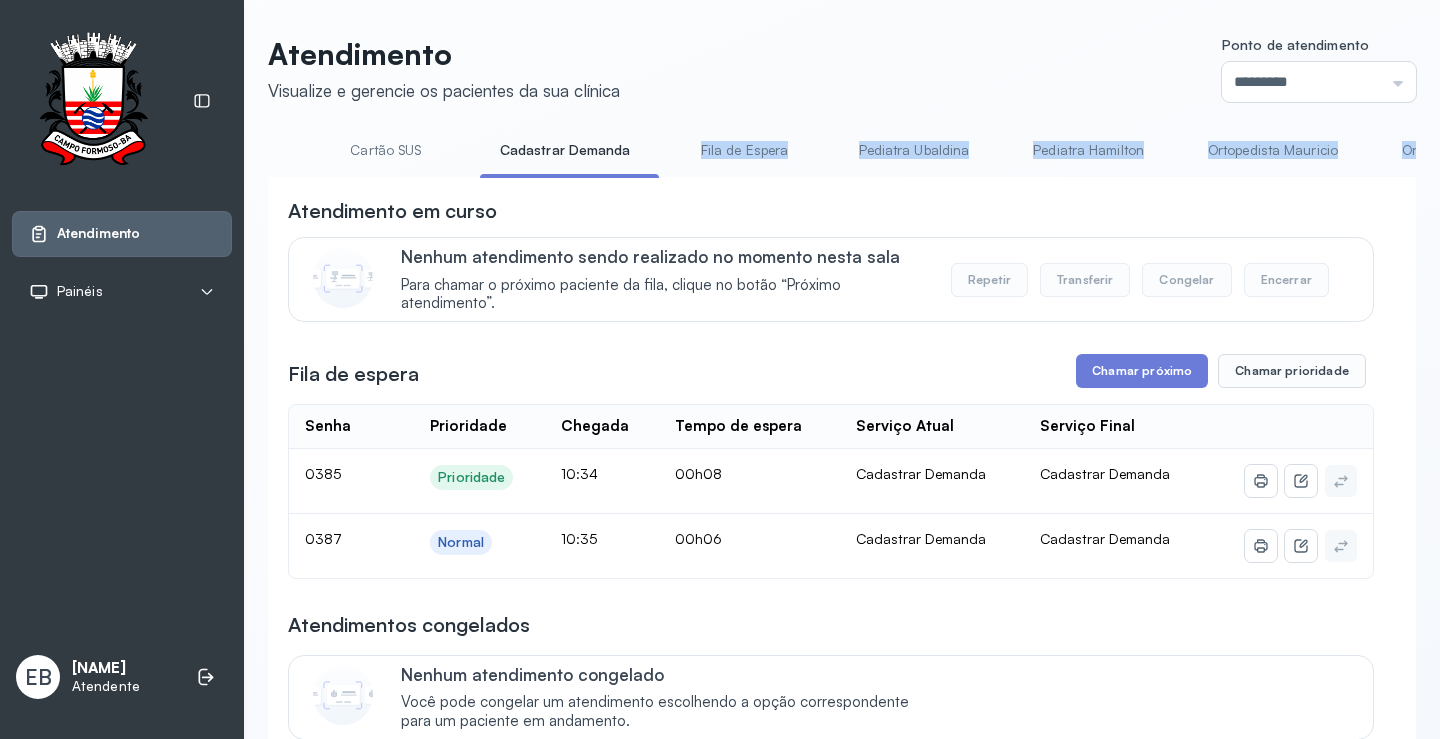 click on "Pediatra Ubaldina" at bounding box center [914, 150] 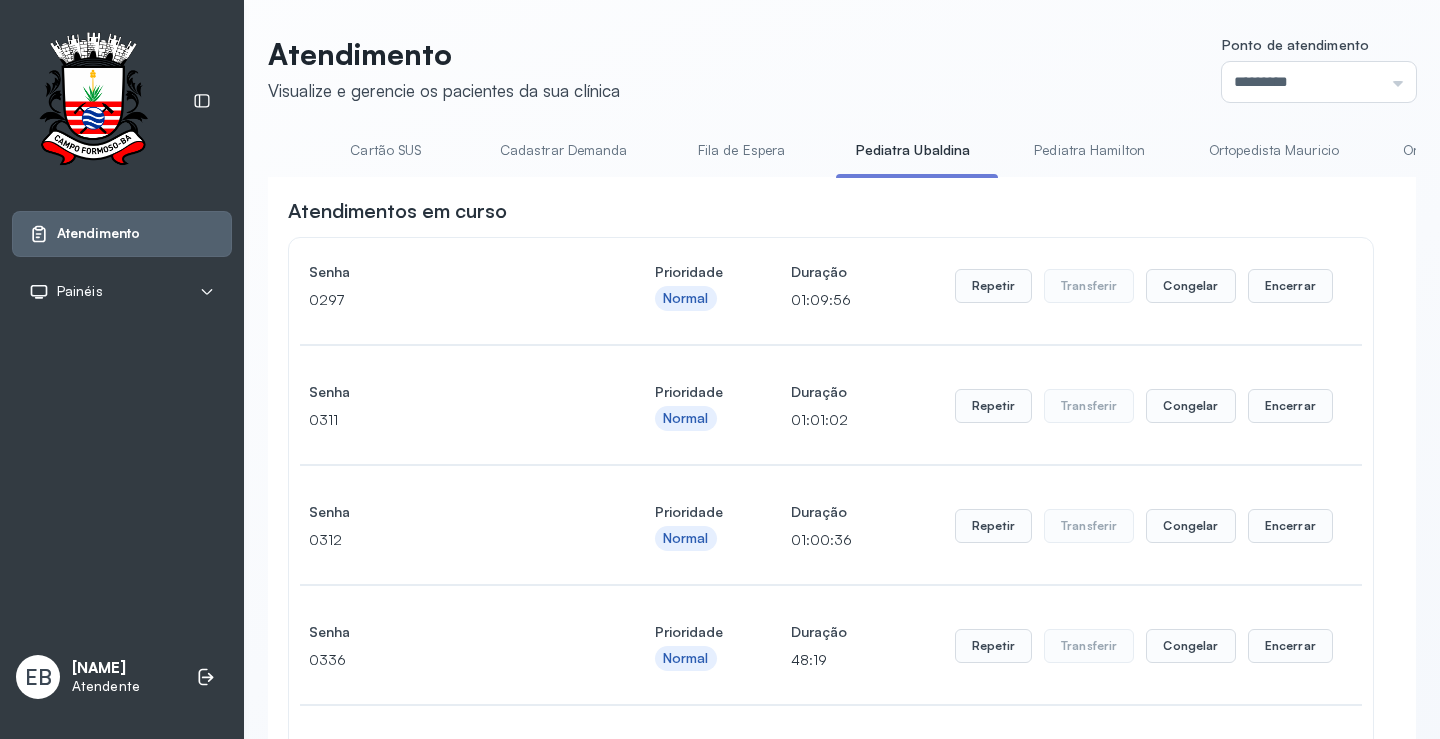 click on "Atendimento em curso Nenhum atendimento sendo realizado no momento nesta sala Para chamar o próximo paciente da fila, clique no botão “Próximo atendimento”. Repetir Transferir Congelar Encerrar Fila de espera Chamar próximo Chamar prioridade Senha    Prioridade  Chegada  Tempo de espera  Serviço Atual  Serviço Final    0213 Normal 07:46 01h10 Ginecologista Amilton Ginecologista Amilton 0214 Normal 07:46 01h10 Endocrinologista Poliercio Endocrinologista Poliercio 0215 Normal 07:47 01h10 Endocrinologista Poliercio Endocrinologista Poliercio 0217 Normal 07:50 01h07 Mamografia Mamografia 0218 Normal 07:52 01h05 Cadastrar Demanda Cadastrar Demanda 0219 Normal 07:55 01h02 Pediatra Eleny Pediatra Eleny 0220 Normal 07:55 01h02 Cadastrar Demanda Cadastrar Demanda 0222 Prioridade 07:56 01h01 Pediatra Eleny Pediatra Eleny 0223 Prioridade 07:56 01h00 Cadastrar Demanda Cadastrar Demanda 0224 Normal 07:58 00h59 Cadastrar Demandas Cadastrar Demandas 0228 Prioridade 08:01 00h56 Obstetra Obstetra 0229 Prioridade | |" at bounding box center (842, 1275) 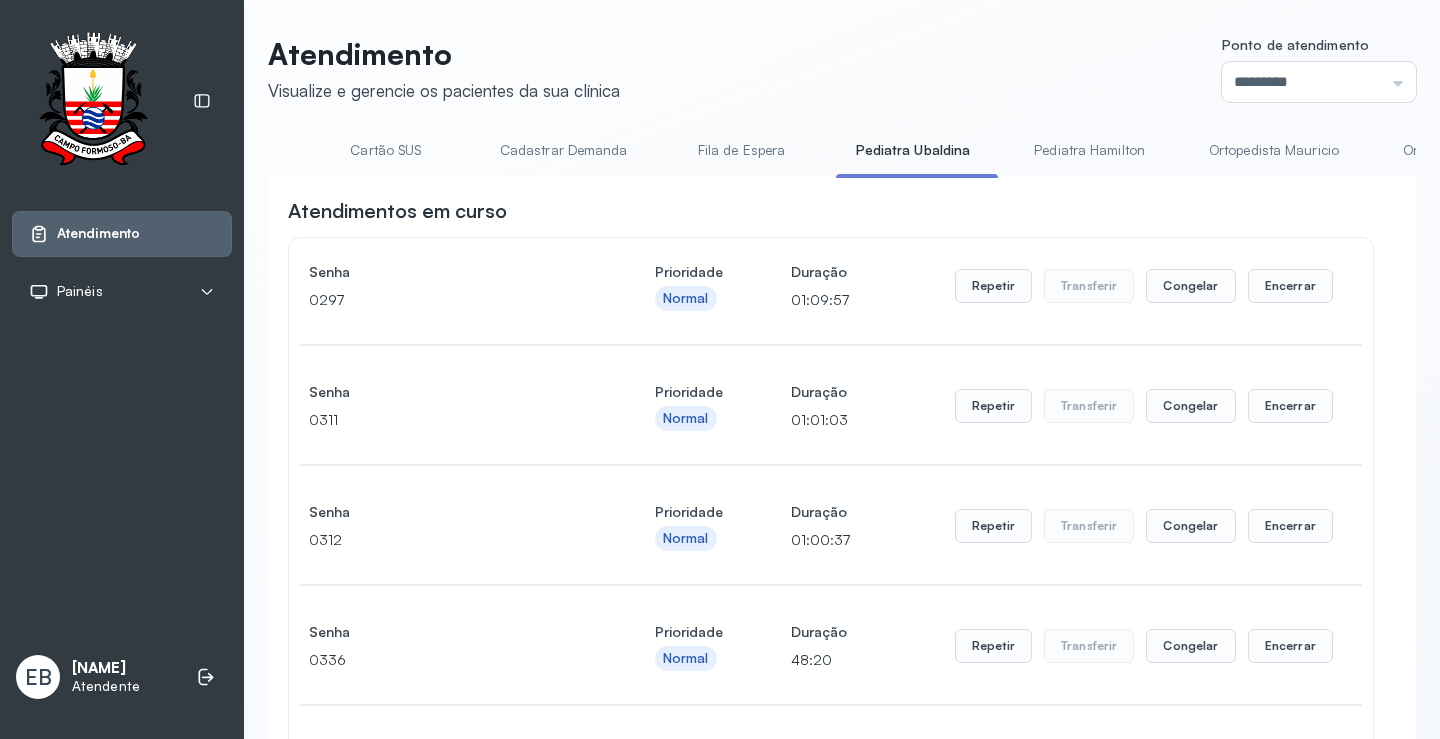 click on "Pediatra Ubaldina" at bounding box center [913, 150] 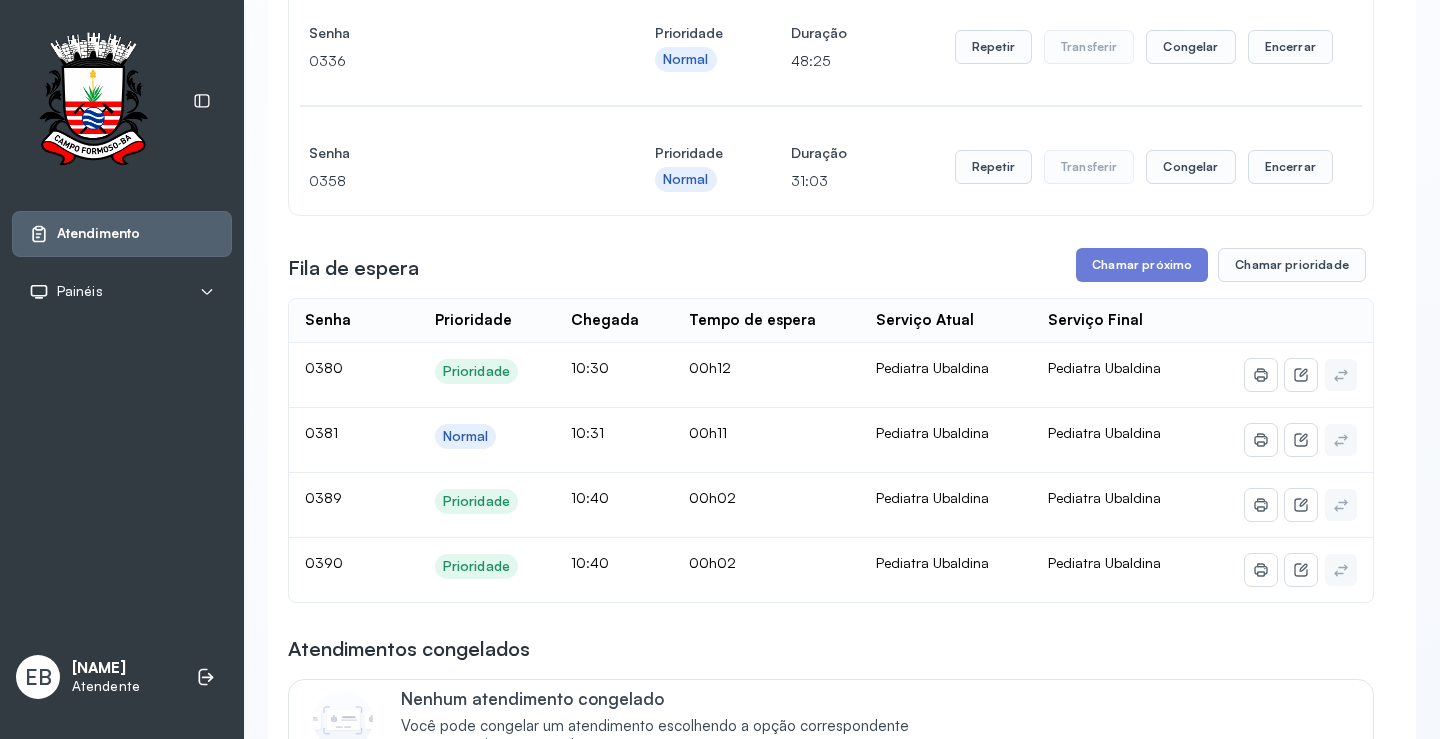 scroll, scrollTop: 800, scrollLeft: 0, axis: vertical 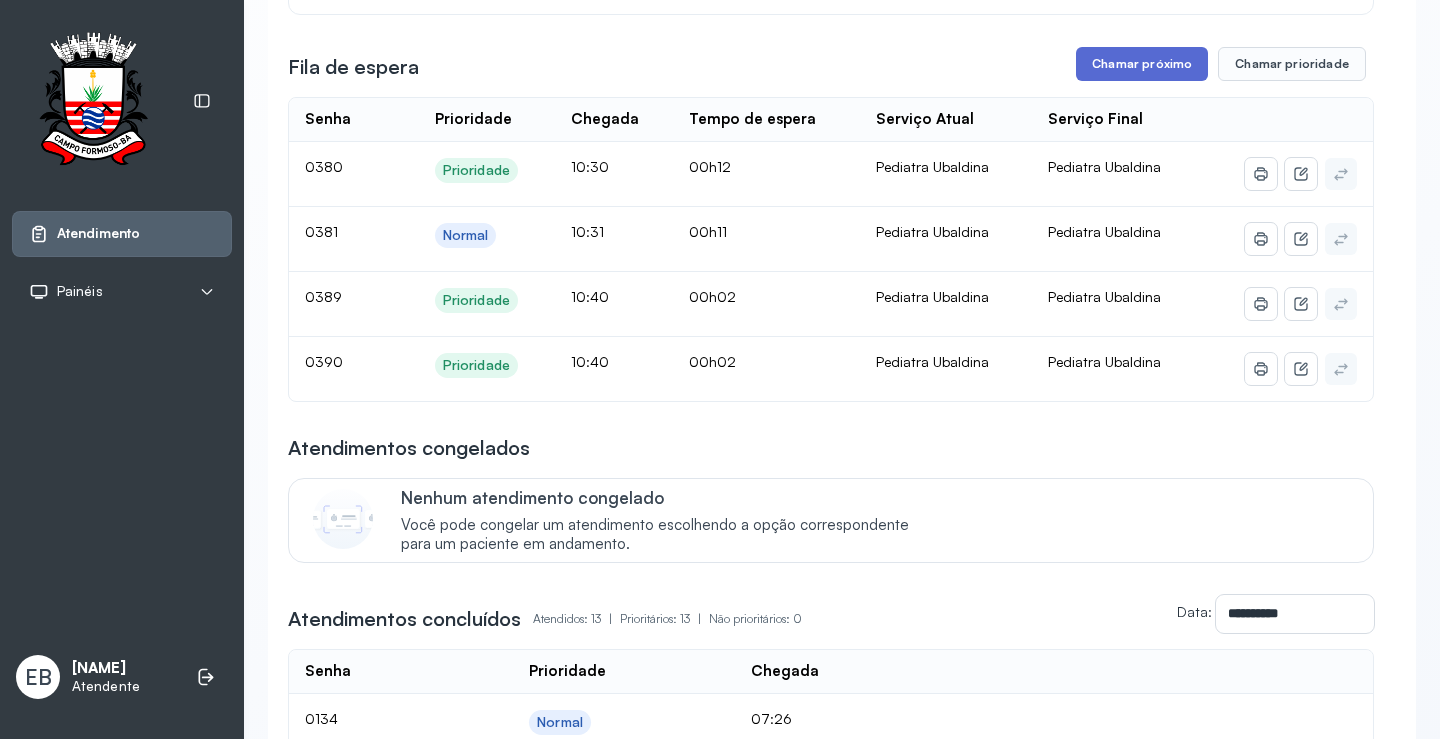 click on "Chamar próximo" at bounding box center (1142, 64) 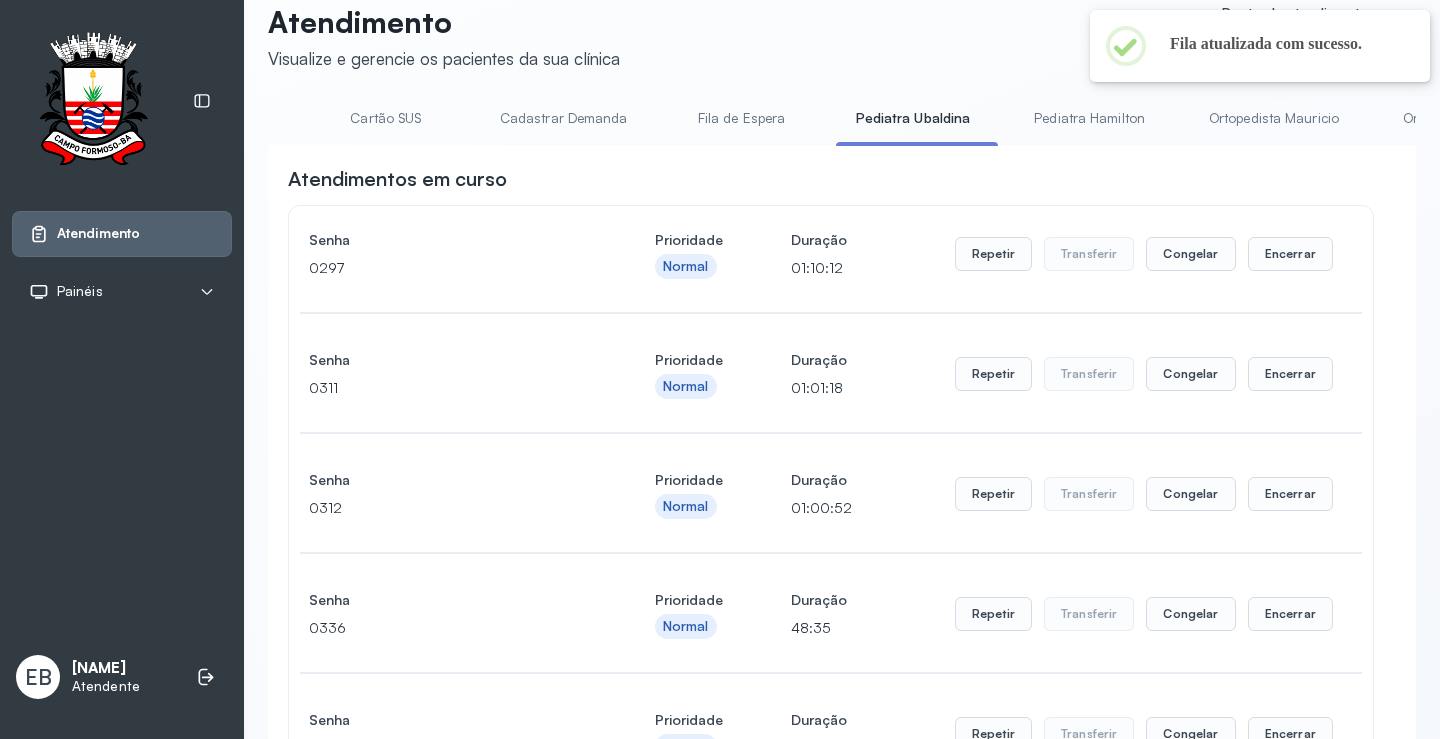 scroll, scrollTop: 0, scrollLeft: 0, axis: both 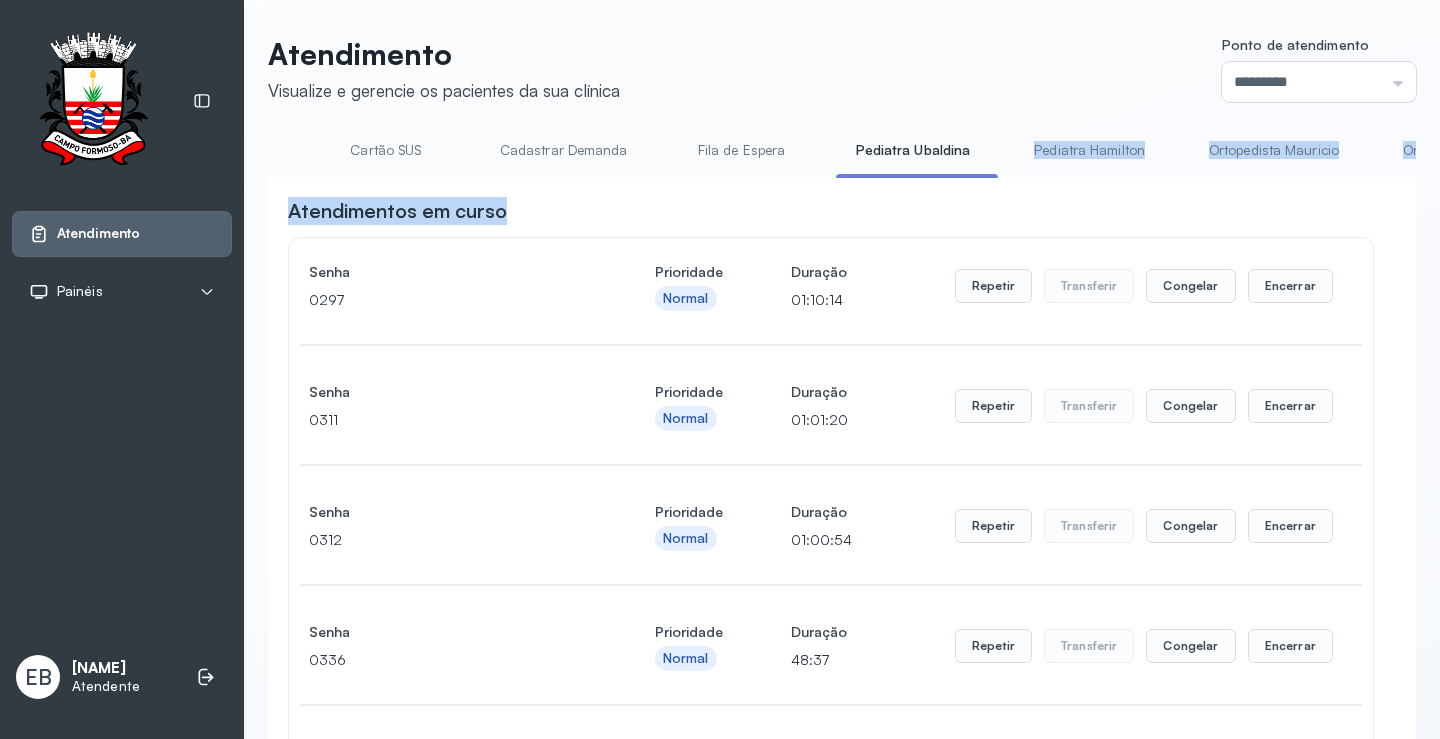 drag, startPoint x: 880, startPoint y: 176, endPoint x: 694, endPoint y: 183, distance: 186.13167 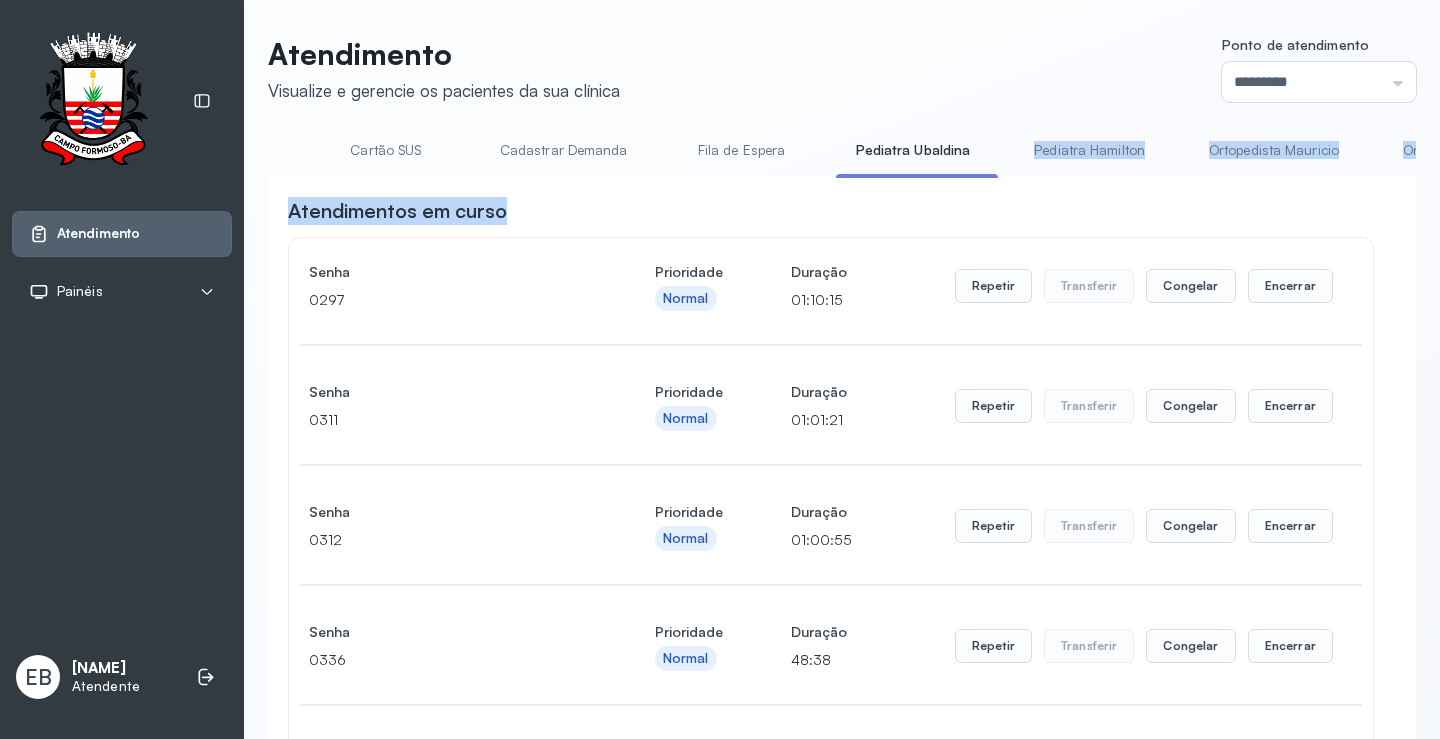 click at bounding box center (917, 176) 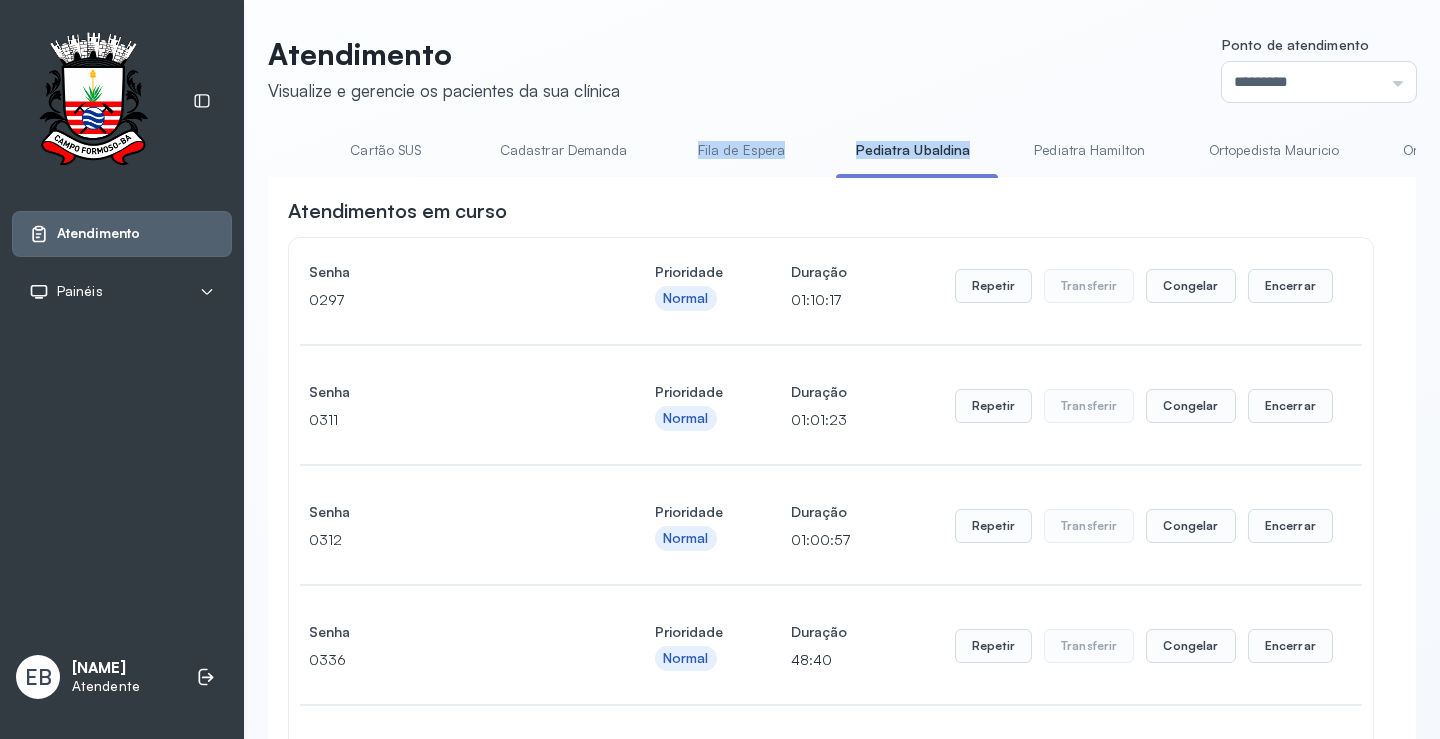 drag, startPoint x: 843, startPoint y: 174, endPoint x: 621, endPoint y: 174, distance: 222 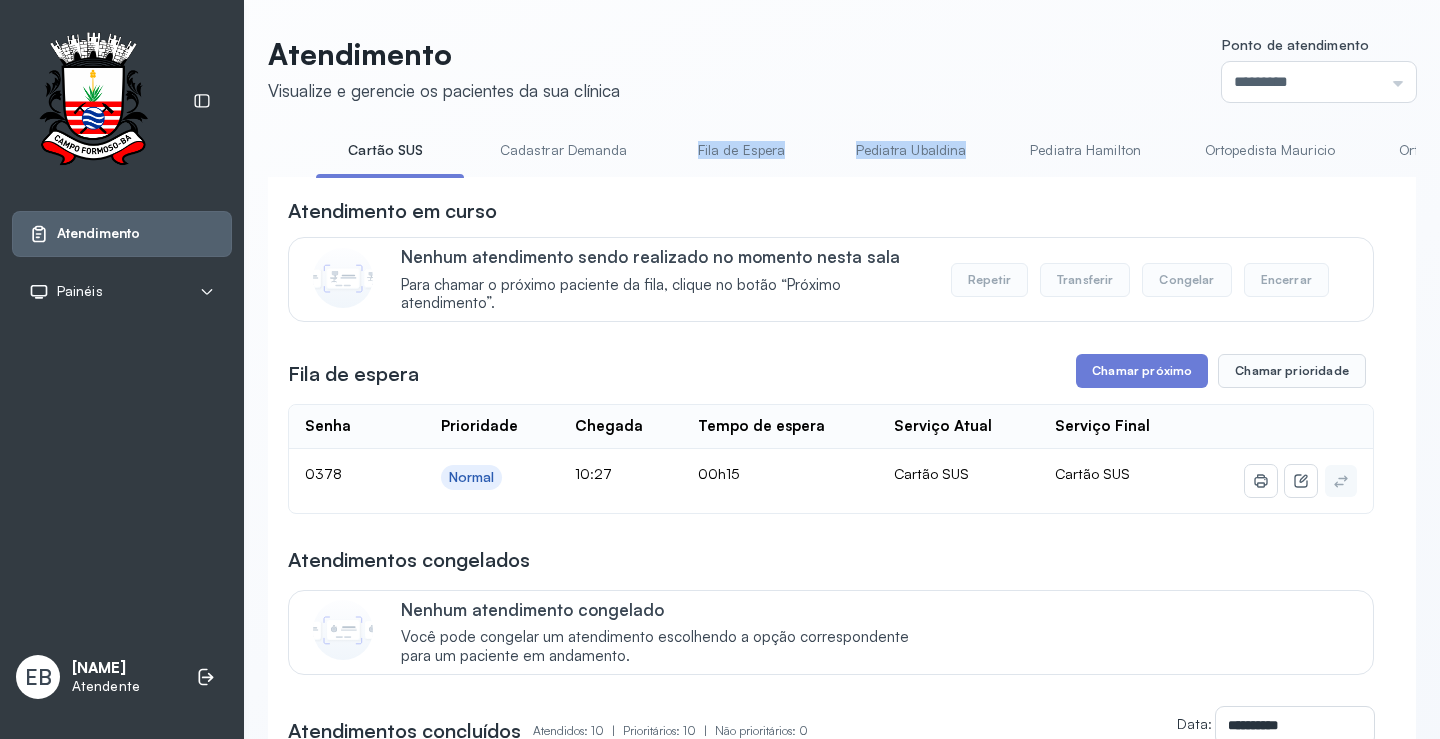 scroll, scrollTop: 0, scrollLeft: 0, axis: both 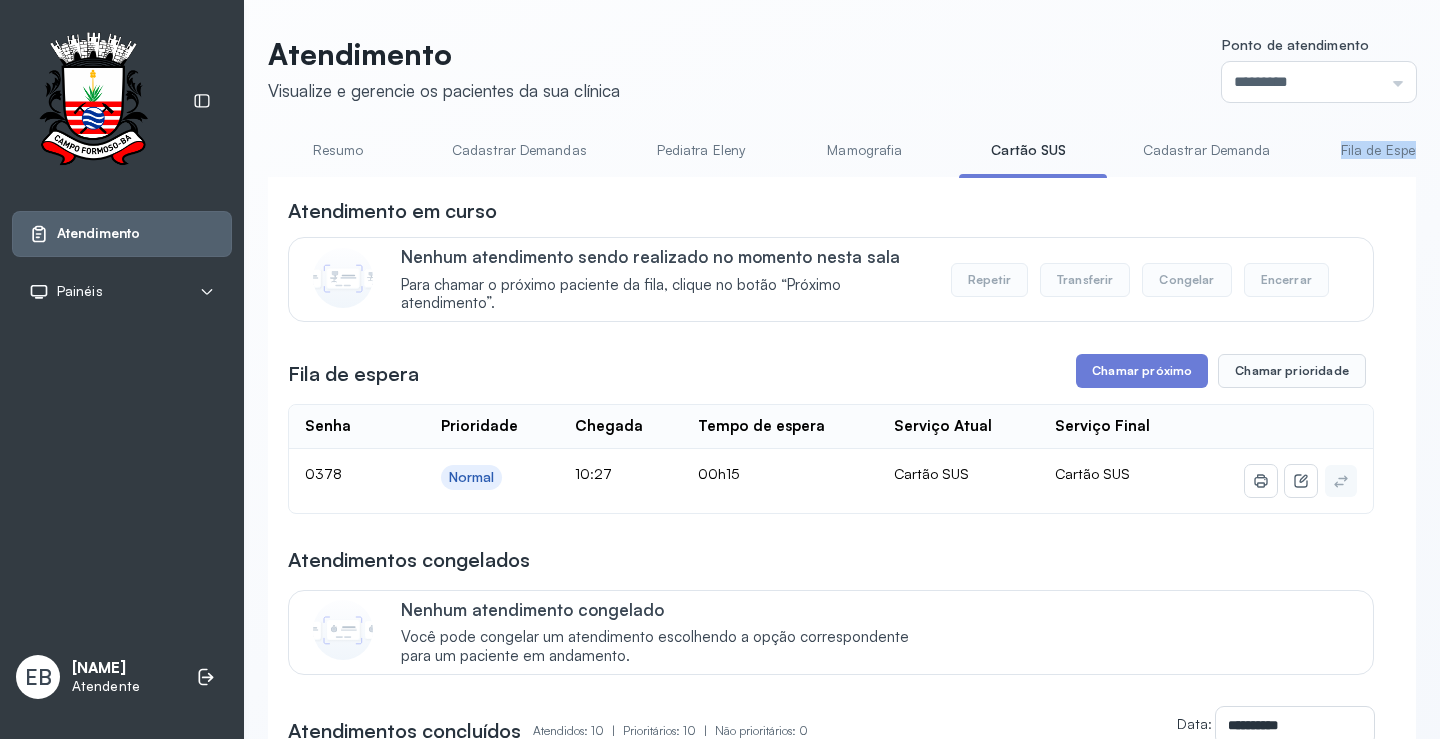 click on "Resumo" at bounding box center [338, 150] 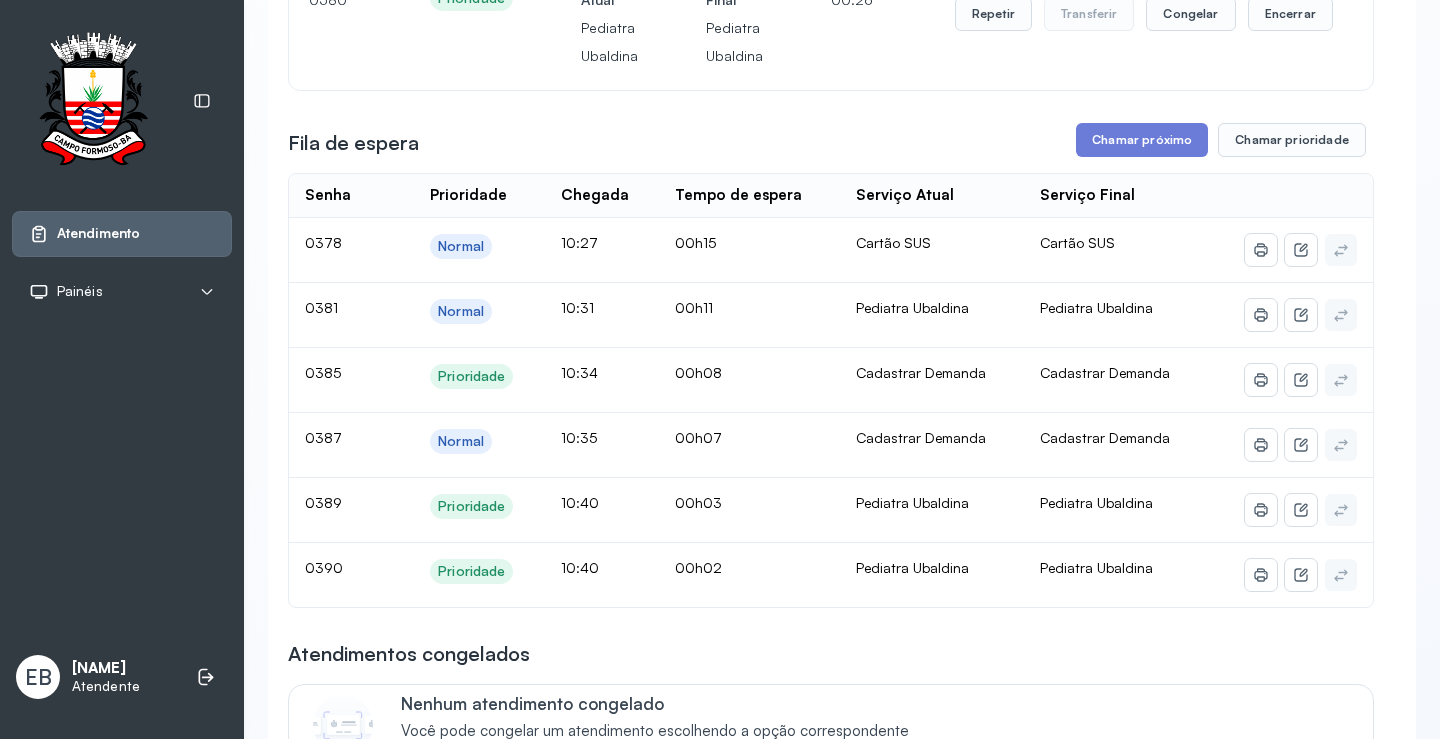 scroll, scrollTop: 0, scrollLeft: 0, axis: both 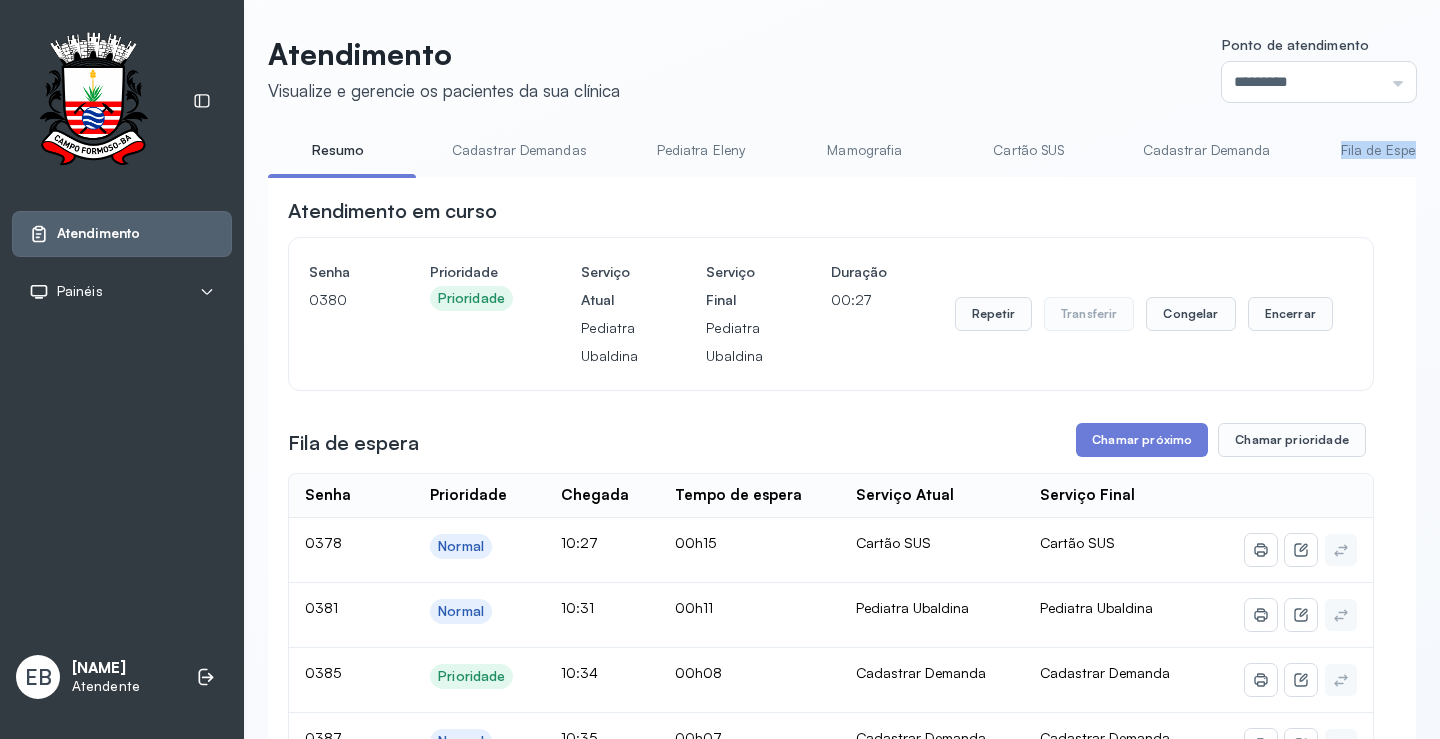 click on "Cadastrar Demanda" at bounding box center [1207, 150] 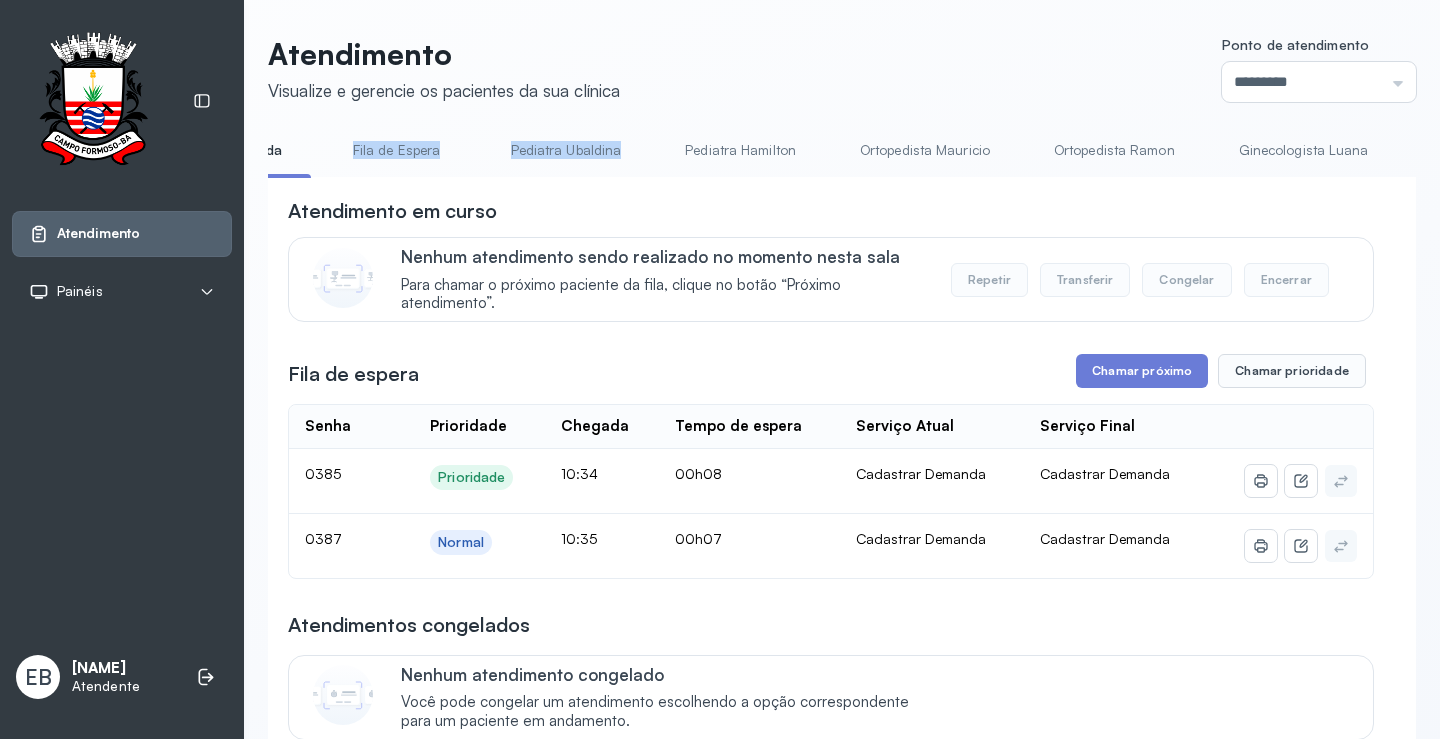 scroll, scrollTop: 0, scrollLeft: 2108, axis: horizontal 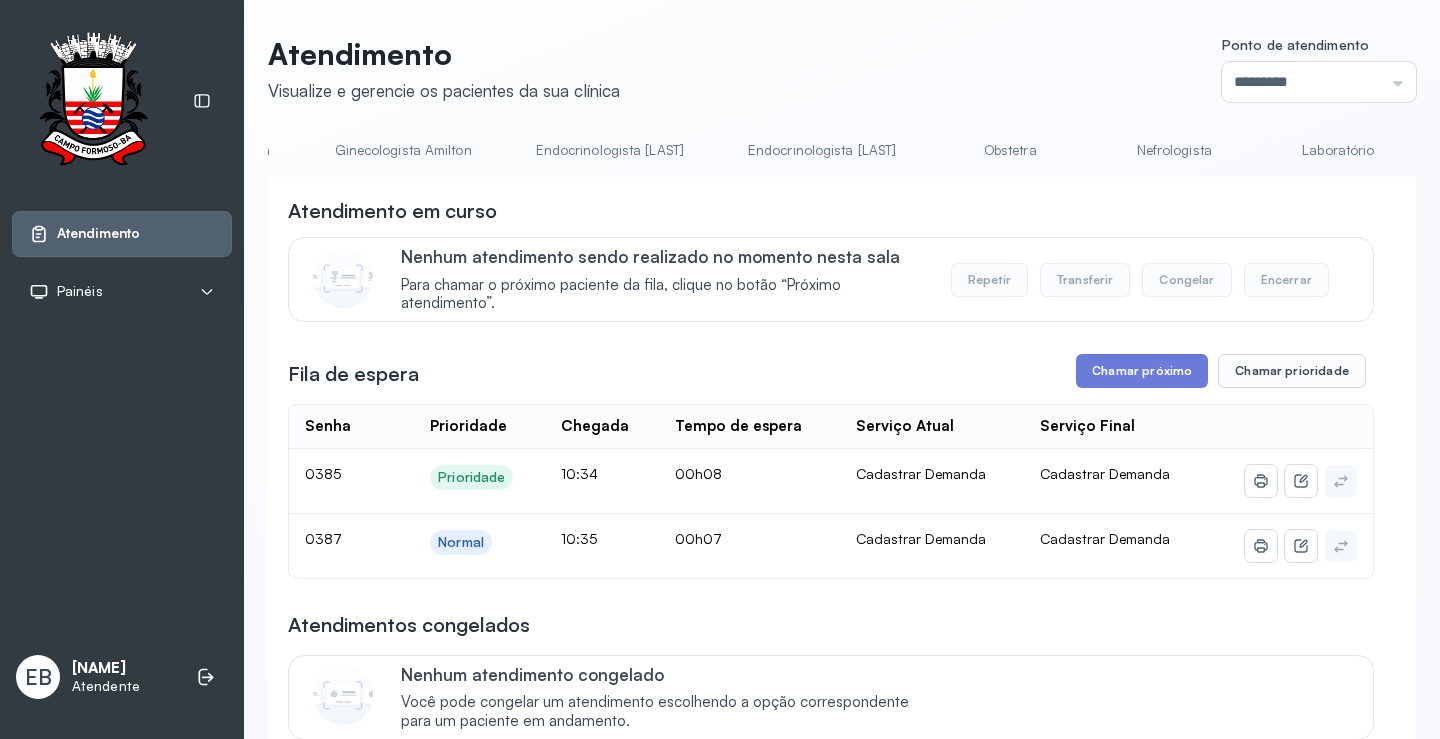 click on "**********" at bounding box center (842, 1976) 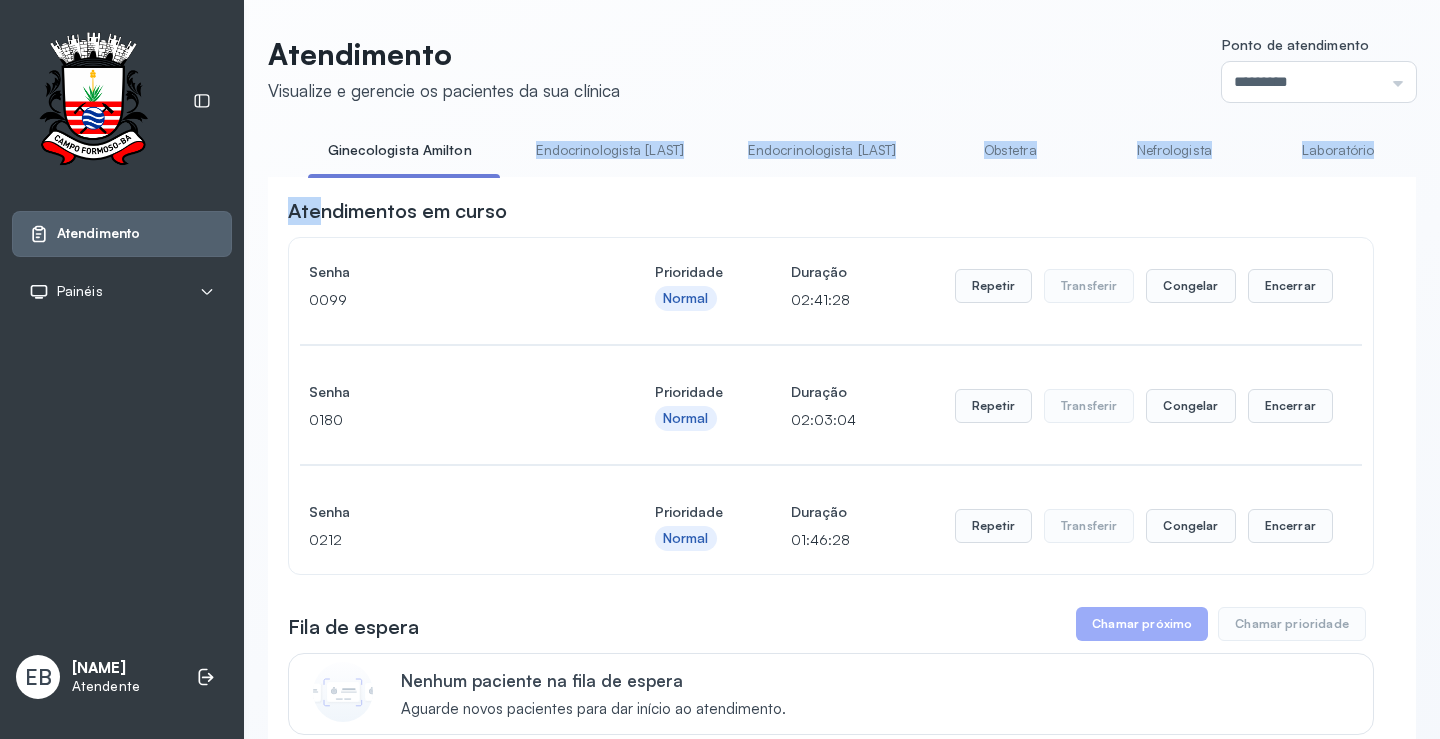drag, startPoint x: 371, startPoint y: 172, endPoint x: 314, endPoint y: 184, distance: 58.249462 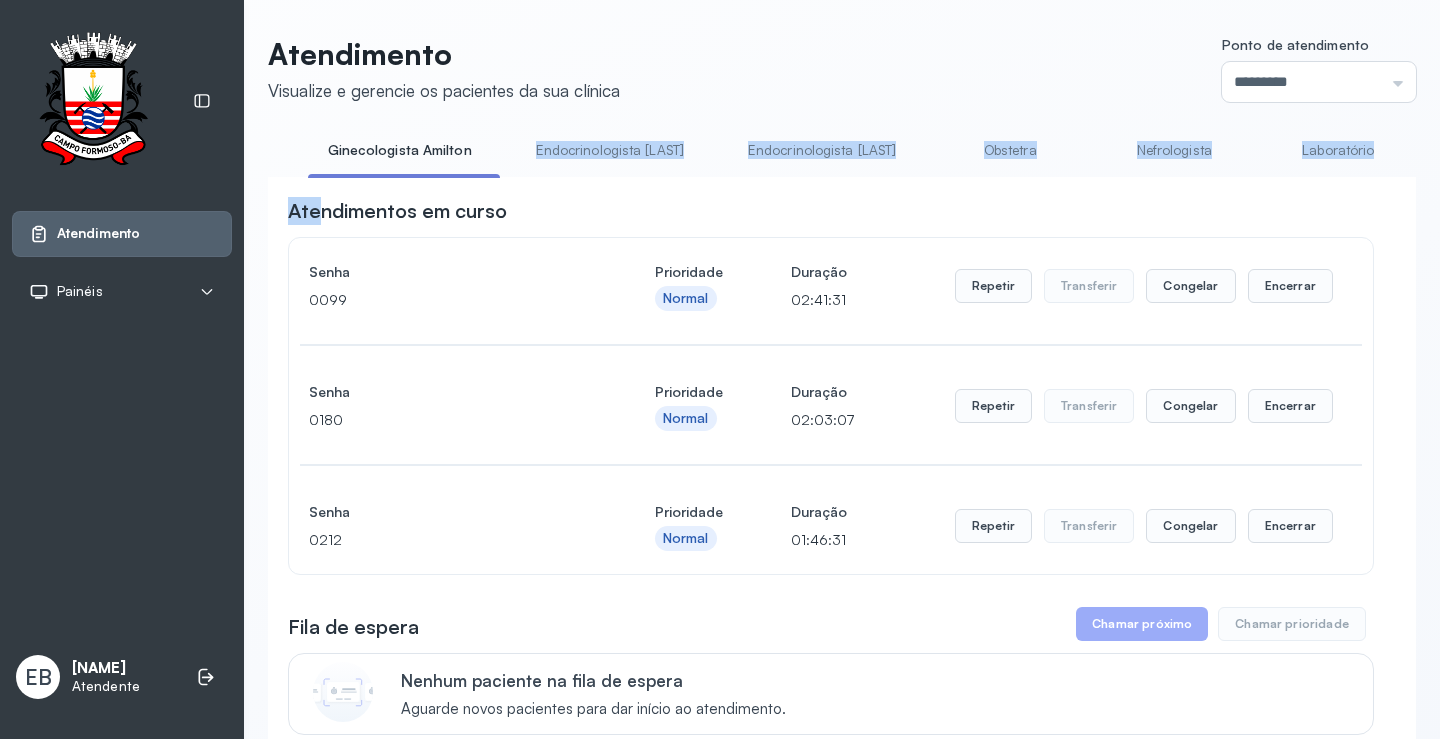 click on "Ginecologista Amilton" 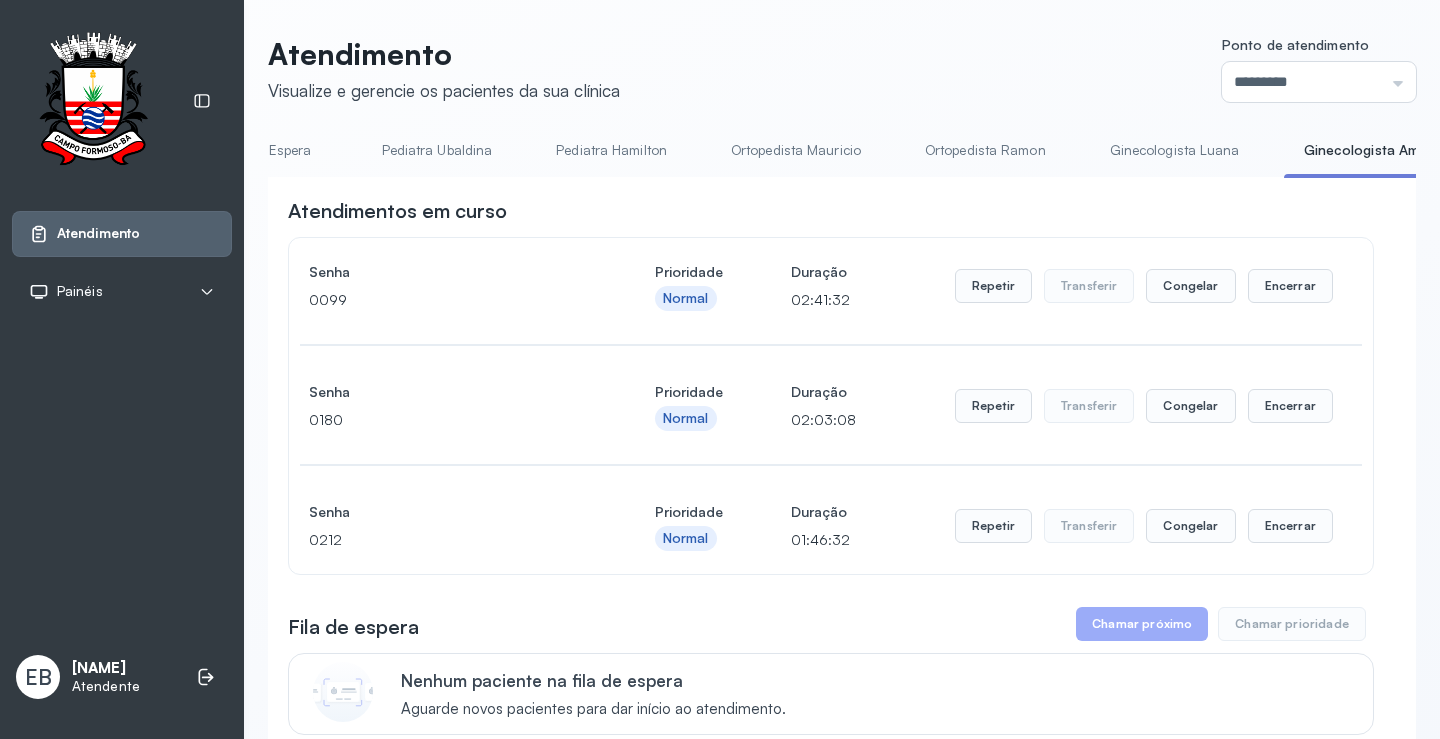 scroll, scrollTop: 0, scrollLeft: 0, axis: both 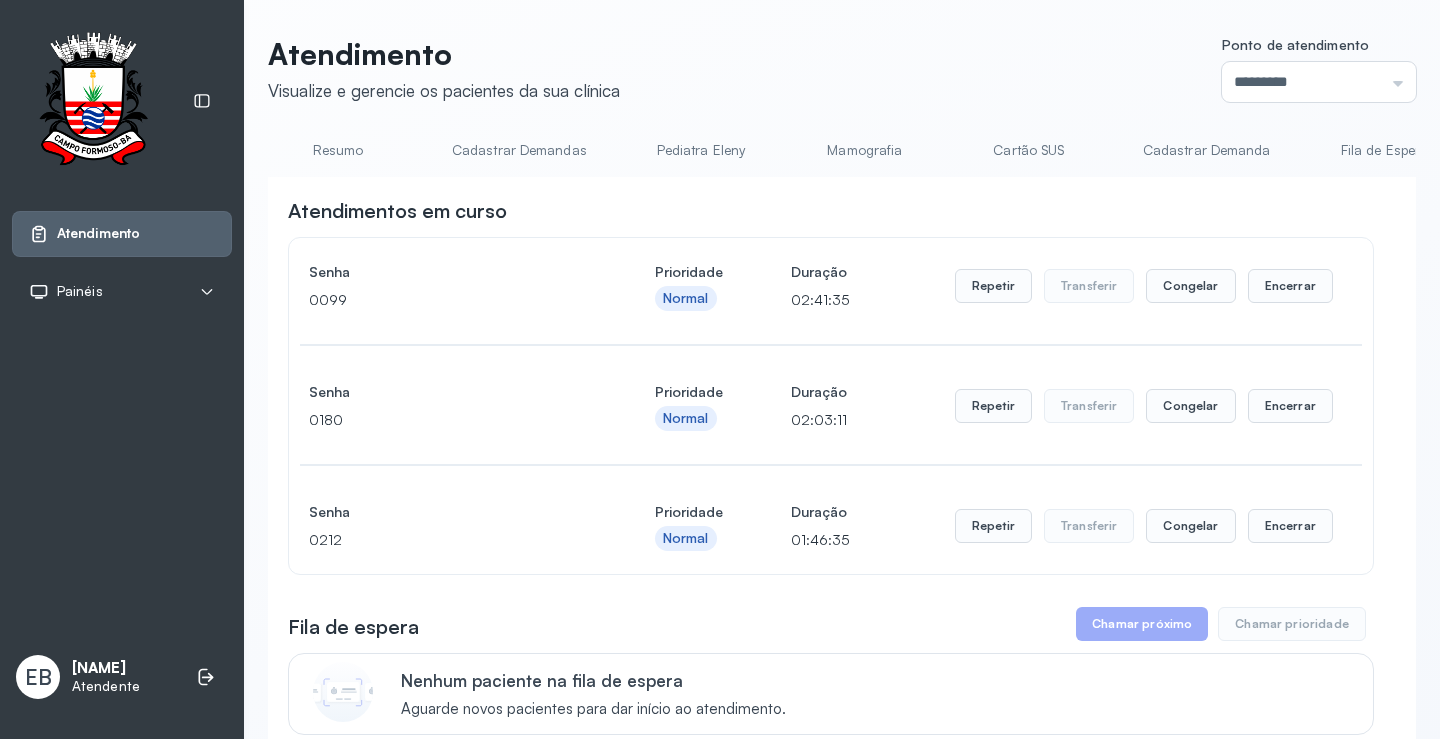 click on "Fila de Espera" at bounding box center [1385, 150] 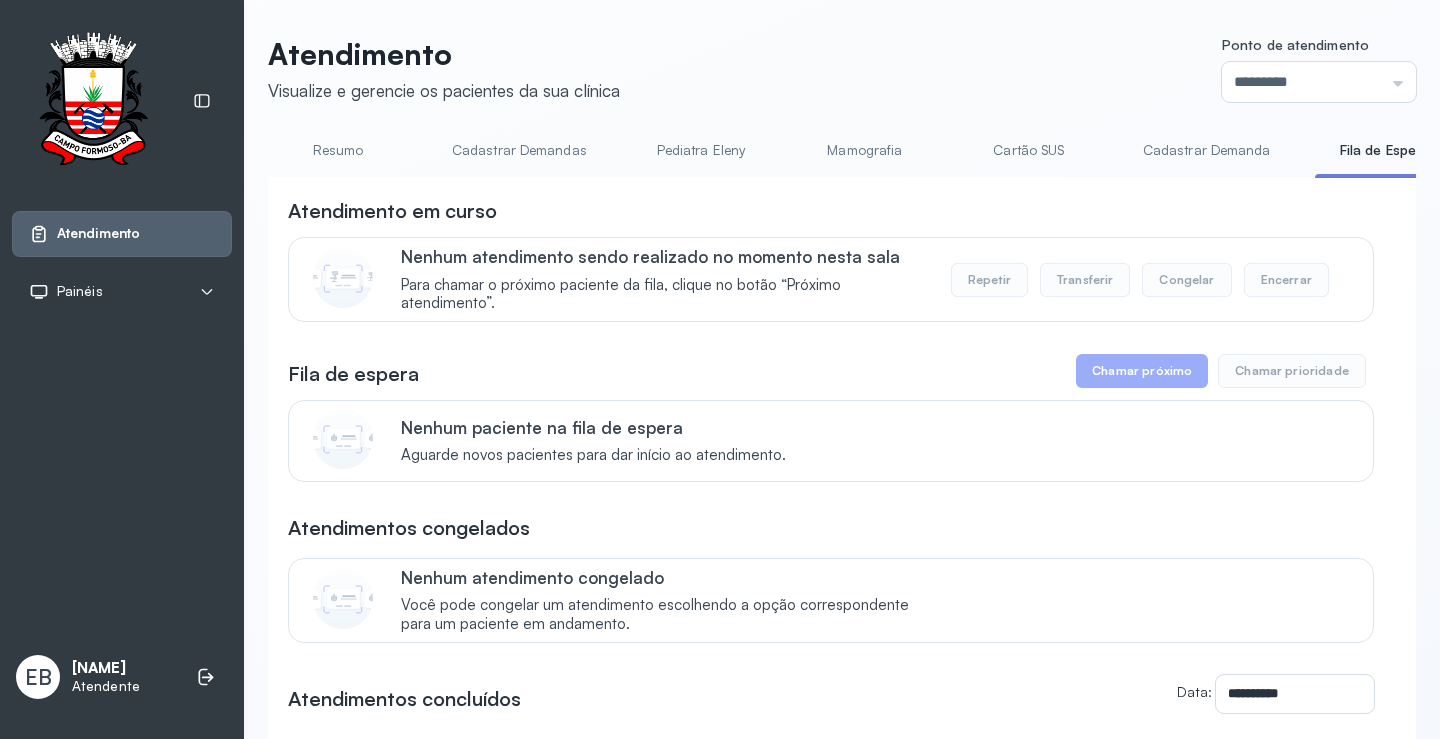 drag, startPoint x: 1328, startPoint y: 174, endPoint x: 1366, endPoint y: 172, distance: 38.052597 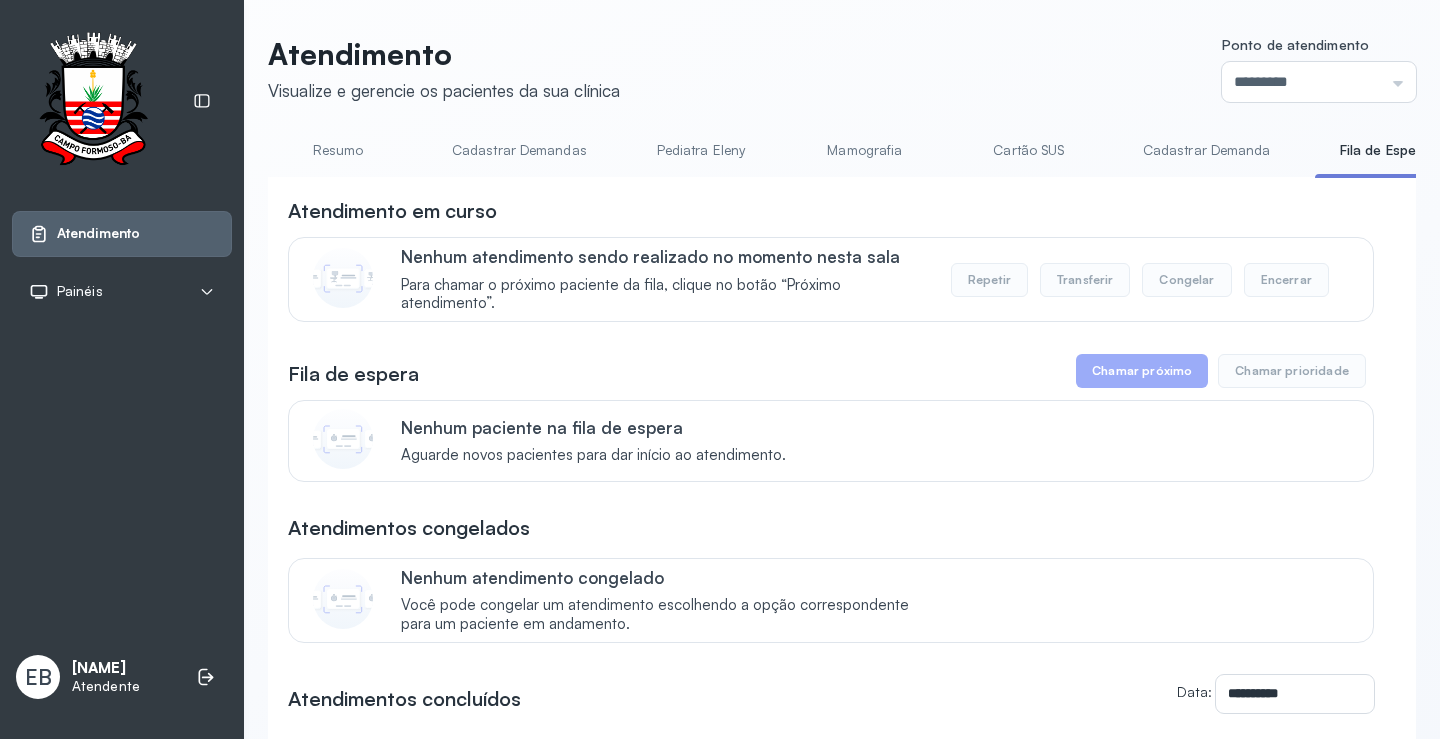 click on "Fila de Espera" 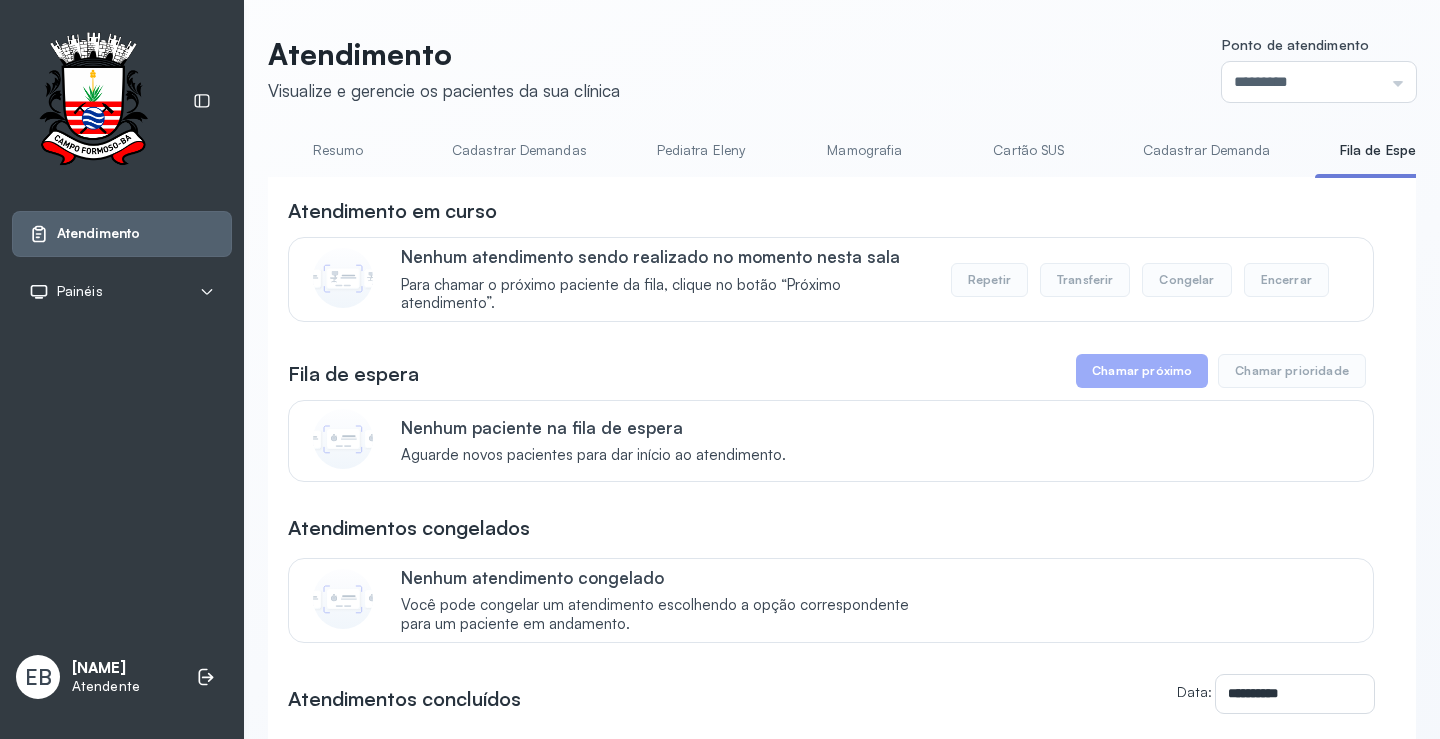 drag, startPoint x: 1335, startPoint y: 175, endPoint x: 1371, endPoint y: 176, distance: 36.013885 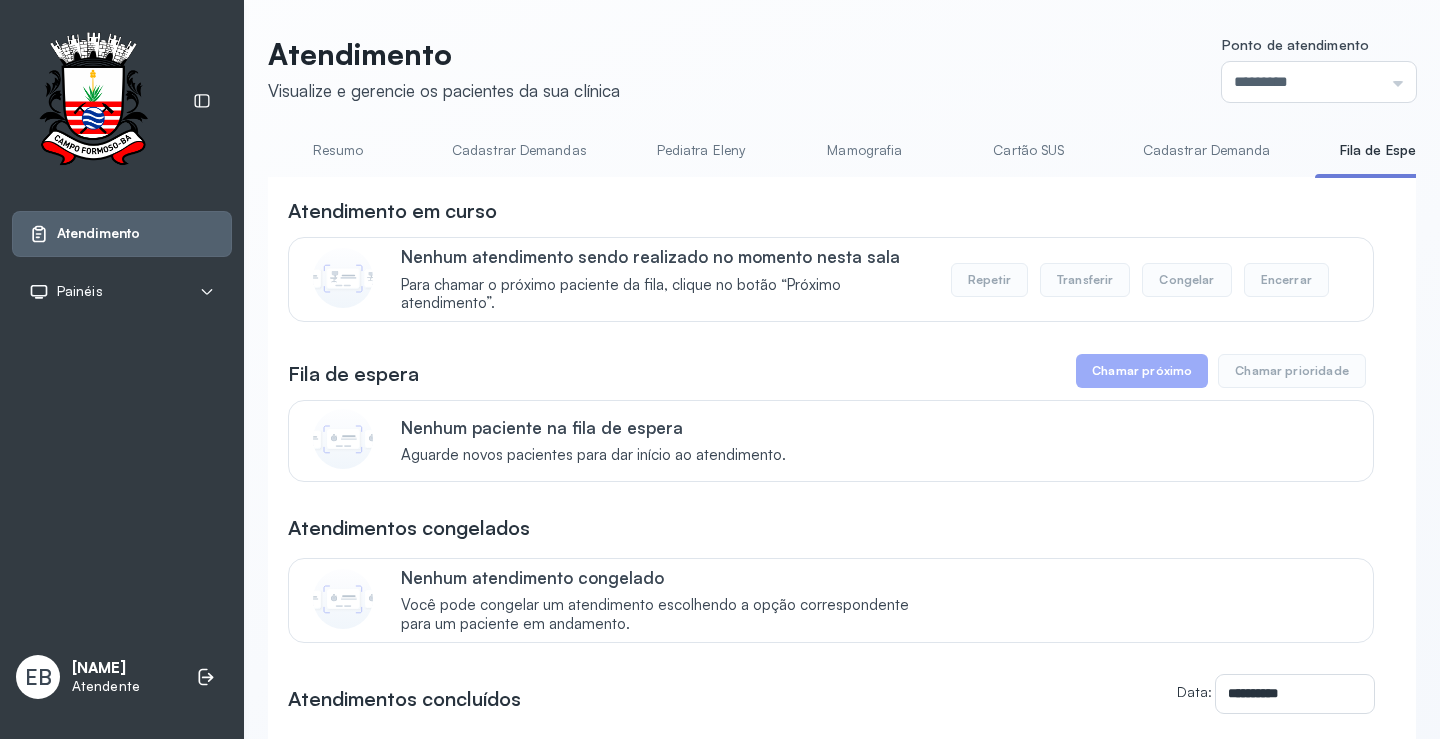 click at bounding box center (1389, 176) 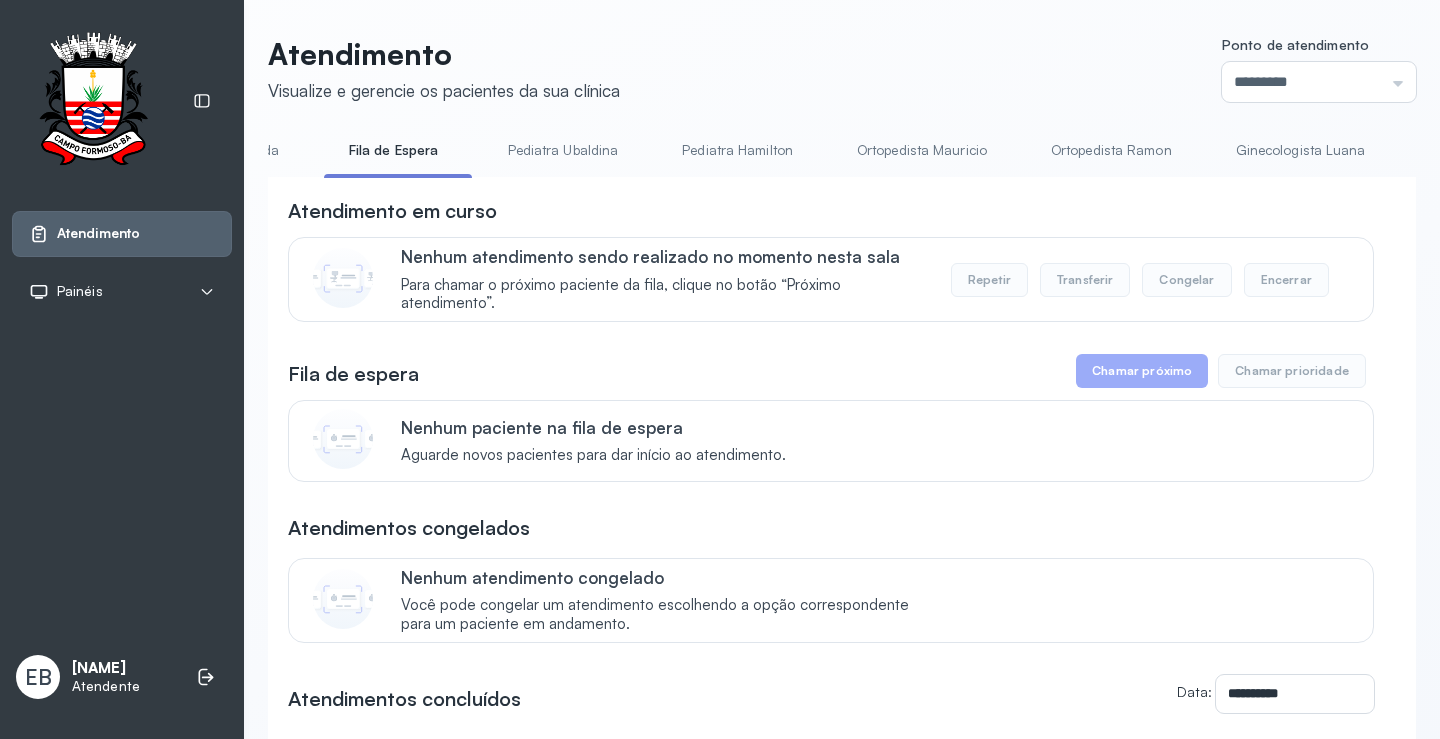 scroll, scrollTop: 0, scrollLeft: 2104, axis: horizontal 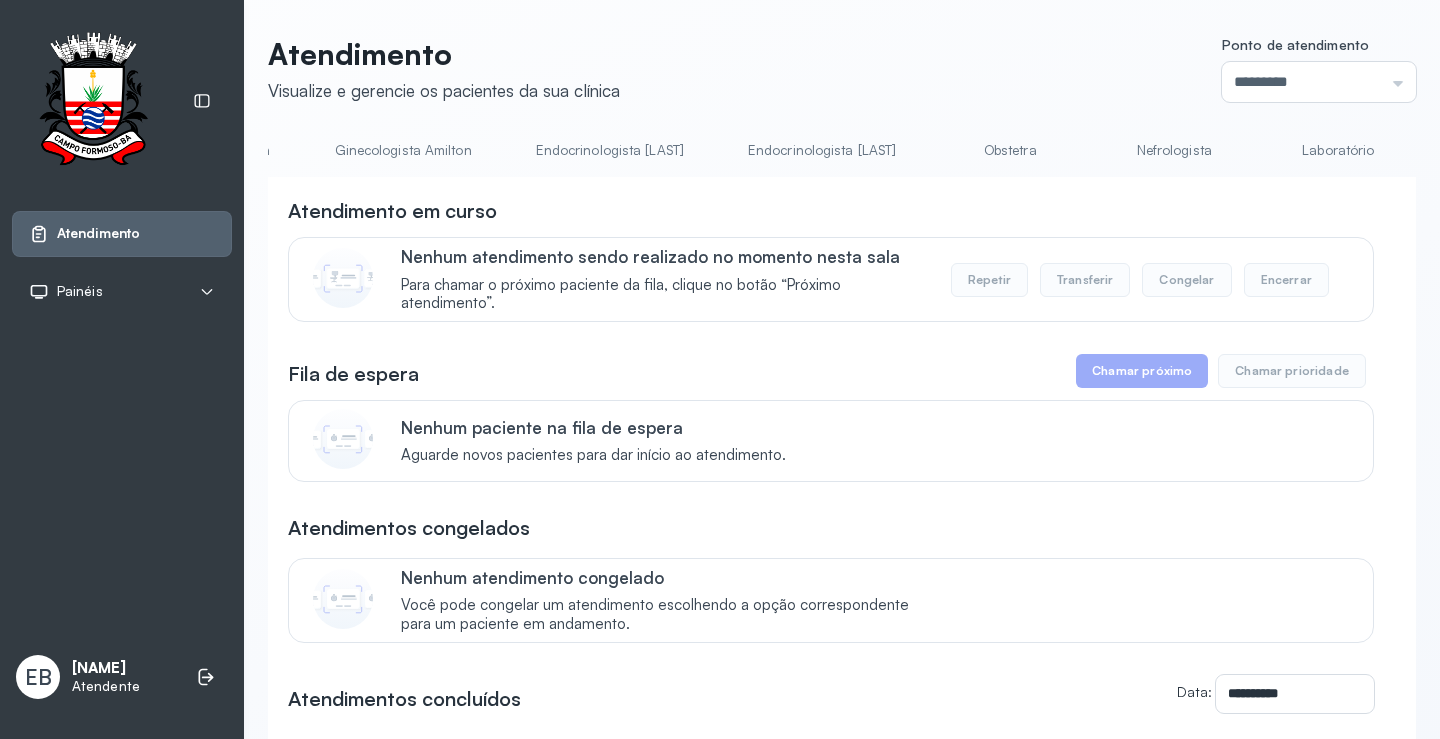 click on "Nefrologista" at bounding box center [1174, 150] 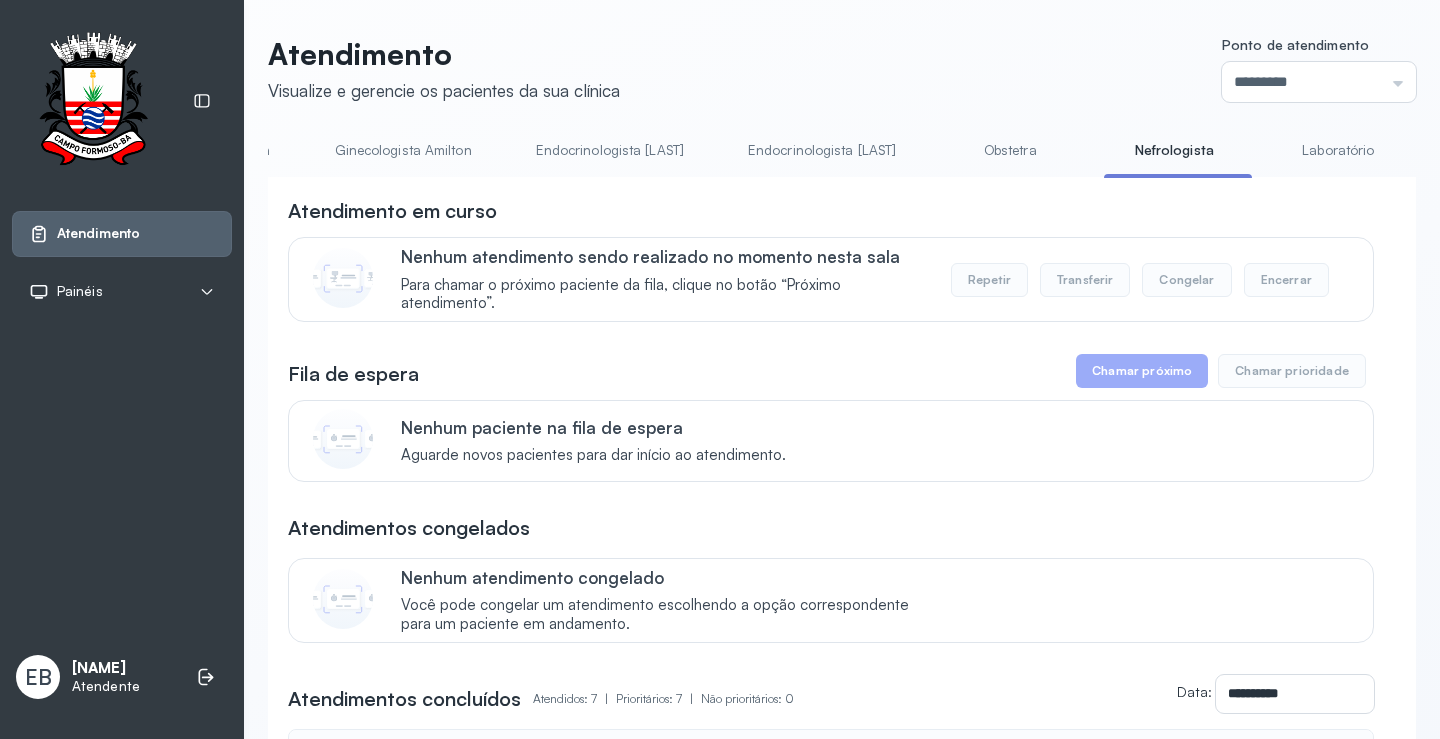 drag, startPoint x: 1117, startPoint y: 176, endPoint x: 1135, endPoint y: 173, distance: 18.248287 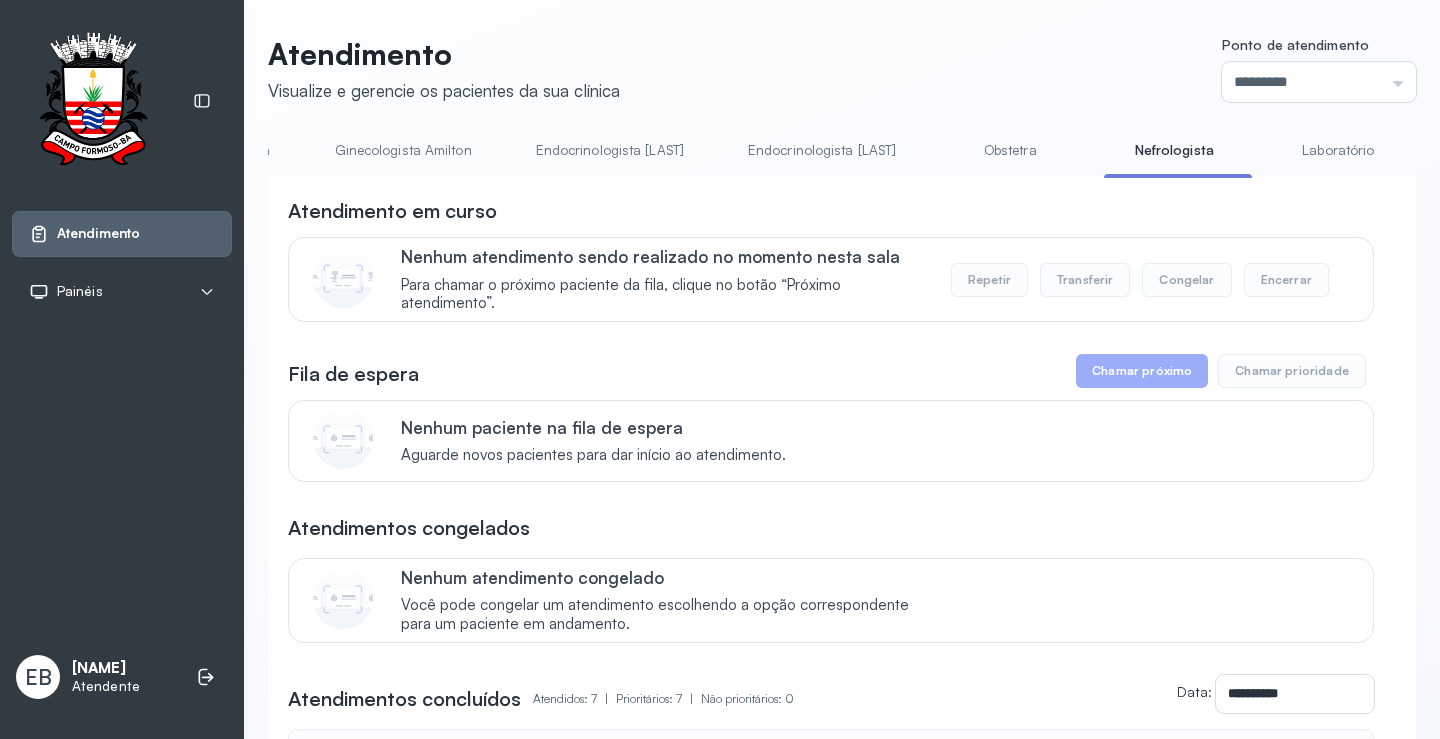 click at bounding box center [1178, 176] 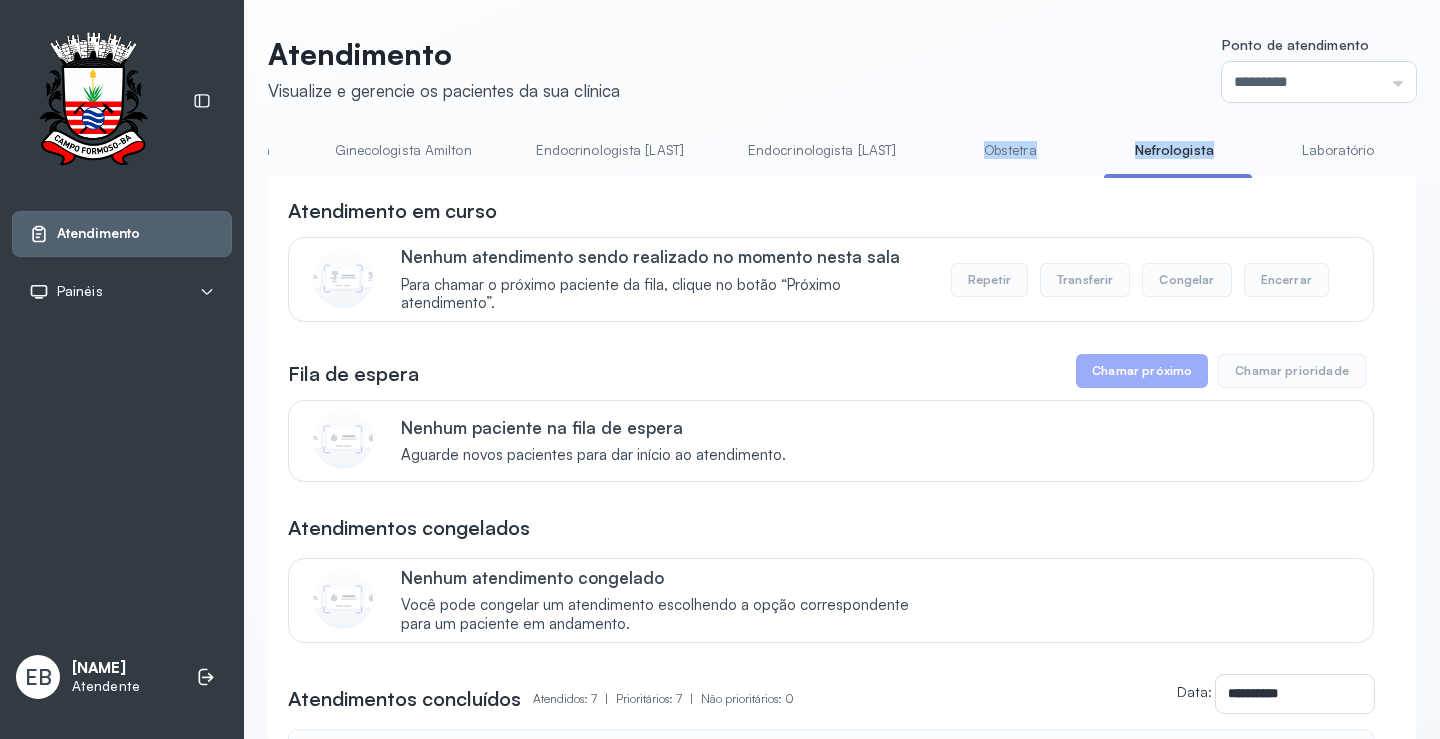drag, startPoint x: 1101, startPoint y: 173, endPoint x: 957, endPoint y: 166, distance: 144.17004 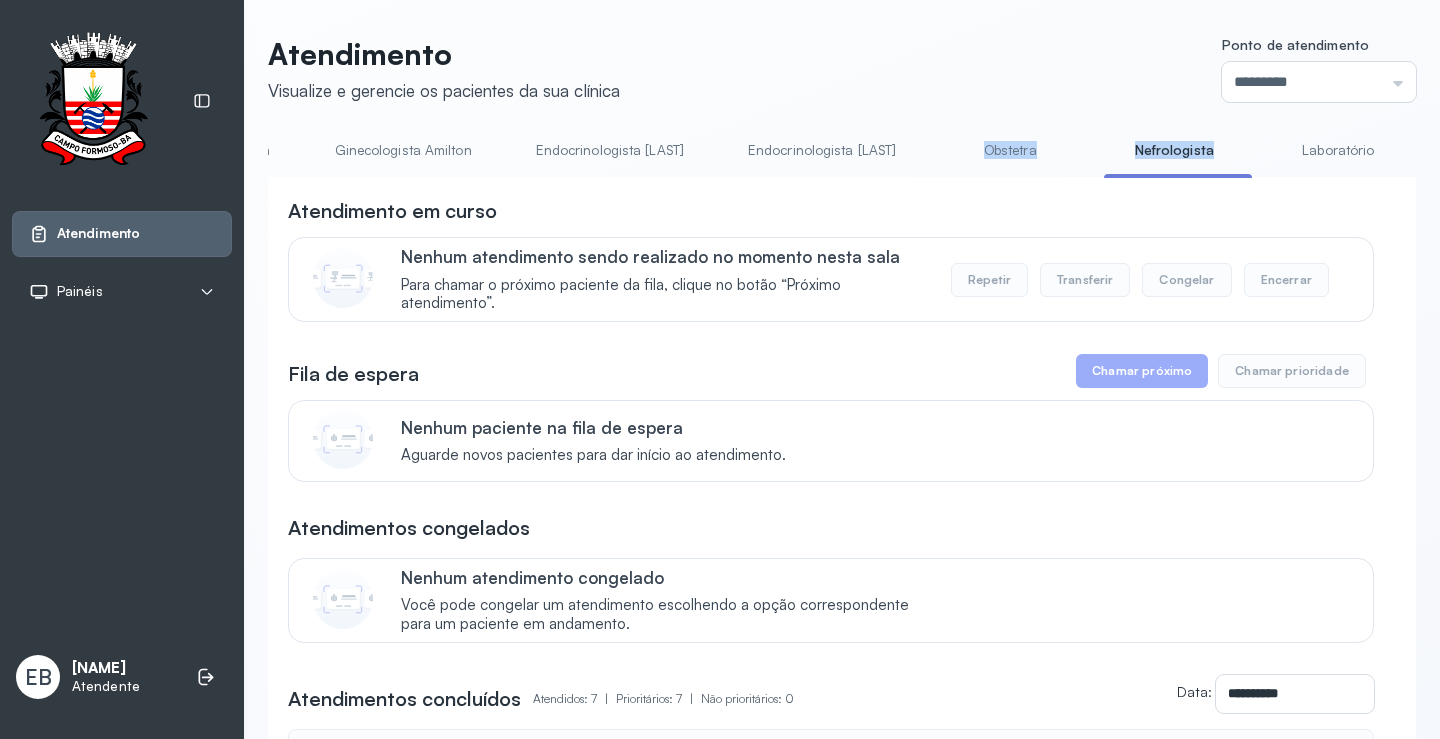 click on "Resumo Cadastrar Demandas Pediatra Eleny Mamografia Cartão SUS Cadastrar Demanda Fila de Espera Pediatra Ubaldina Pediatra Hamilton Ortopedista Mauricio Ortopedista Ramon Ginecologista Luana Ginecologista Amilton Endocrinologista Poliercio Endocrinologista Washington Obstetra Nefrologista Laboratório" at bounding box center (-1244, 156) 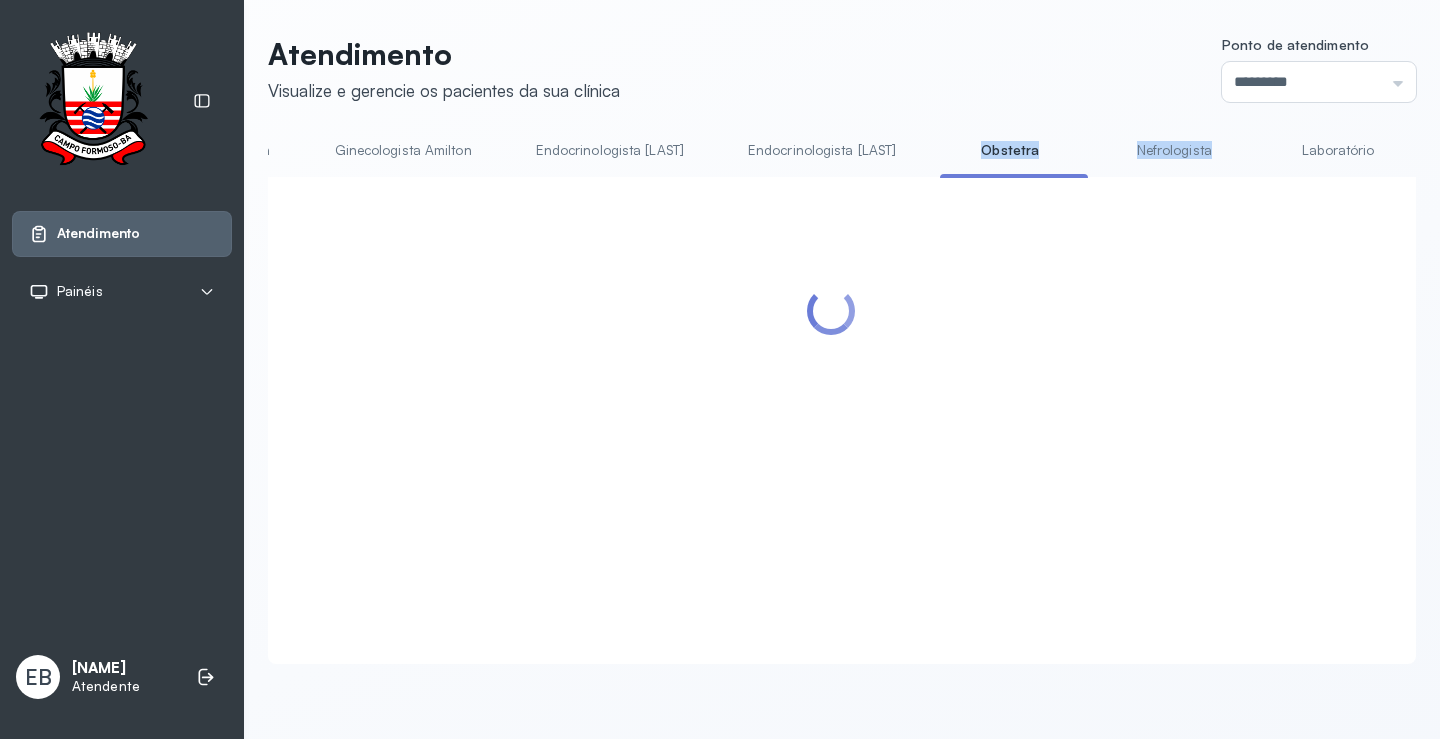 click on "Endocrinologista [LAST]" at bounding box center [822, 150] 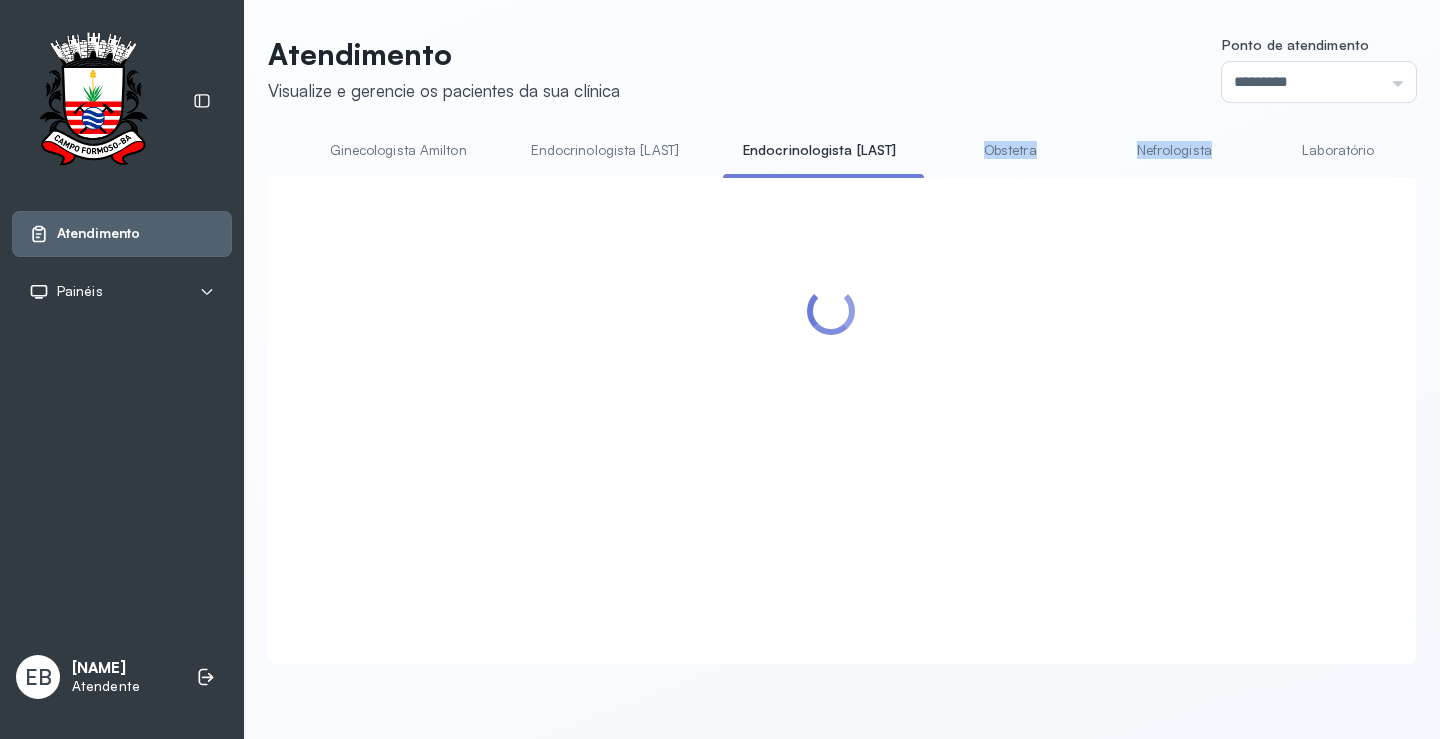click on "Endocrinologista [LAST]" at bounding box center (605, 150) 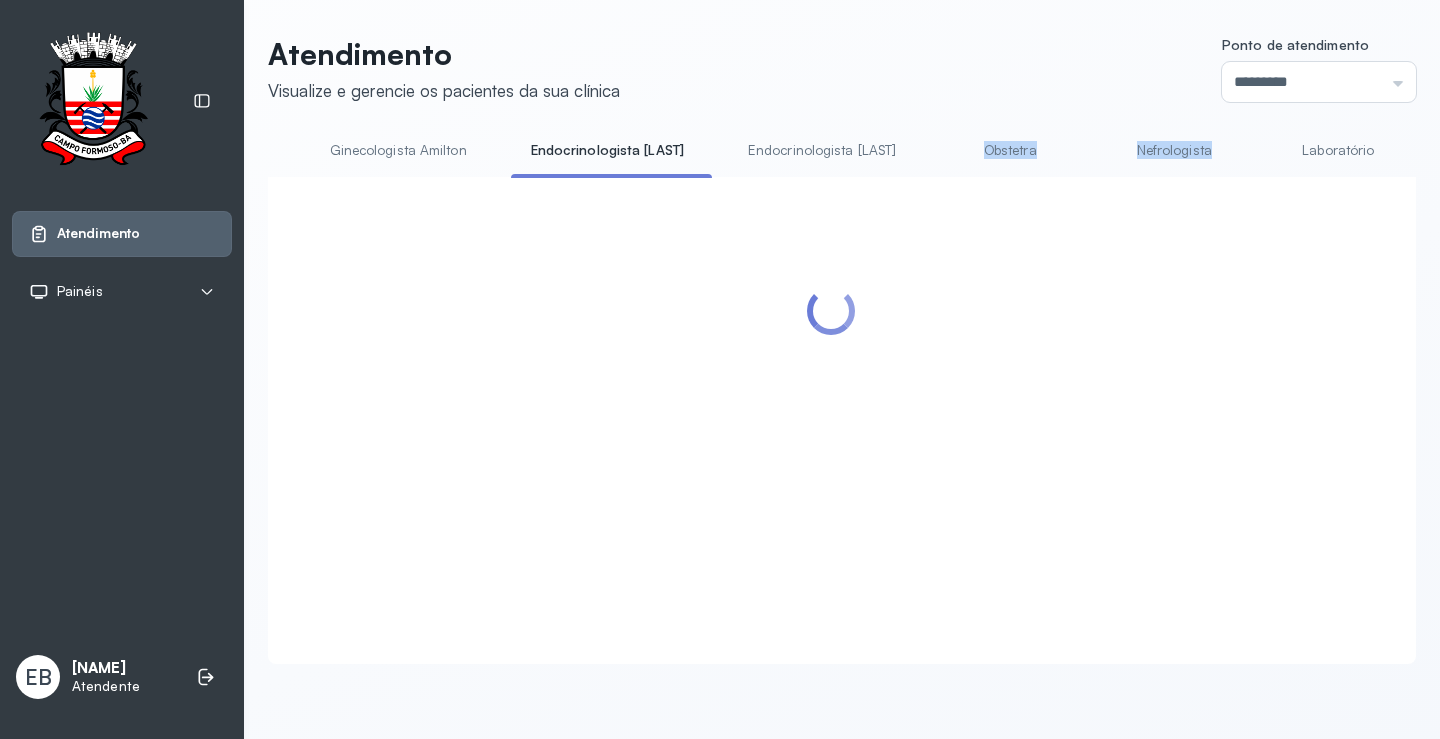 click on "Ginecologista Amilton" at bounding box center [398, 150] 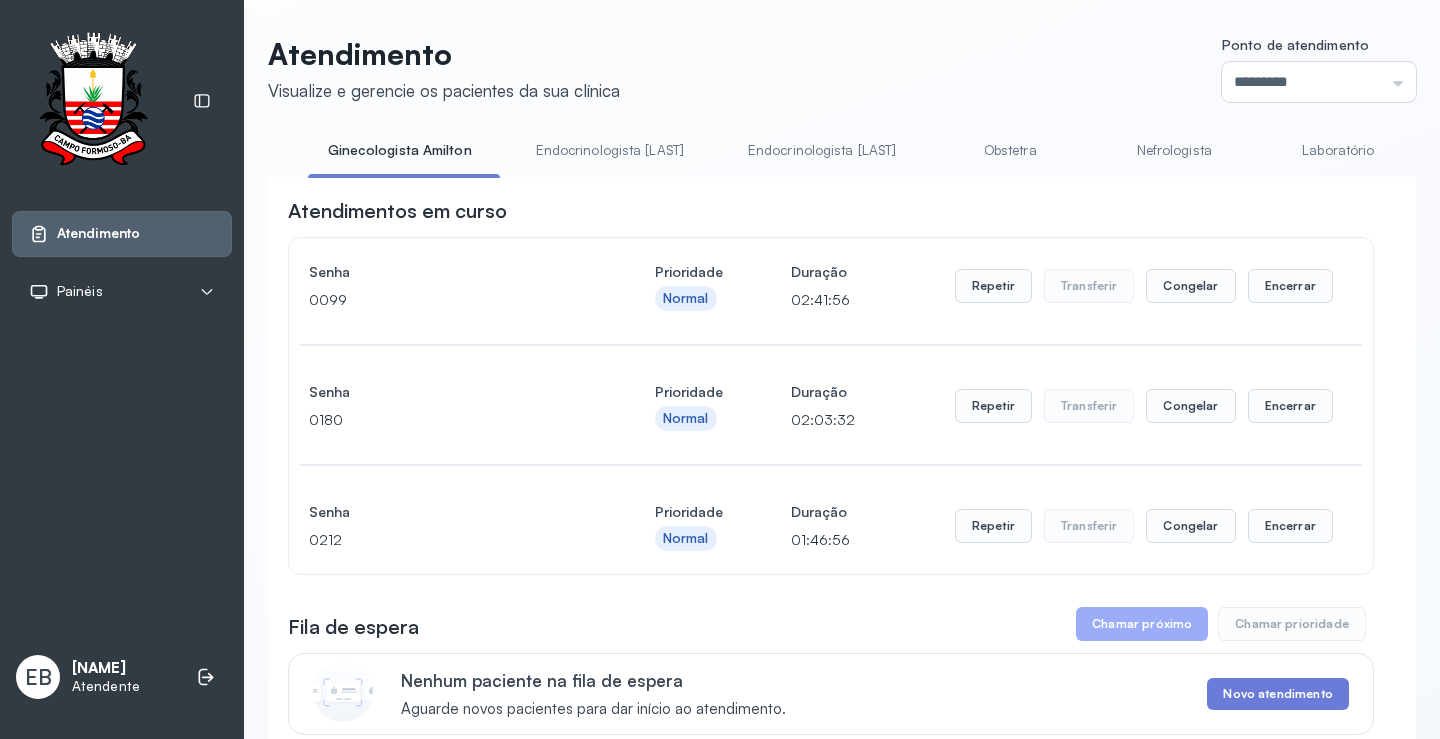 drag, startPoint x: 405, startPoint y: 172, endPoint x: 300, endPoint y: 180, distance: 105.30432 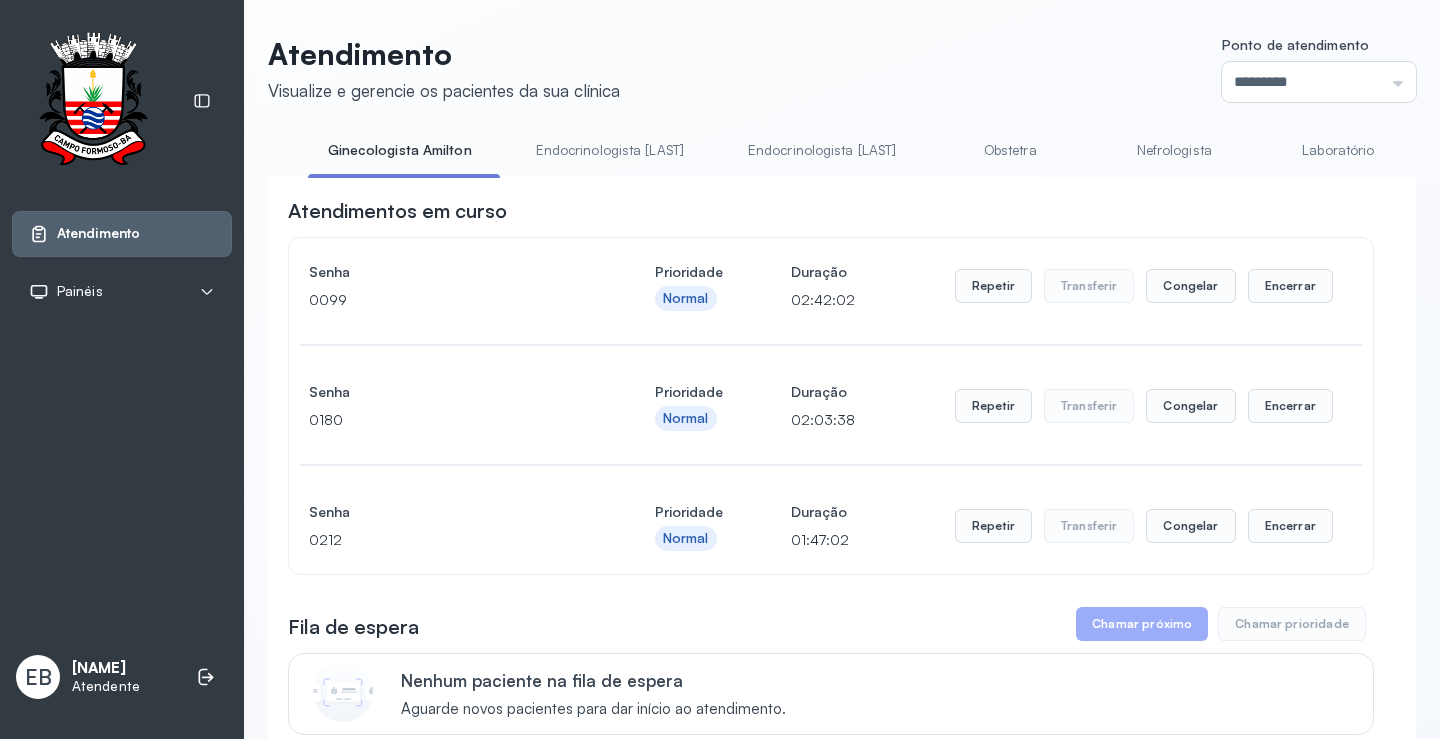 drag, startPoint x: 372, startPoint y: 174, endPoint x: 288, endPoint y: 177, distance: 84.05355 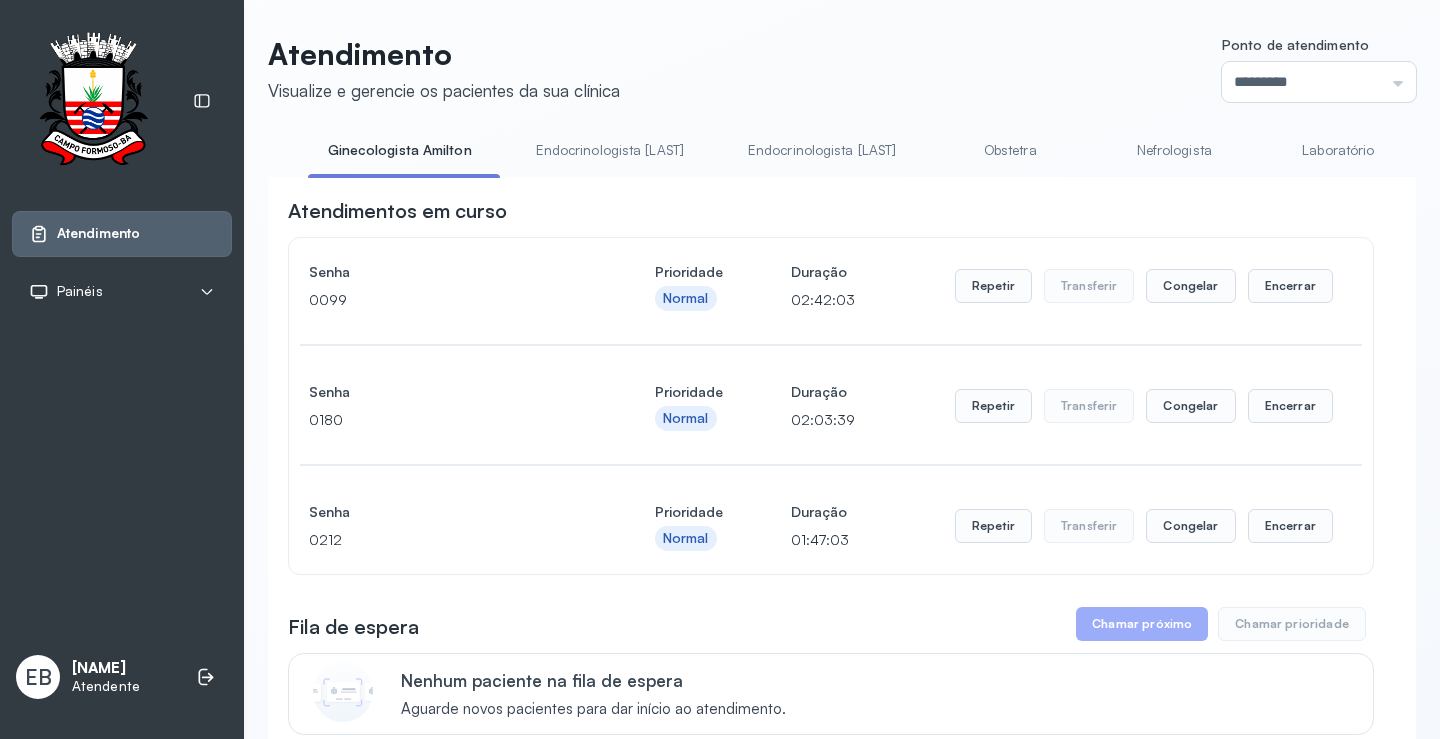 click at bounding box center (404, 176) 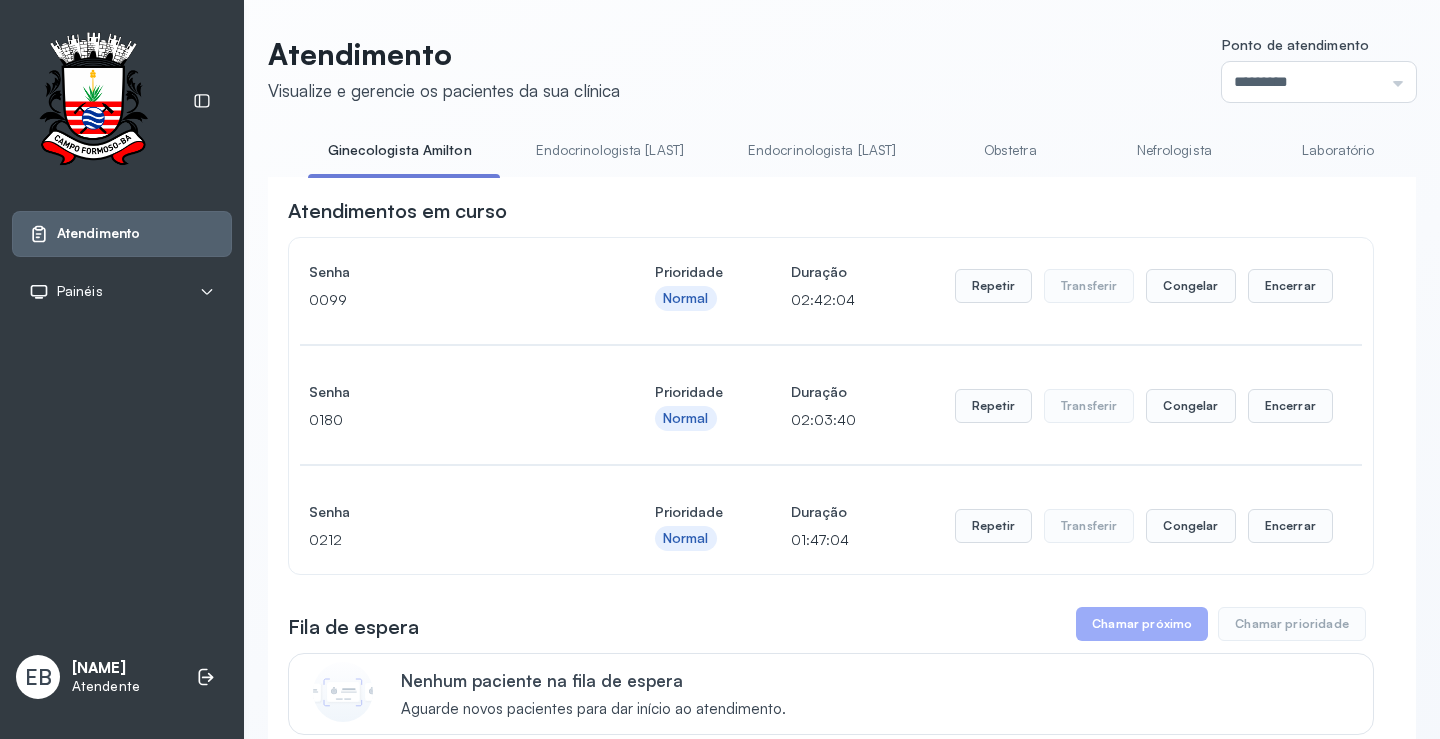 click on "Laboratório" at bounding box center (1338, 150) 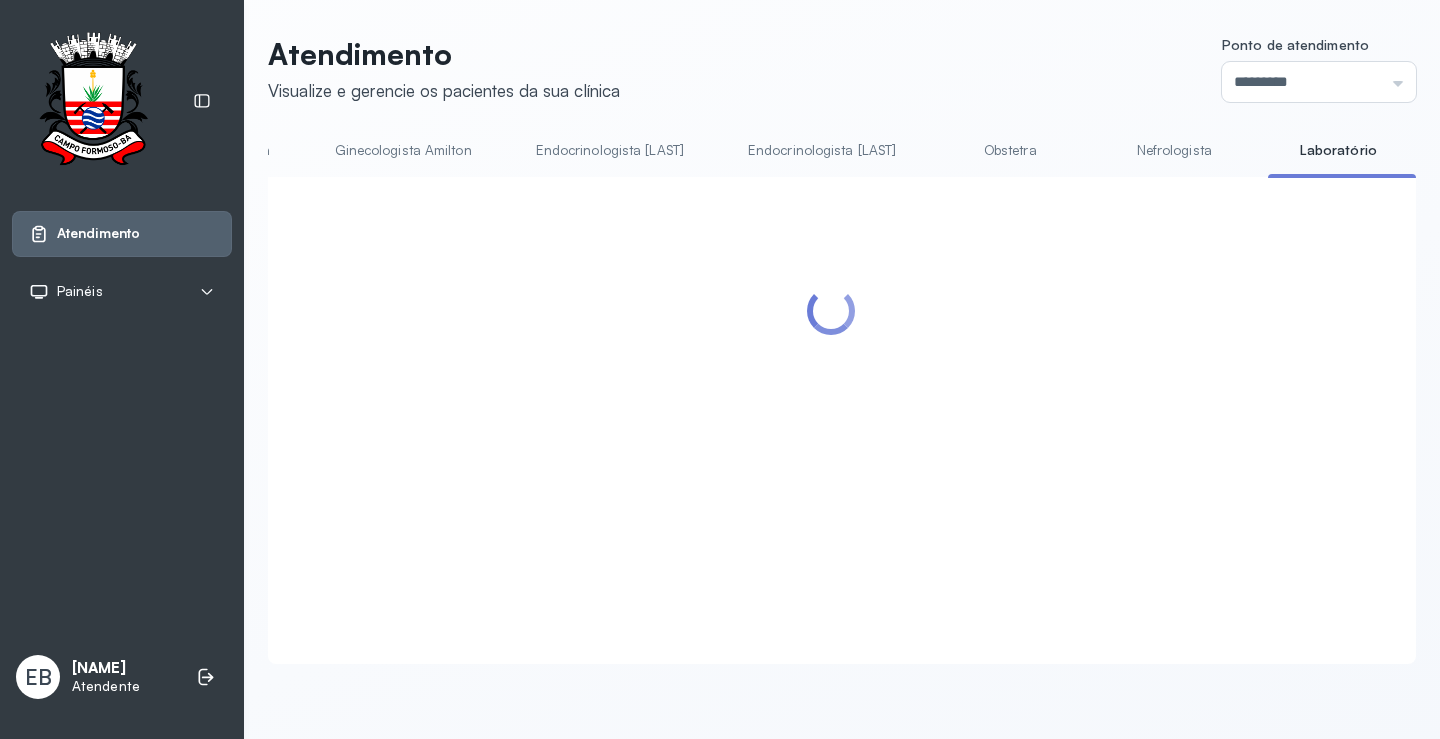 click on "Laboratório" at bounding box center [1338, 150] 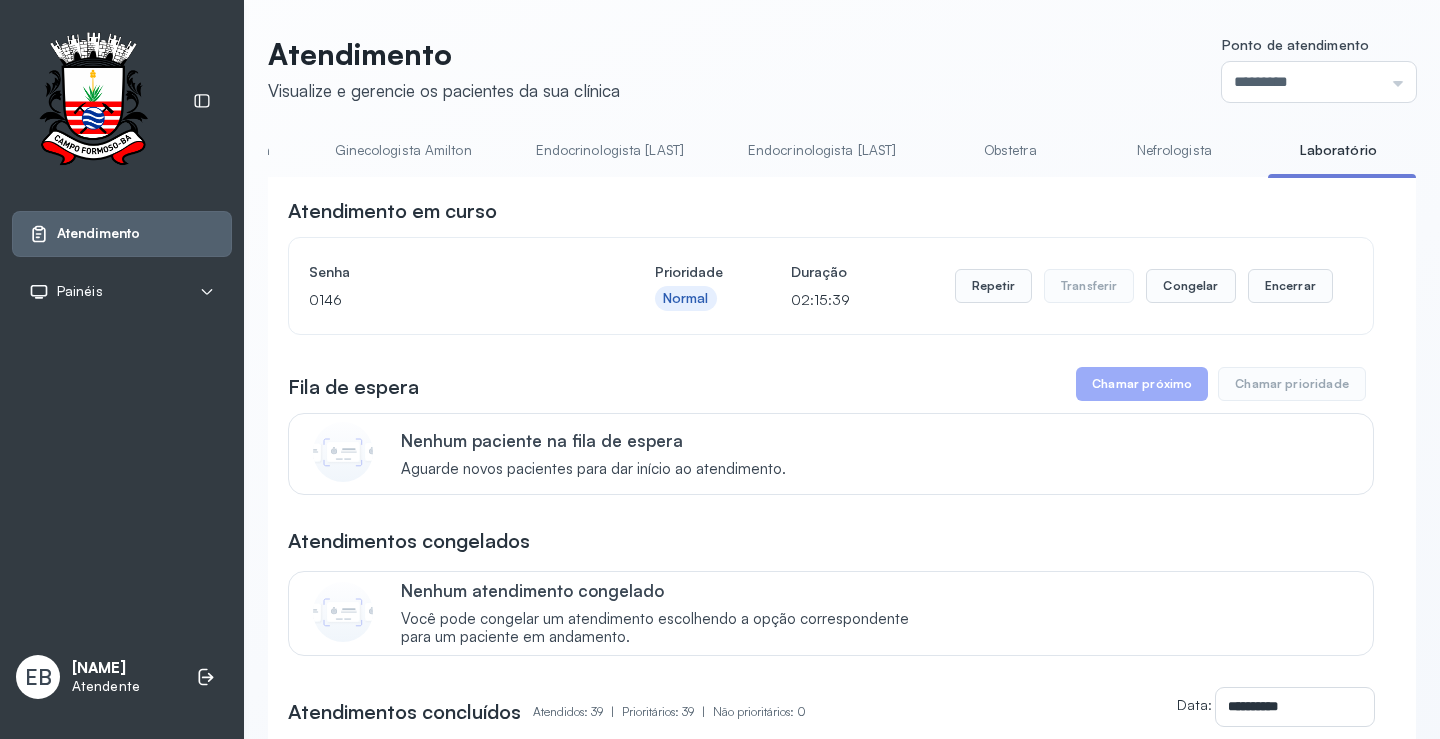 click on "Laboratório" 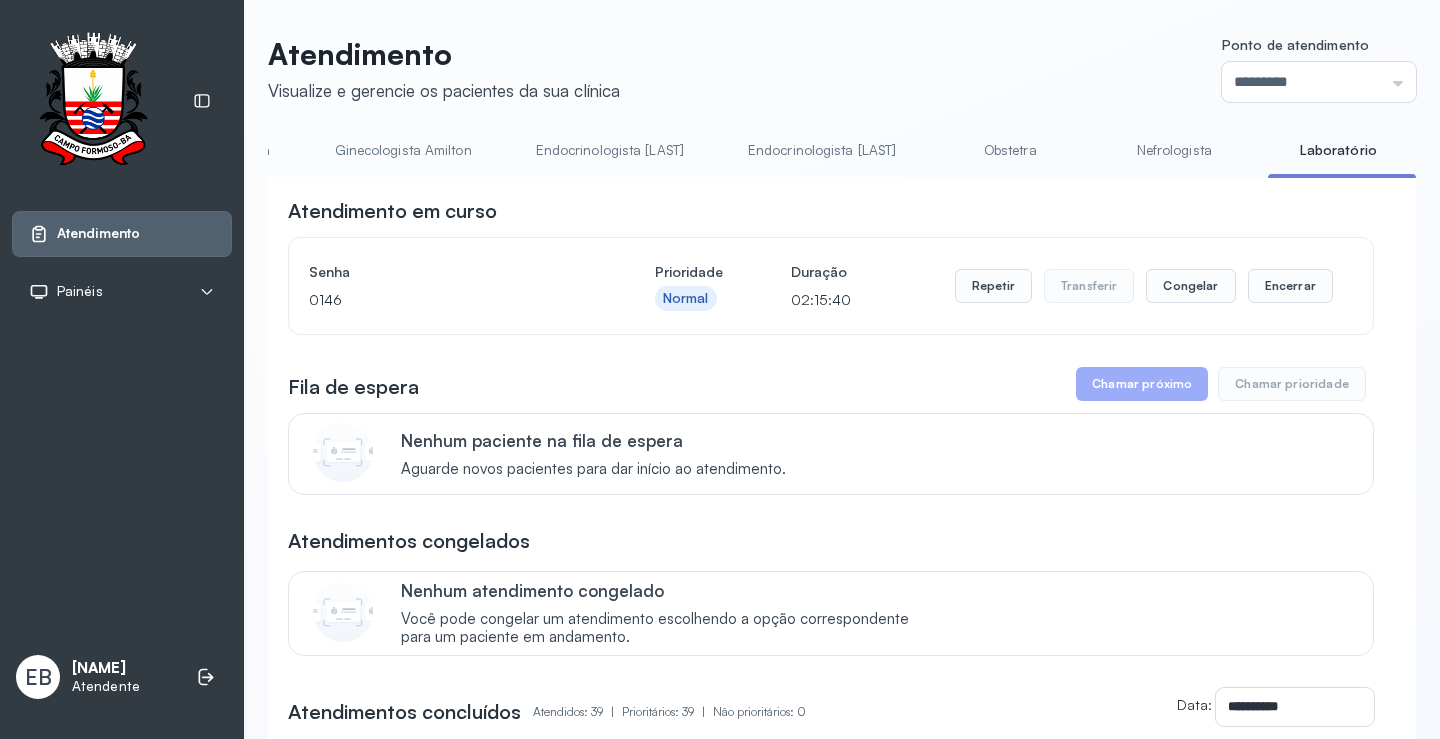 click on "Nefrologista" at bounding box center [1174, 150] 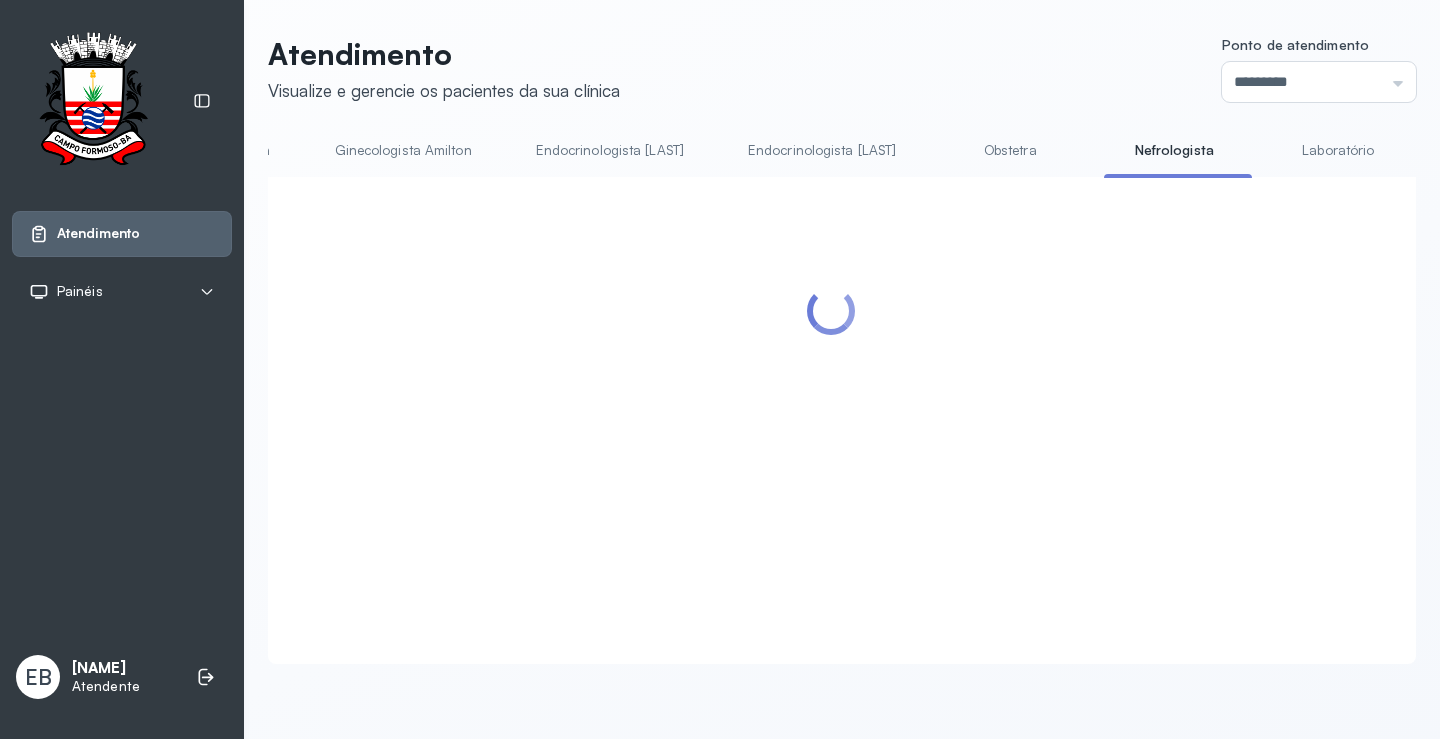 click on "Obstetra" at bounding box center (1010, 150) 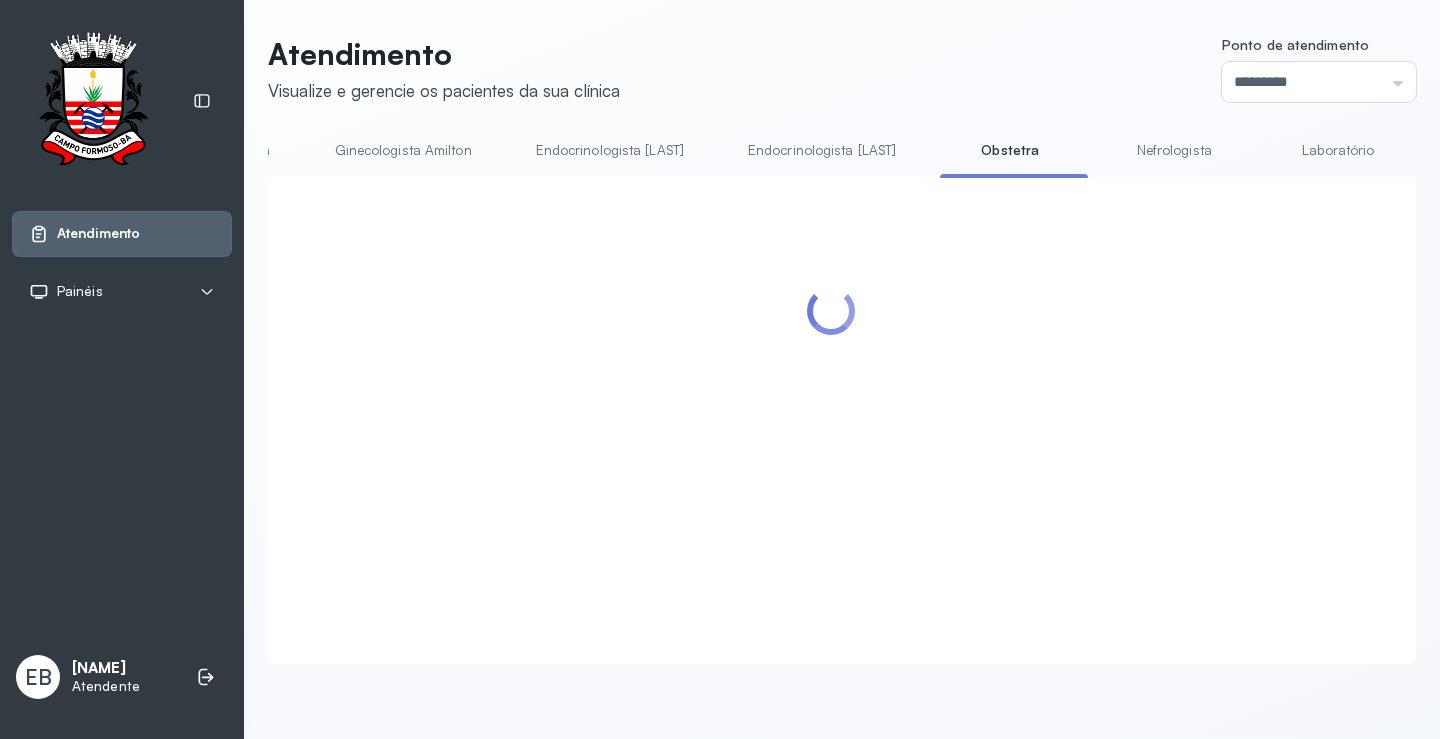 click on "Endocrinologista [LAST]" at bounding box center [822, 150] 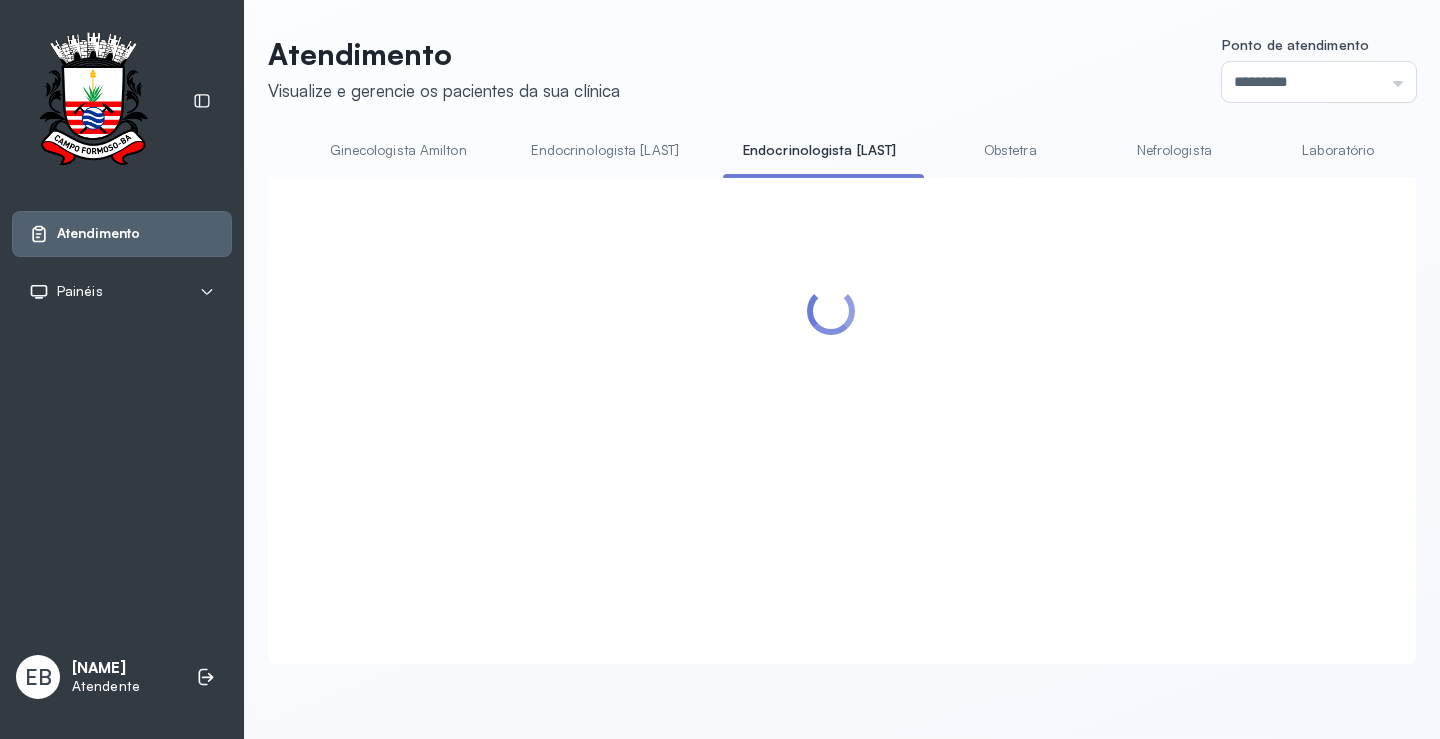click on "Endocrinologista [LAST]" at bounding box center [605, 150] 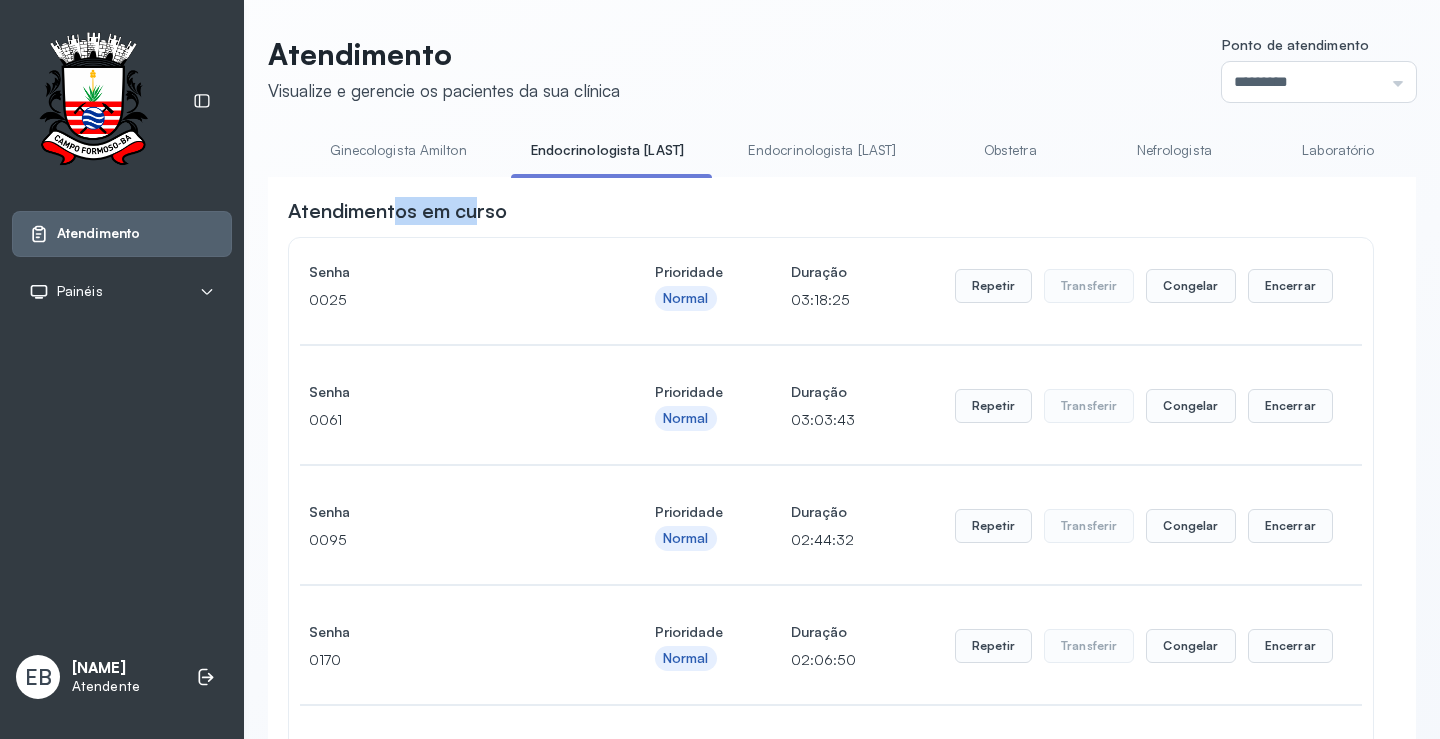 drag, startPoint x: 480, startPoint y: 184, endPoint x: 392, endPoint y: 185, distance: 88.005684 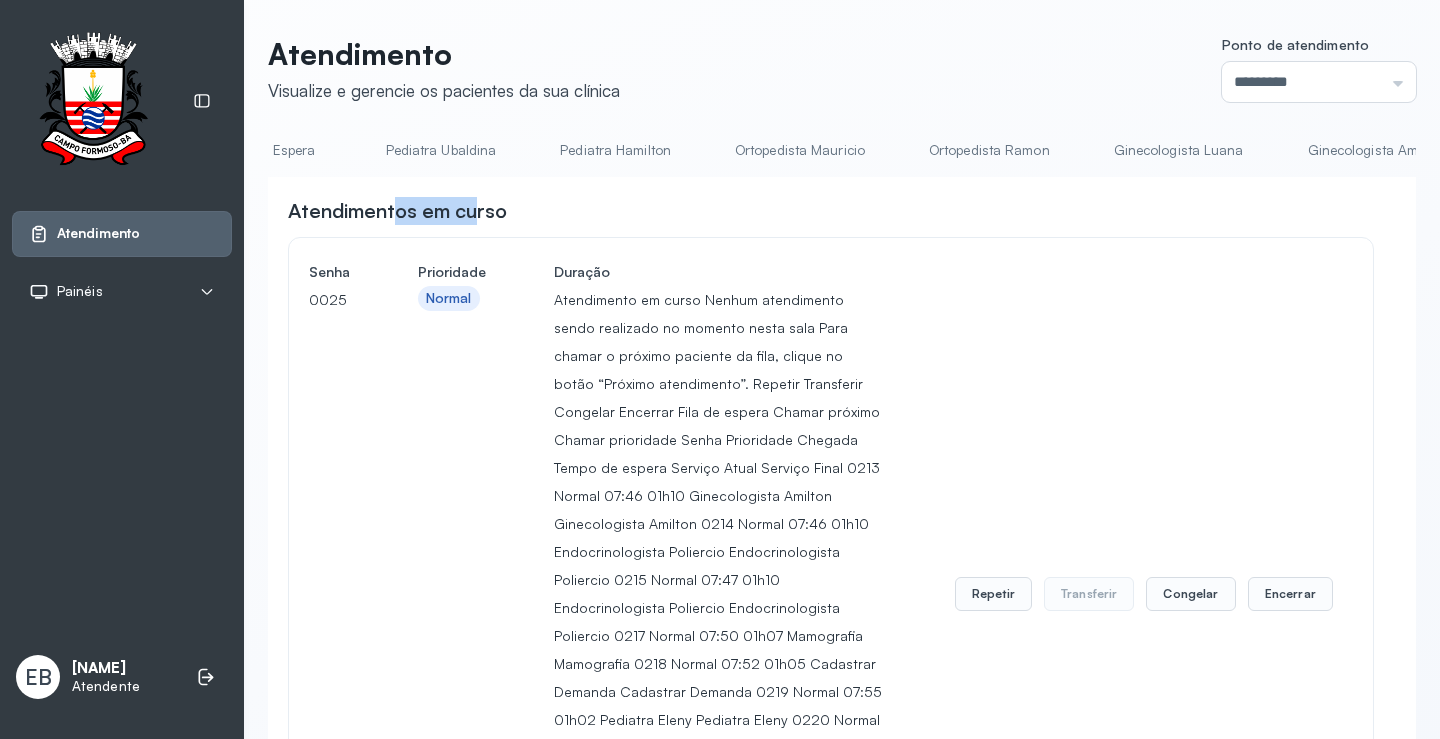 scroll, scrollTop: 0, scrollLeft: 121, axis: horizontal 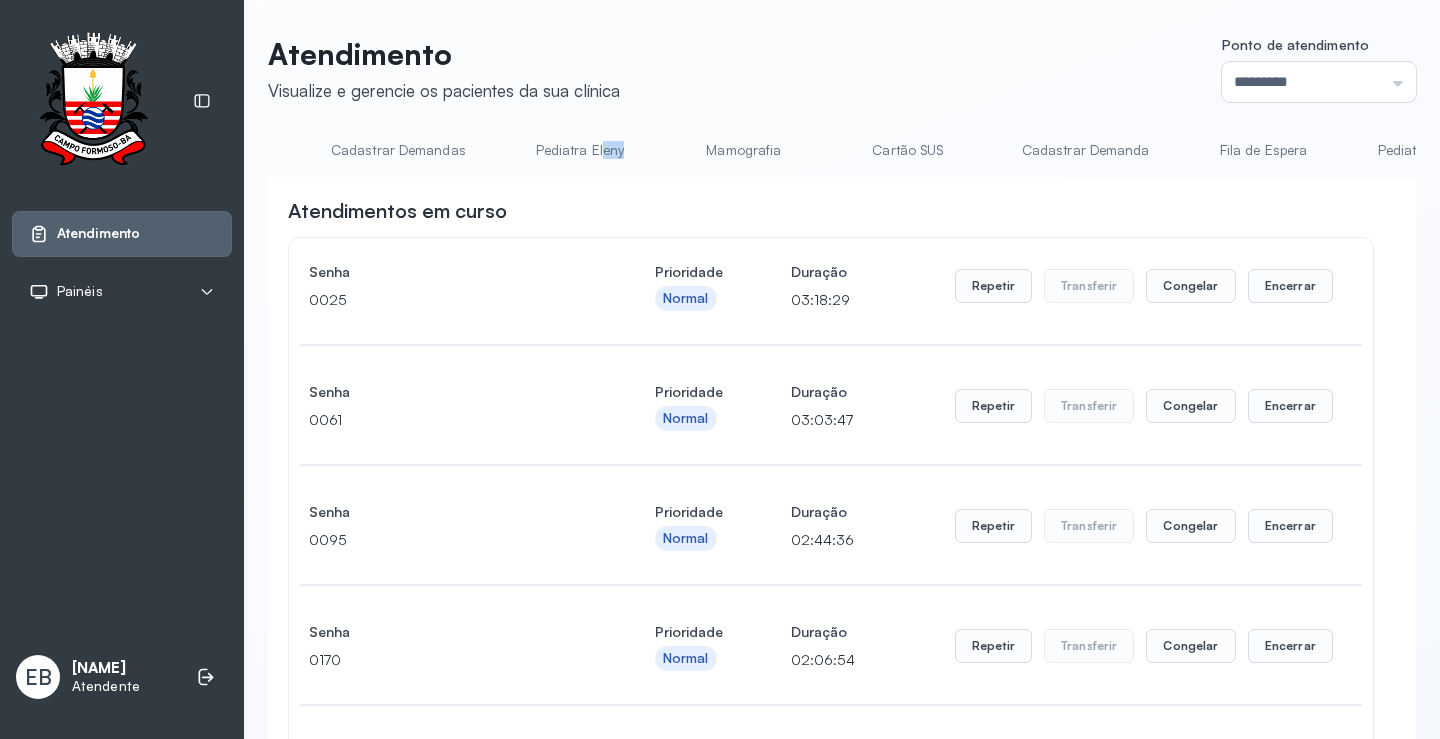 drag, startPoint x: 593, startPoint y: 176, endPoint x: 628, endPoint y: 176, distance: 35 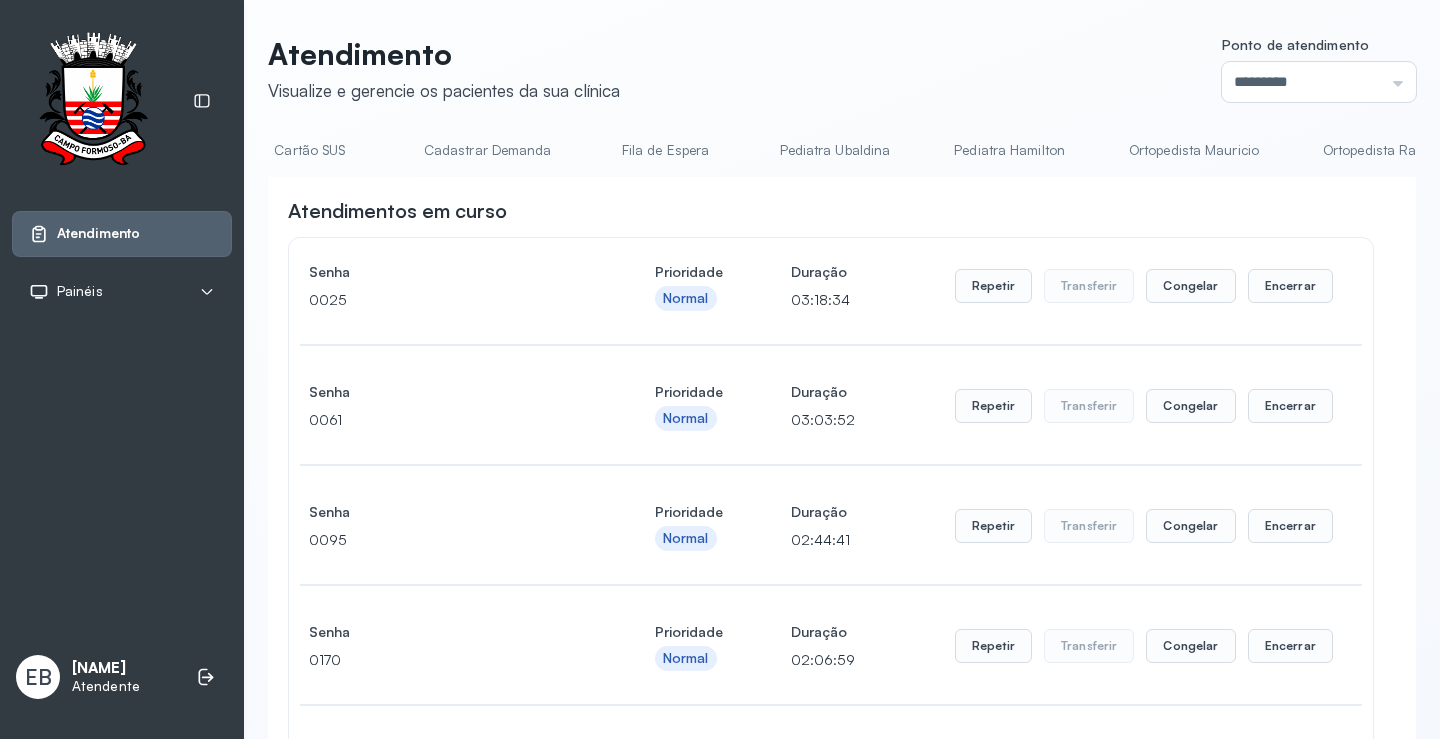 scroll, scrollTop: 0, scrollLeft: 721, axis: horizontal 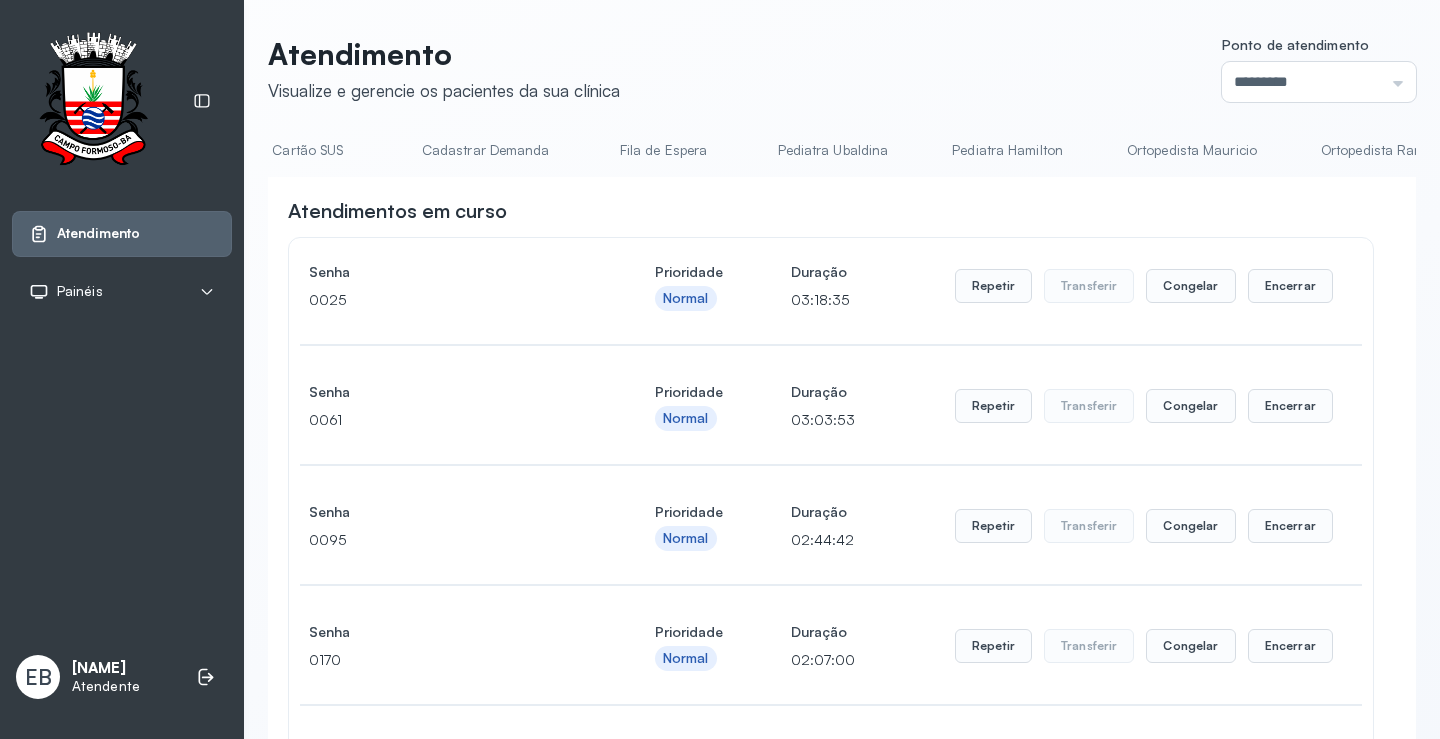 click on "Pediatra Ubaldina" at bounding box center (833, 150) 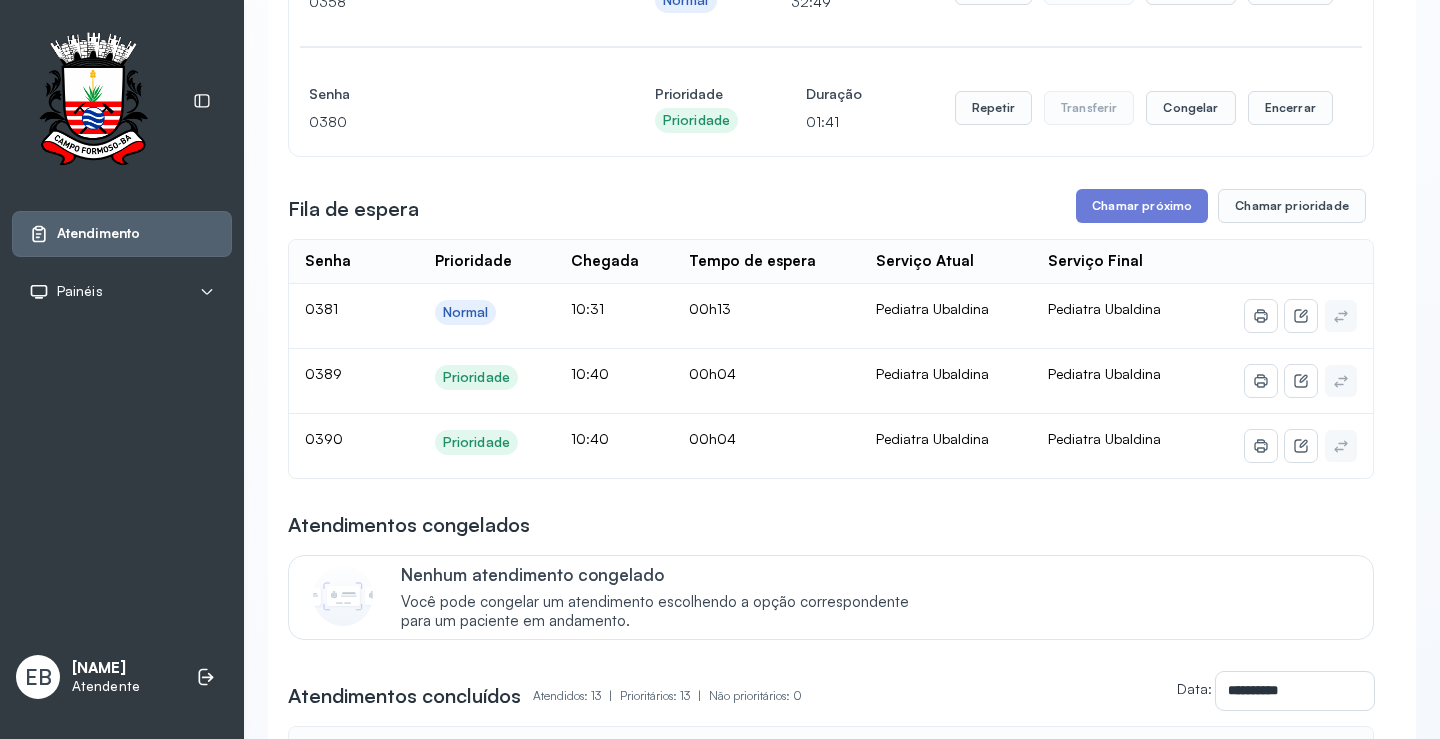 scroll, scrollTop: 900, scrollLeft: 0, axis: vertical 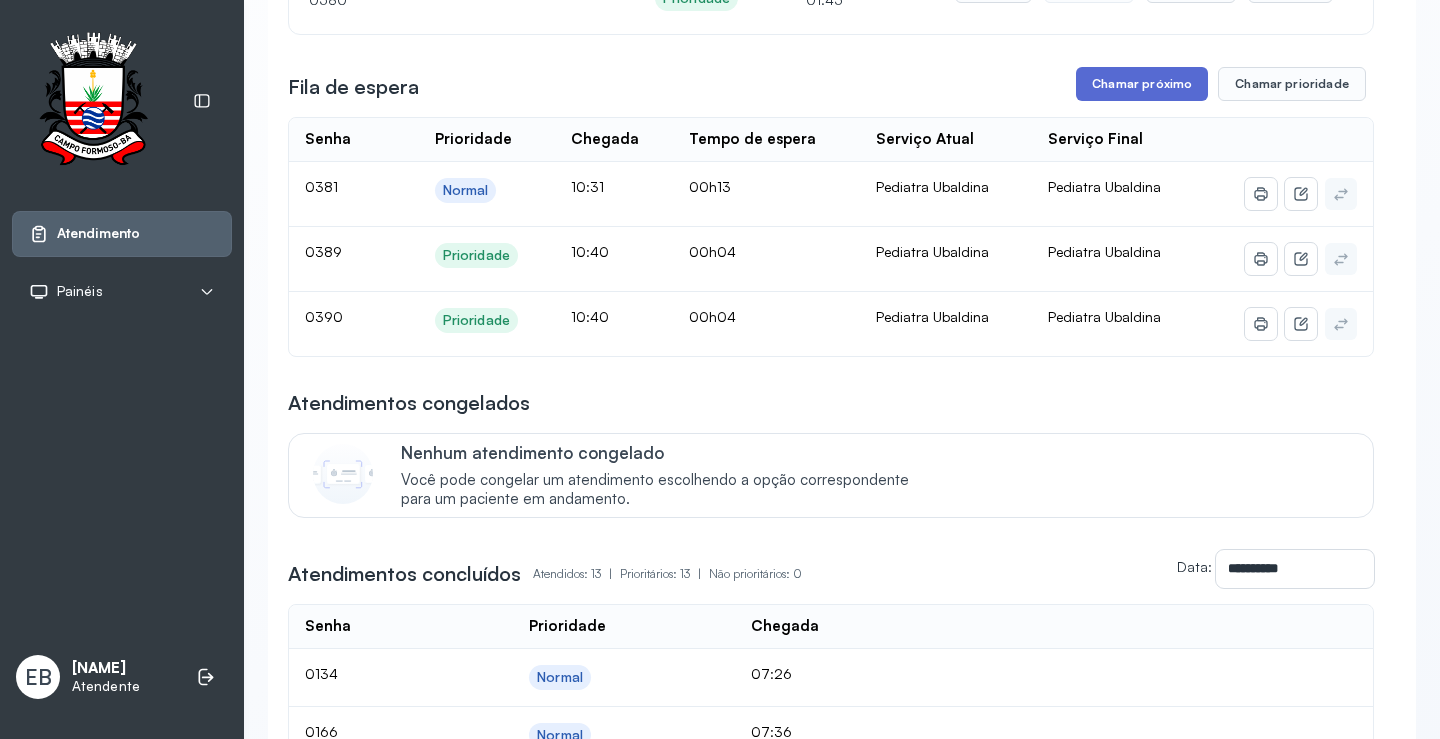 click on "Chamar próximo" at bounding box center (1142, 84) 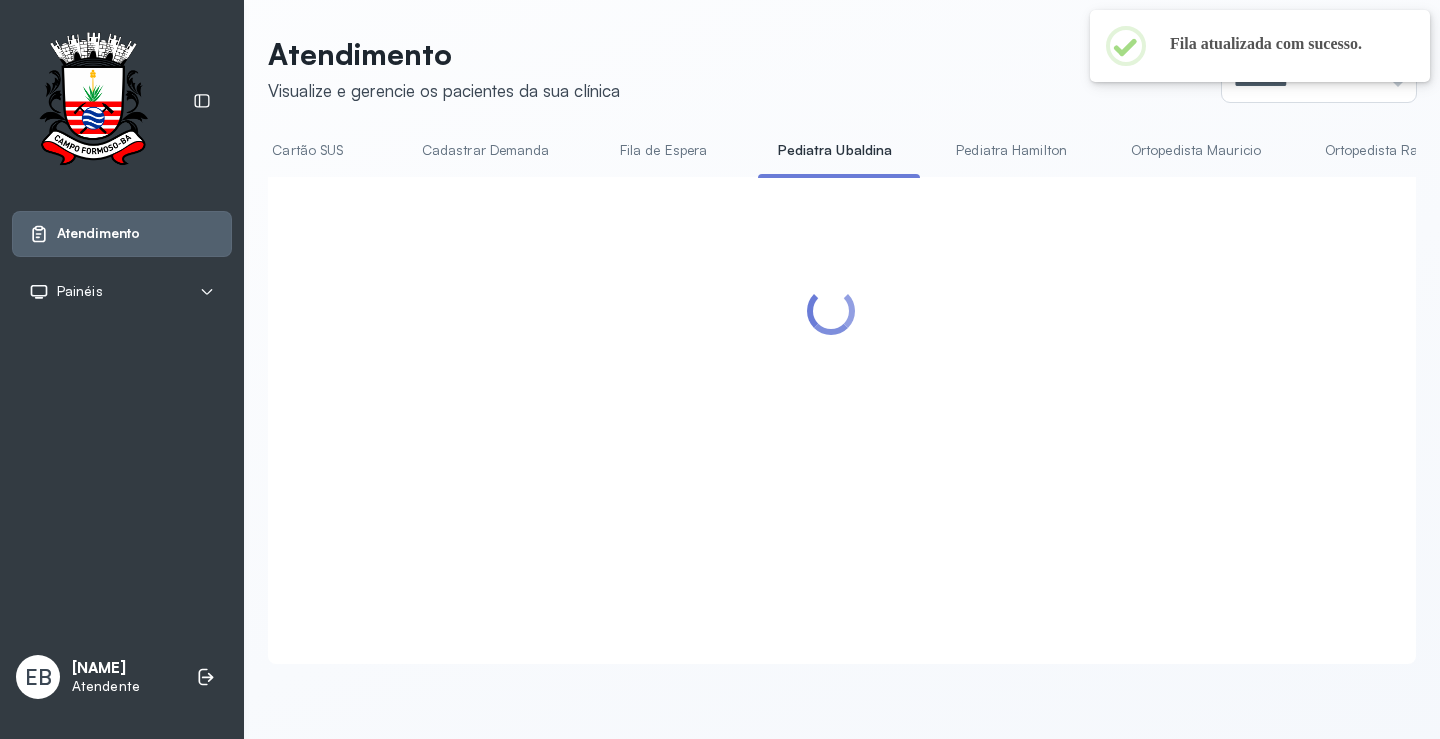 scroll, scrollTop: 0, scrollLeft: 0, axis: both 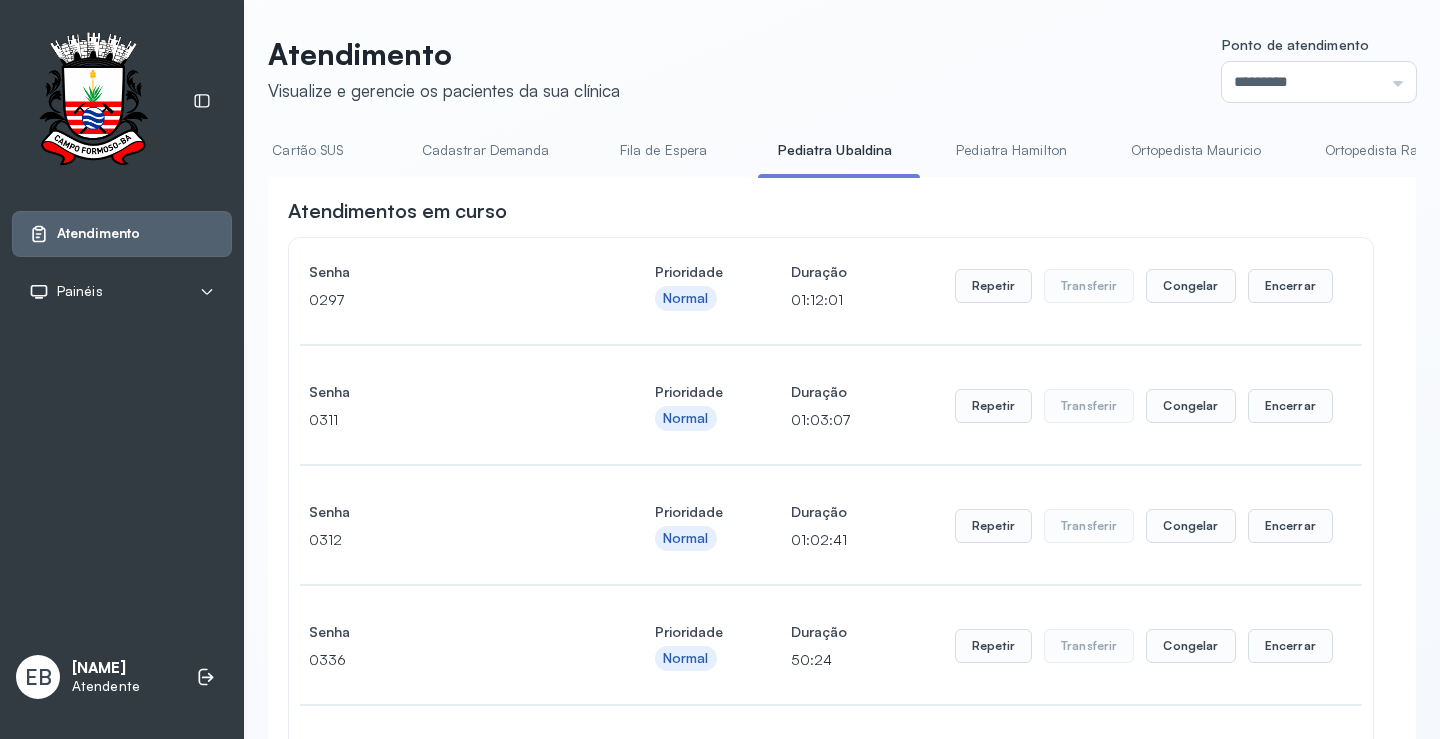 drag, startPoint x: 827, startPoint y: 175, endPoint x: 753, endPoint y: 180, distance: 74.168724 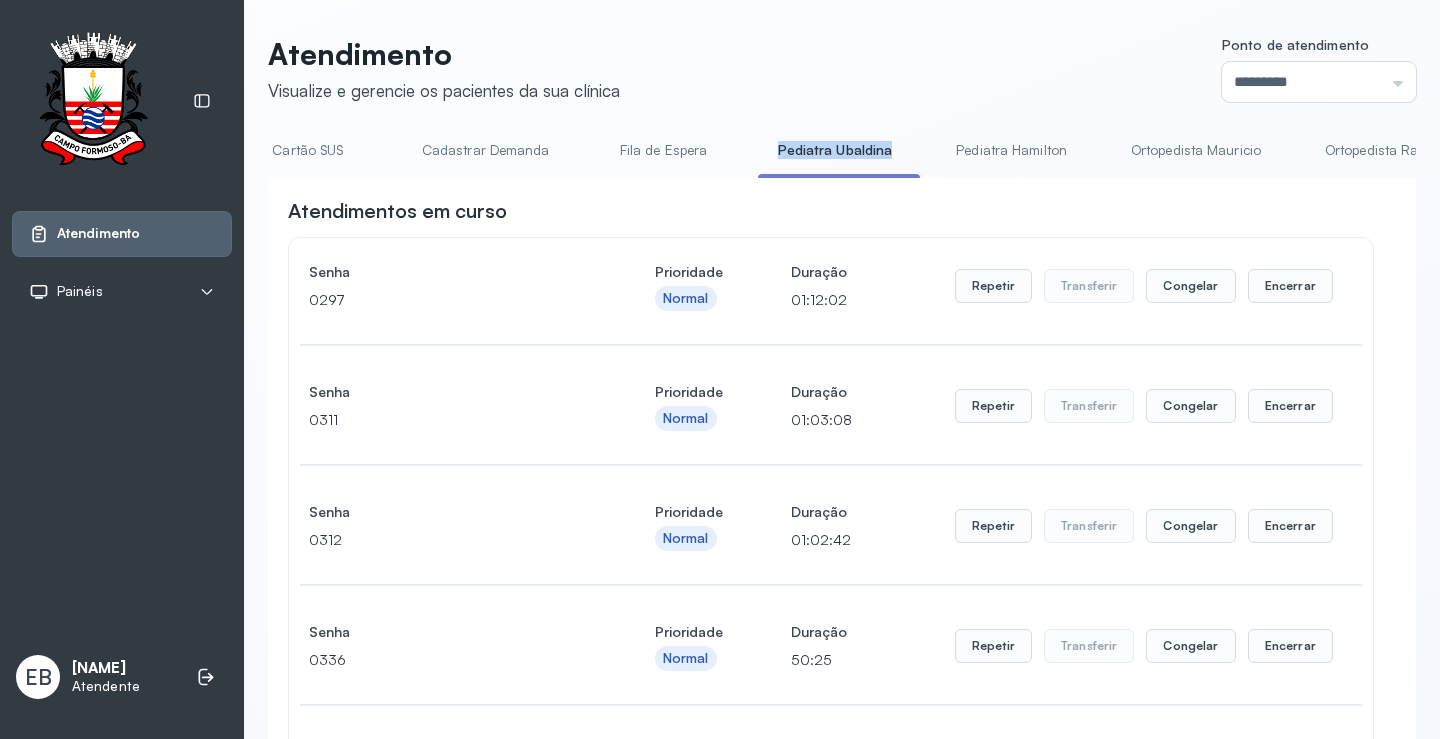 drag, startPoint x: 772, startPoint y: 174, endPoint x: 511, endPoint y: 140, distance: 263.20523 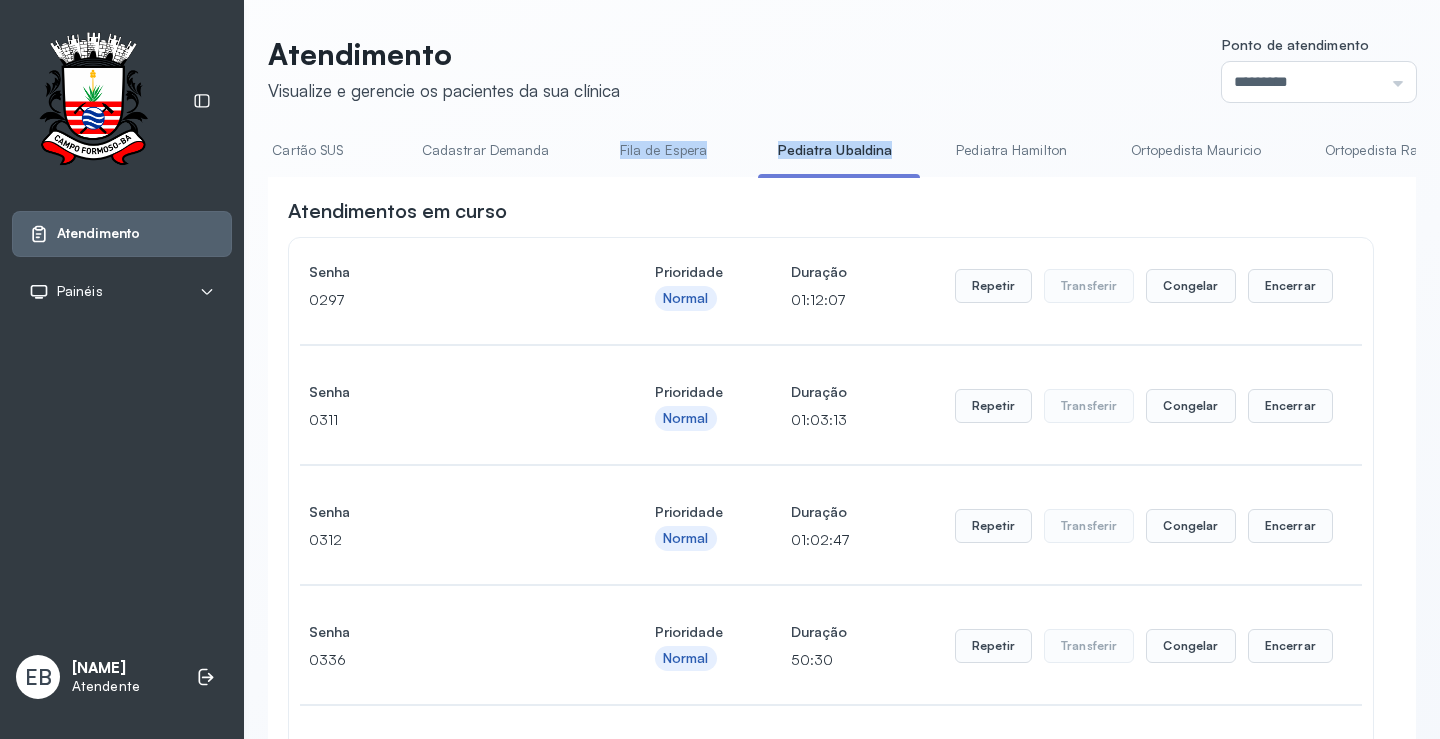click on "Cadastrar Demanda" at bounding box center (486, 150) 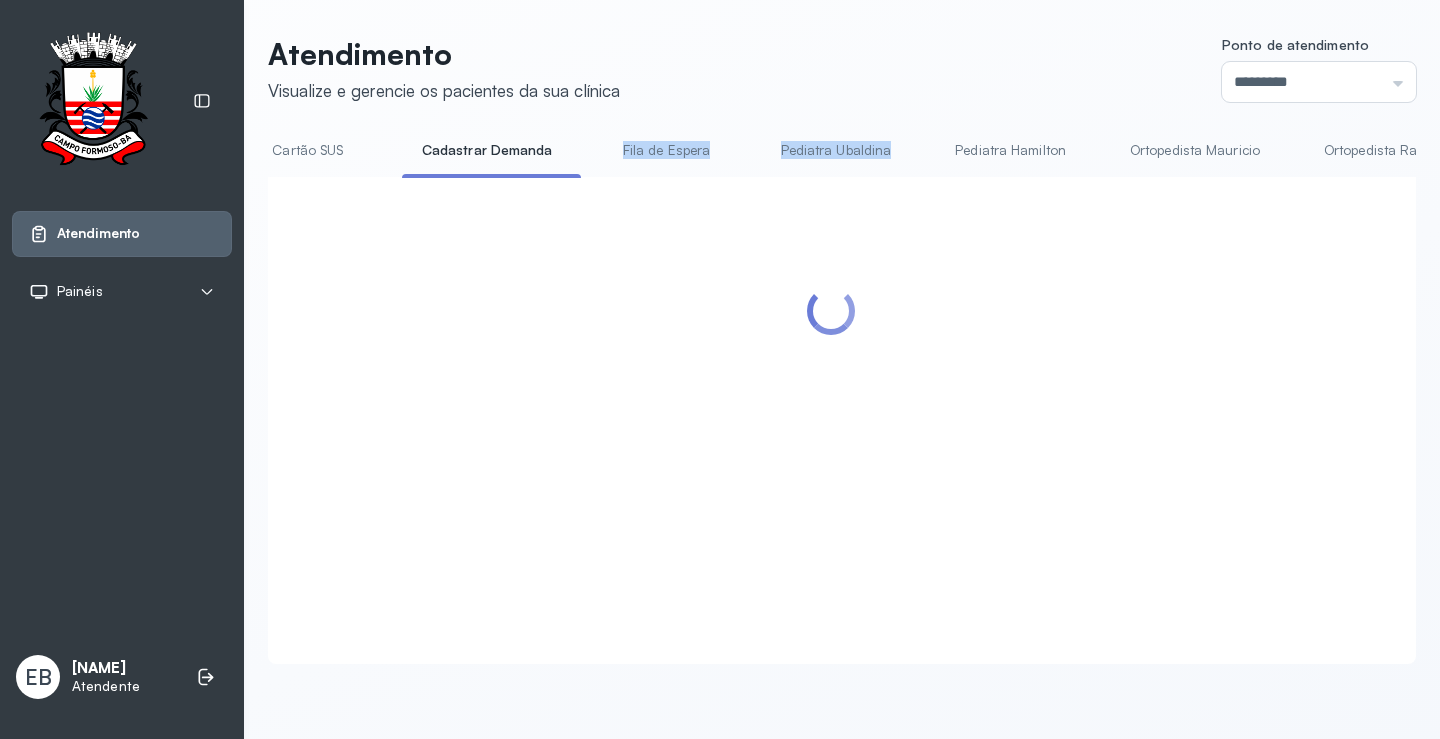 click on "Cartão SUS" at bounding box center [308, 150] 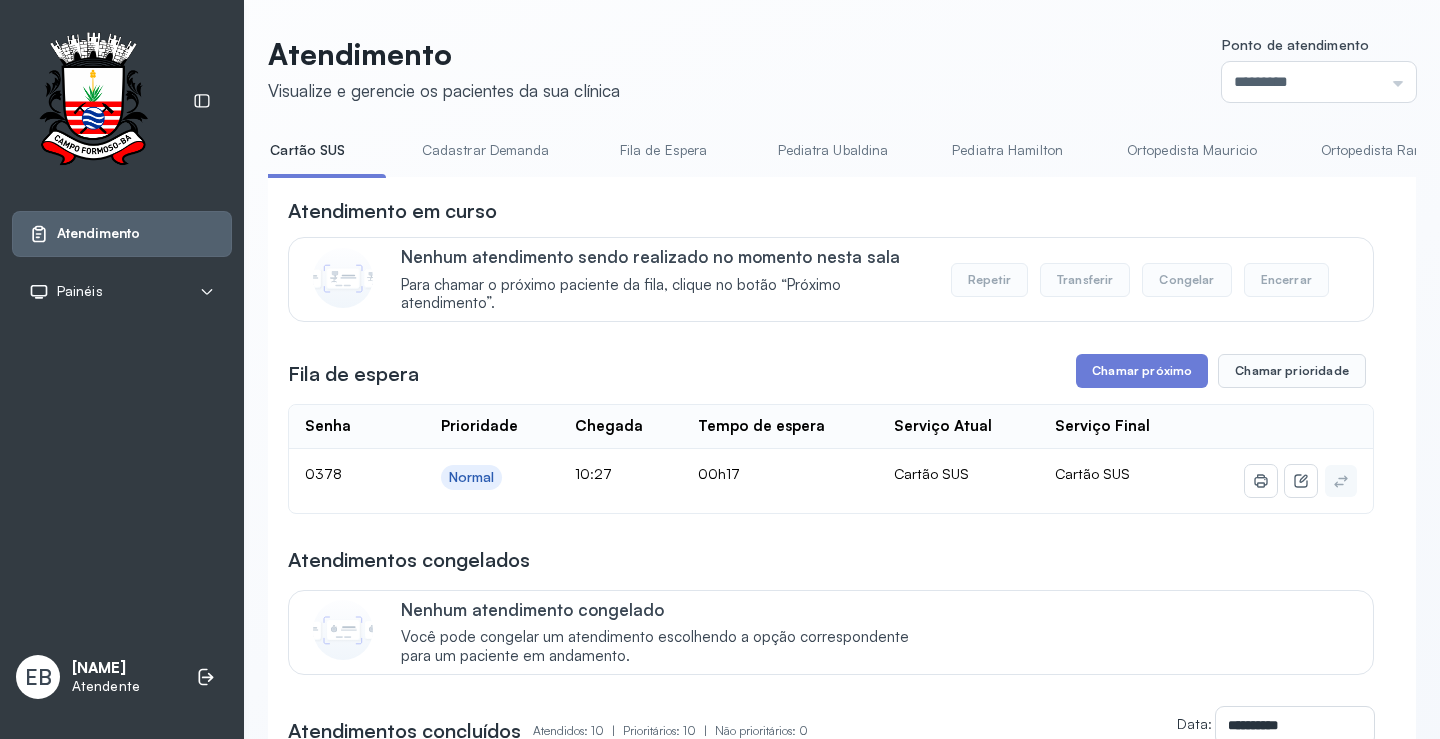 drag, startPoint x: 328, startPoint y: 175, endPoint x: 260, endPoint y: 182, distance: 68.359344 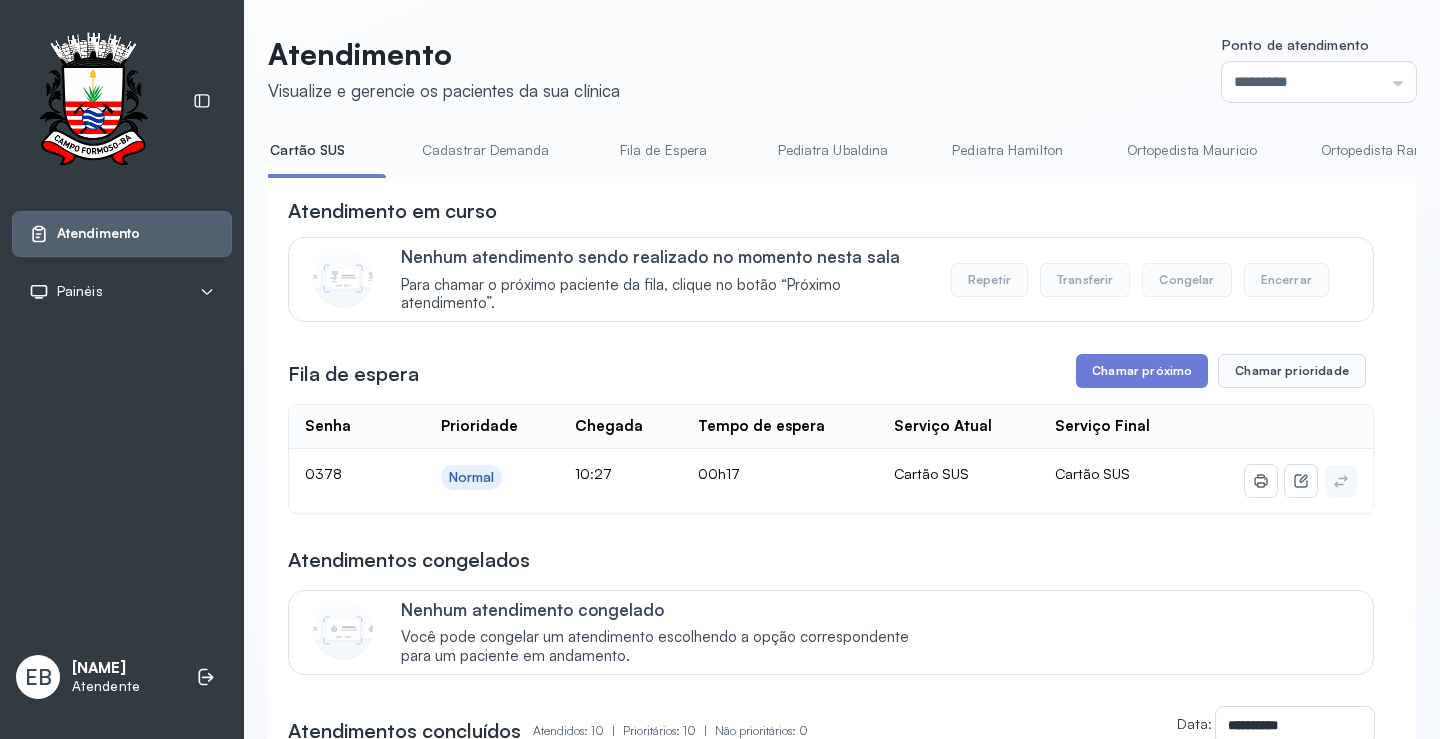 click on "Atendimento Visualize e gerencie os pacientes da sua clínica Ponto de atendimento ********* Nenhum Guichê 01 Guichê 02 Guichê 03 Guichê 04 Guichê 05 Guichê 06 Guichê 07 Guichê 08 Resumo Cadastrar Demandas Pediatra Eleny Mamografia Cartão SUS Cadastrar Demanda Fila de Espera Pediatra Ubaldina Pediatra Hamilton Ortopedista Mauricio Ortopedista Ramon Ginecologista Luana Ginecologista Amilton Endocrinologista Poliercio Endocrinologista Washington Obstetra Nefrologista Laboratório Atendimento em curso Nenhum atendimento sendo realizado no momento nesta sala Para chamar o próximo paciente da fila, clique no botão “Próximo atendimento”. Repetir Transferir Congelar Encerrar Fila de espera Chamar próximo Chamar prioridade Senha    Prioridade  Chegada  Tempo de espera  Serviço Atual  Serviço Final    0378 Normal 10:27 00h17 Cartão SUS Cartão SUS Atendimentos congelados Nenhum atendimento congelado Atendimentos concluídos  Atendidos: 10  |  Prioritários: 10  |  Não prioritários: 0 Data:" at bounding box center (842, 784) 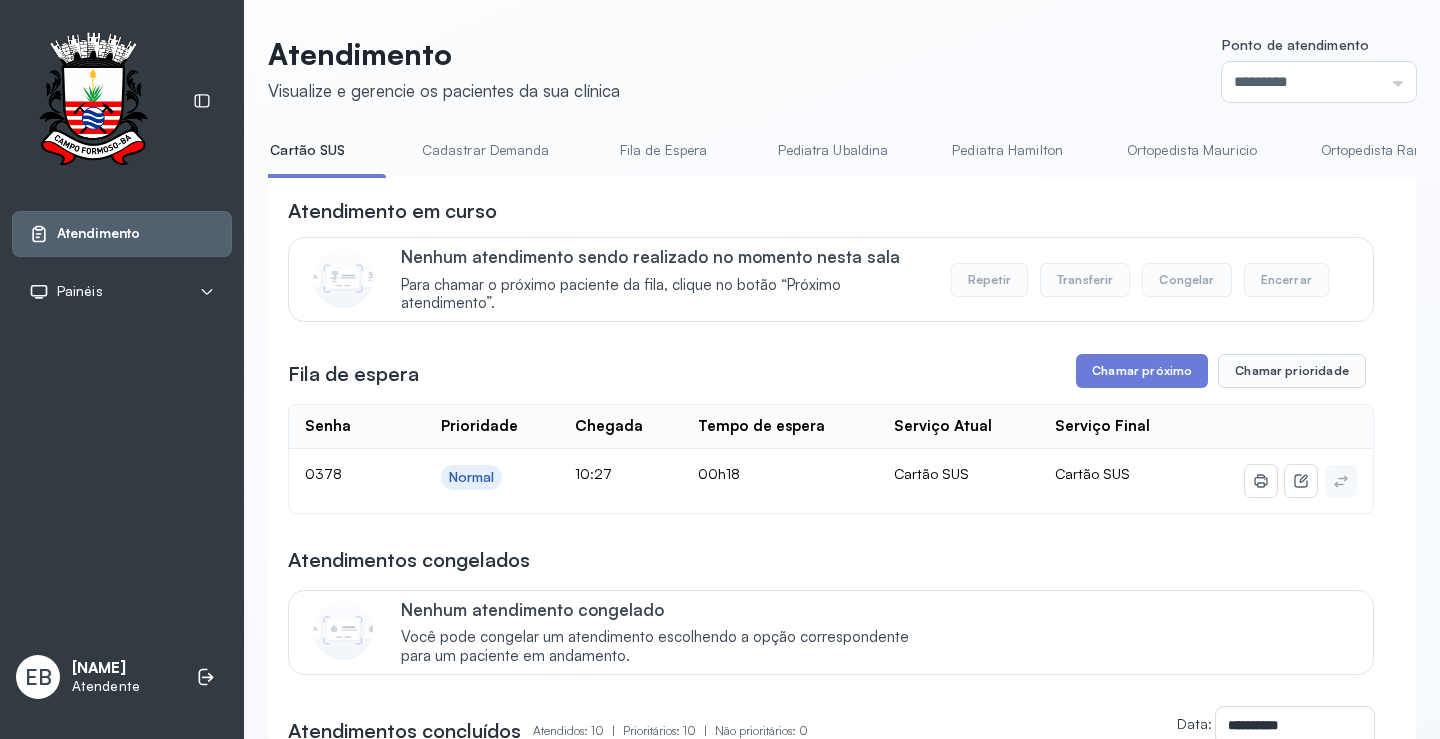 drag, startPoint x: 355, startPoint y: 175, endPoint x: 251, endPoint y: 169, distance: 104.172935 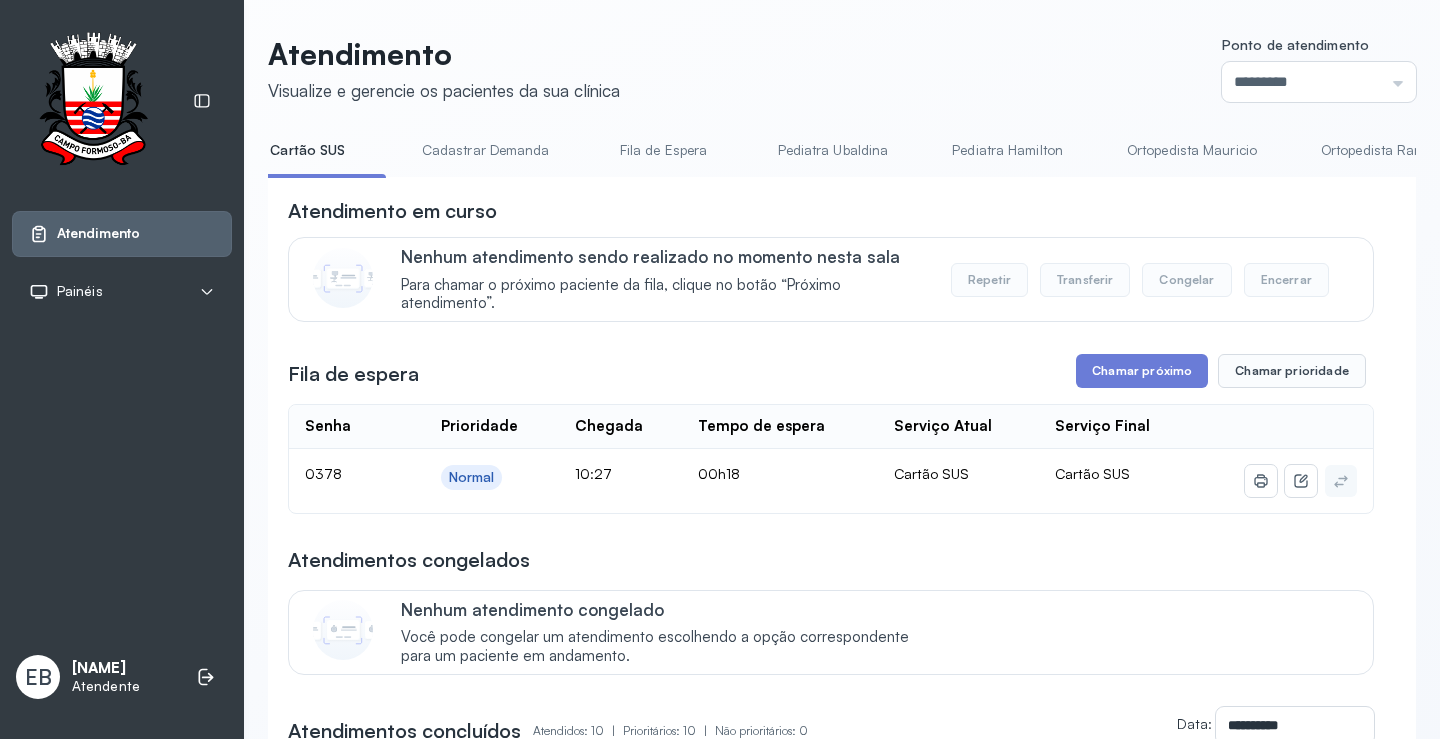 click on "Atendimento Visualize e gerencie os pacientes da sua clínica Ponto de atendimento ********* Nenhum Guichê 01 Guichê 02 Guichê 03 Guichê 04 Guichê 05 Guichê 06 Guichê 07 Guichê 08 Resumo Cadastrar Demandas Pediatra Eleny Mamografia Cartão SUS Cadastrar Demanda Fila de Espera Pediatra Ubaldina Pediatra Hamilton Ortopedista Mauricio Ortopedista Ramon Ginecologista Luana Ginecologista Amilton Endocrinologista Poliercio Endocrinologista Washington Obstetra Nefrologista Laboratório Atendimento em curso Nenhum atendimento sendo realizado no momento nesta sala Para chamar o próximo paciente da fila, clique no botão “Próximo atendimento”. Repetir Transferir Congelar Encerrar Fila de espera Chamar próximo Chamar prioridade Senha    Prioridade  Chegada  Tempo de espera  Serviço Atual  Serviço Final    0378 Normal 10:27 00h18 Cartão SUS Cartão SUS Atendimentos congelados Nenhum atendimento congelado Atendimentos concluídos  Atendidos: 10  |  Prioritários: 10  |  Não prioritários: 0 Data:" at bounding box center [842, 784] 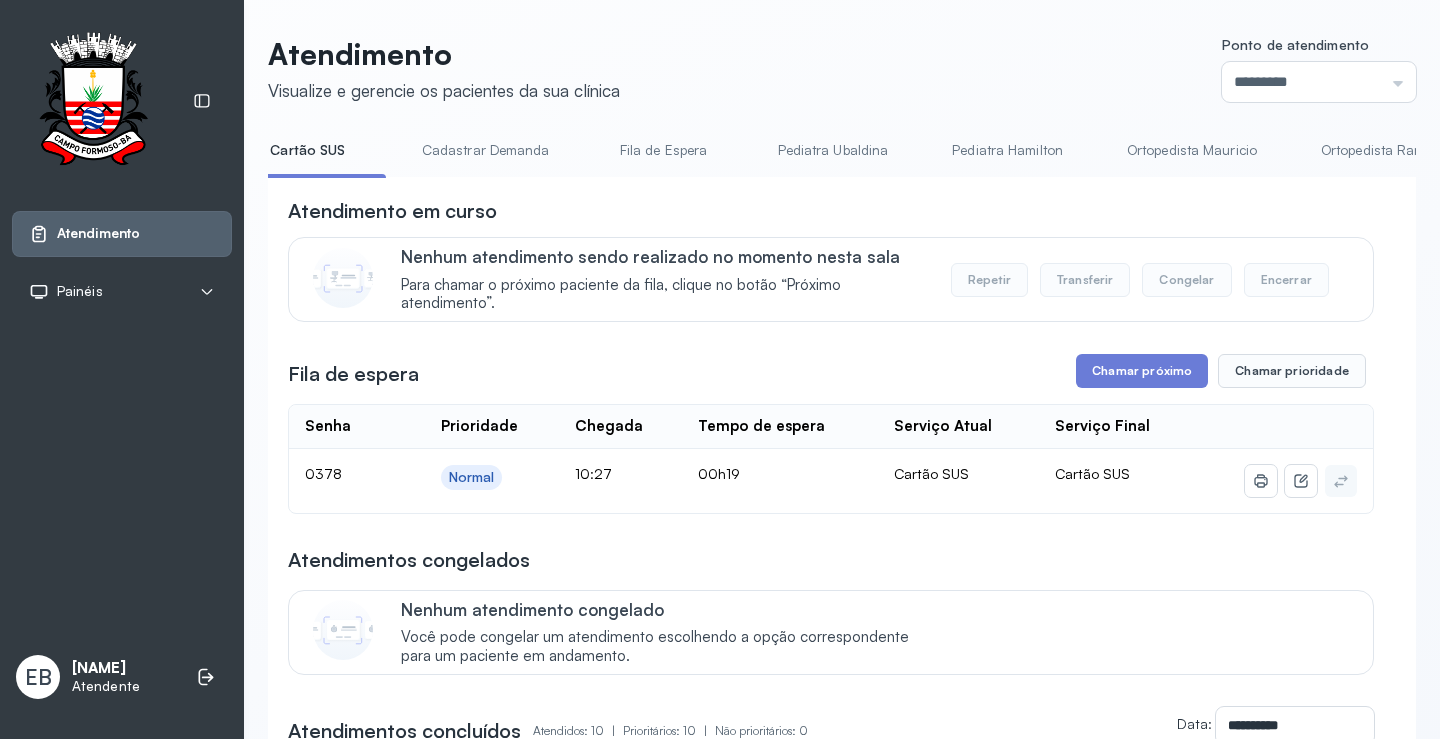 scroll, scrollTop: 0, scrollLeft: 0, axis: both 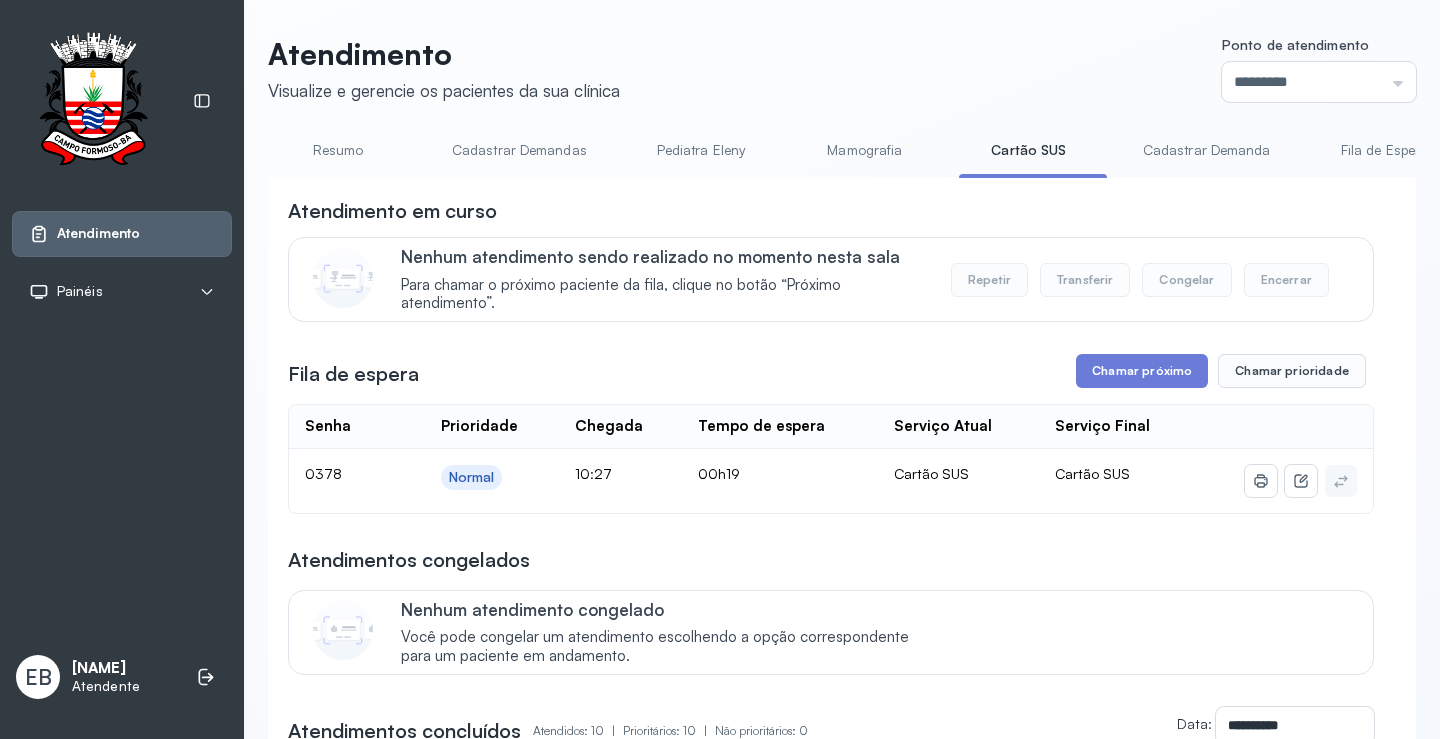 click on "Resumo" at bounding box center [338, 150] 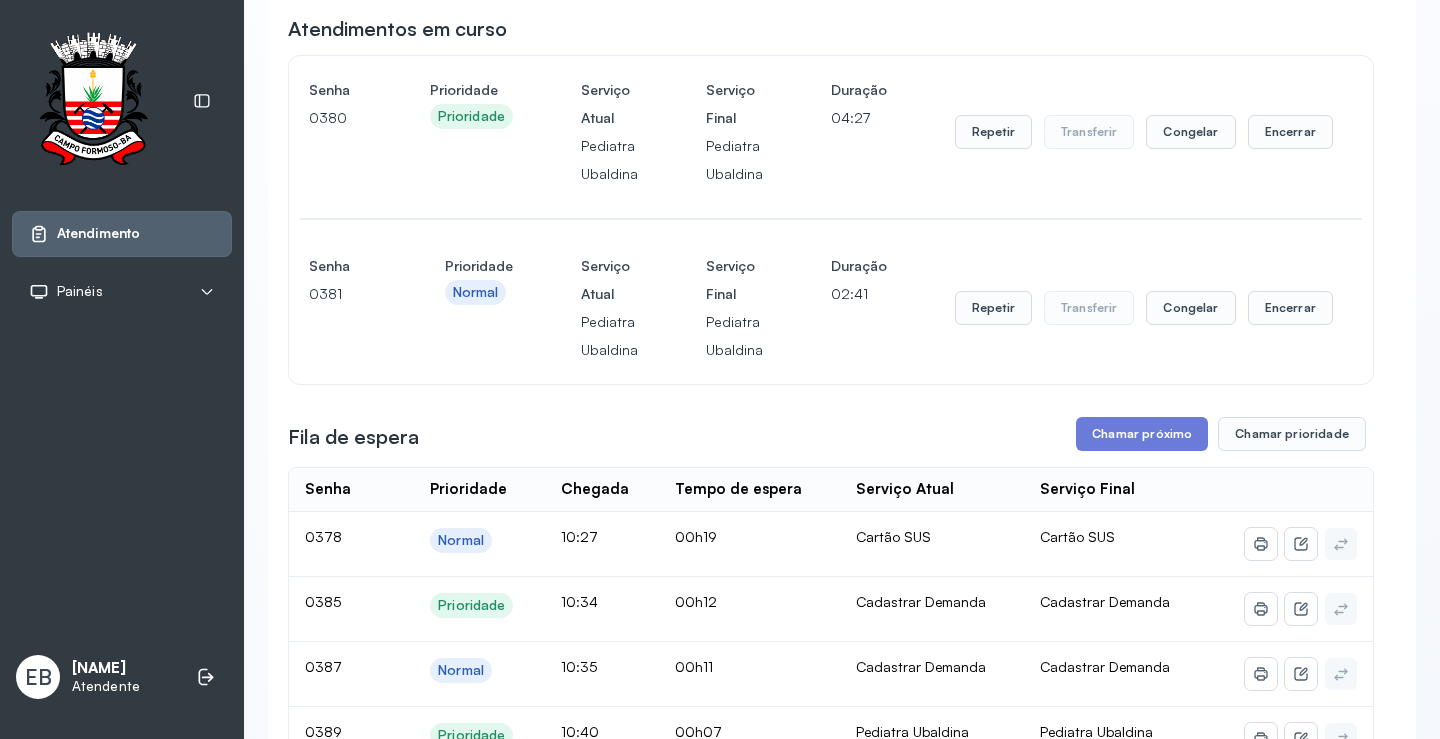 scroll, scrollTop: 1, scrollLeft: 0, axis: vertical 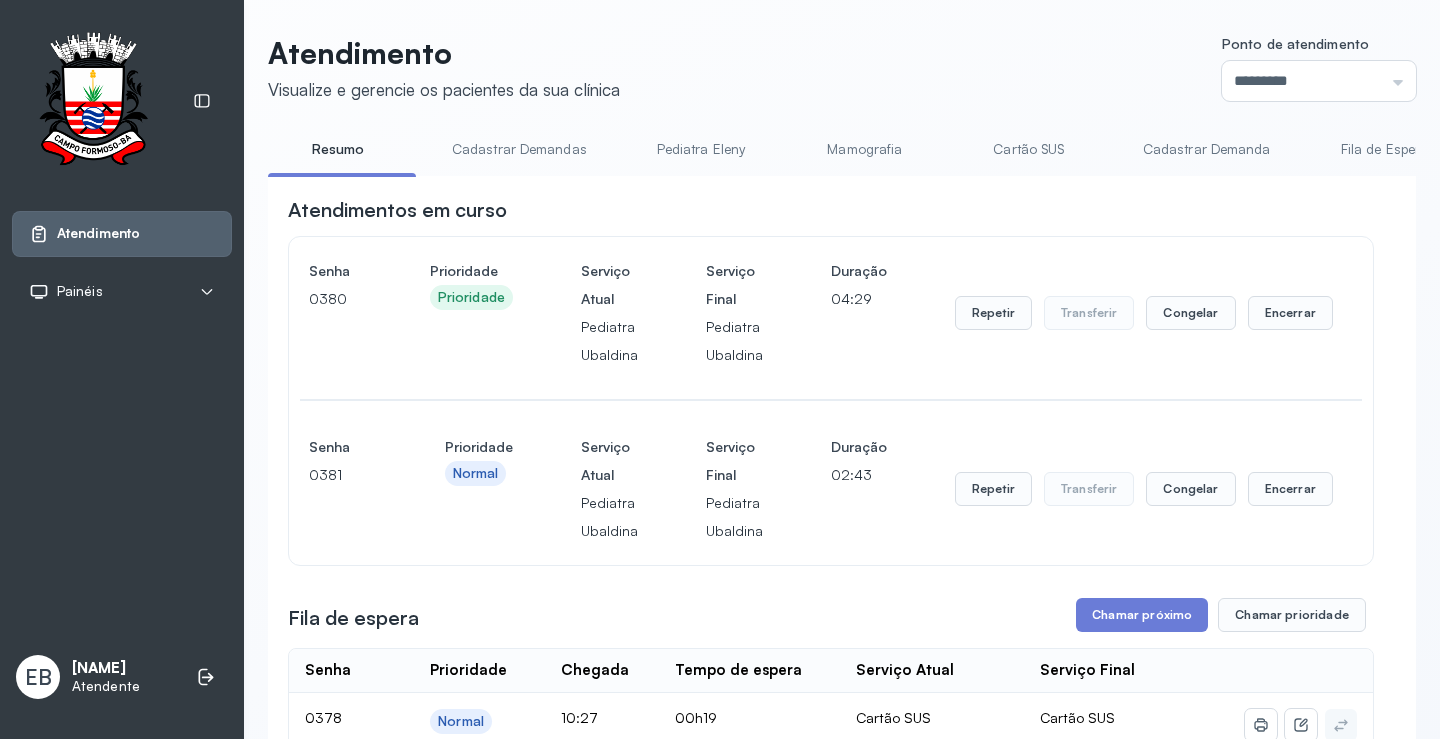 click on "Cadastrar Demanda" at bounding box center (1207, 149) 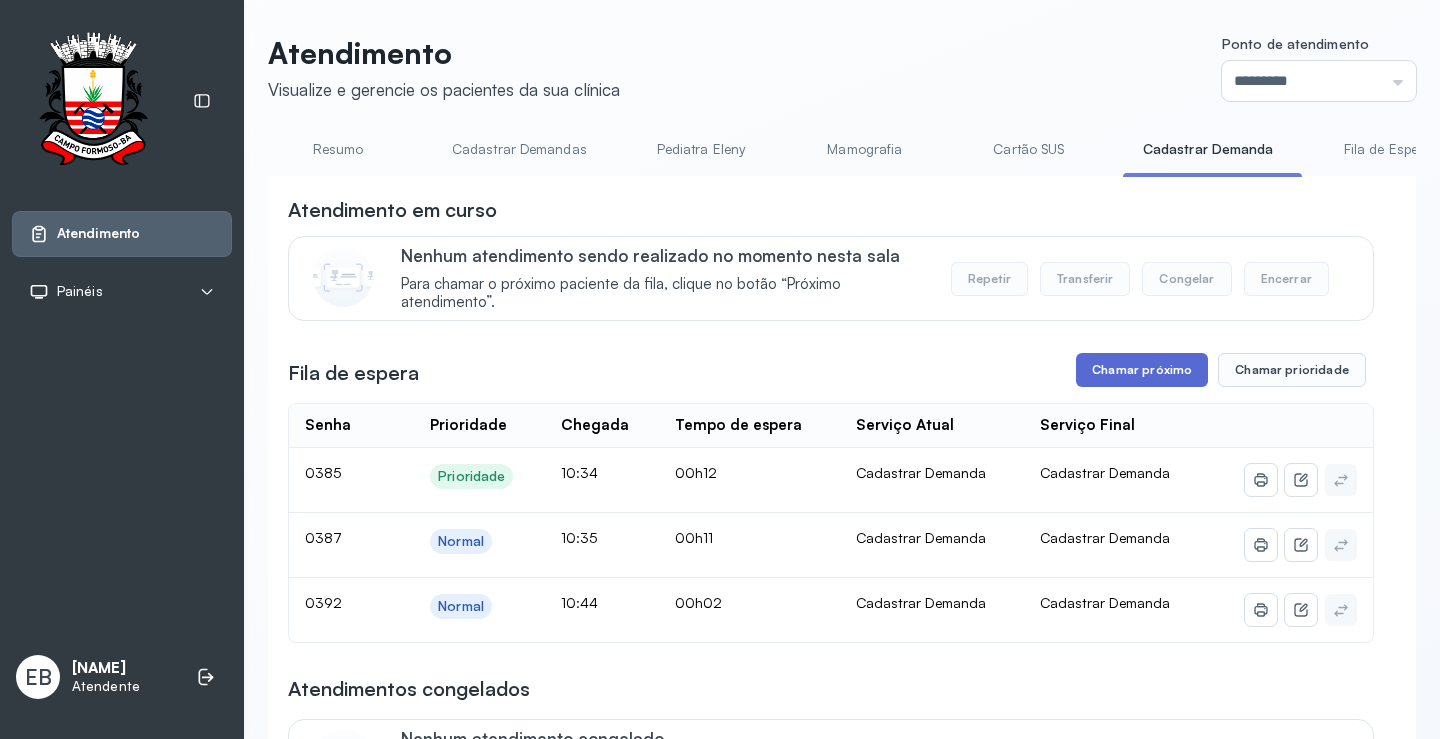 click on "Chamar próximo" at bounding box center [1142, 370] 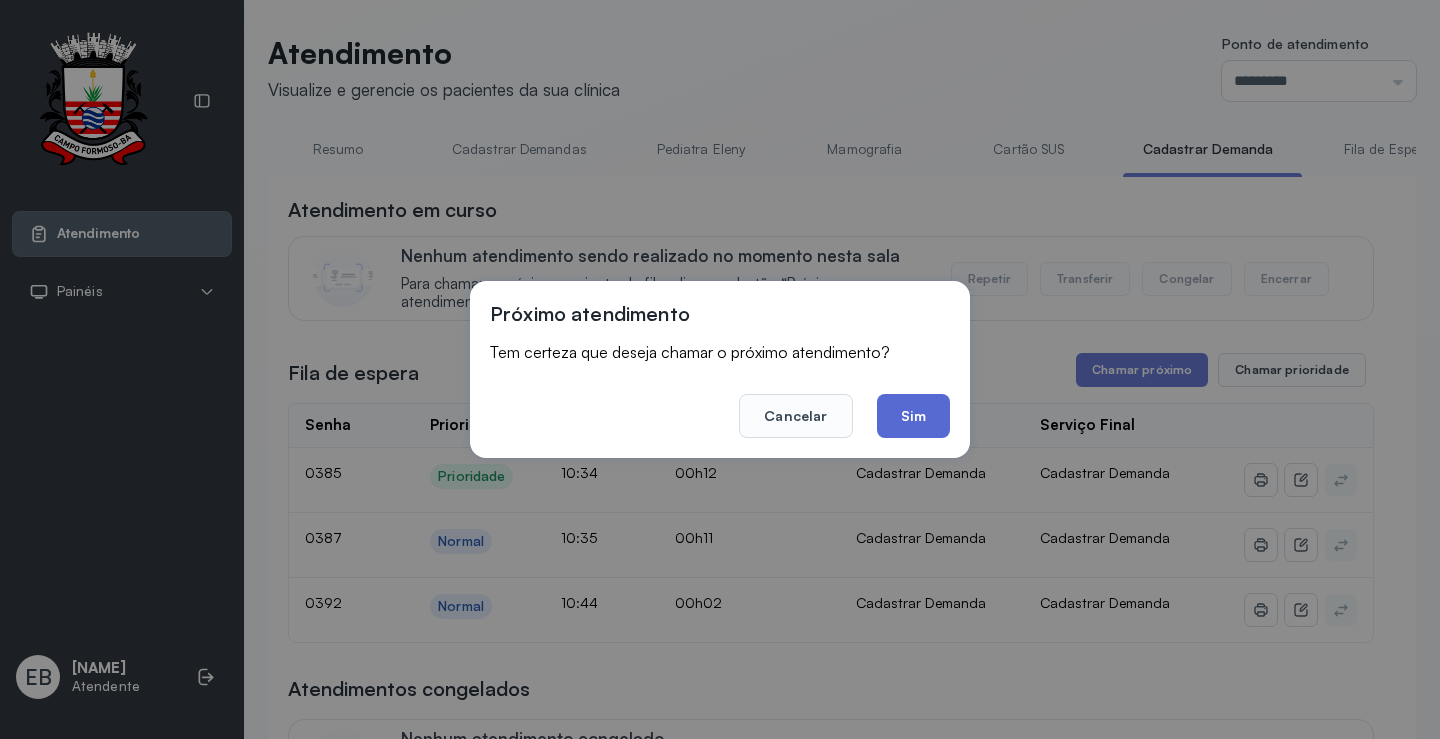 click on "Sim" 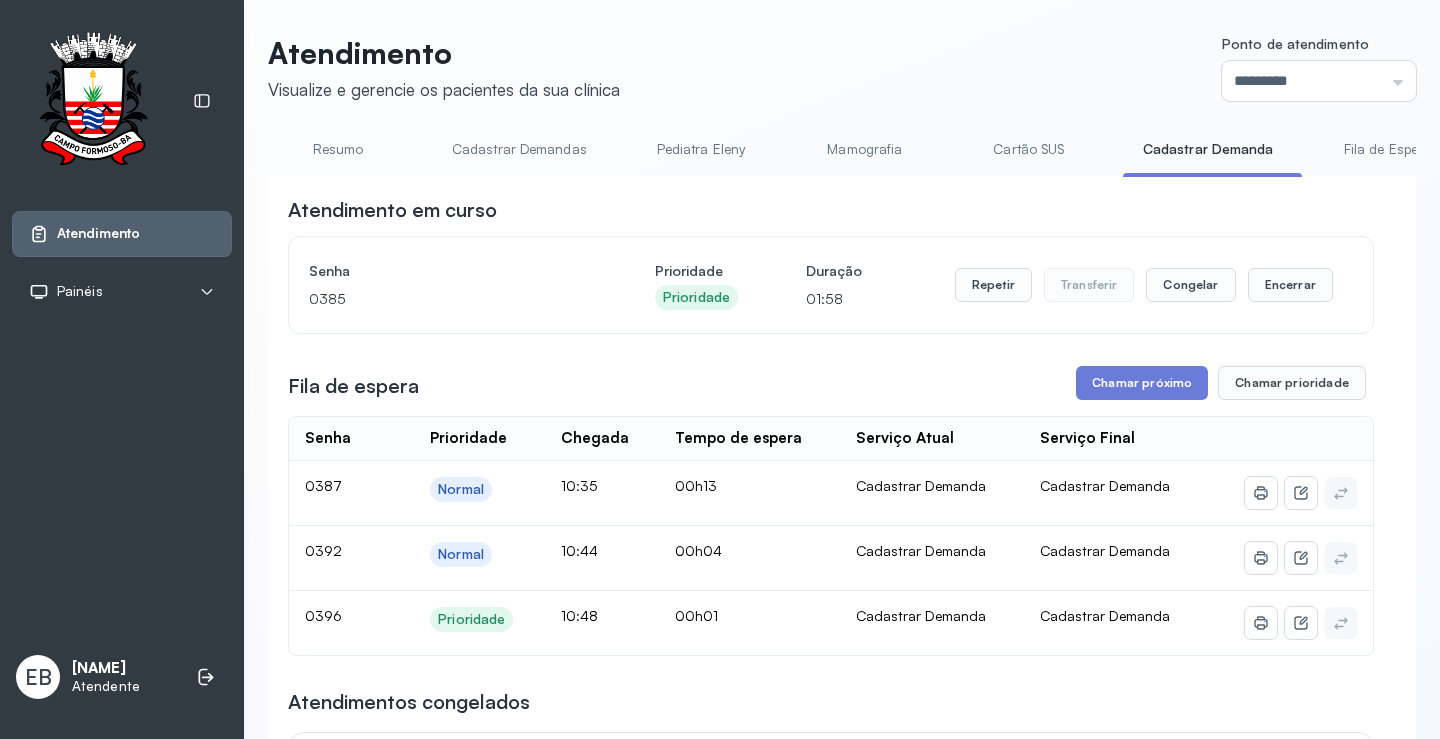 scroll, scrollTop: 0, scrollLeft: 0, axis: both 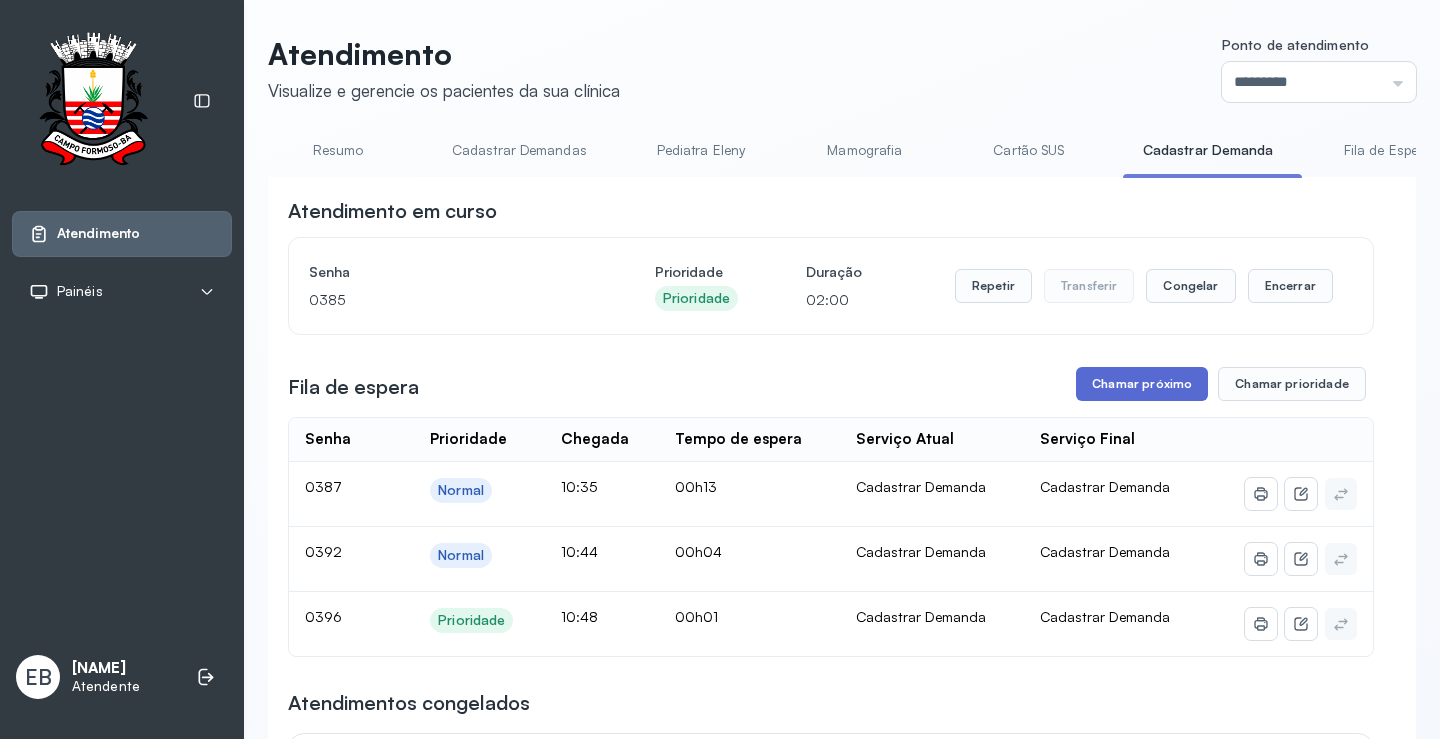 click on "Chamar próximo" at bounding box center (1142, 384) 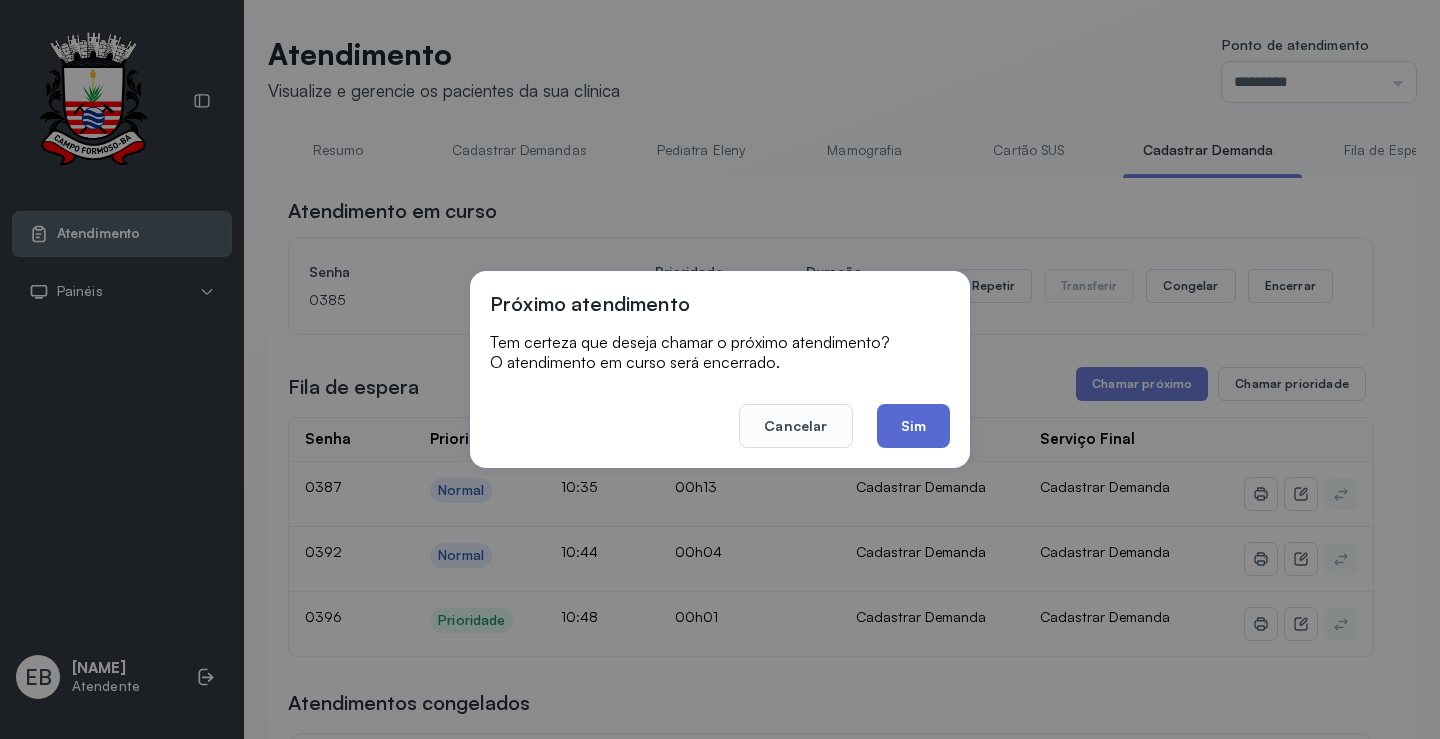 click on "Sim" 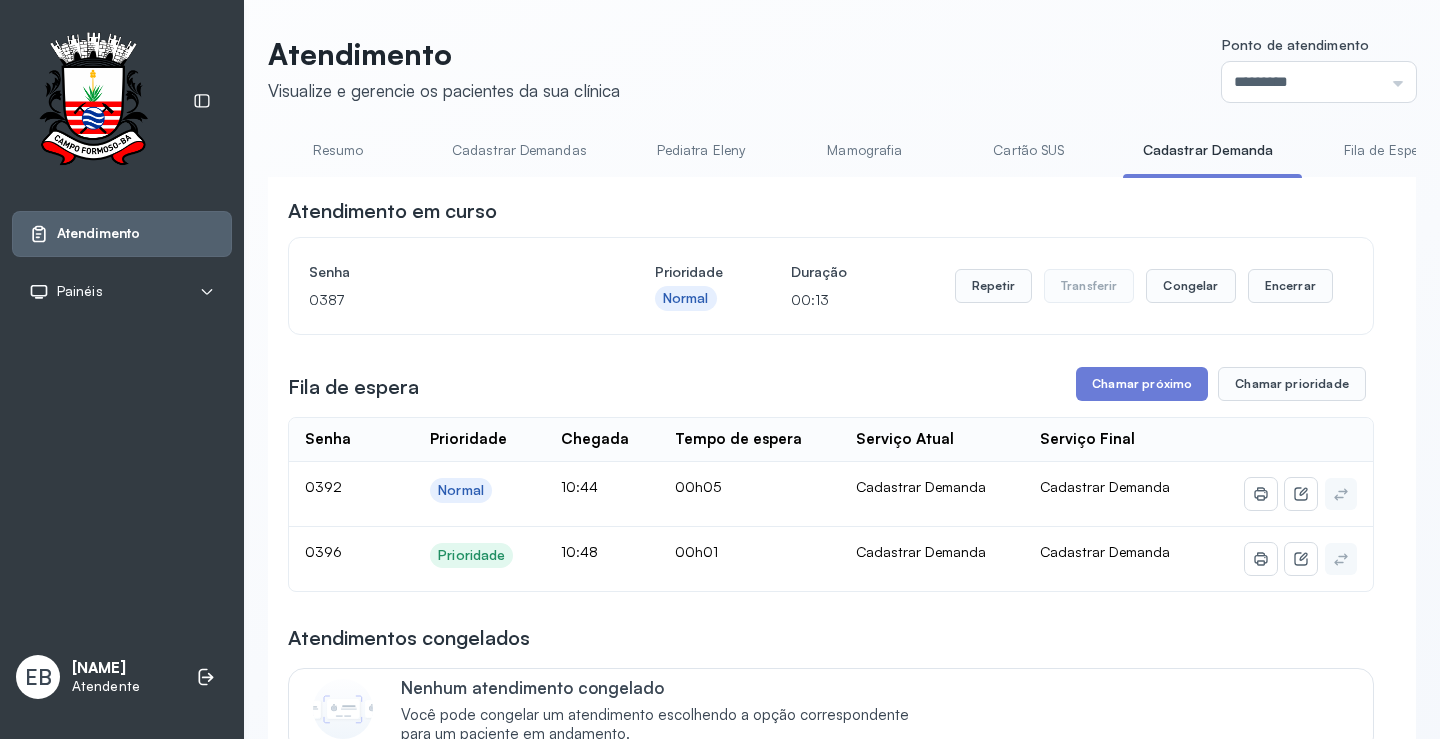 click on "Resumo" at bounding box center (338, 150) 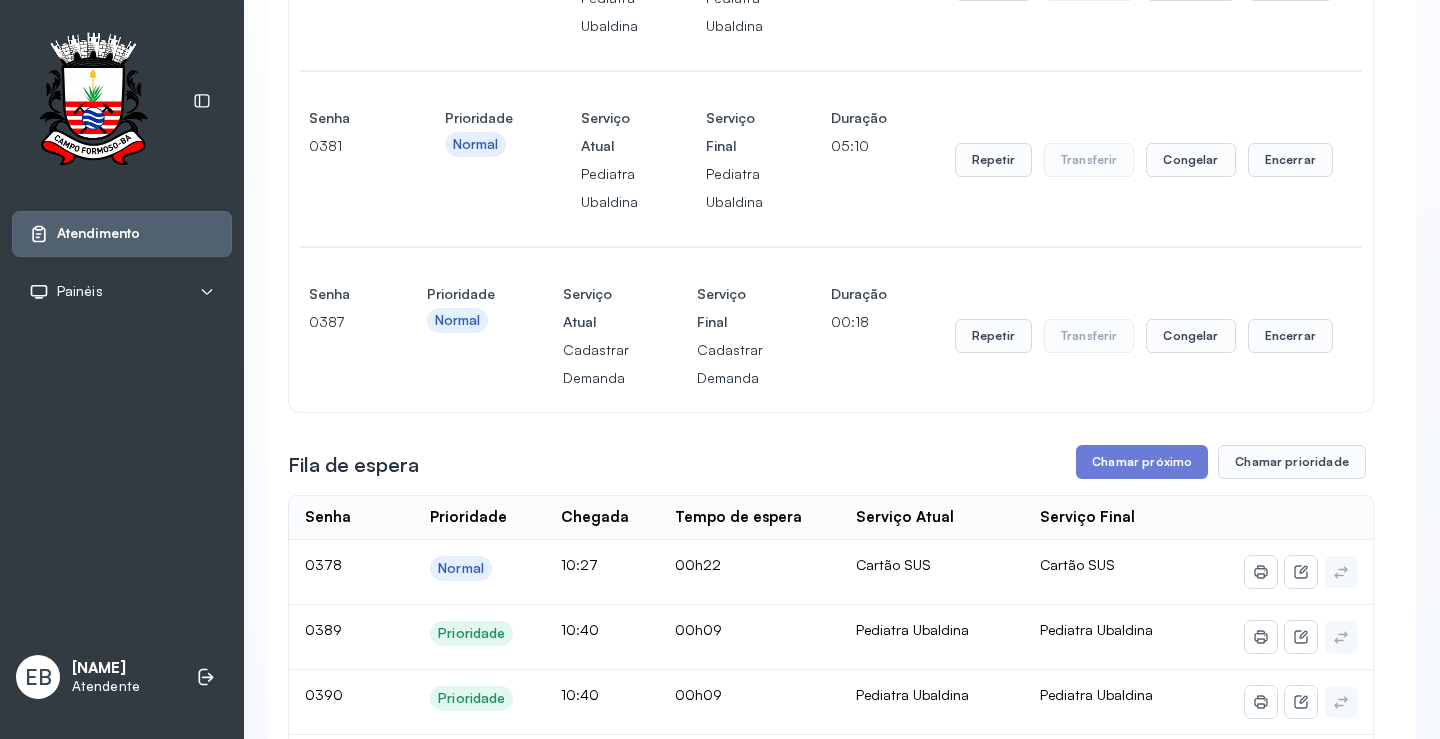 scroll, scrollTop: 300, scrollLeft: 0, axis: vertical 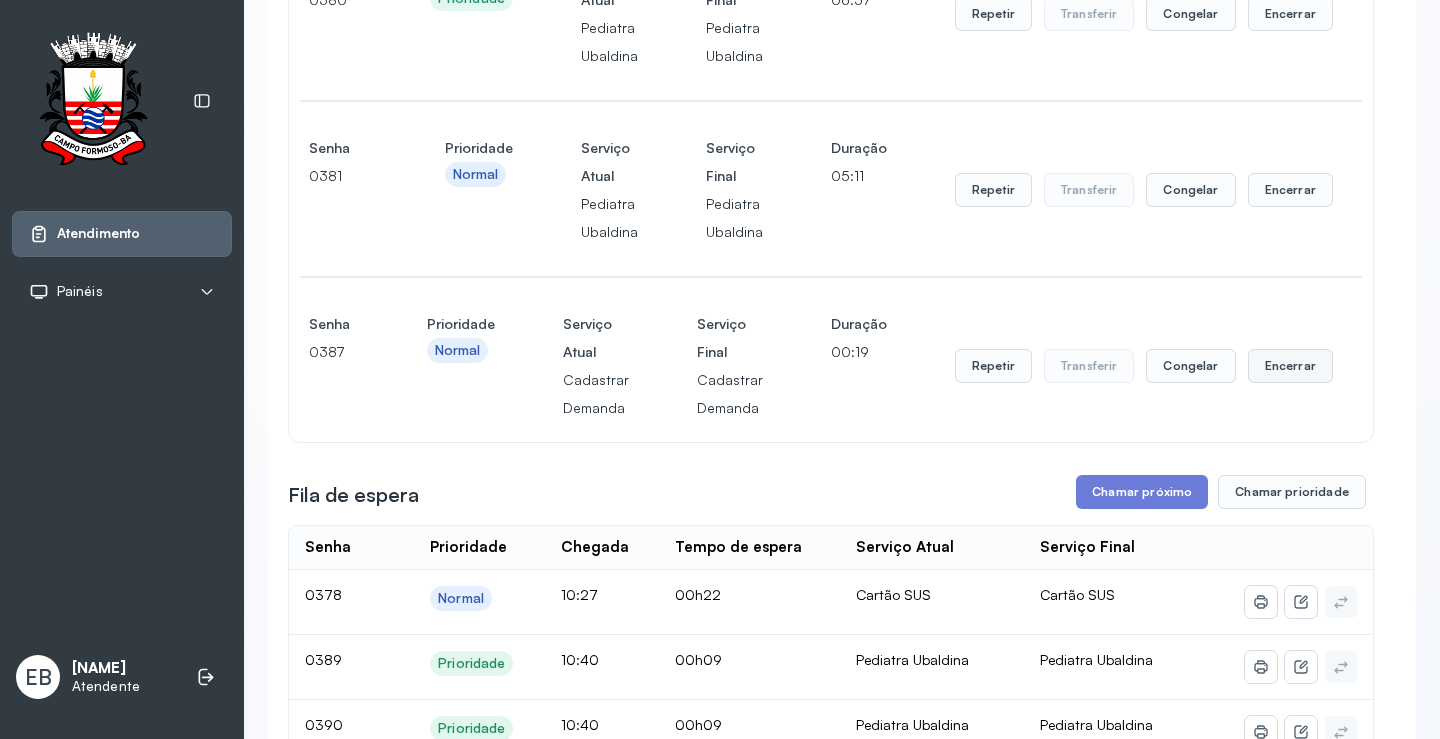 click on "Encerrar" at bounding box center (1290, 14) 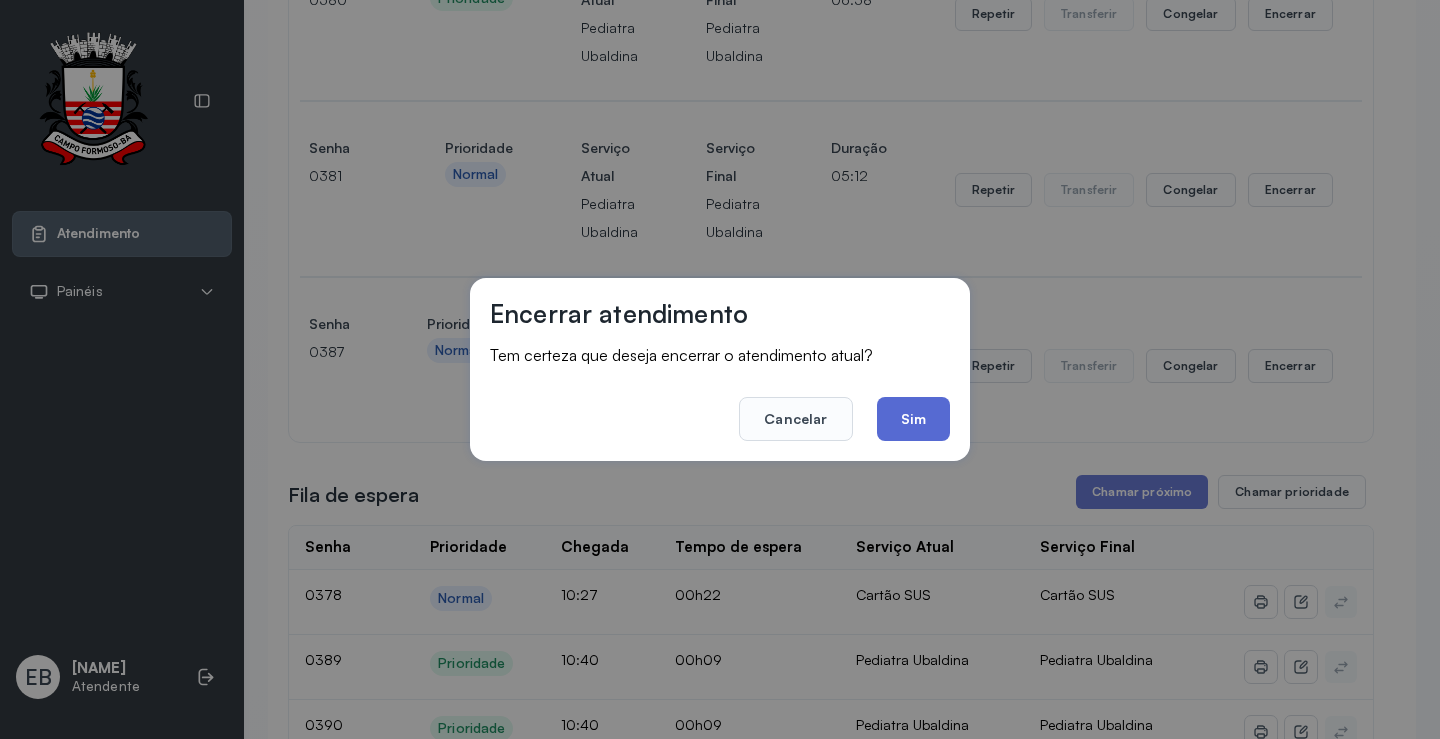 click on "Sim" 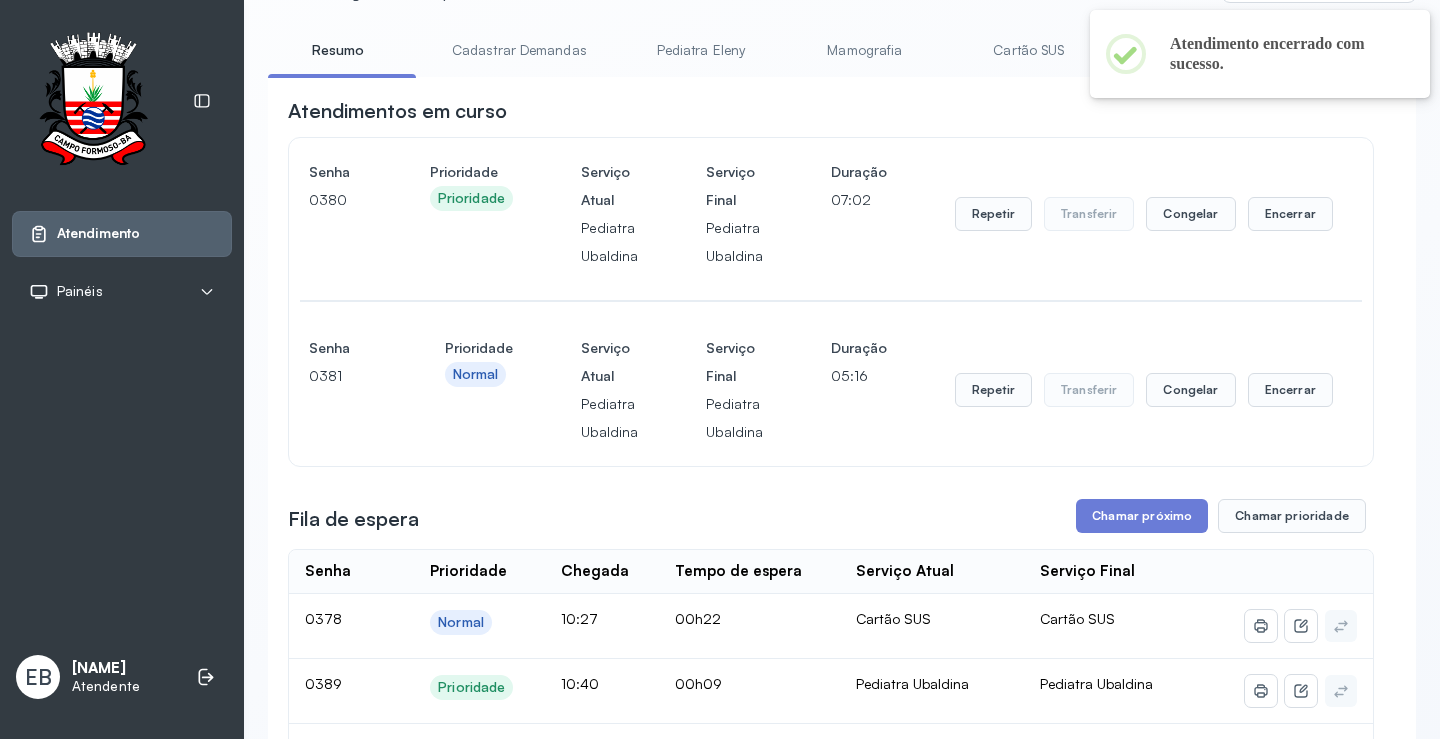 scroll, scrollTop: 0, scrollLeft: 0, axis: both 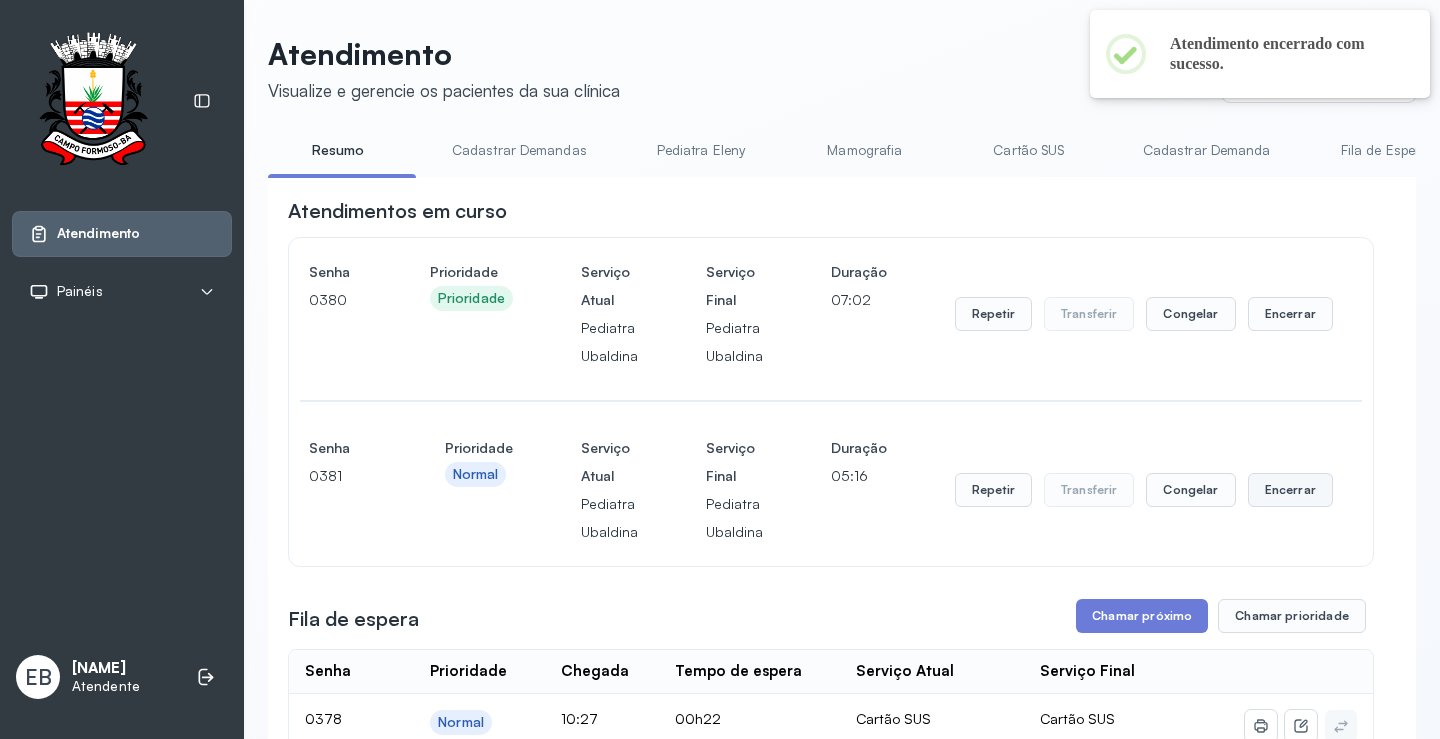 click on "Encerrar" at bounding box center (1290, 314) 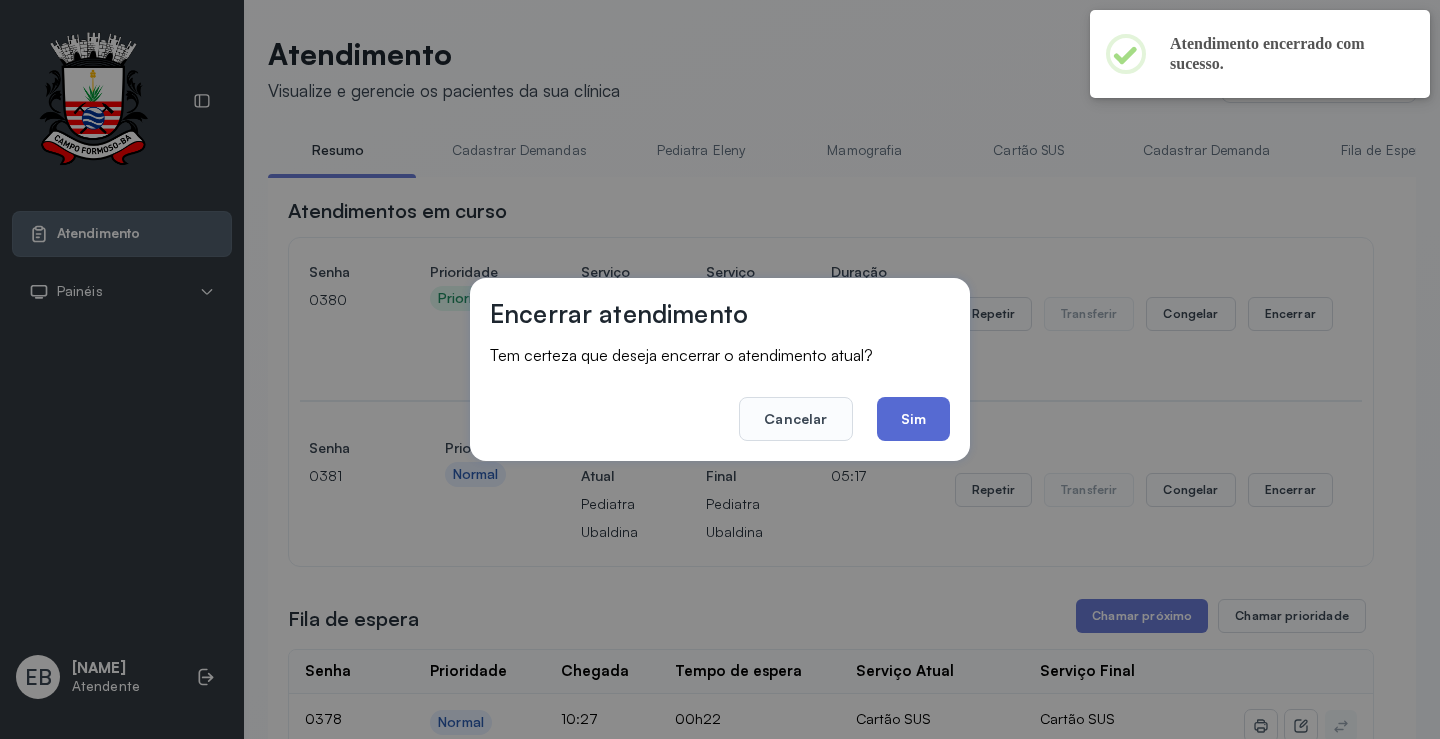 click on "Sim" 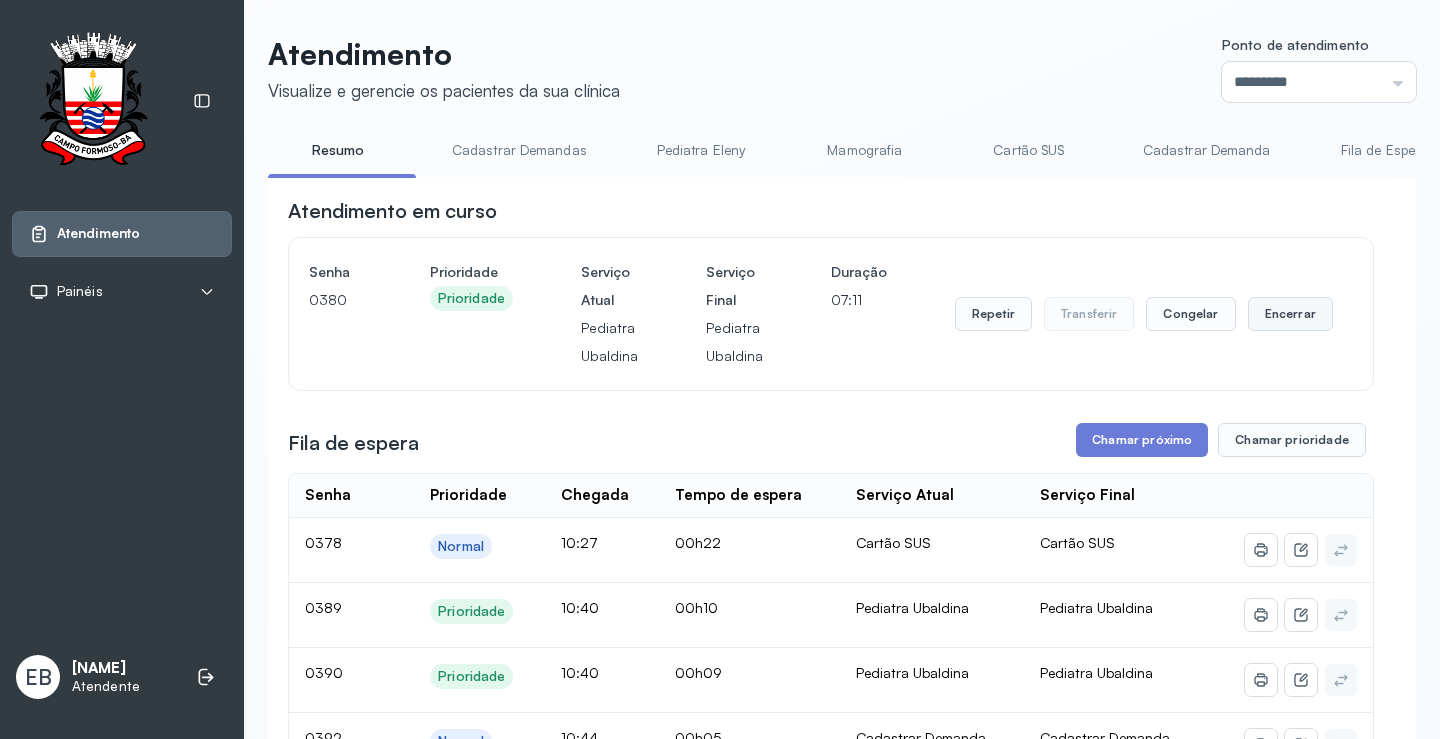 click on "Encerrar" at bounding box center (1290, 314) 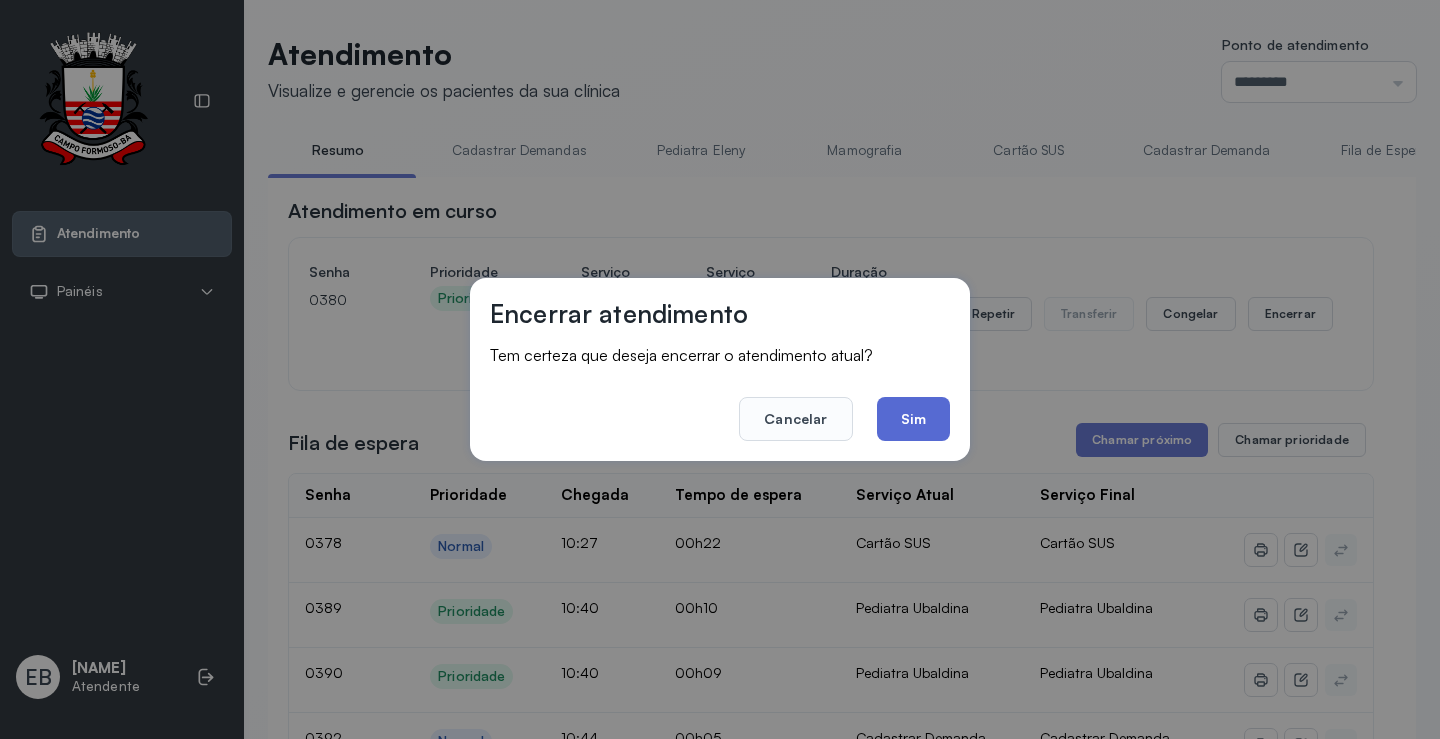 click on "Sim" 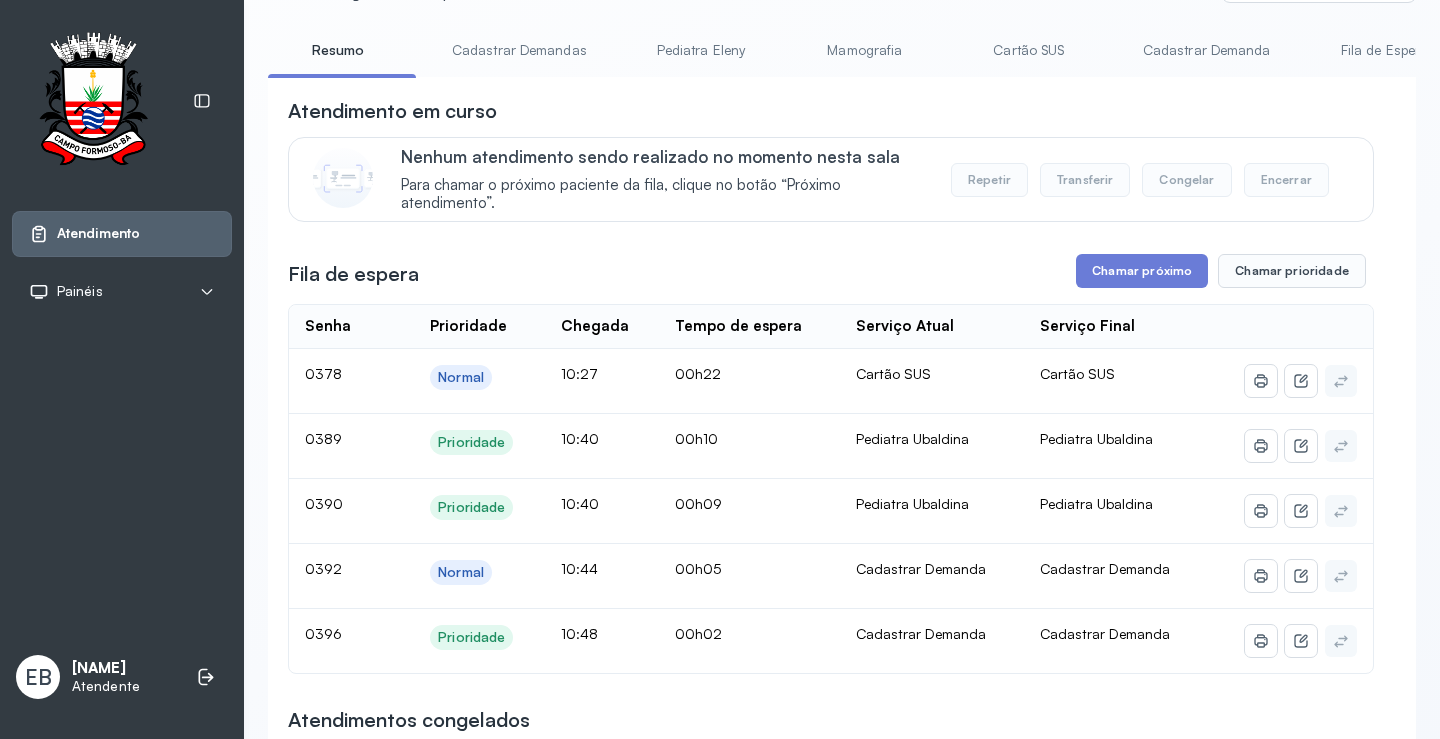 scroll, scrollTop: 0, scrollLeft: 0, axis: both 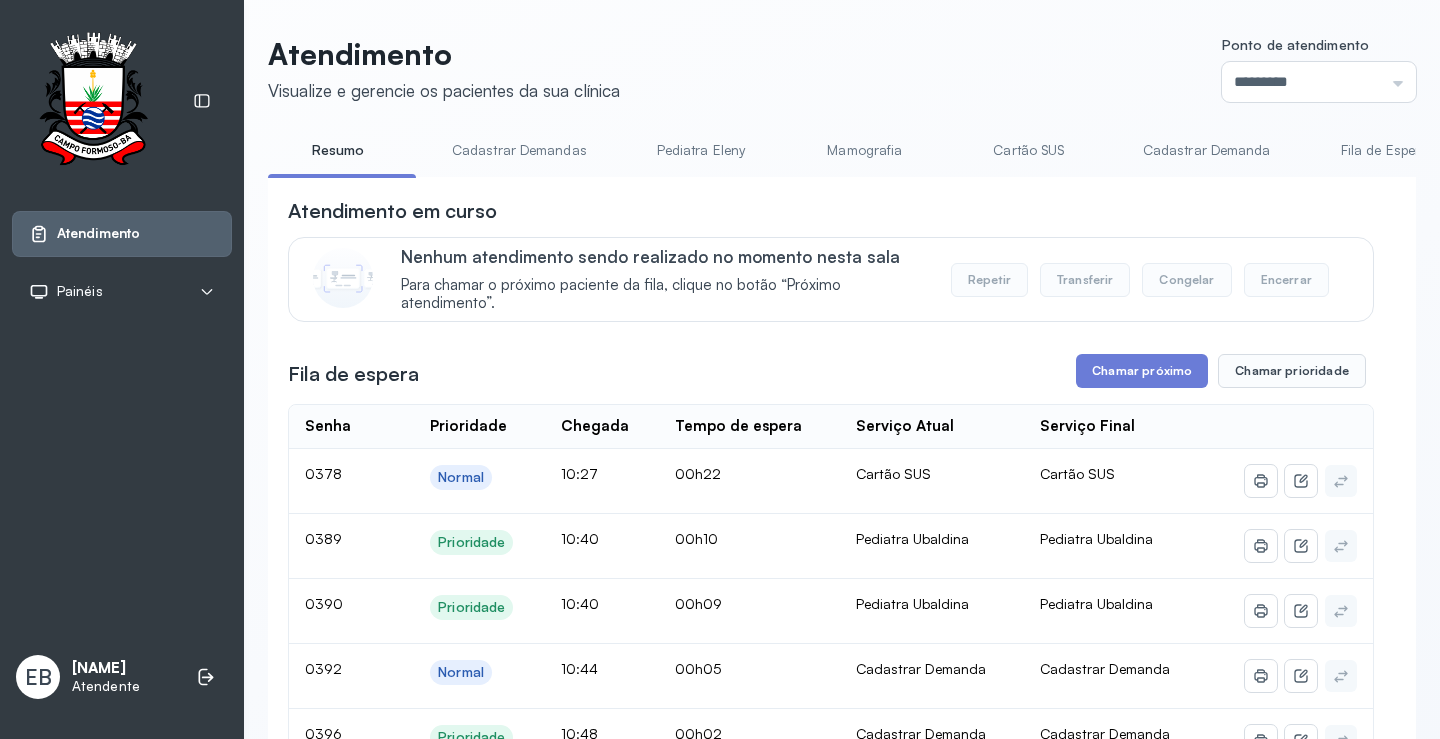 click on "Pediatra Eleny" at bounding box center [701, 150] 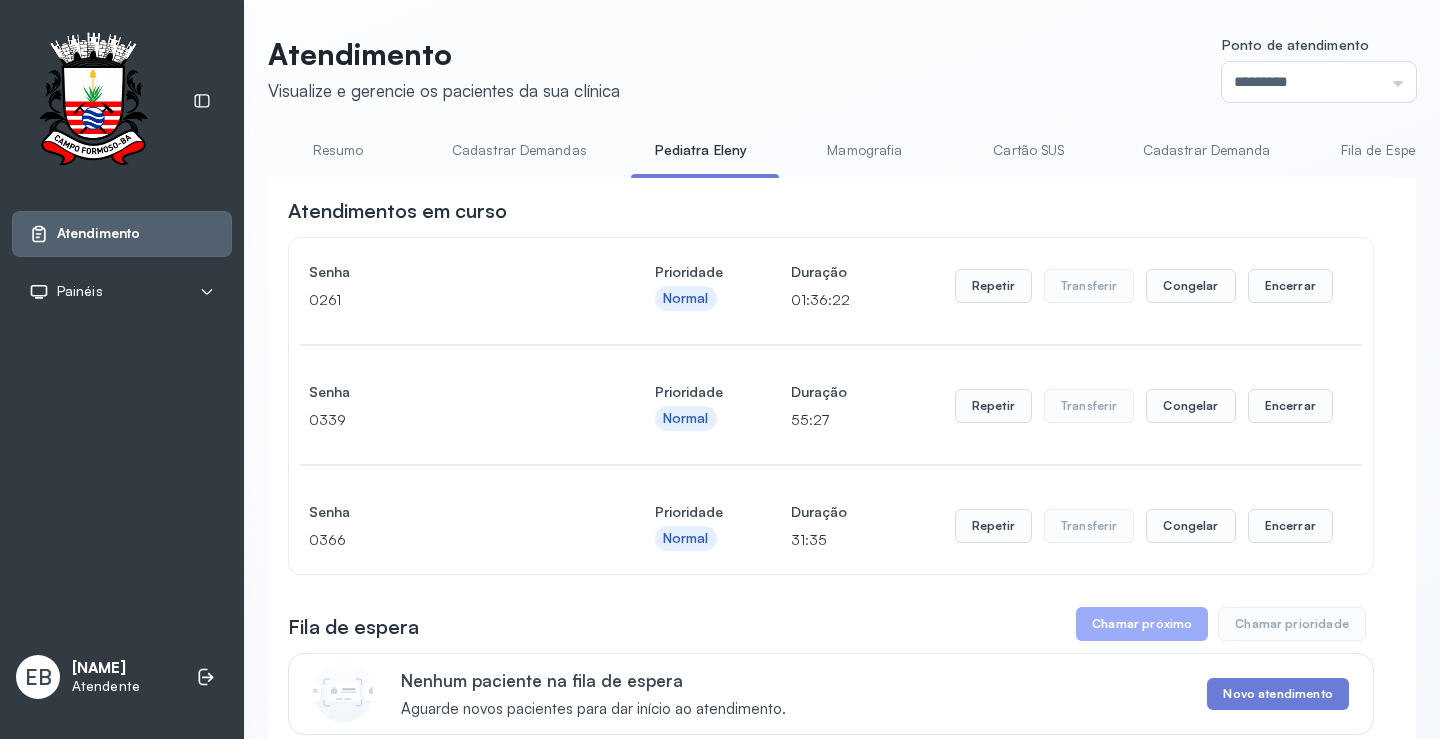 click on "Mamografia" at bounding box center (865, 150) 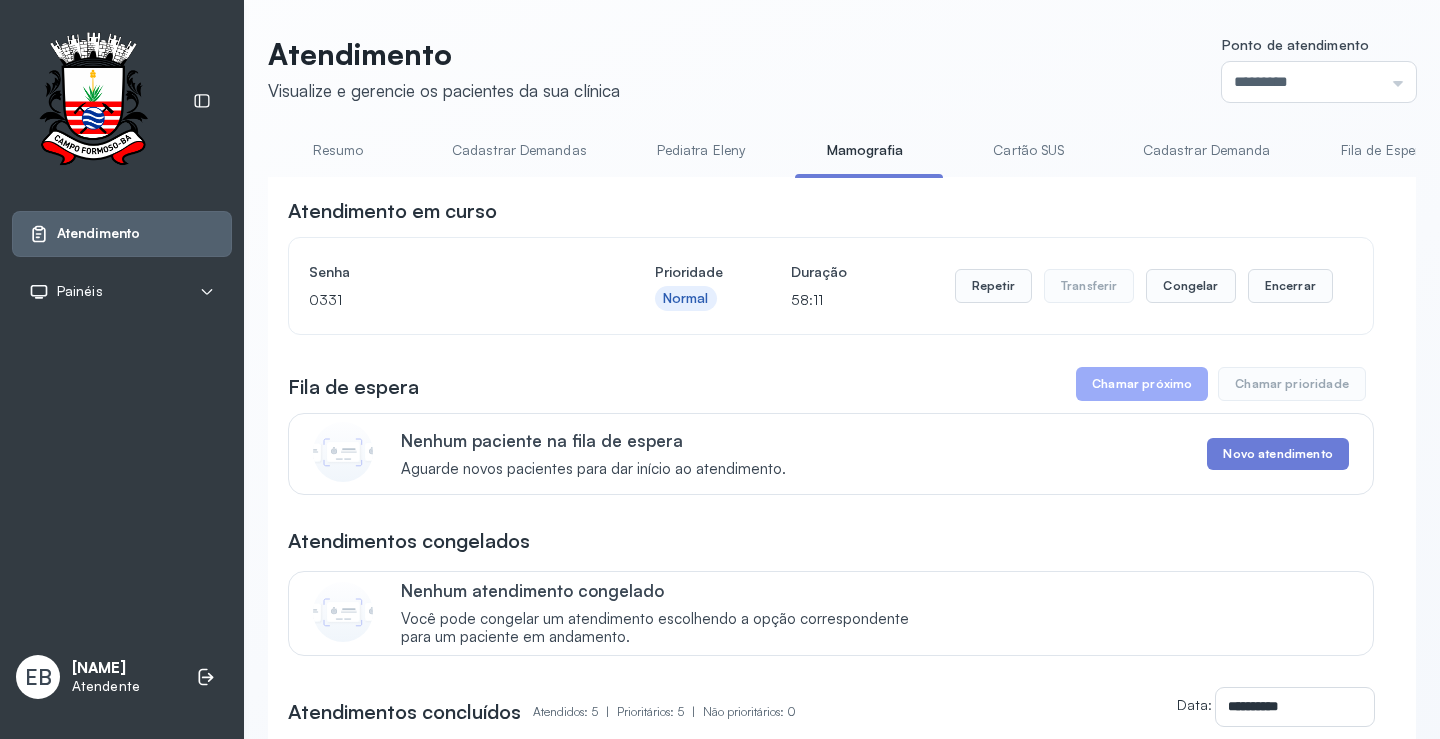 scroll, scrollTop: 0, scrollLeft: 991, axis: horizontal 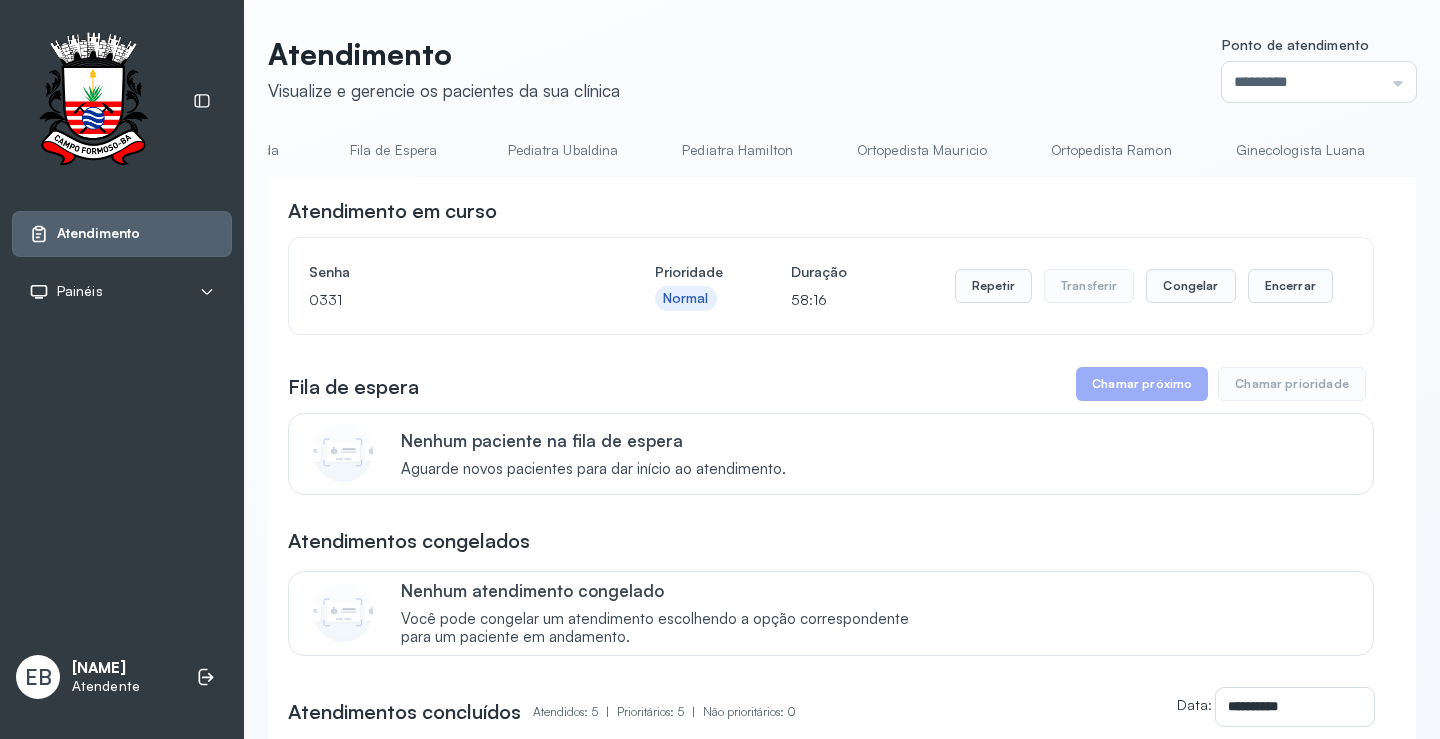 click on "Pediatra Ubaldina" at bounding box center (563, 150) 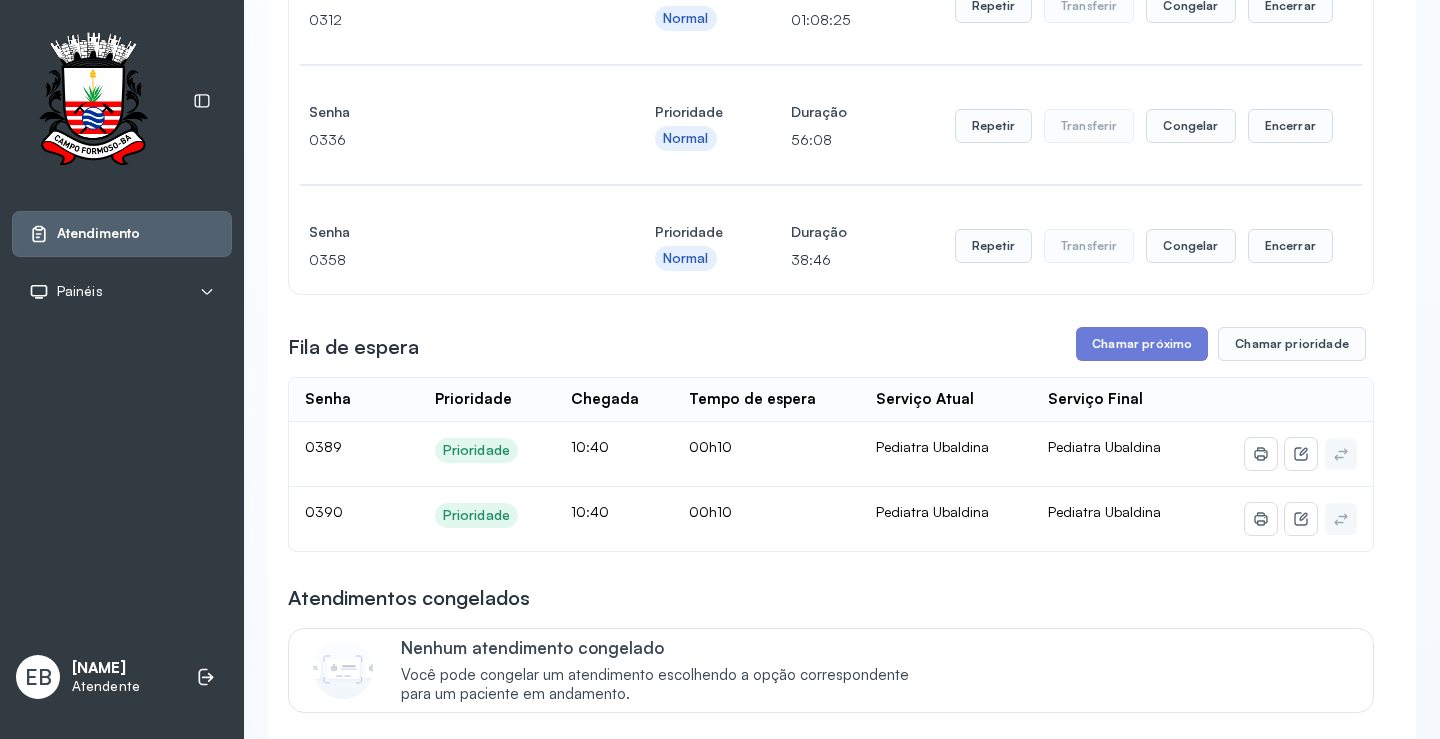 scroll, scrollTop: 600, scrollLeft: 0, axis: vertical 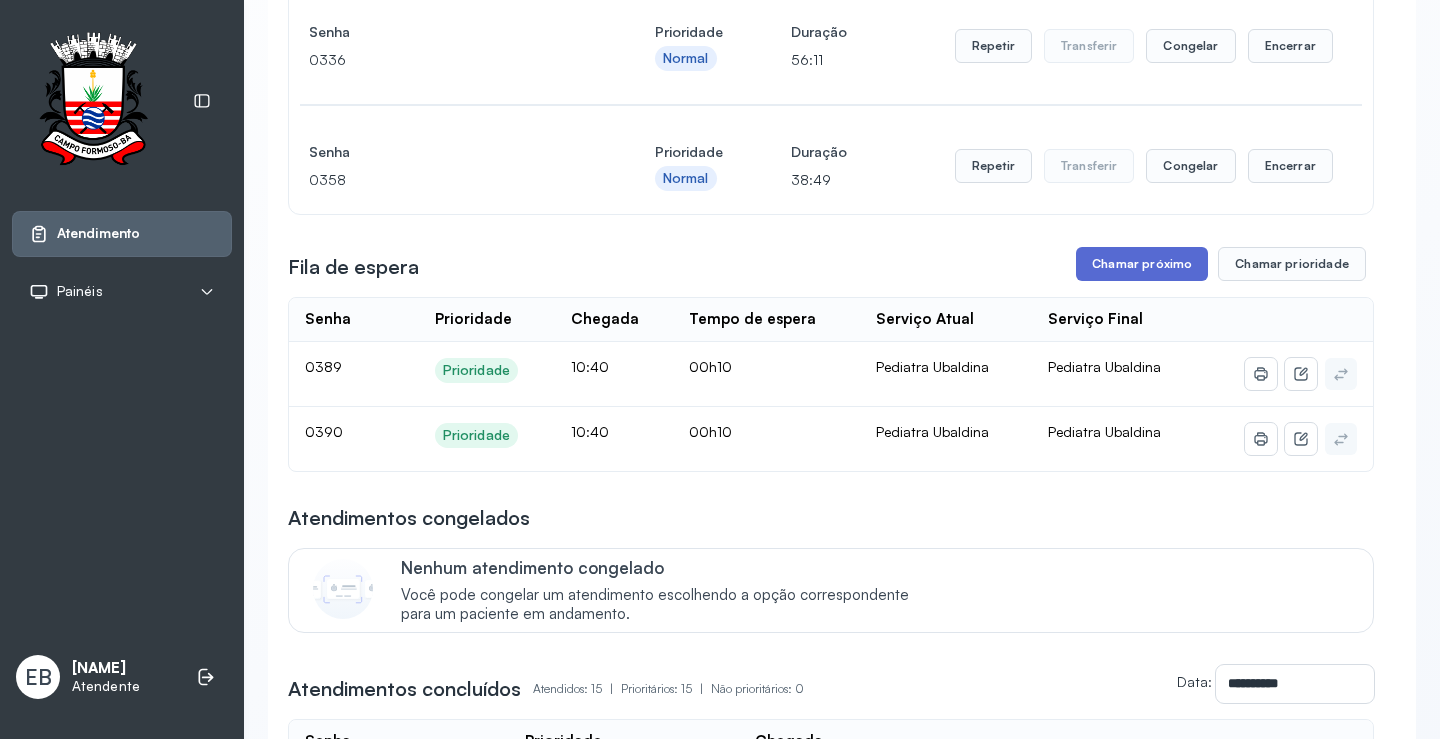 click on "Chamar próximo" at bounding box center [1142, 264] 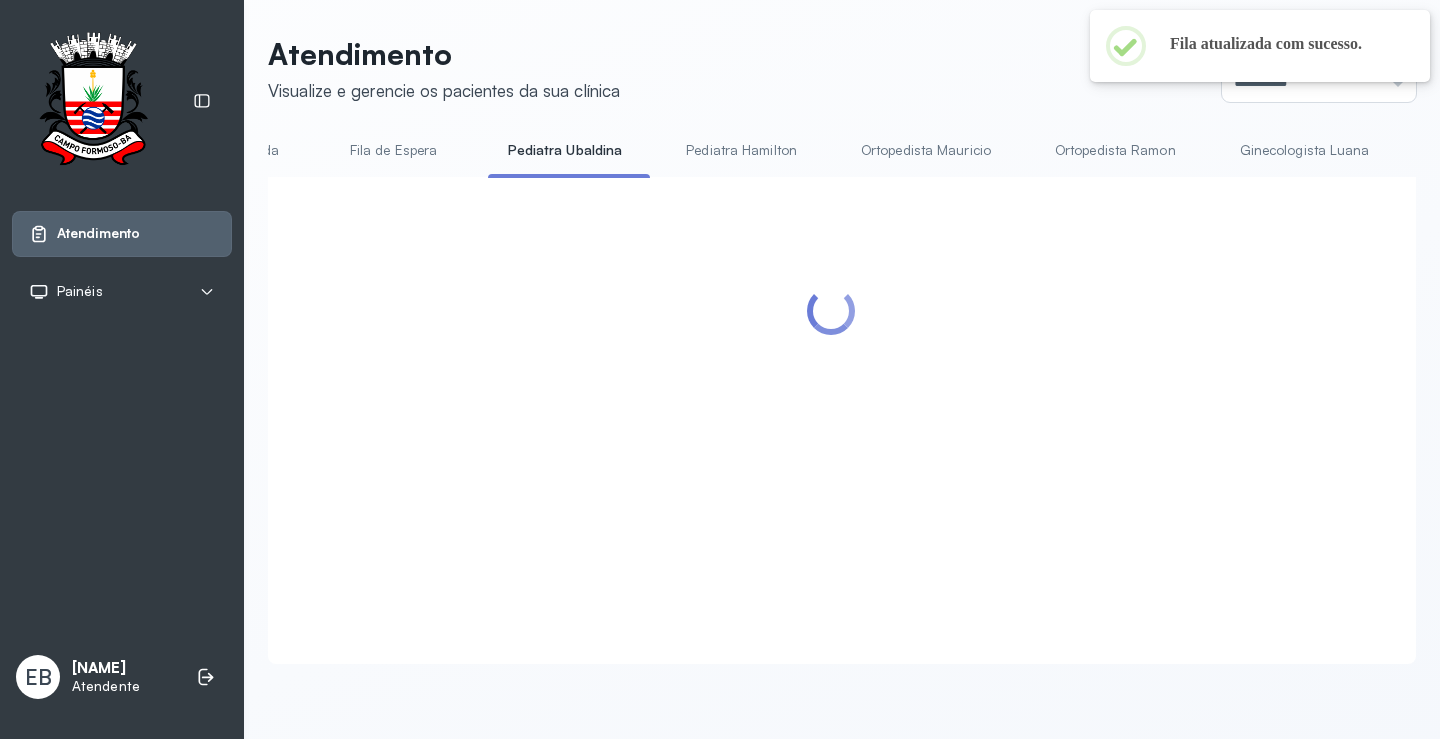 click on "Fila de Espera" at bounding box center [394, 150] 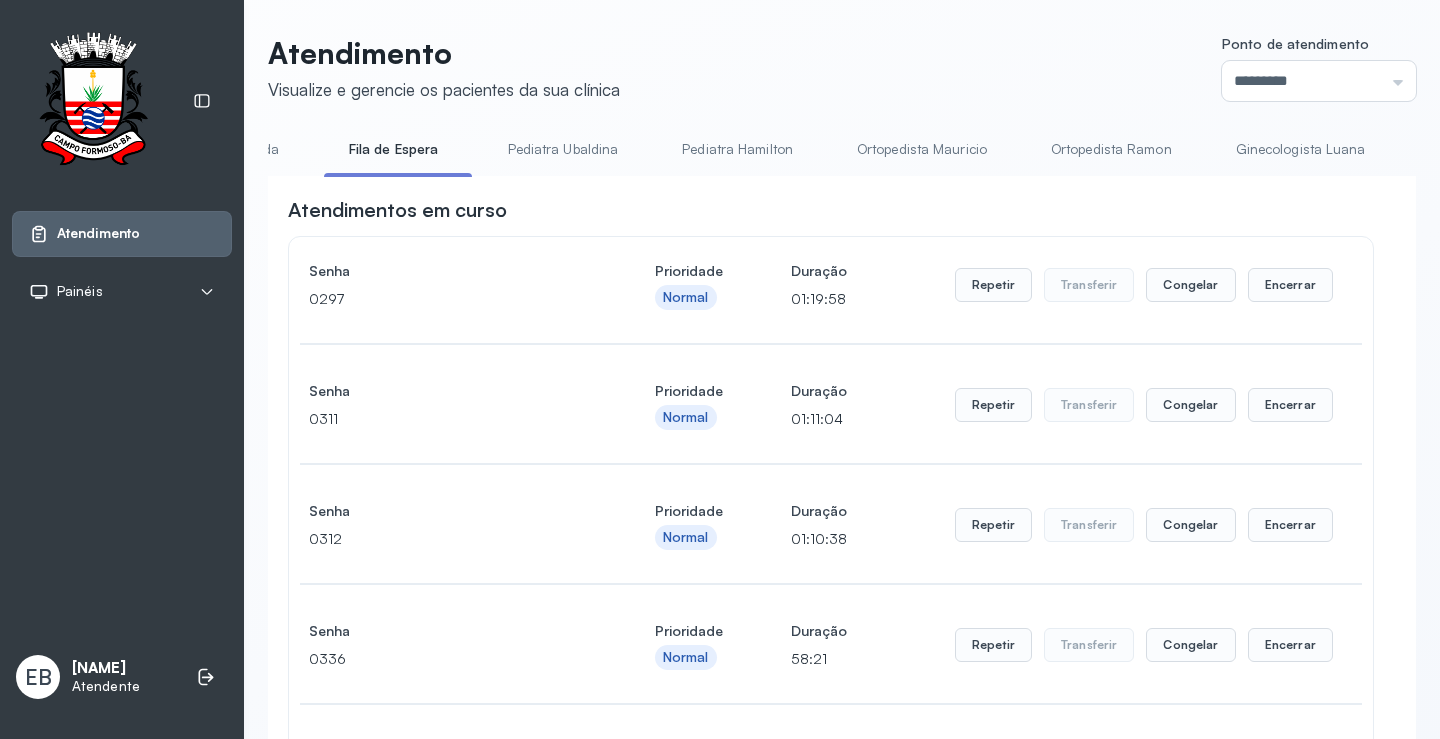 scroll, scrollTop: 0, scrollLeft: 0, axis: both 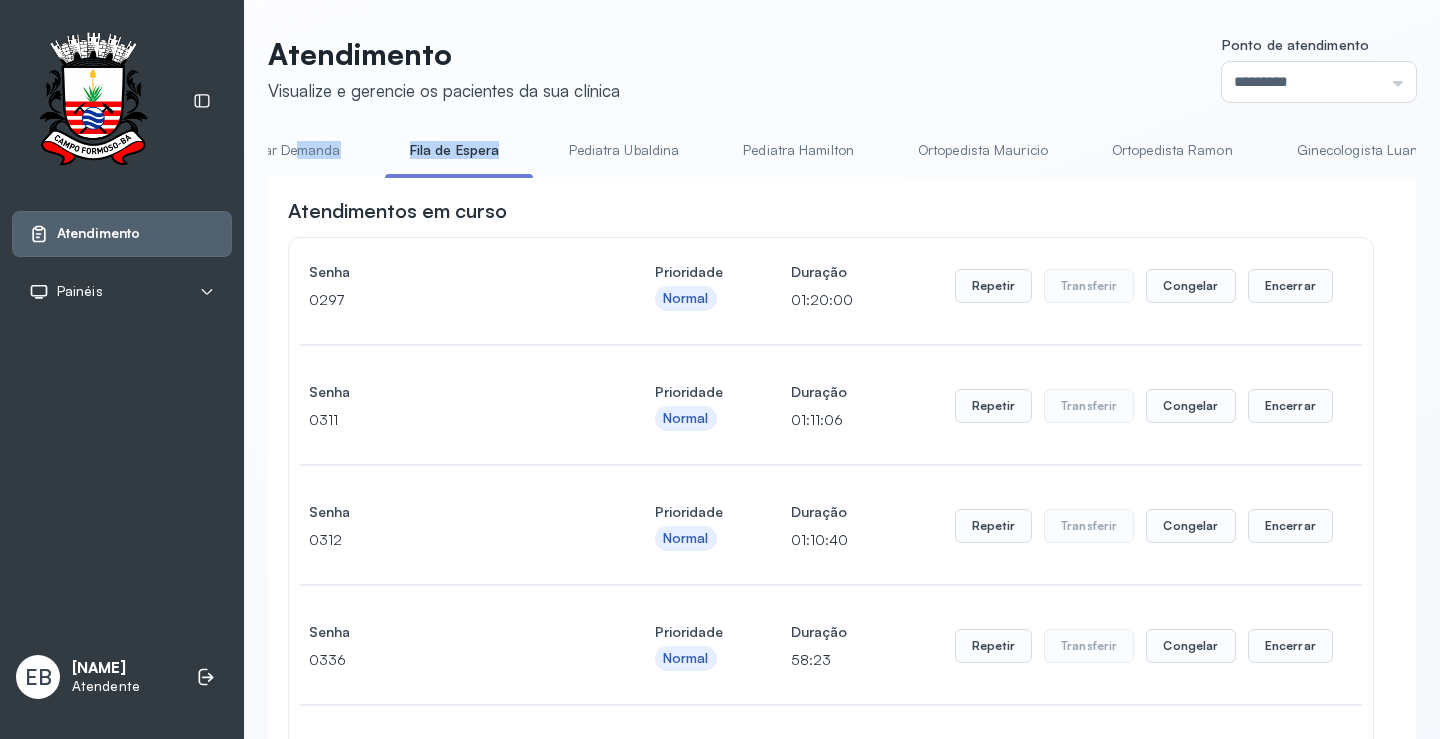 drag, startPoint x: 328, startPoint y: 175, endPoint x: 278, endPoint y: 178, distance: 50.08992 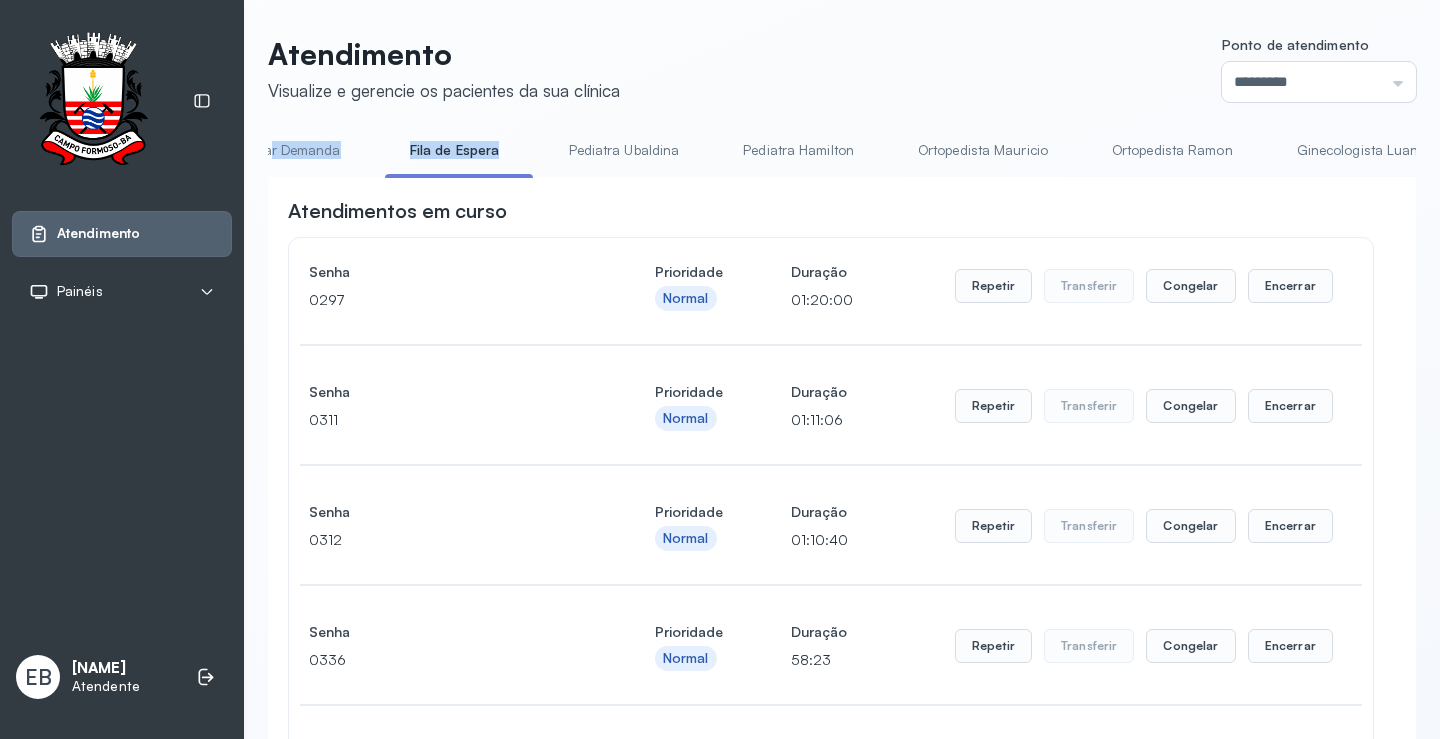 scroll, scrollTop: 0, scrollLeft: 900, axis: horizontal 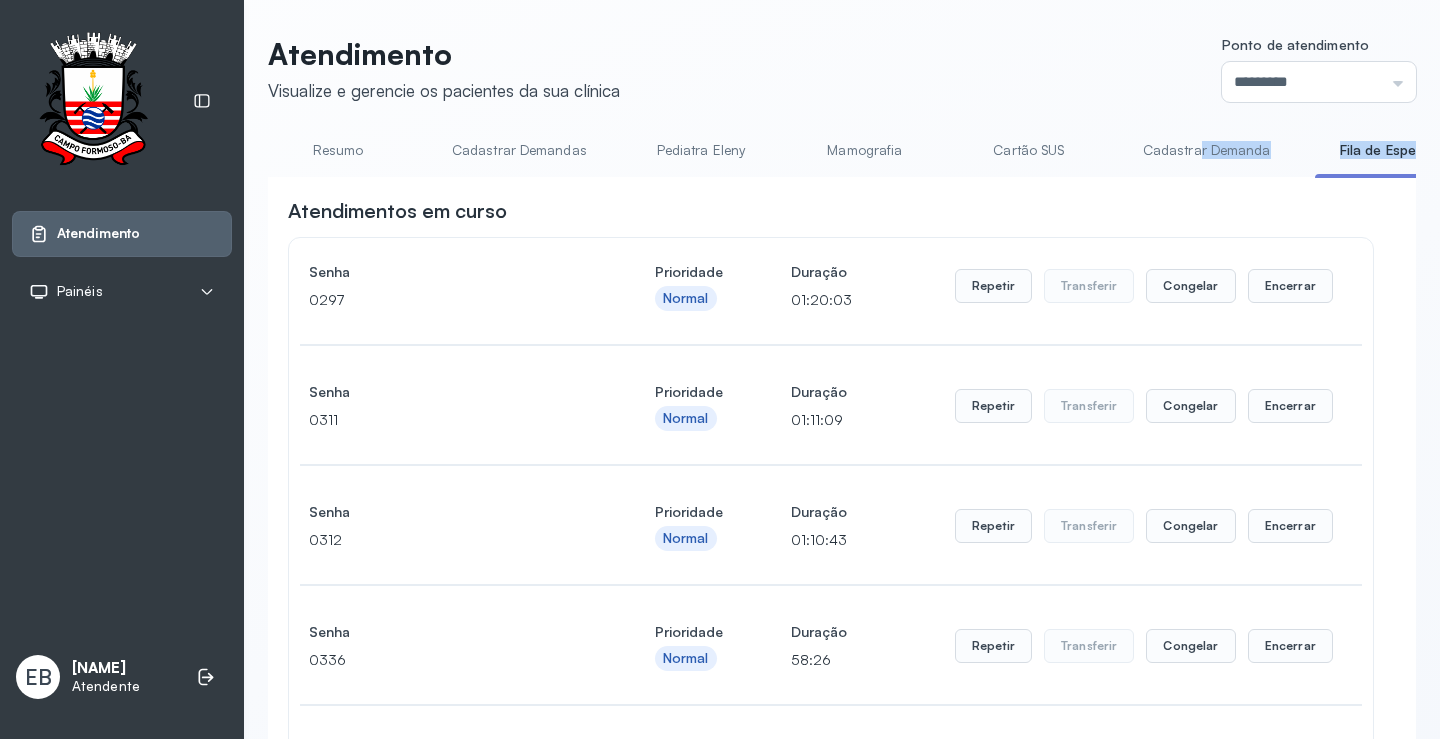 click on "Resumo" at bounding box center (338, 150) 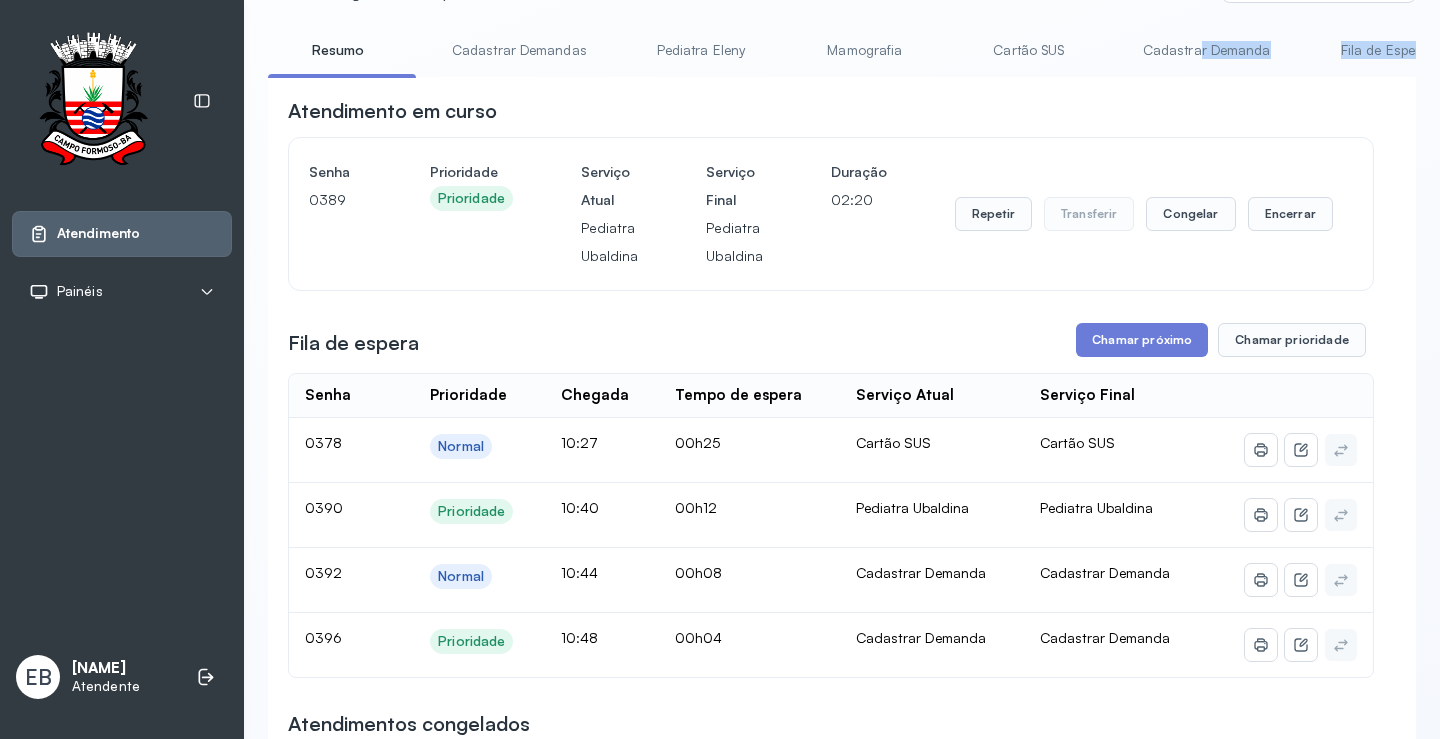 scroll, scrollTop: 0, scrollLeft: 0, axis: both 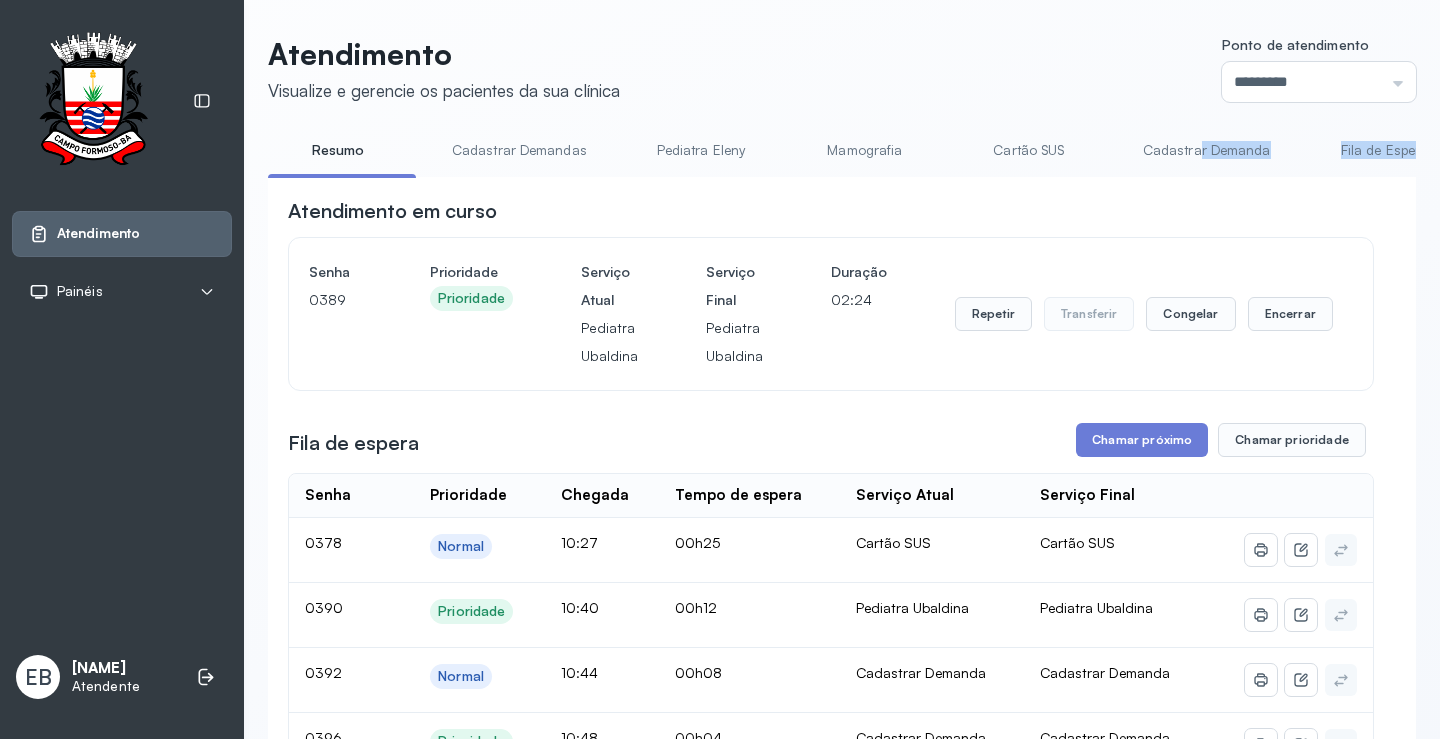 click on "Mamografia" at bounding box center (865, 150) 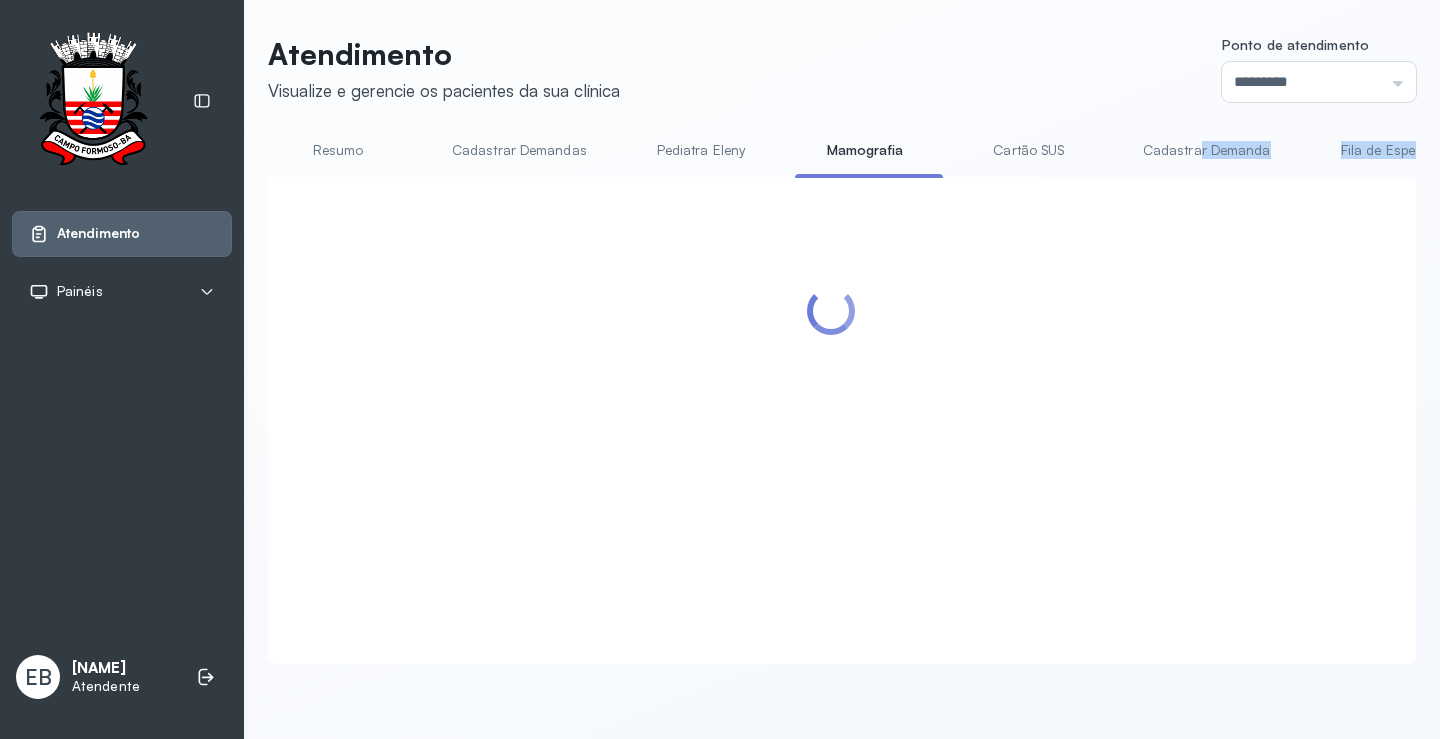 click on "Cartão SUS" at bounding box center (1029, 150) 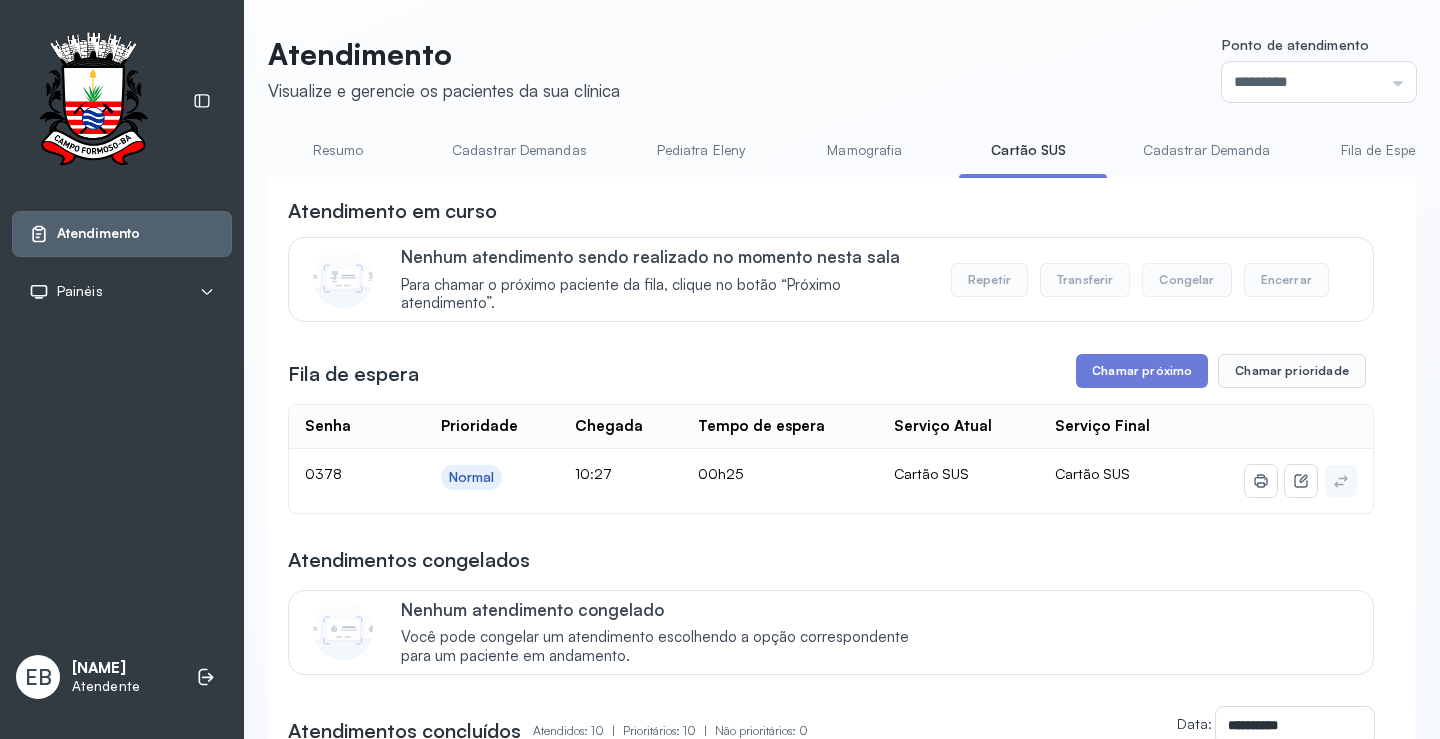 drag, startPoint x: 1067, startPoint y: 177, endPoint x: 1136, endPoint y: 176, distance: 69.00725 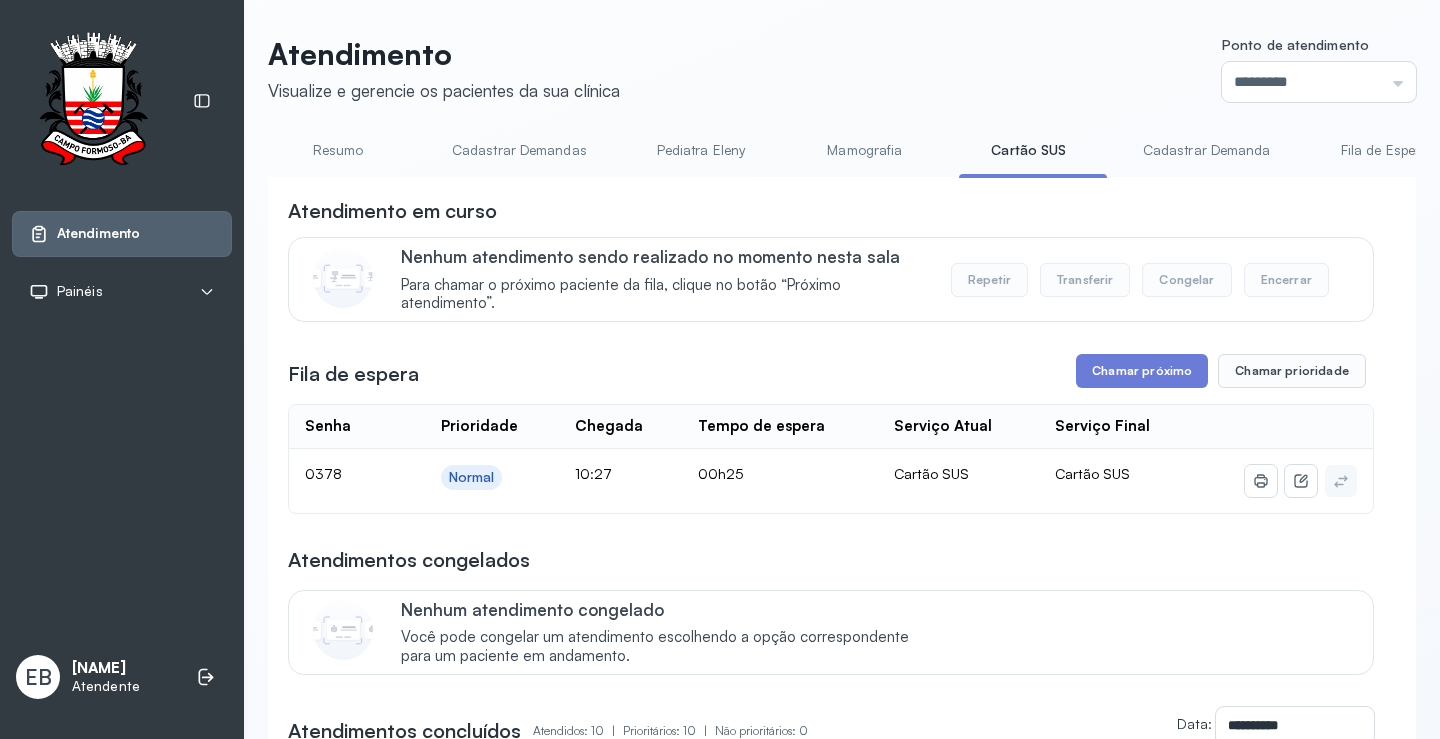 click on "Resumo Cadastrar Demandas Pediatra Eleny Mamografia Cartão SUS Cadastrar Demanda Fila de Espera Pediatra Ubaldina Pediatra Hamilton Ortopedista Mauricio Ortopedista Ramon Ginecologista Luana Ginecologista Amilton Endocrinologista Poliercio Endocrinologista Washington Obstetra Nefrologista Laboratório" at bounding box center [842, 156] 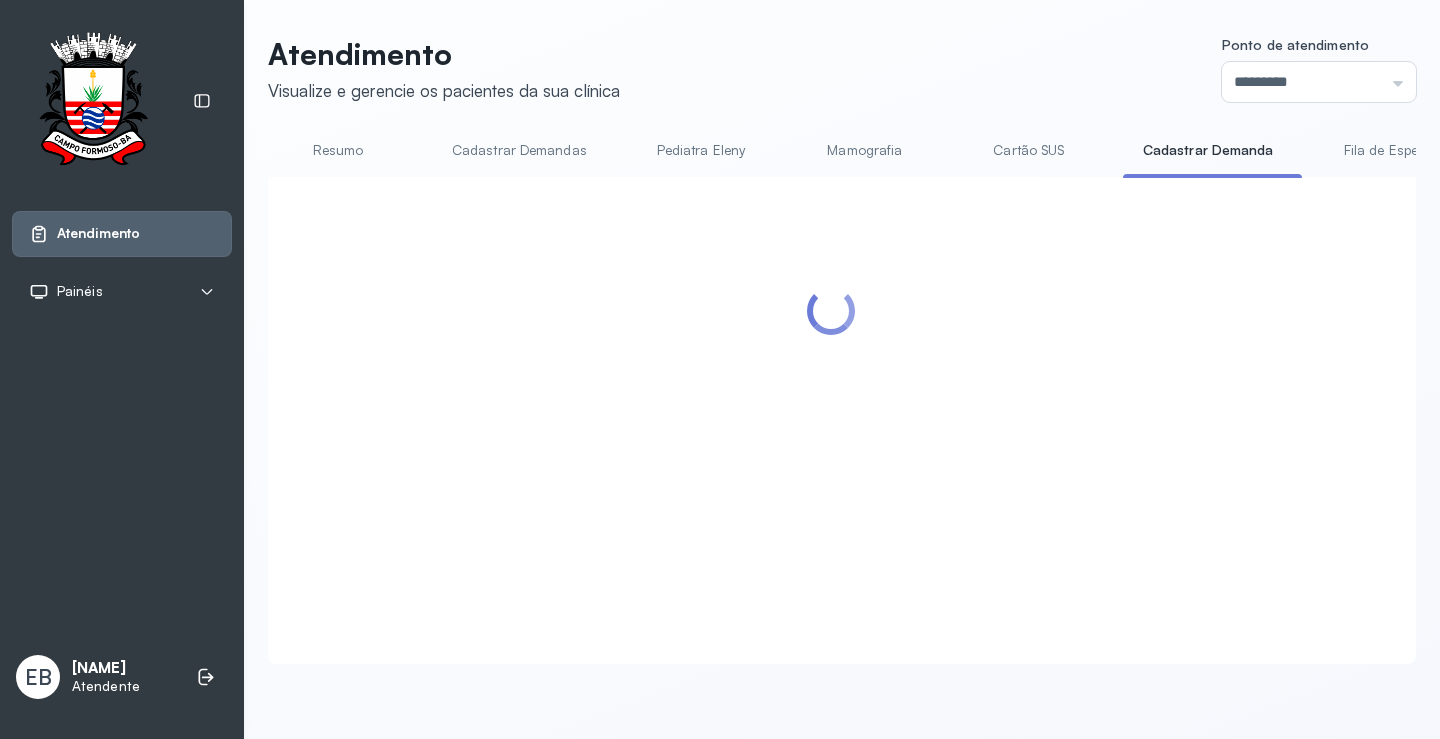 click on "Fila de Espera" at bounding box center (1388, 150) 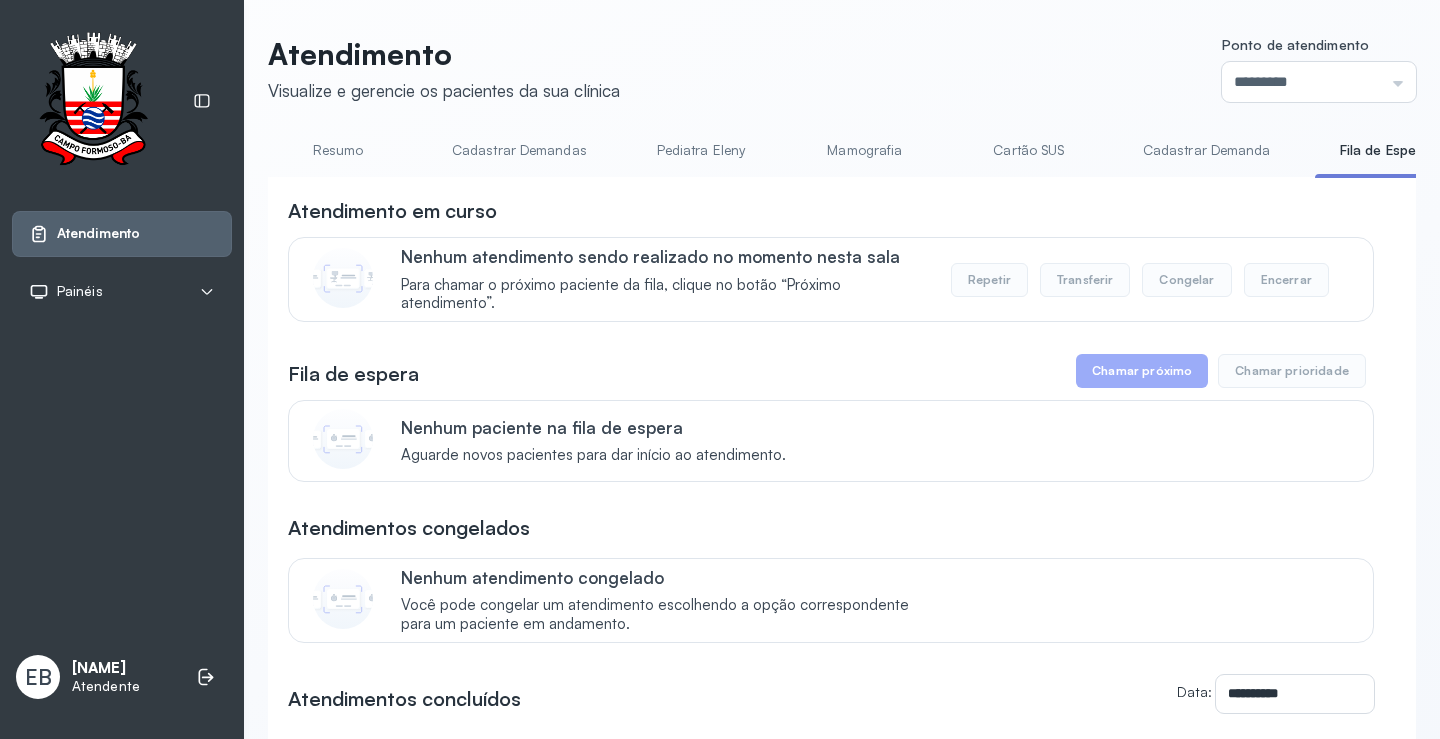 drag, startPoint x: 1333, startPoint y: 176, endPoint x: 1392, endPoint y: 171, distance: 59.211487 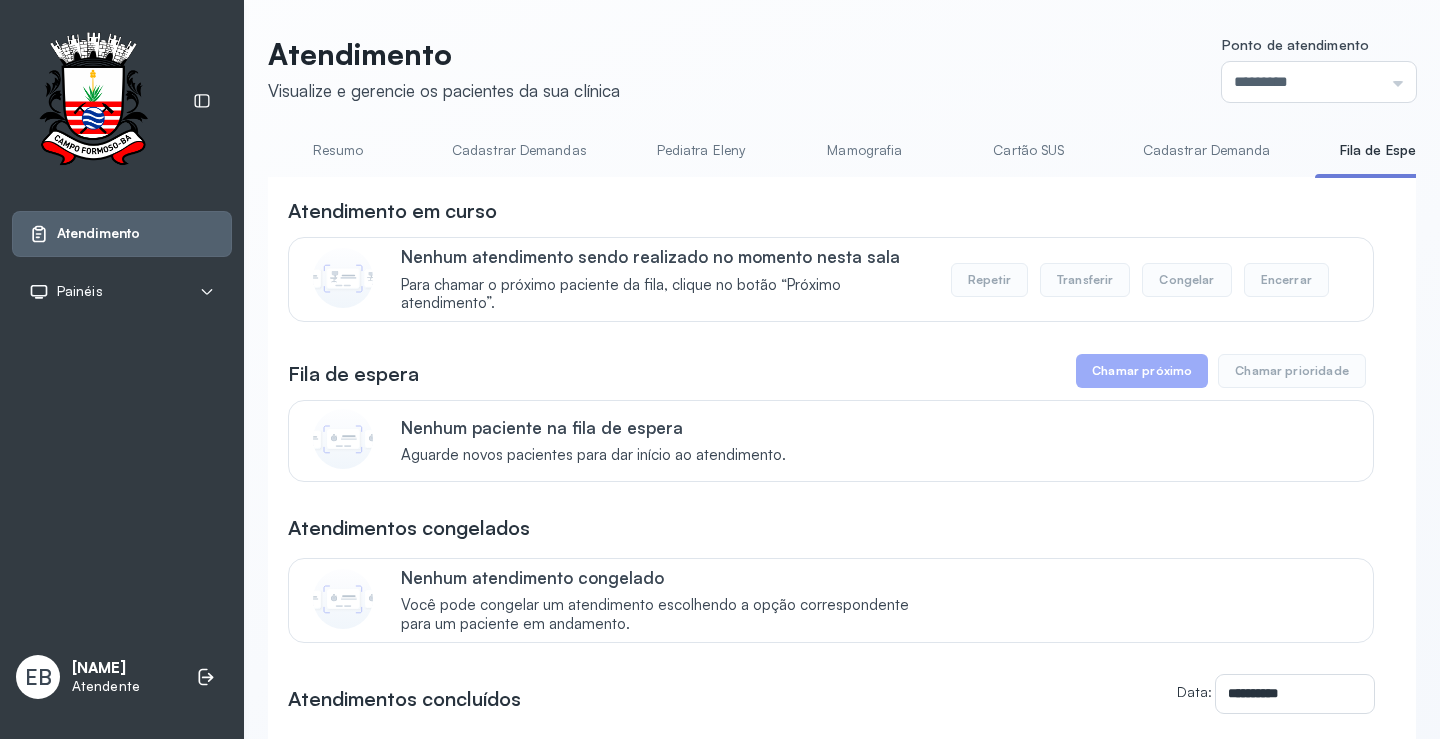 click on "Fila de Espera" 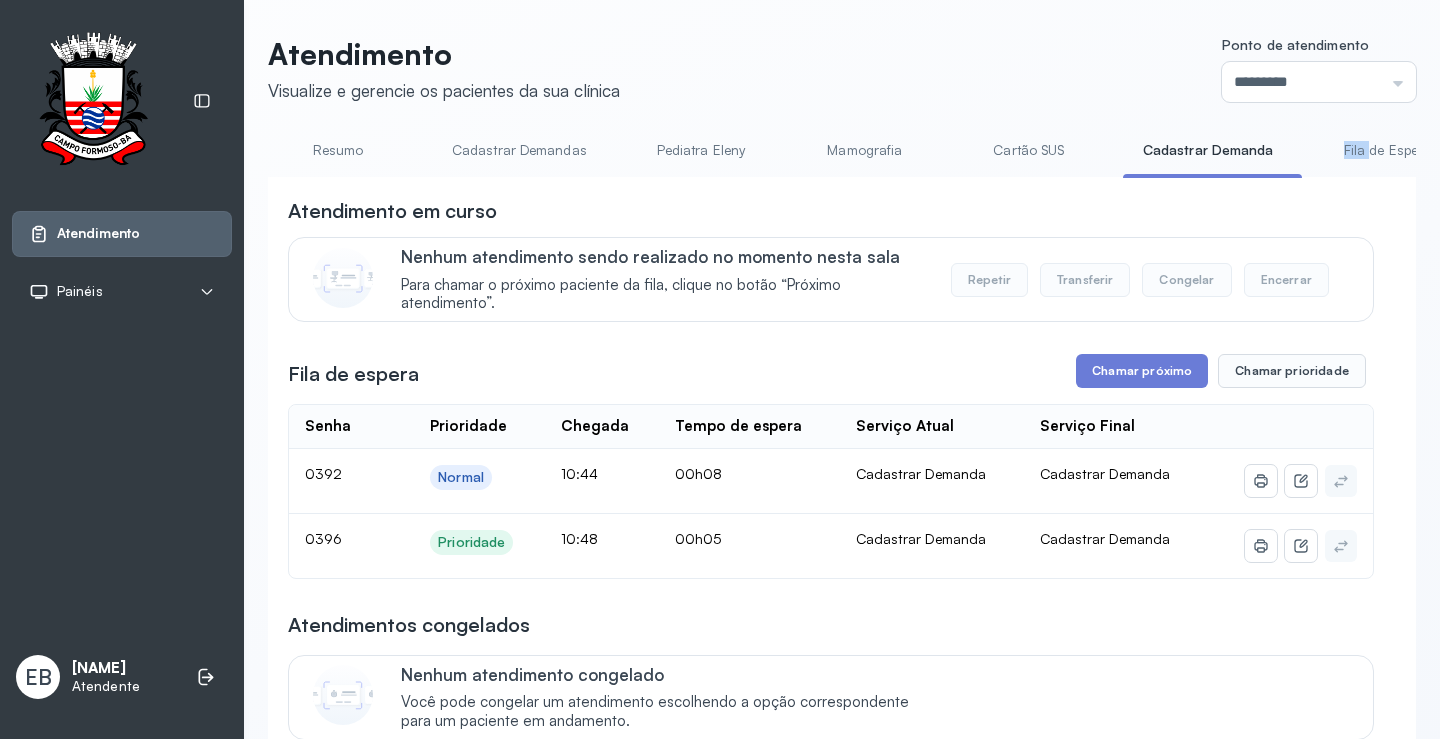 drag, startPoint x: 1177, startPoint y: 173, endPoint x: 1359, endPoint y: 167, distance: 182.09888 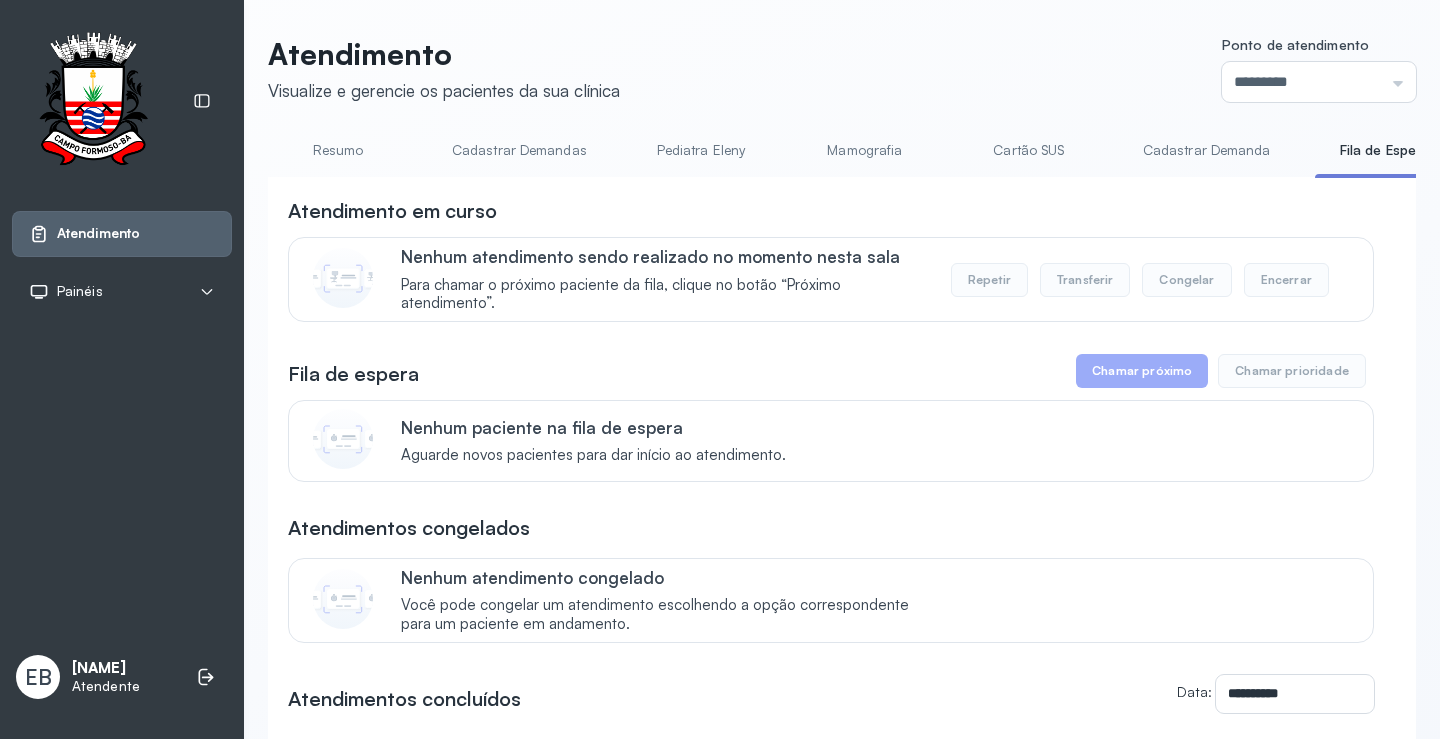 drag, startPoint x: 1340, startPoint y: 170, endPoint x: 1393, endPoint y: 172, distance: 53.037724 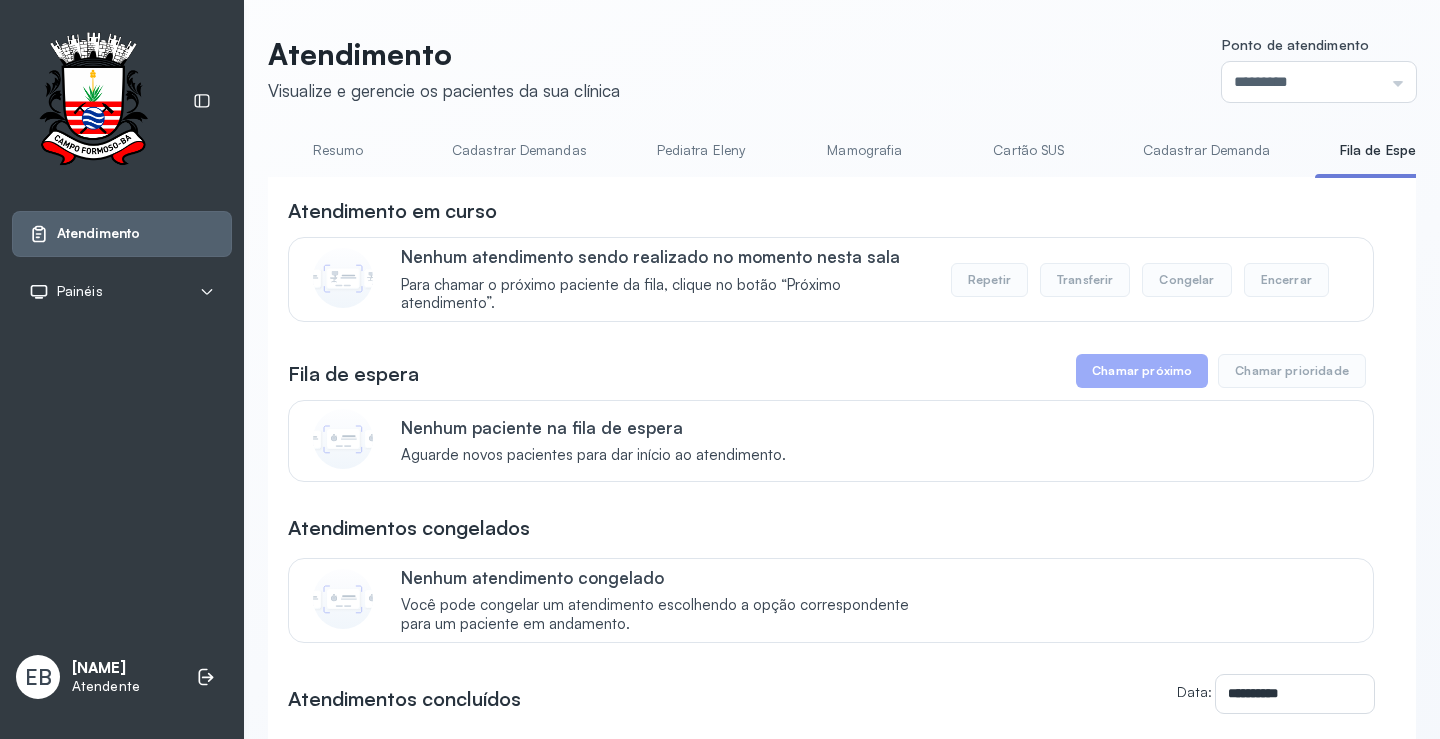 drag, startPoint x: 659, startPoint y: 183, endPoint x: 1326, endPoint y: 198, distance: 667.16864 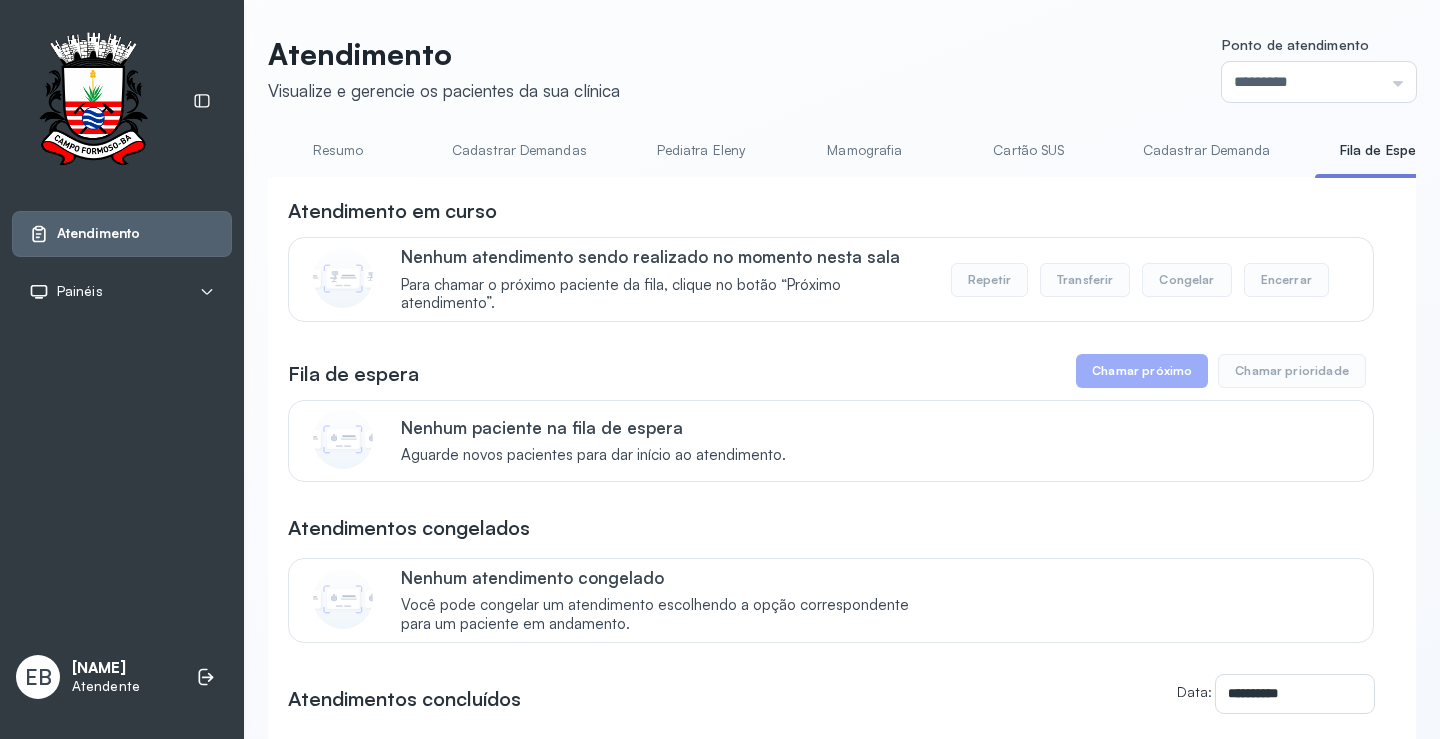 click on "**********" at bounding box center (842, 627) 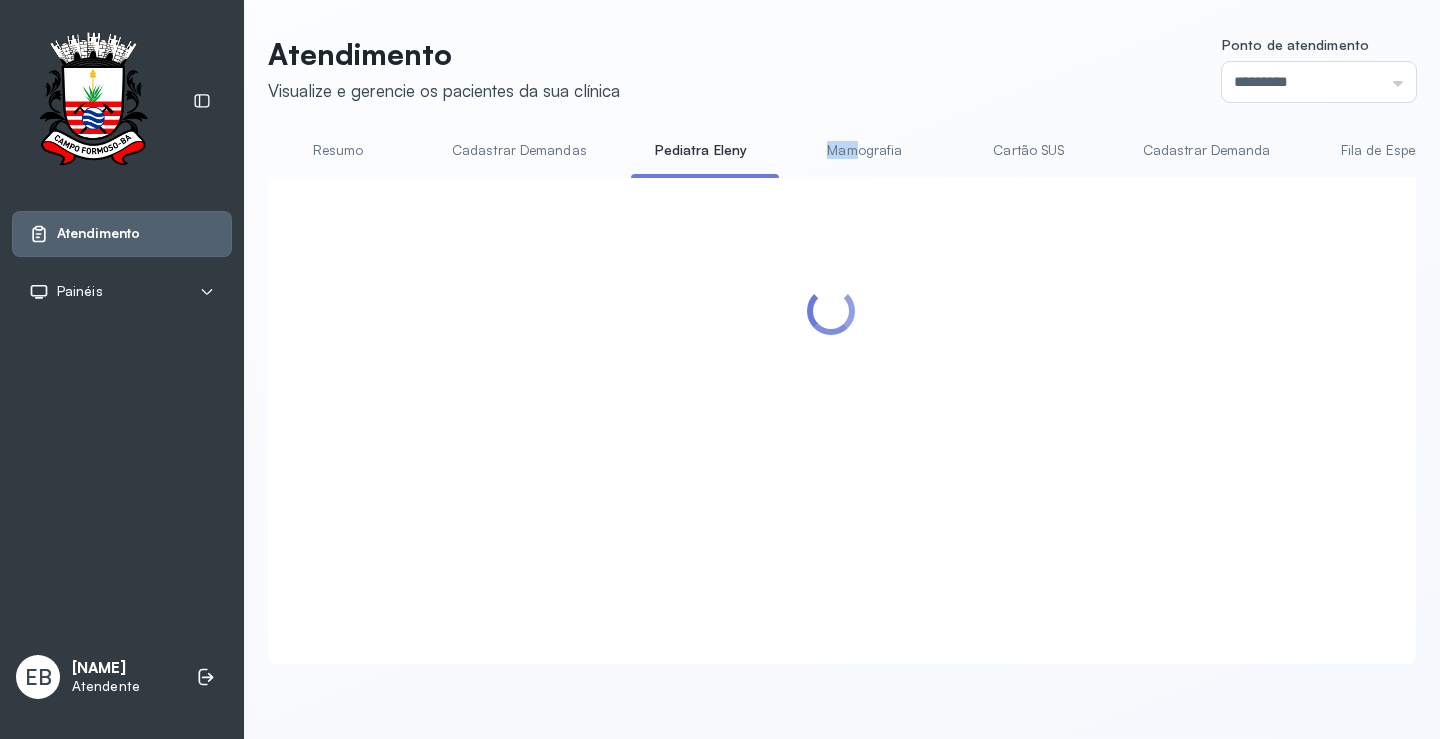drag, startPoint x: 770, startPoint y: 173, endPoint x: 855, endPoint y: 176, distance: 85.052925 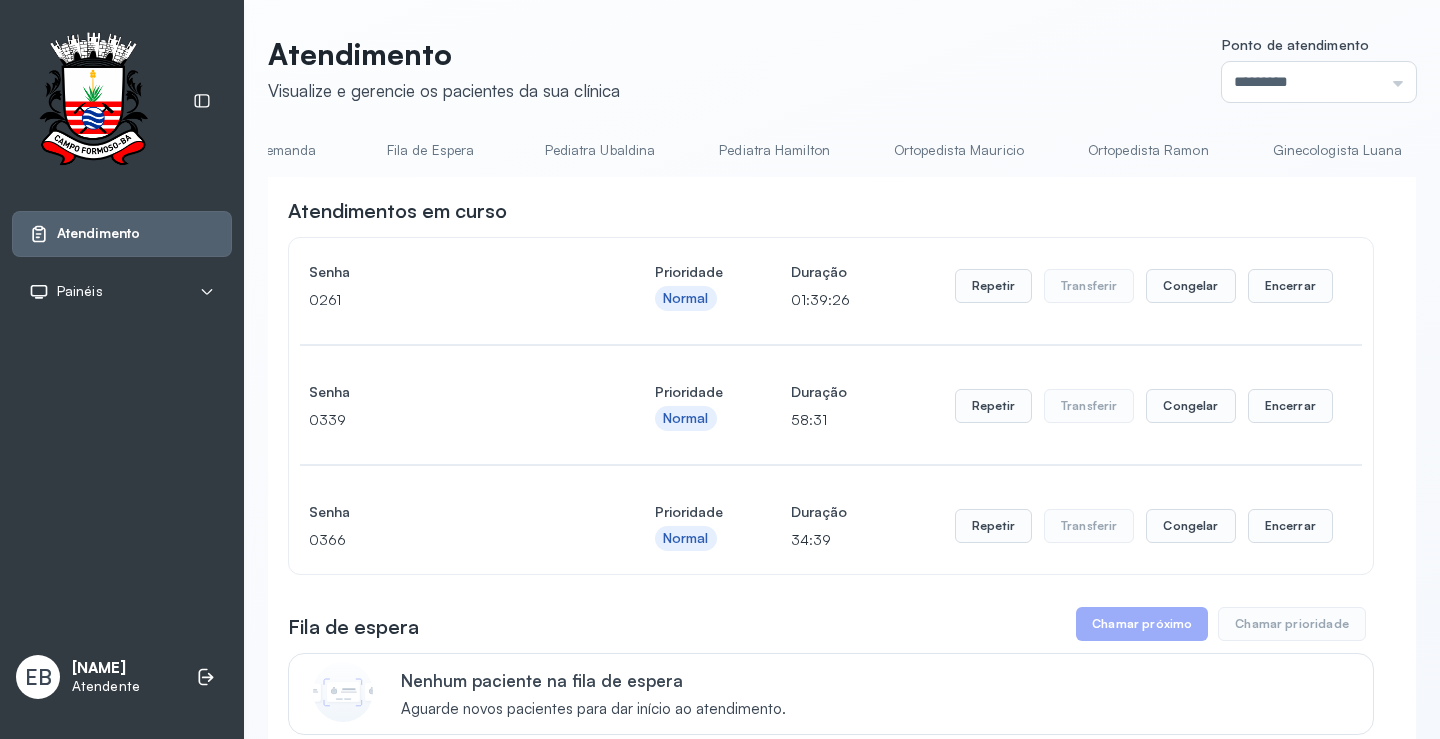 scroll, scrollTop: 0, scrollLeft: 872, axis: horizontal 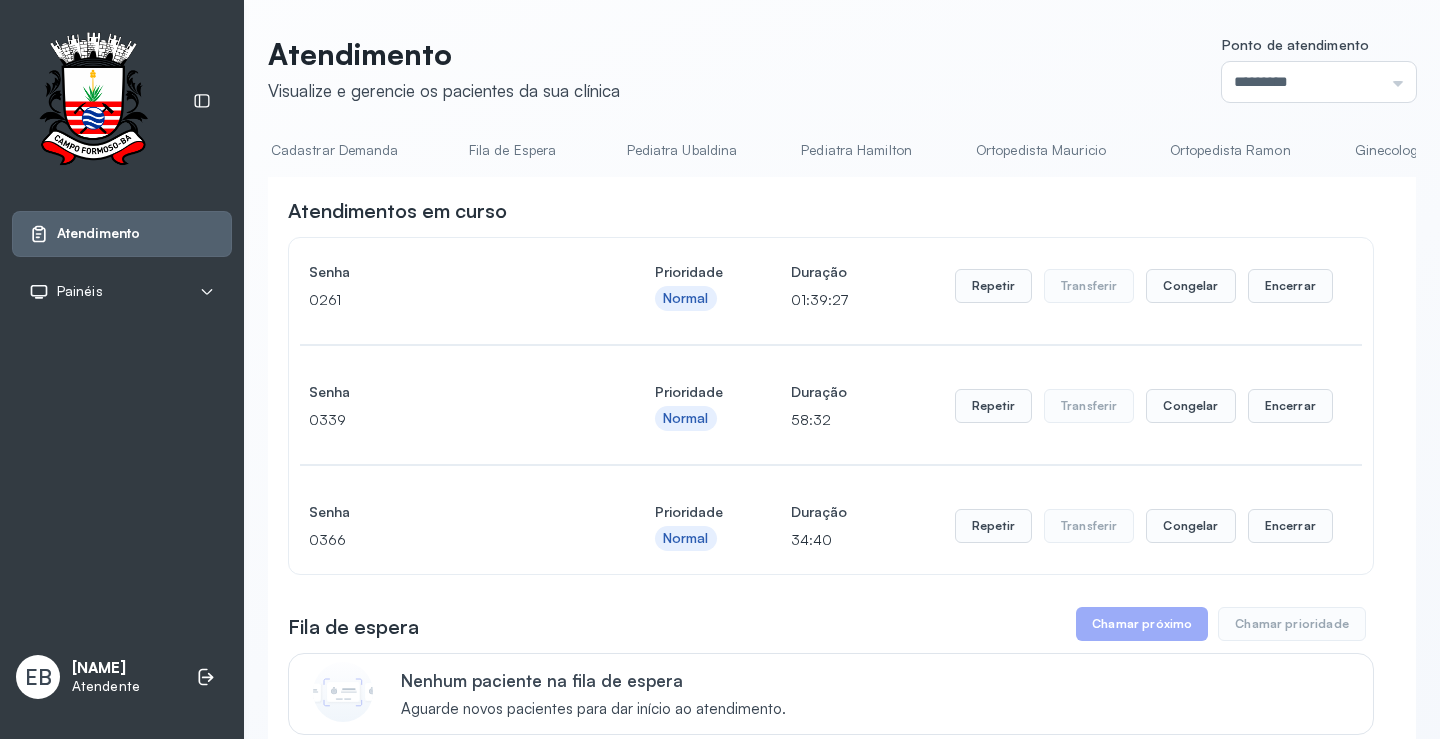 click on "Pediatra Ubaldina" at bounding box center [682, 150] 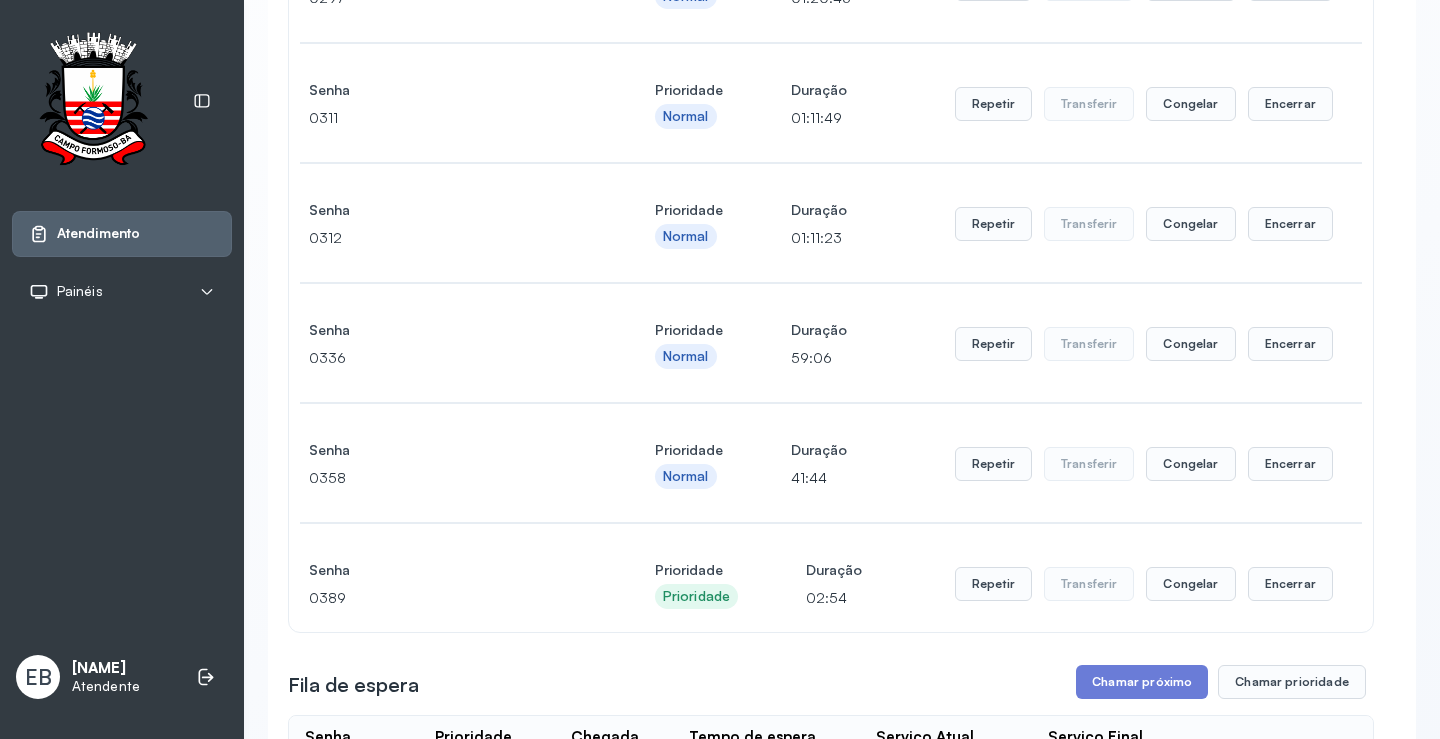 scroll, scrollTop: 500, scrollLeft: 0, axis: vertical 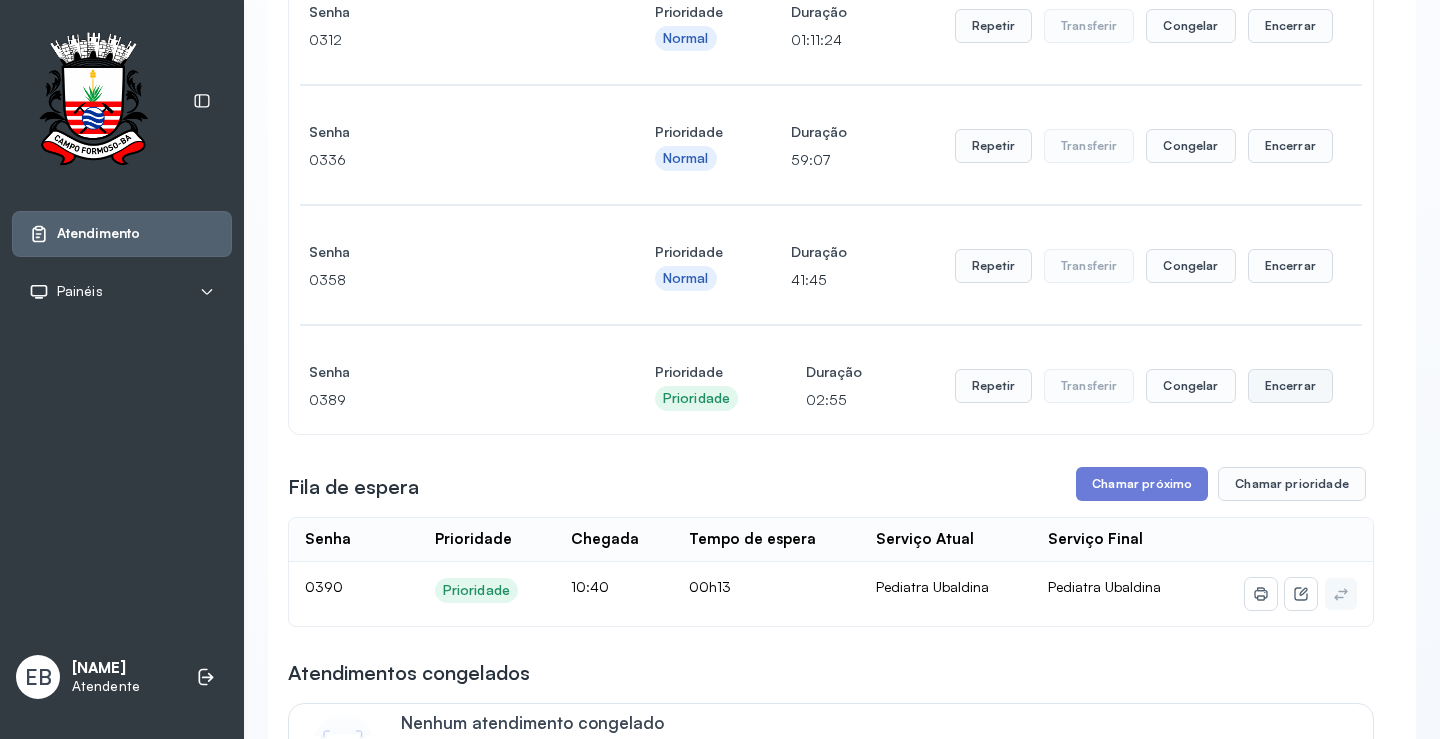 click on "Encerrar" at bounding box center (1290, -214) 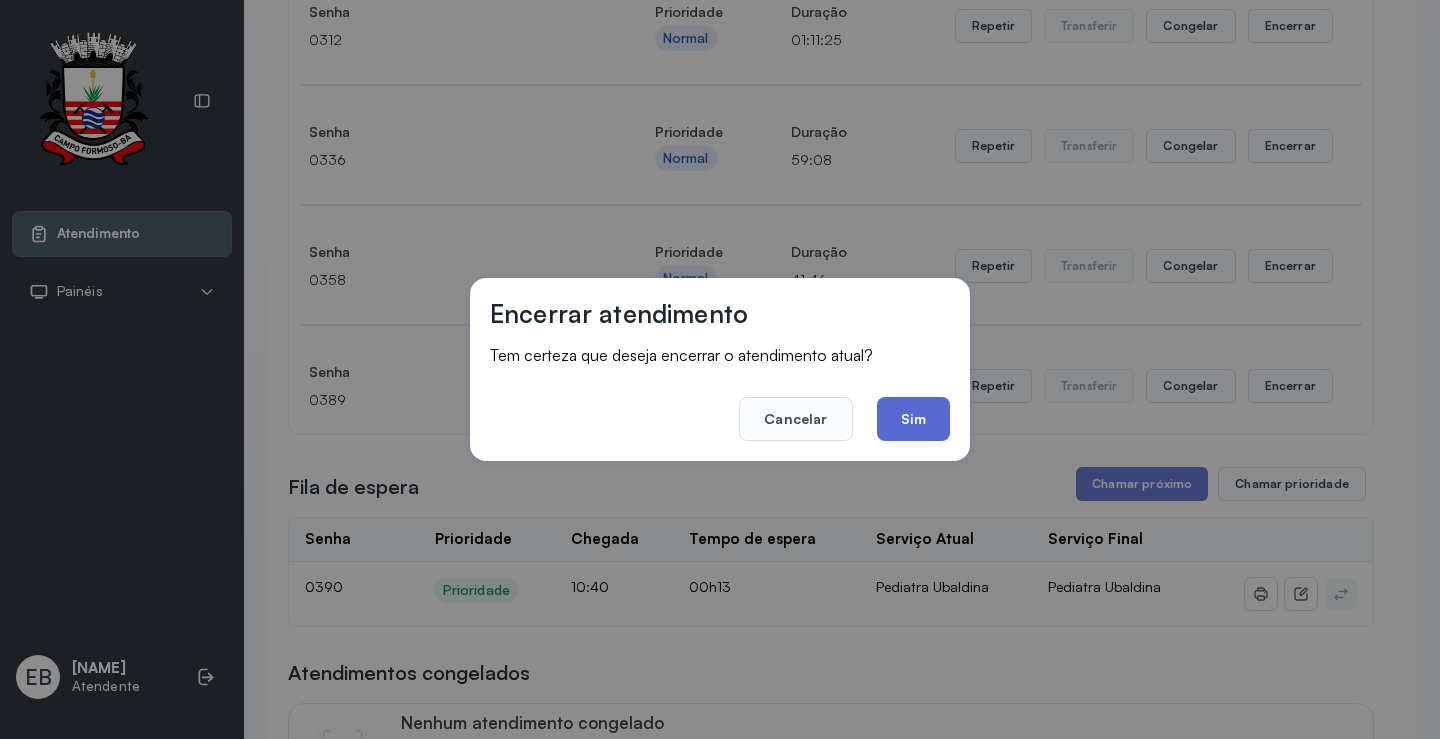 click on "Sim" 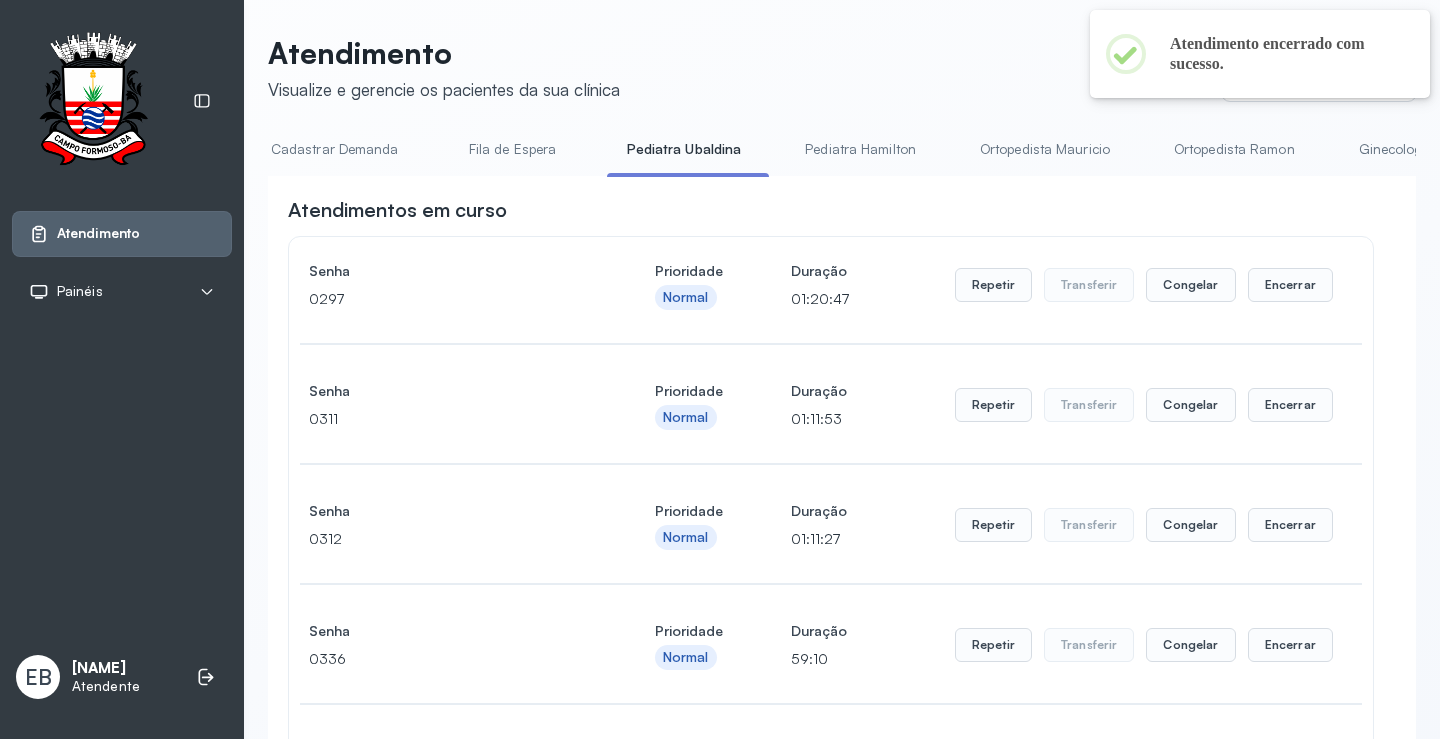 scroll, scrollTop: 500, scrollLeft: 0, axis: vertical 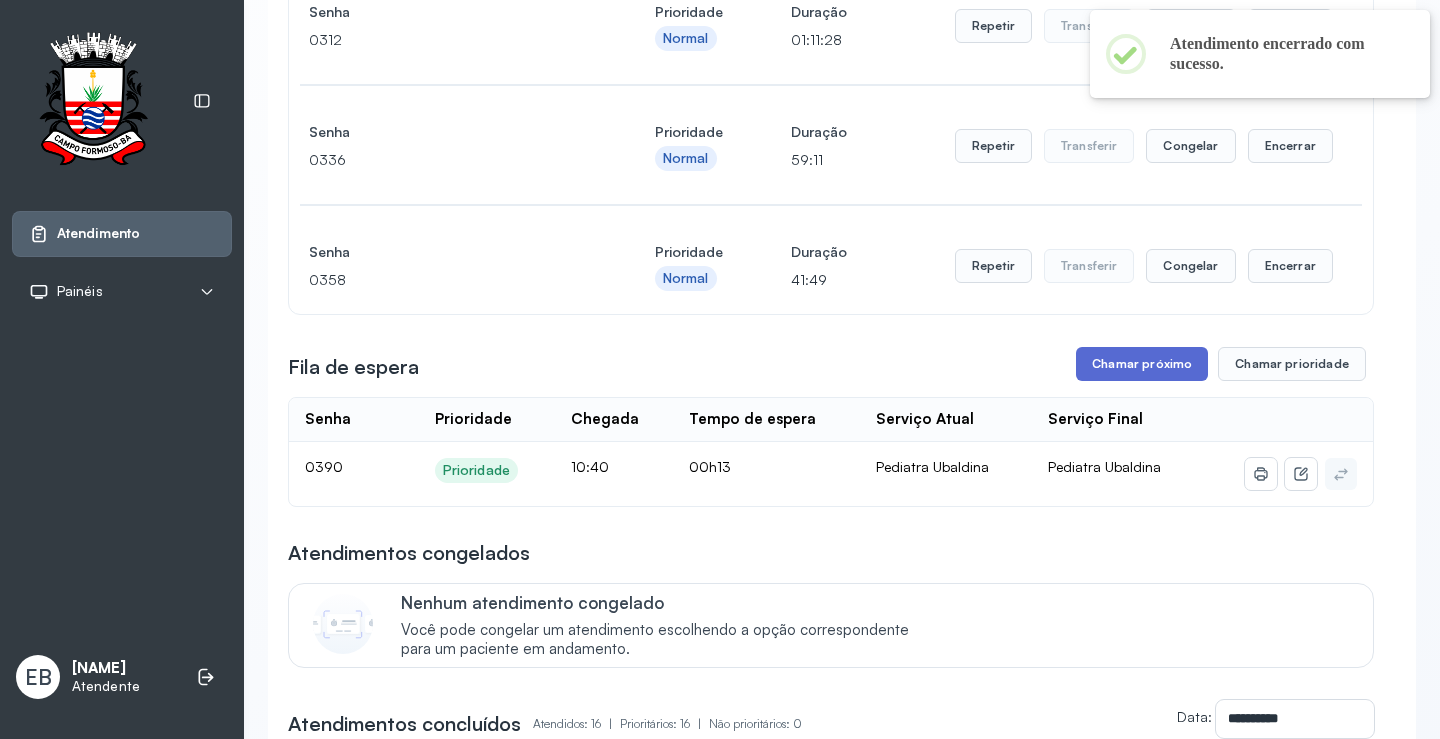 click on "Chamar próximo" at bounding box center [1142, 364] 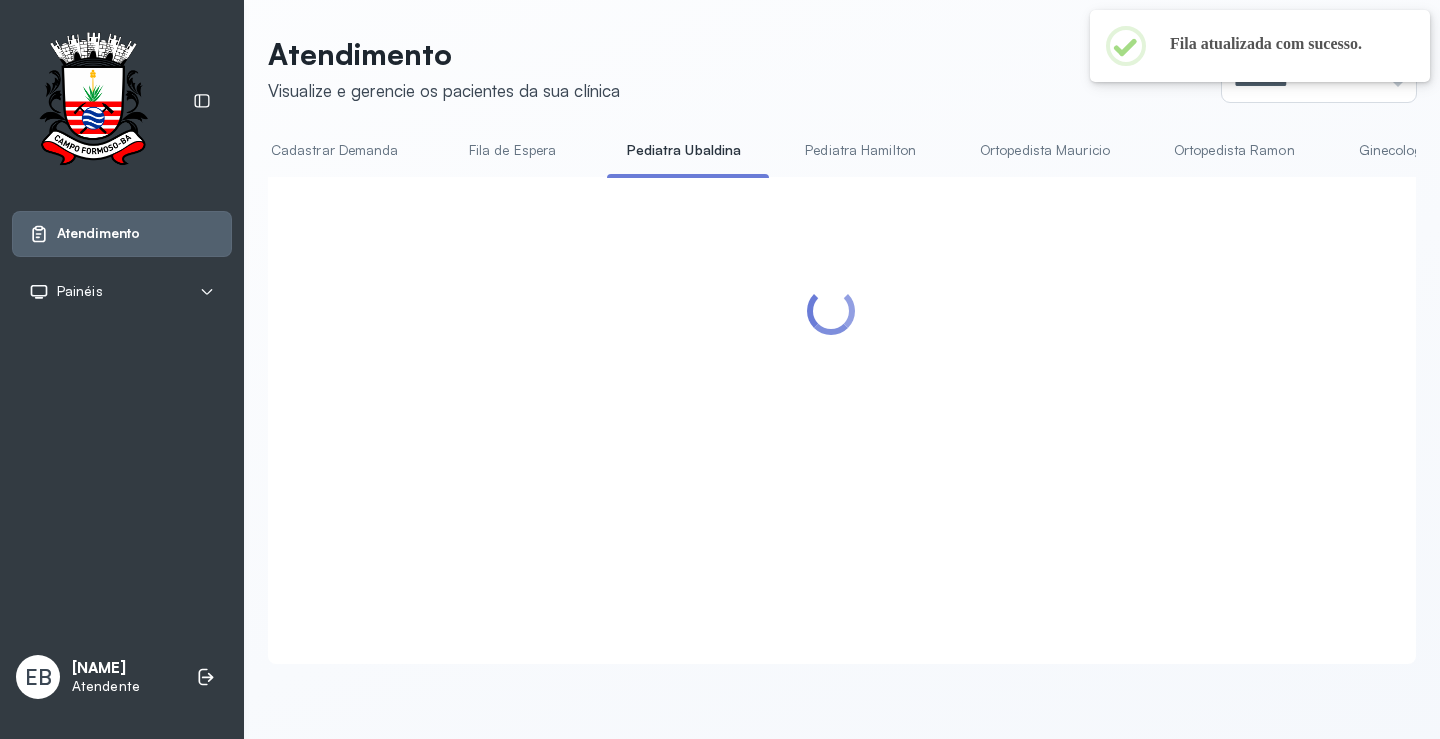 scroll, scrollTop: 0, scrollLeft: 0, axis: both 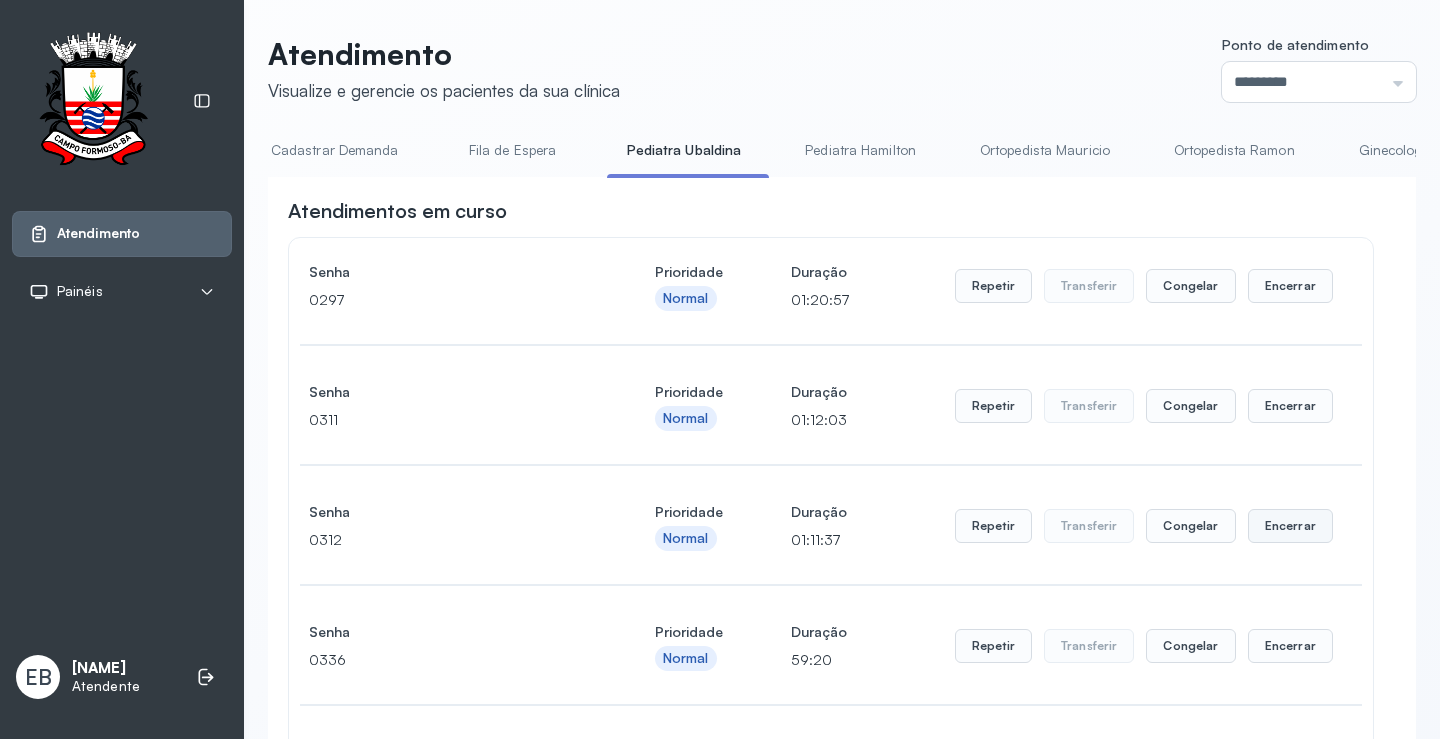 click on "Encerrar" at bounding box center [1290, 286] 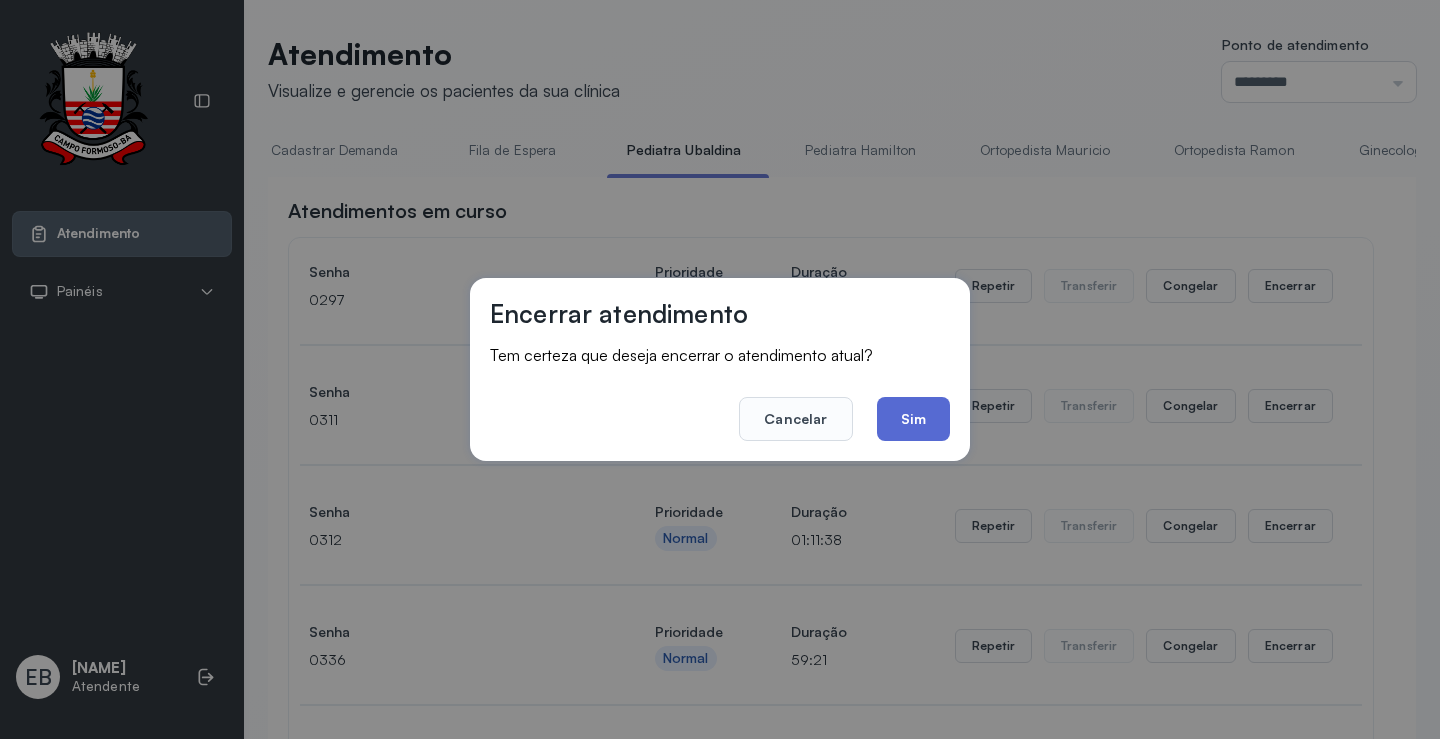 click on "Sim" 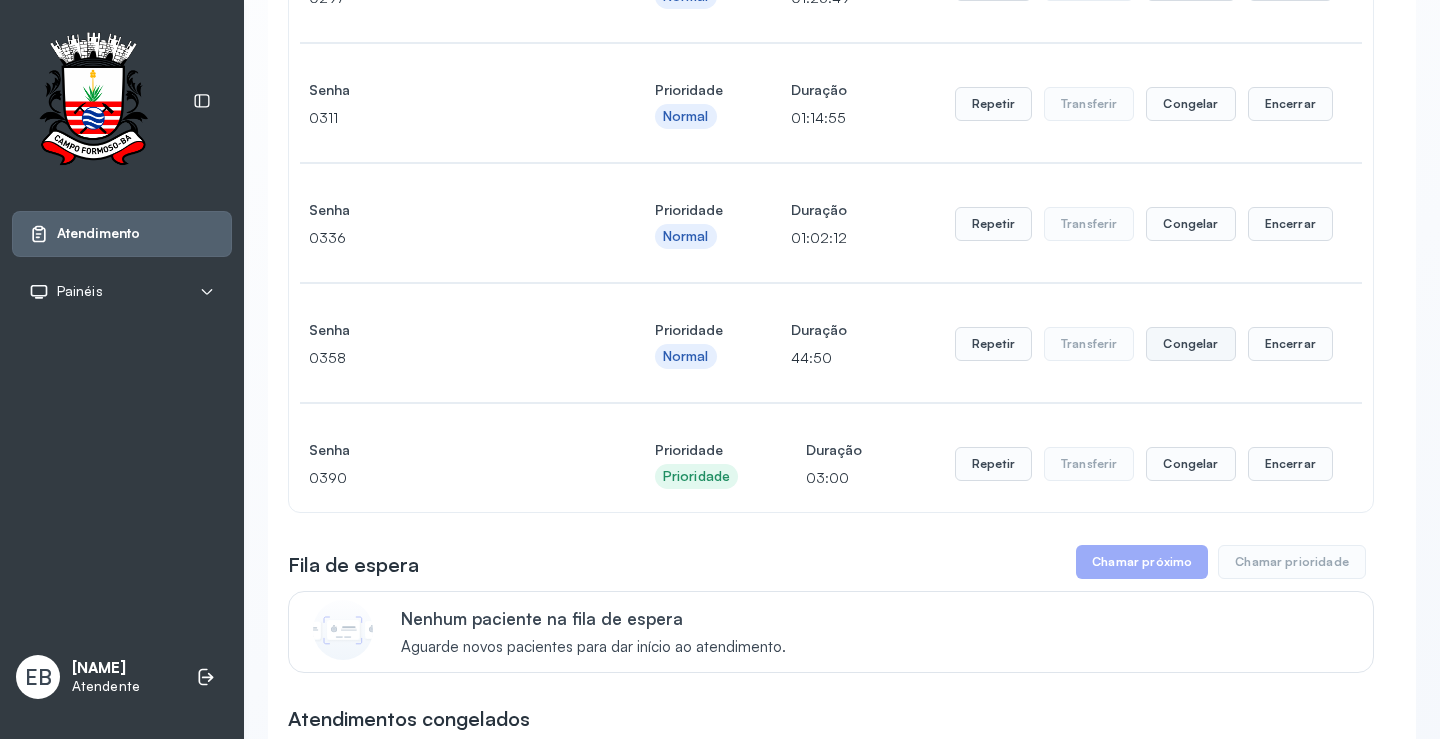 scroll, scrollTop: 0, scrollLeft: 0, axis: both 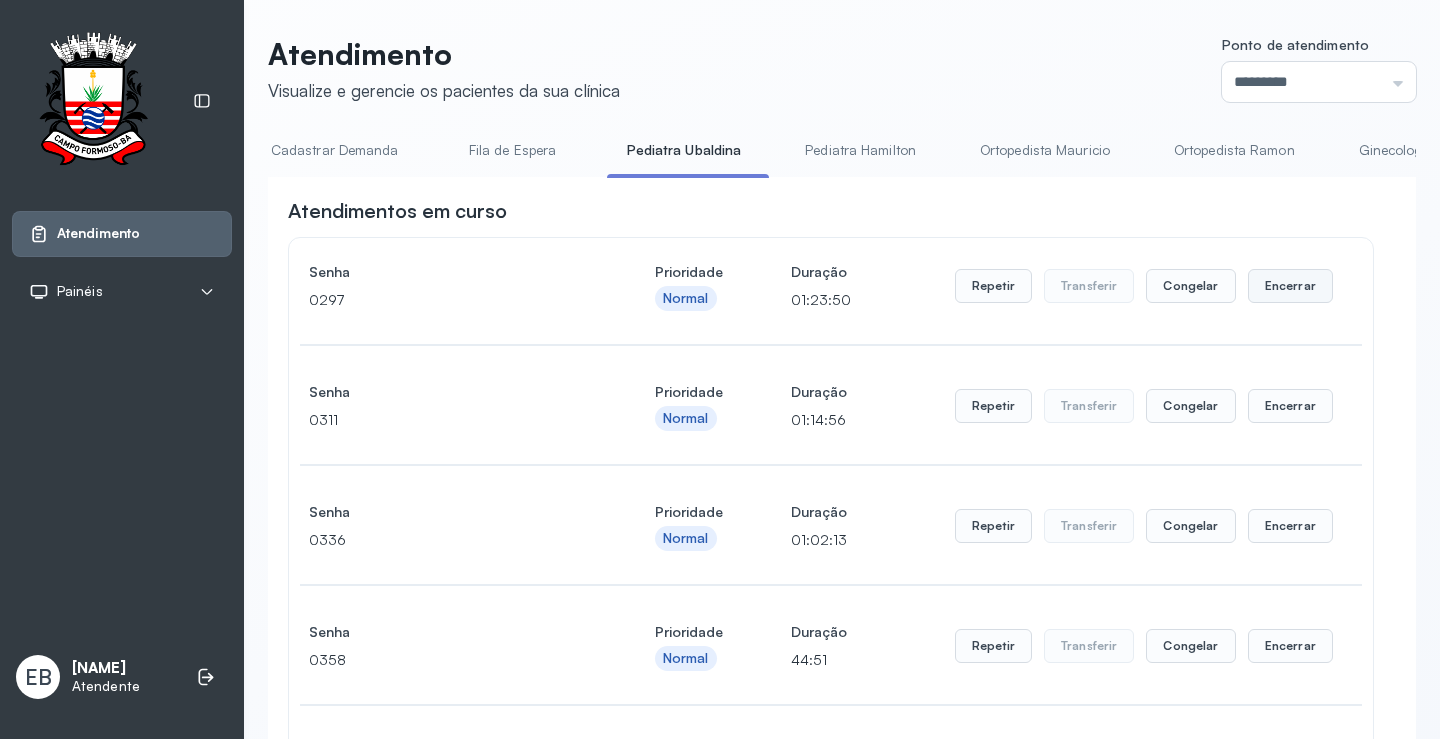 click on "Encerrar" at bounding box center [1290, 286] 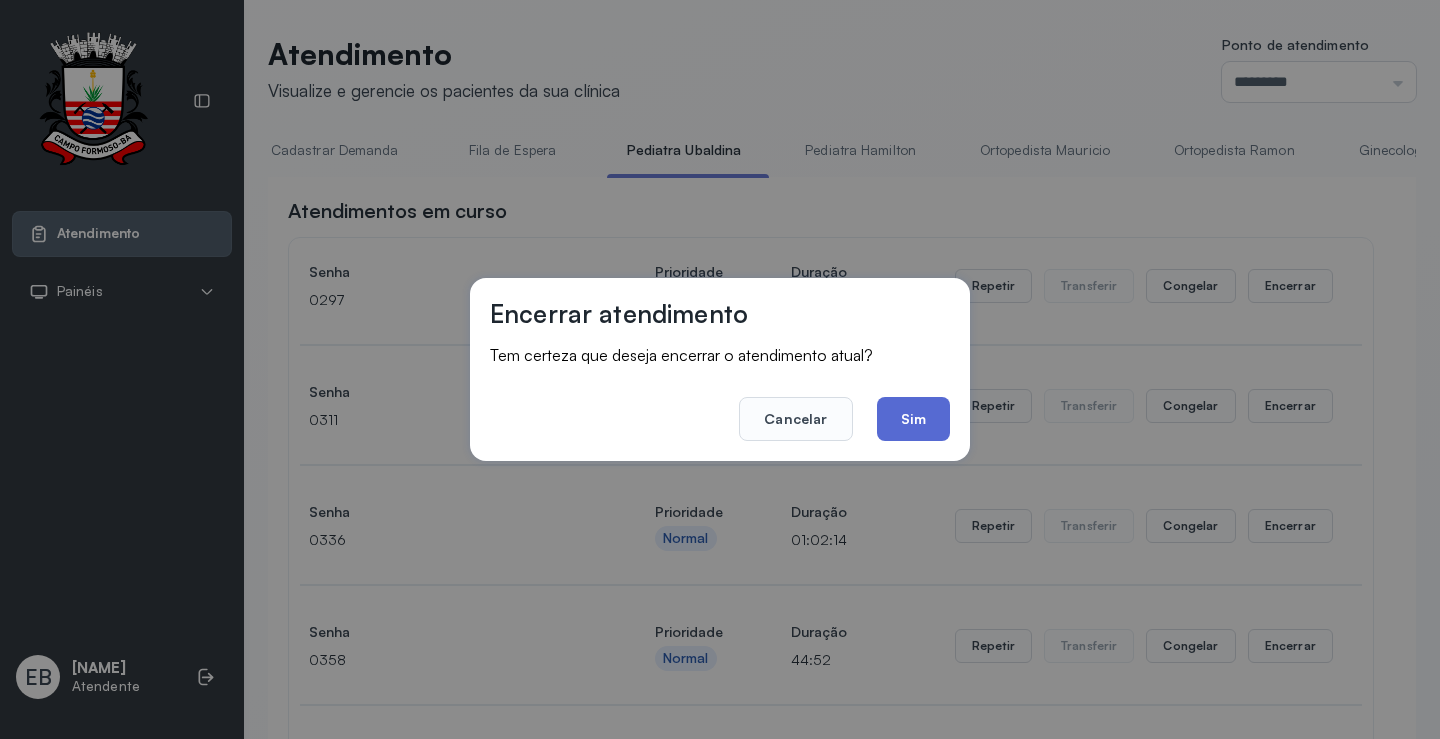 click on "Sim" 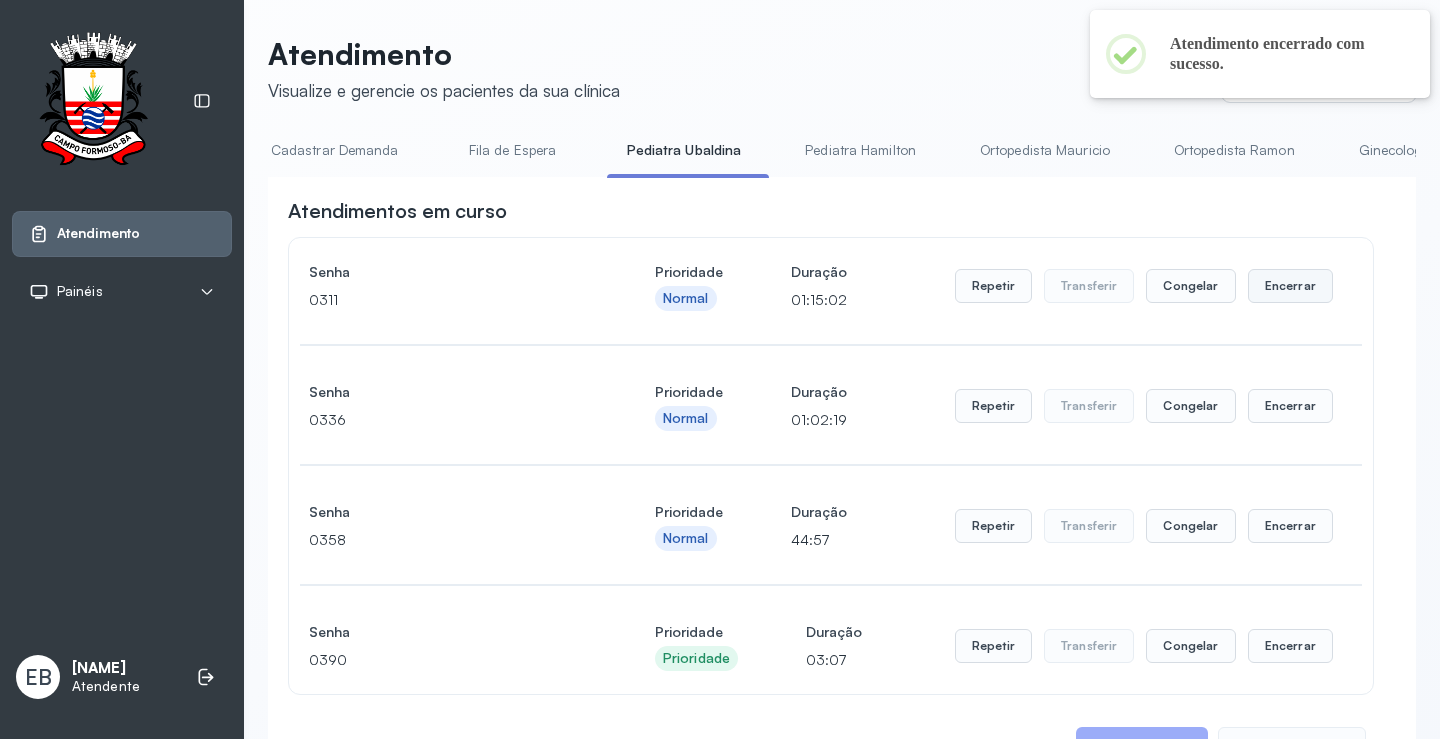 click on "Encerrar" at bounding box center (1290, 286) 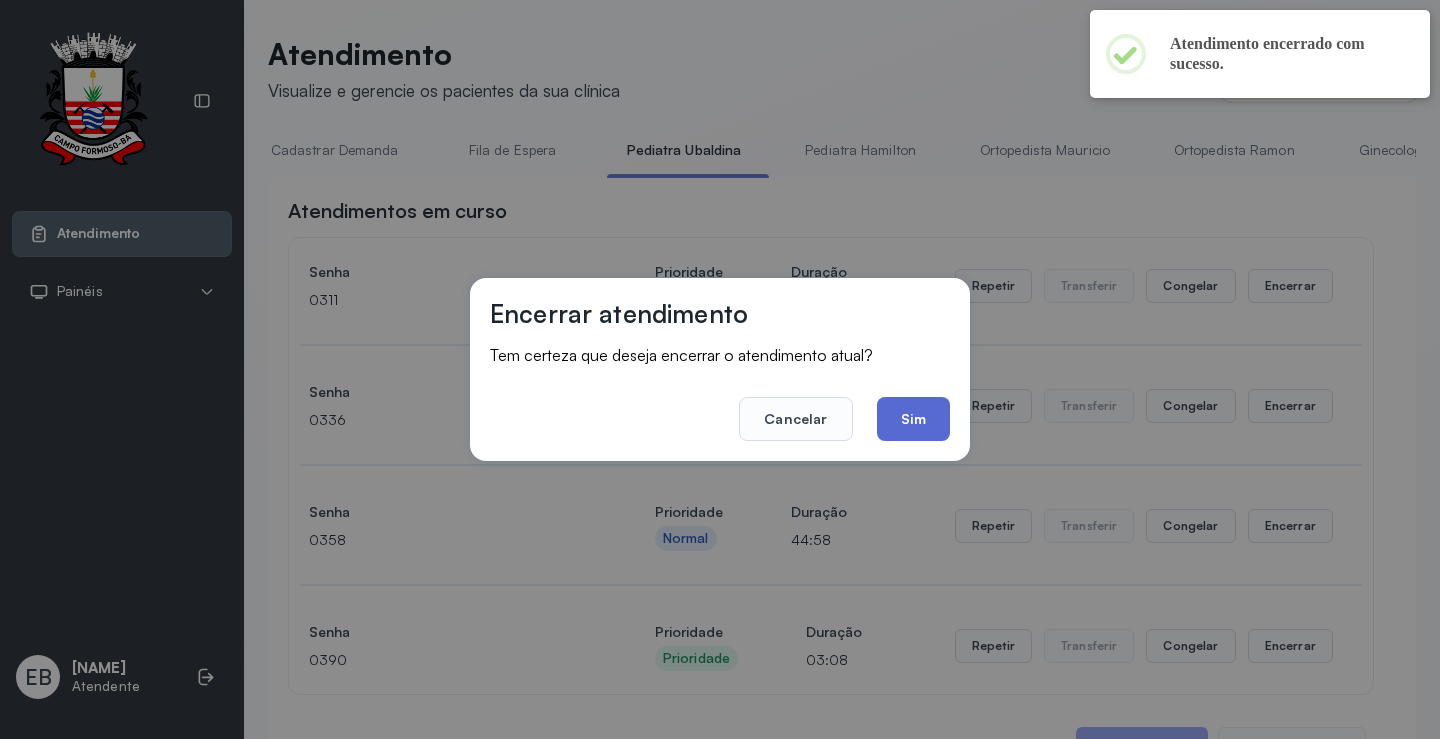 click on "Sim" 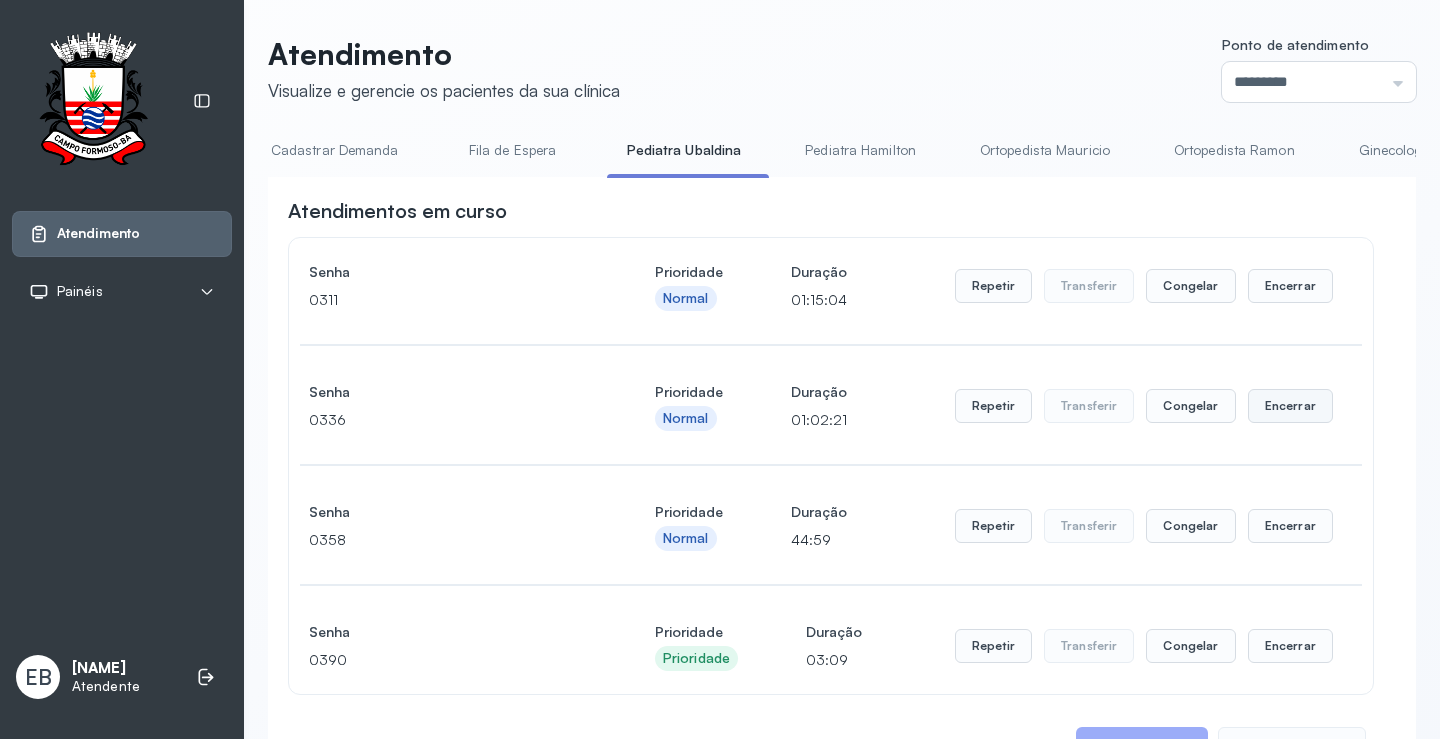 click on "**********" at bounding box center (831, 1222) 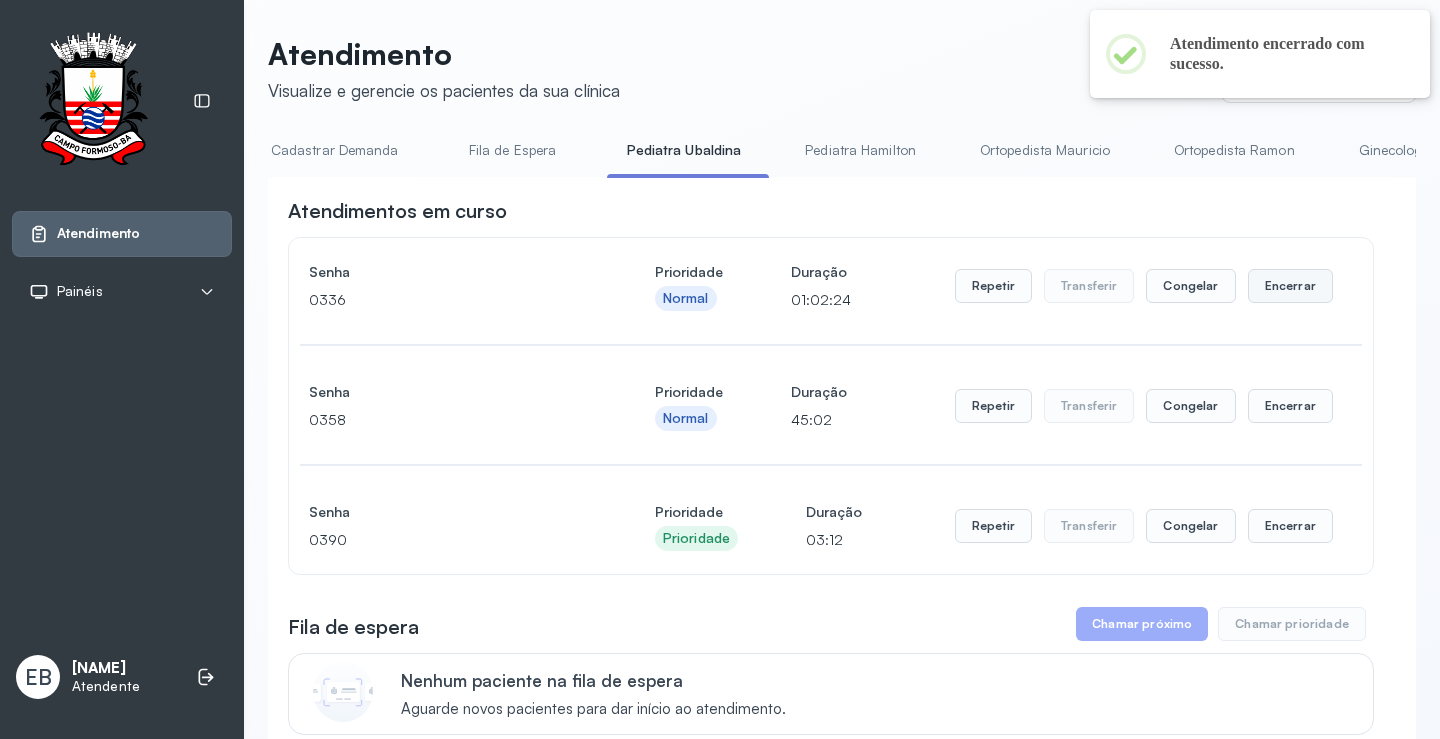 click on "Encerrar" at bounding box center [1290, 286] 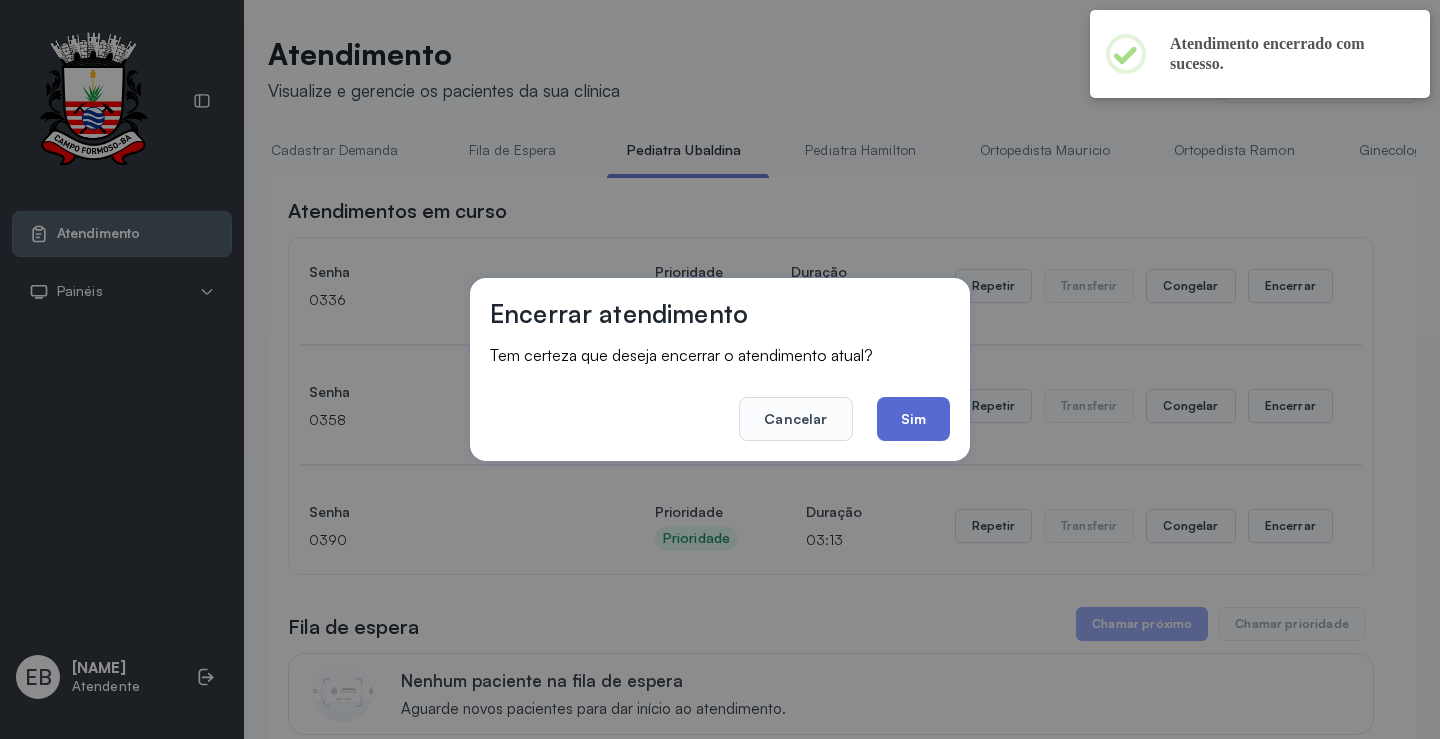 click on "Sim" 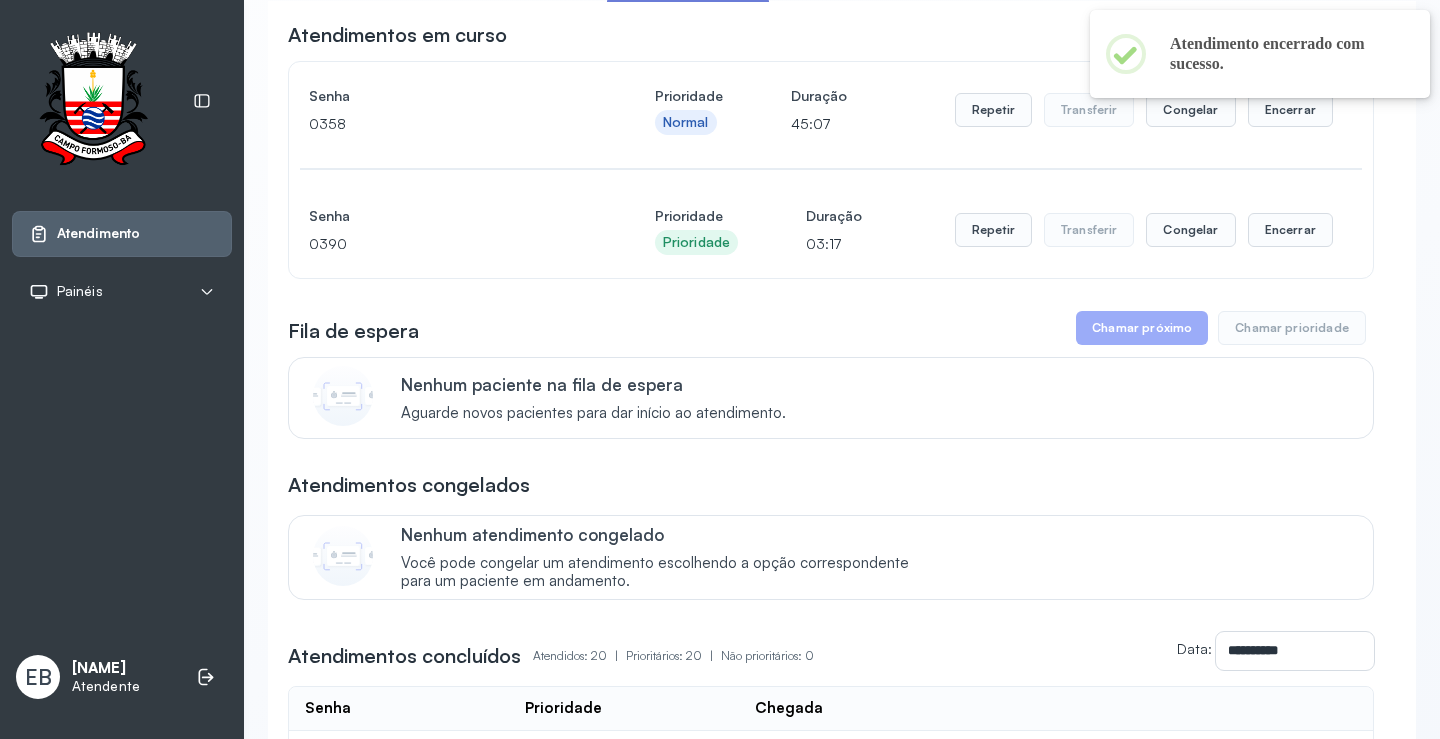 scroll, scrollTop: 0, scrollLeft: 0, axis: both 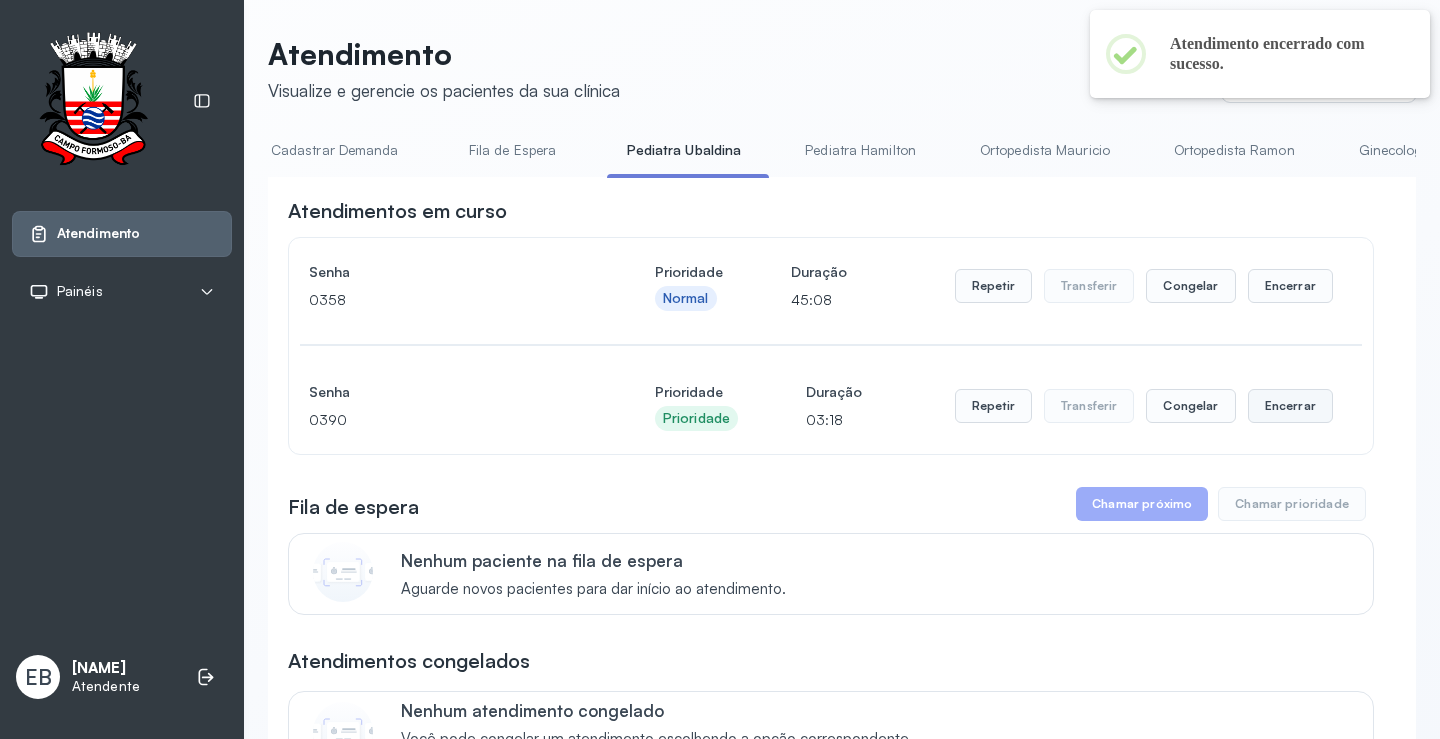 click on "Encerrar" at bounding box center (1290, 286) 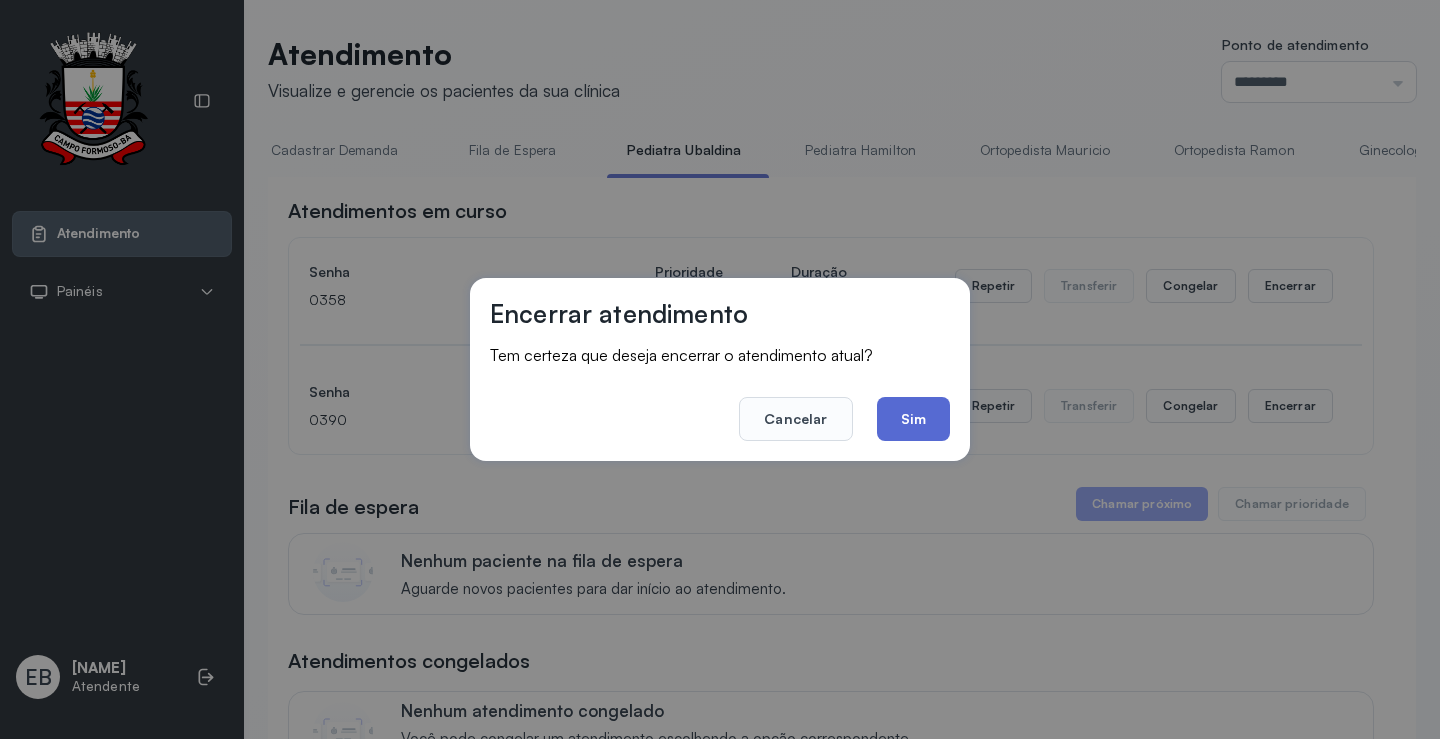 click on "Sim" 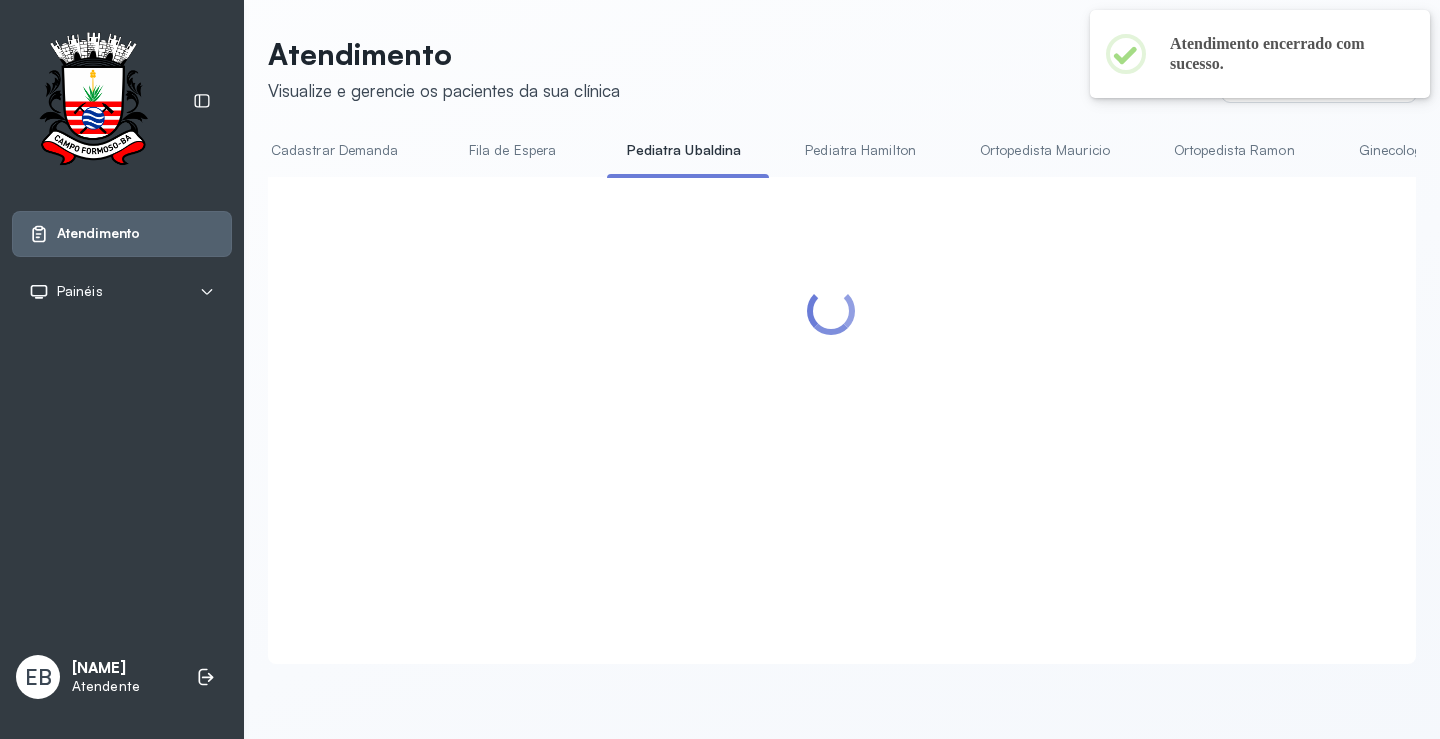 click at bounding box center [831, 396] 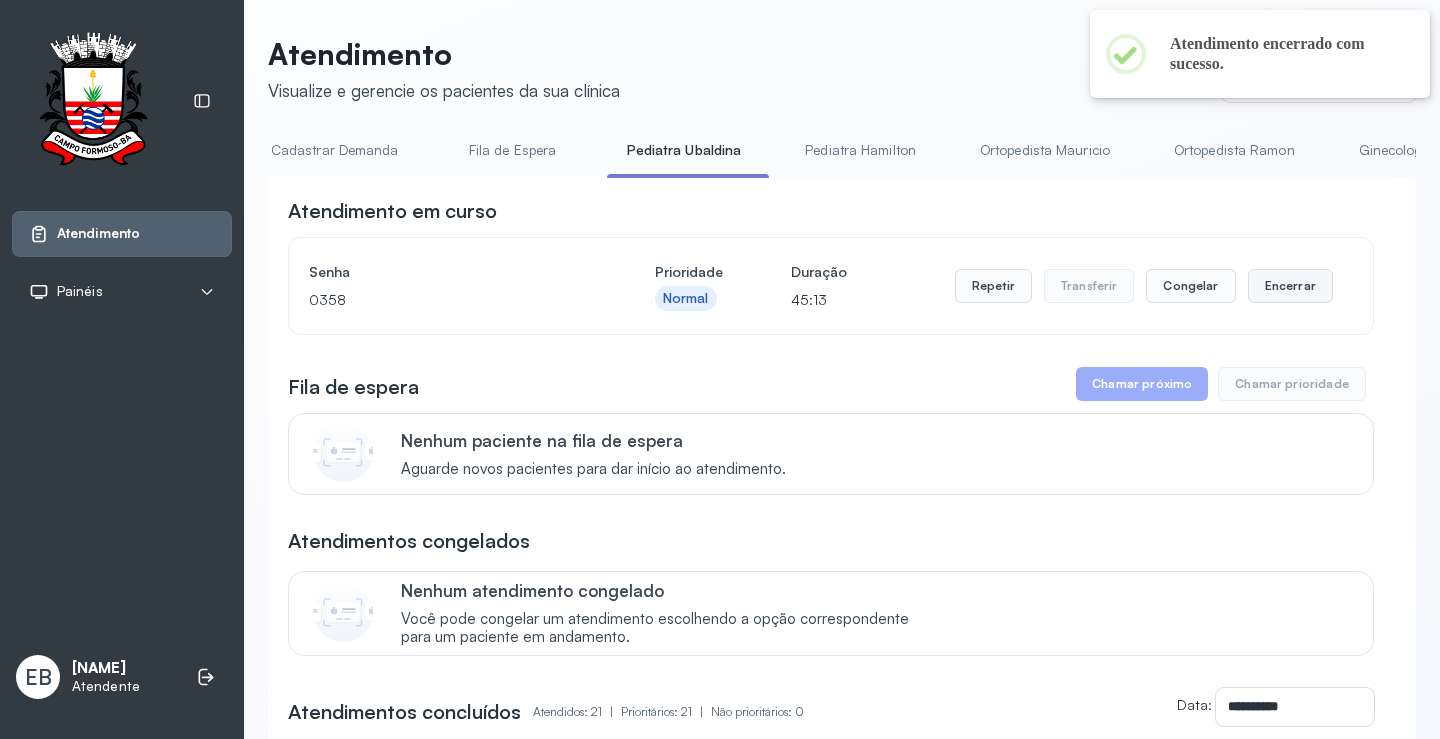 click on "Encerrar" at bounding box center (1290, 286) 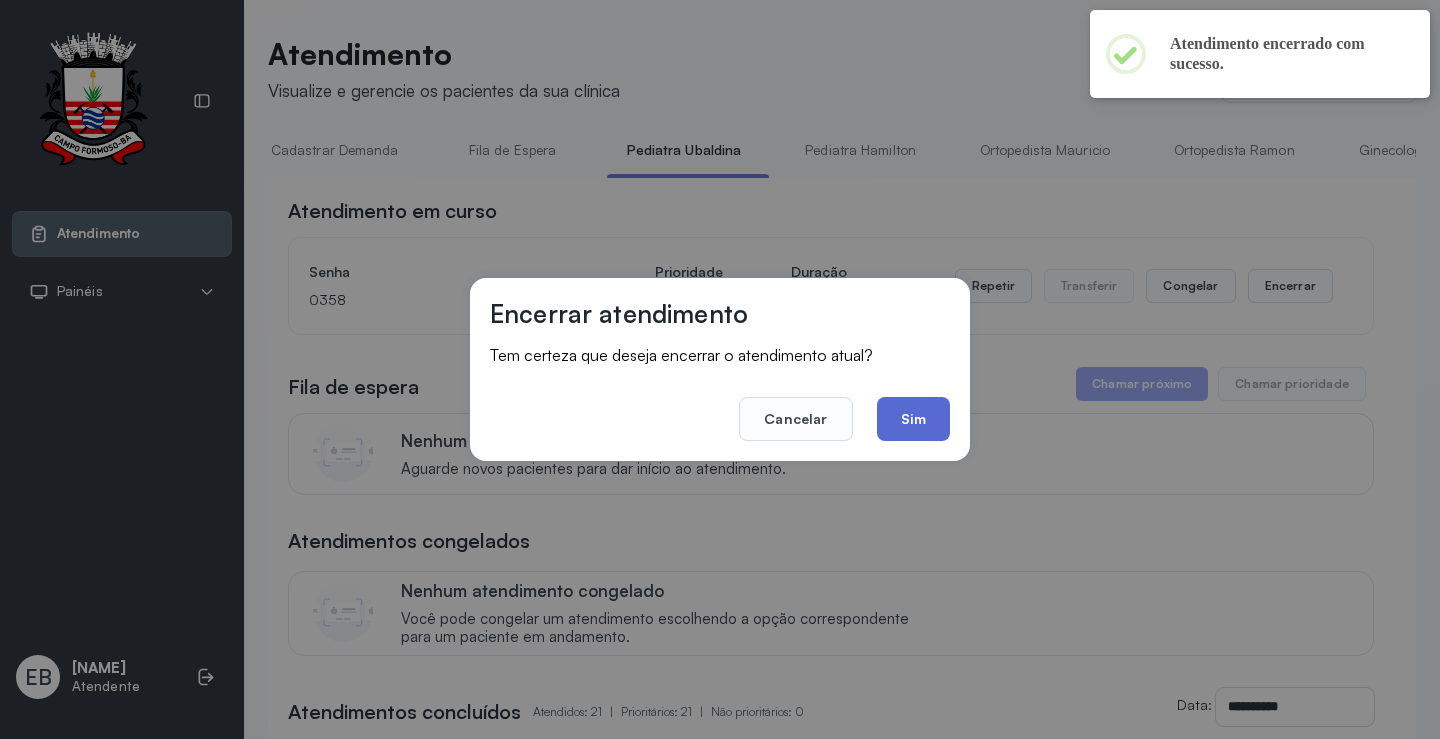 click on "Sim" 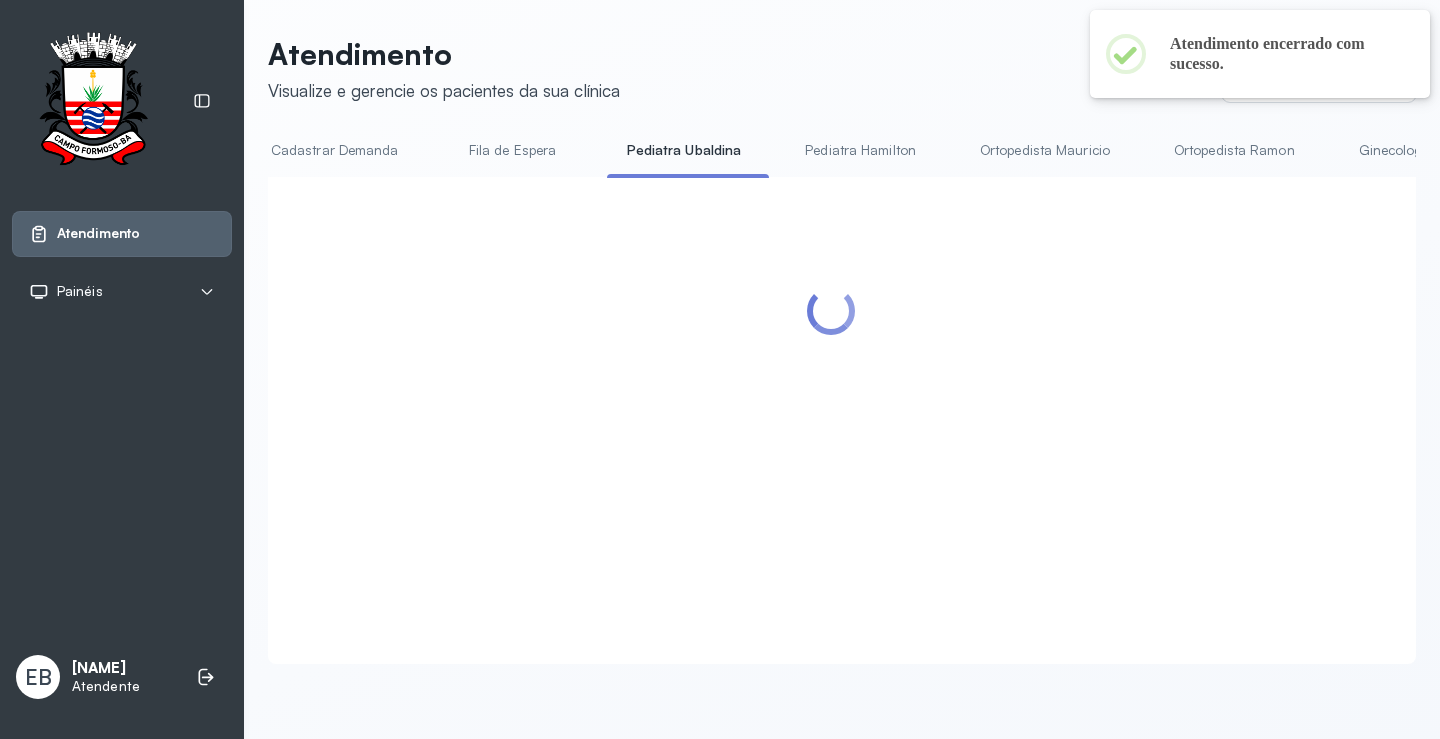 click on "Cadastrar Demanda" at bounding box center (335, 150) 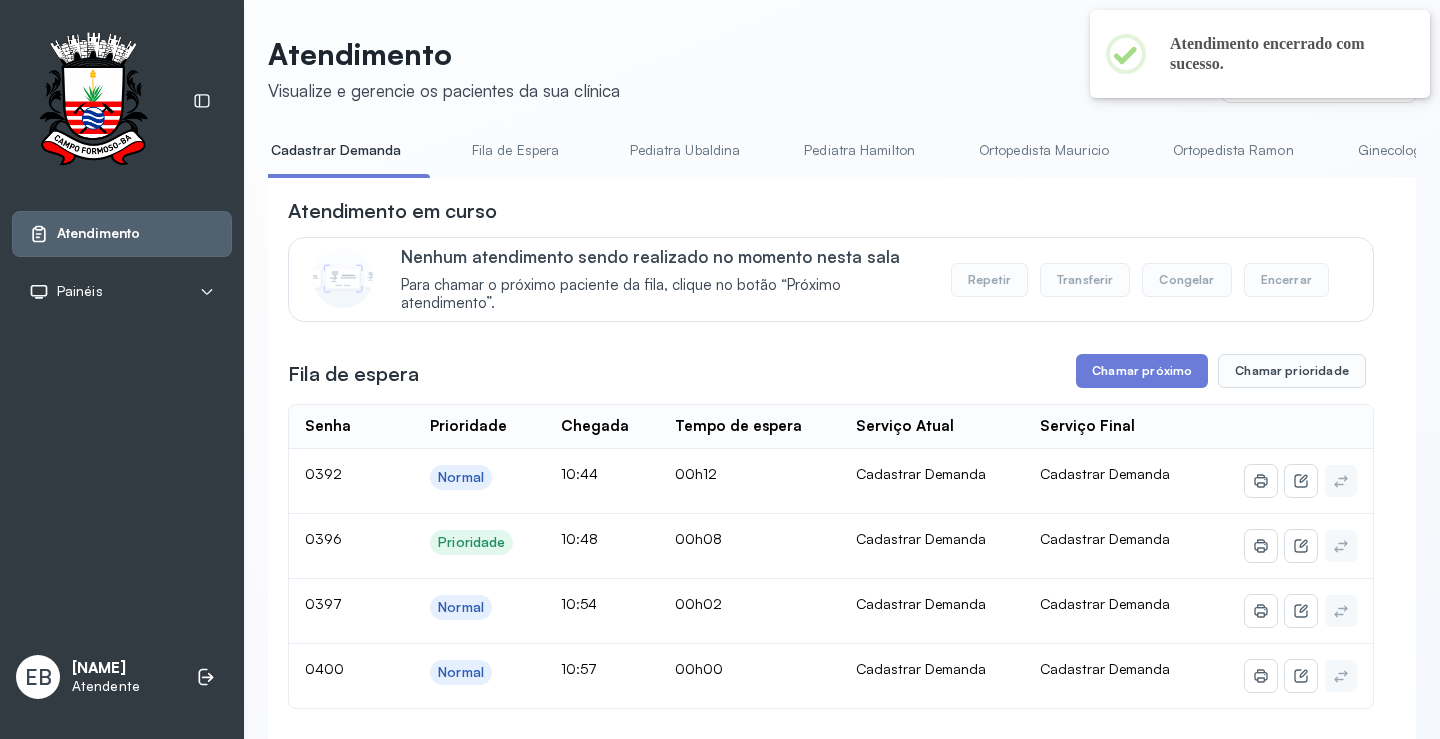 drag, startPoint x: 372, startPoint y: 170, endPoint x: 308, endPoint y: 173, distance: 64.070274 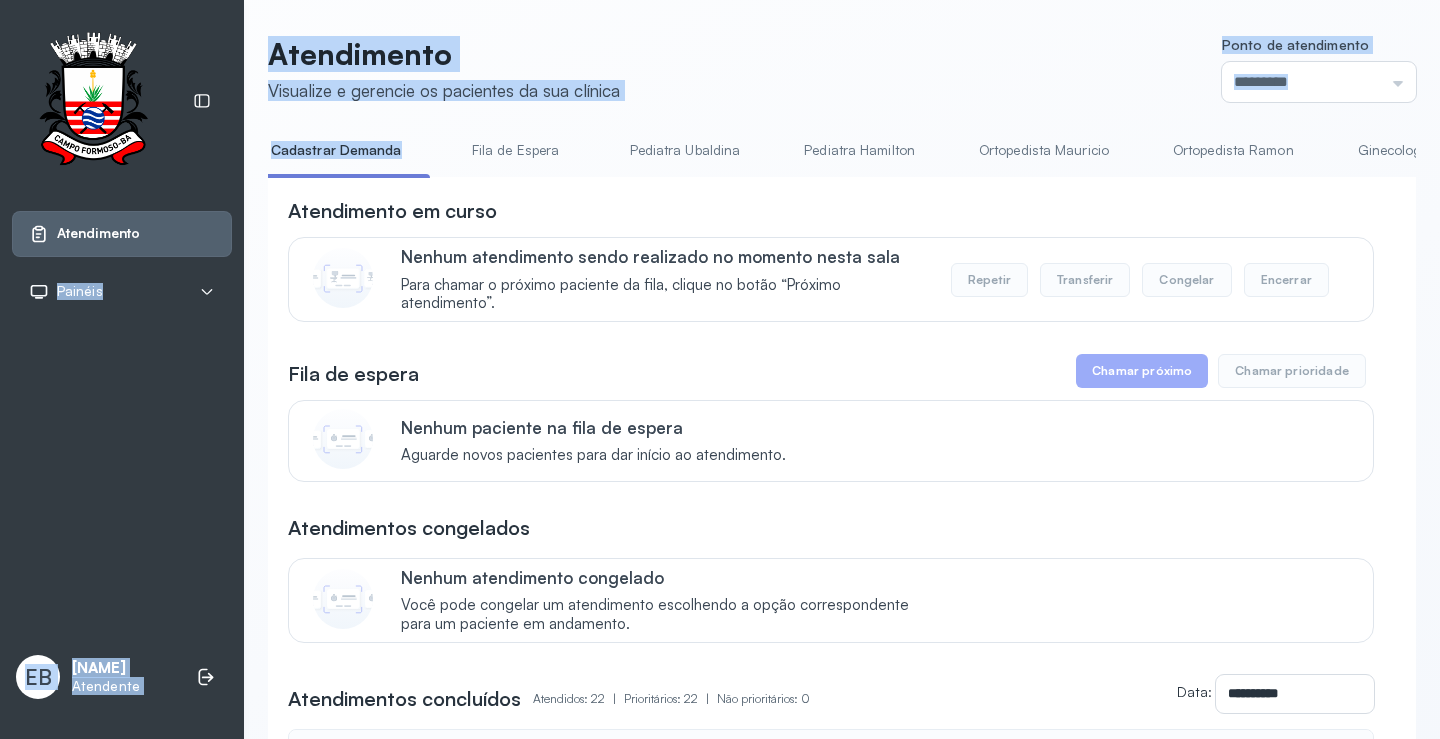 drag, startPoint x: 336, startPoint y: 174, endPoint x: 216, endPoint y: 176, distance: 120.01666 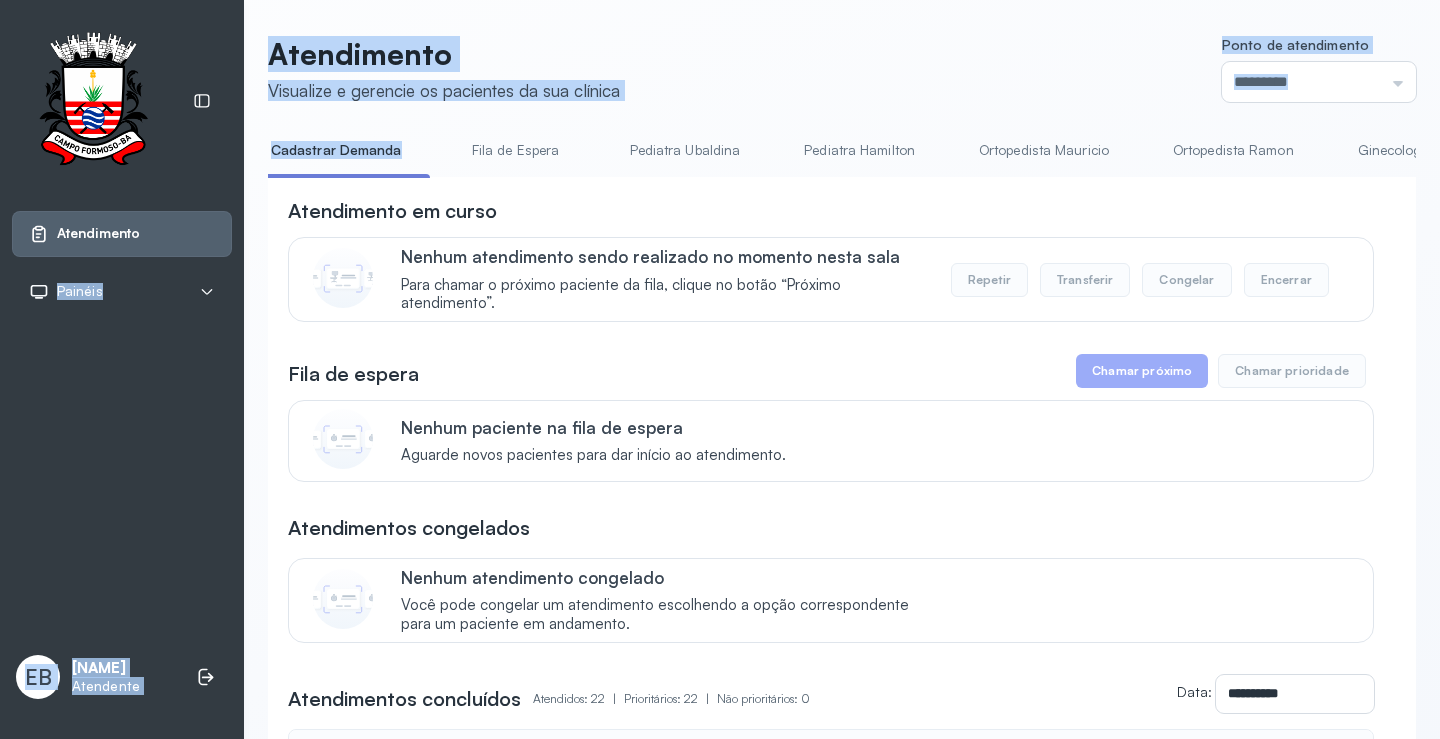 click on "03:18:26" at bounding box center [720, 369] 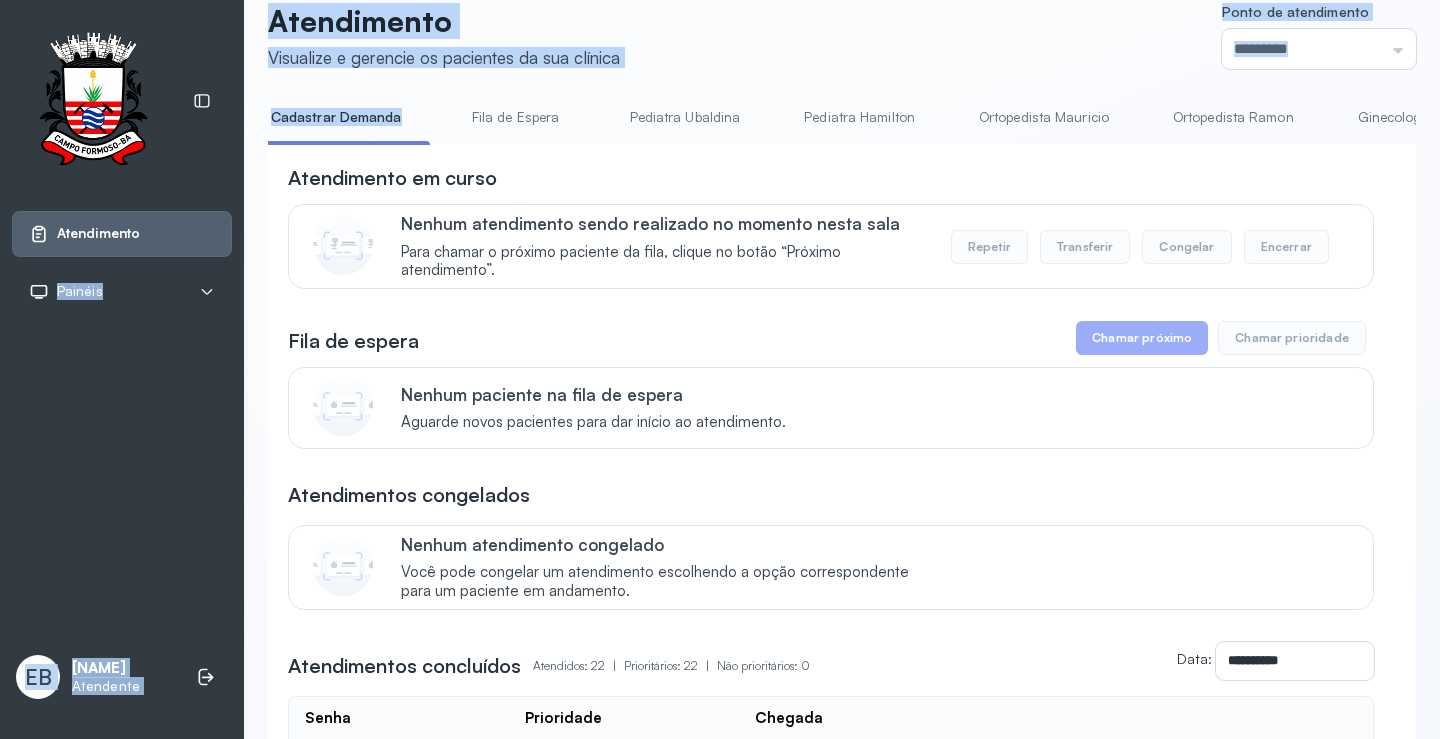 scroll, scrollTop: 0, scrollLeft: 0, axis: both 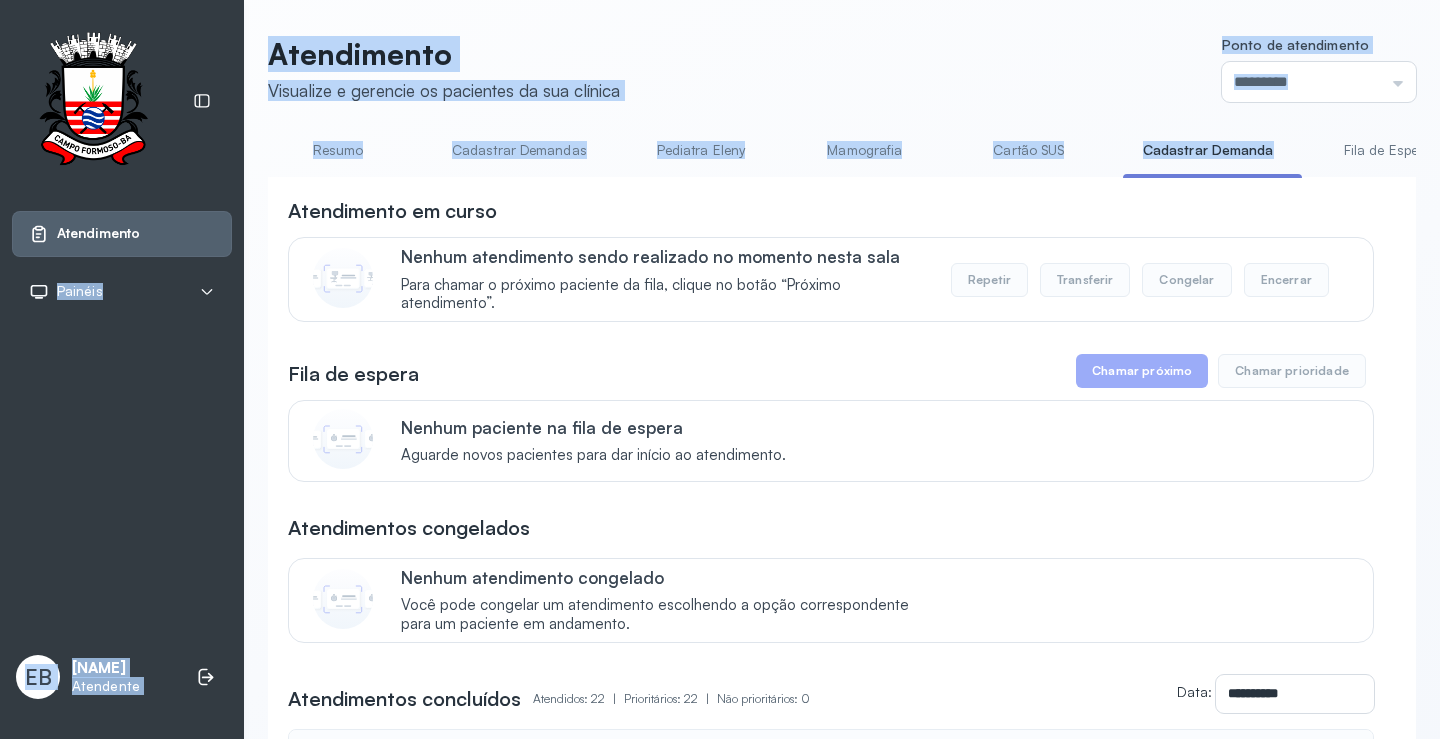 click on "Resumo" at bounding box center (338, 150) 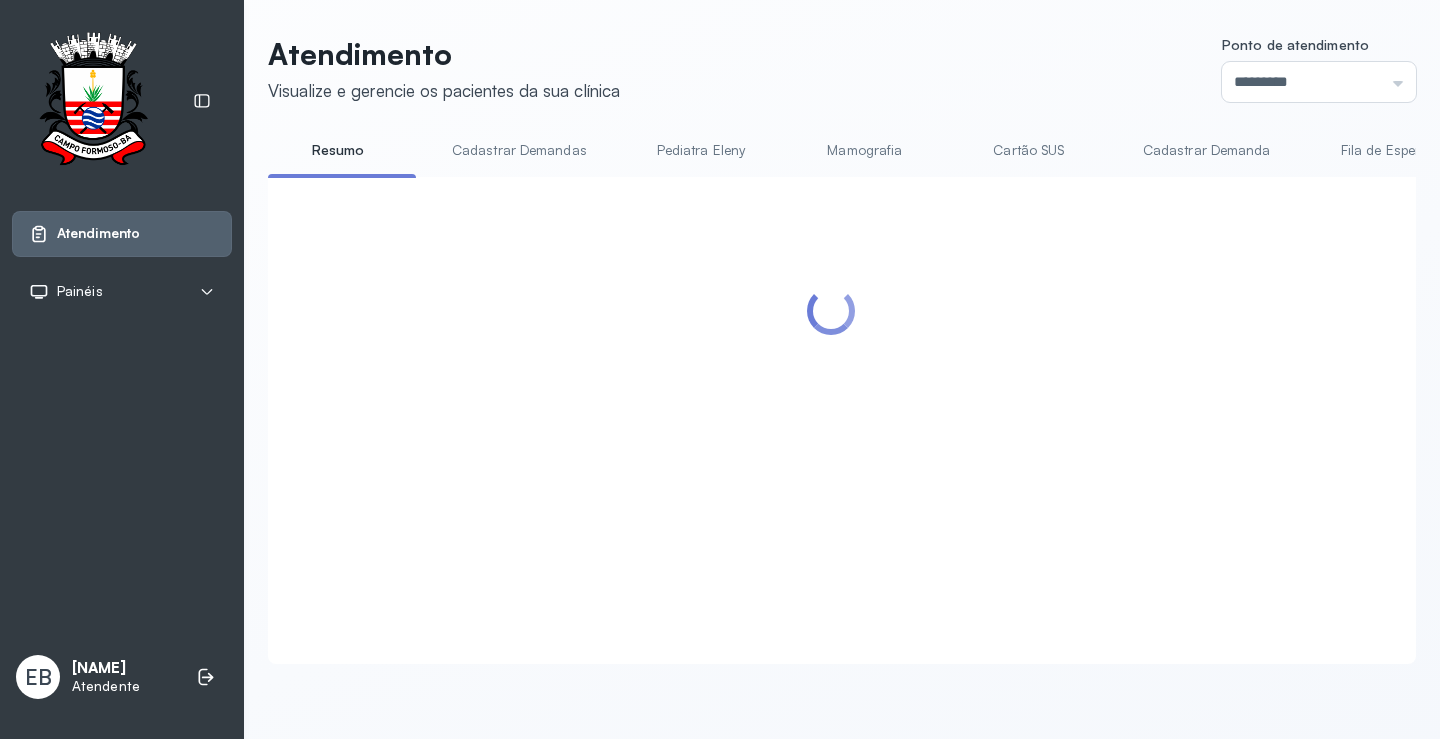 click at bounding box center [831, 396] 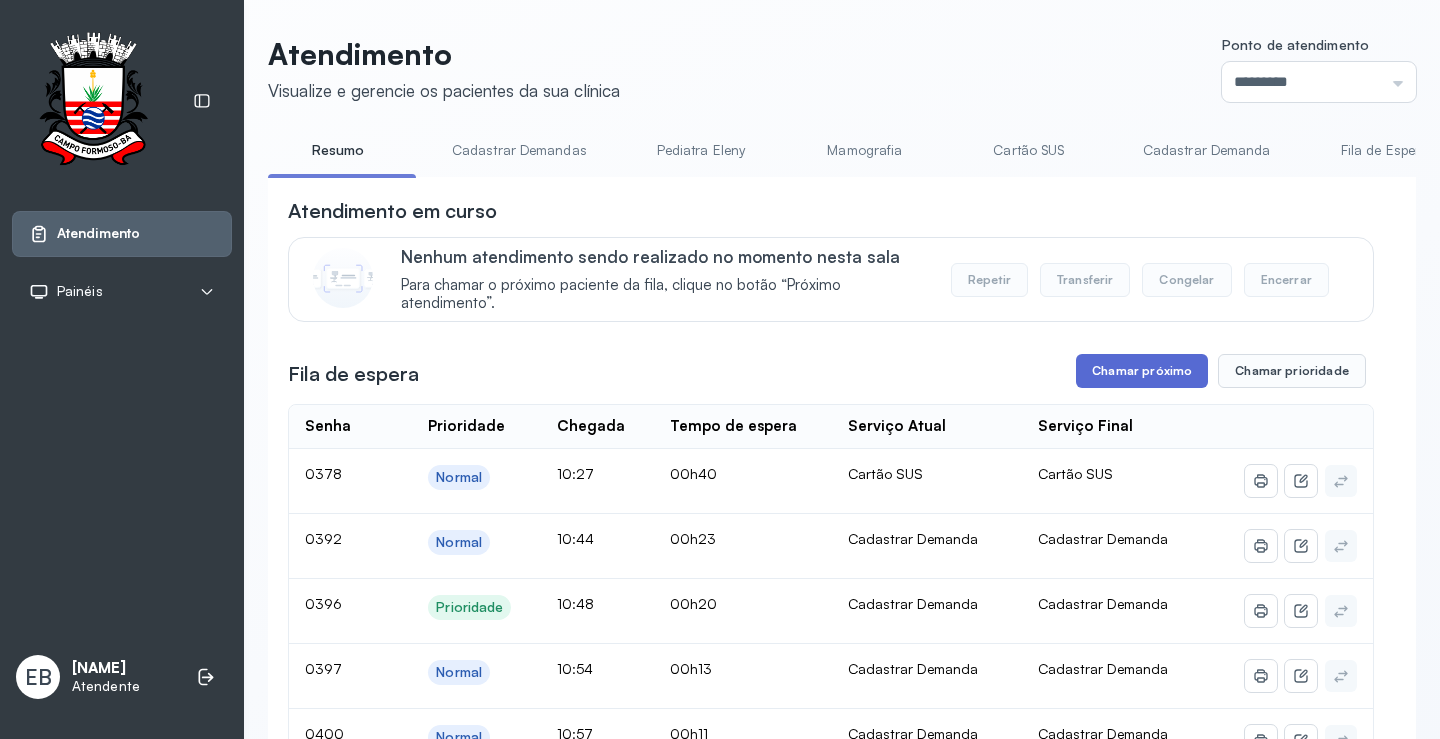 click on "Chamar próximo" at bounding box center (1142, 371) 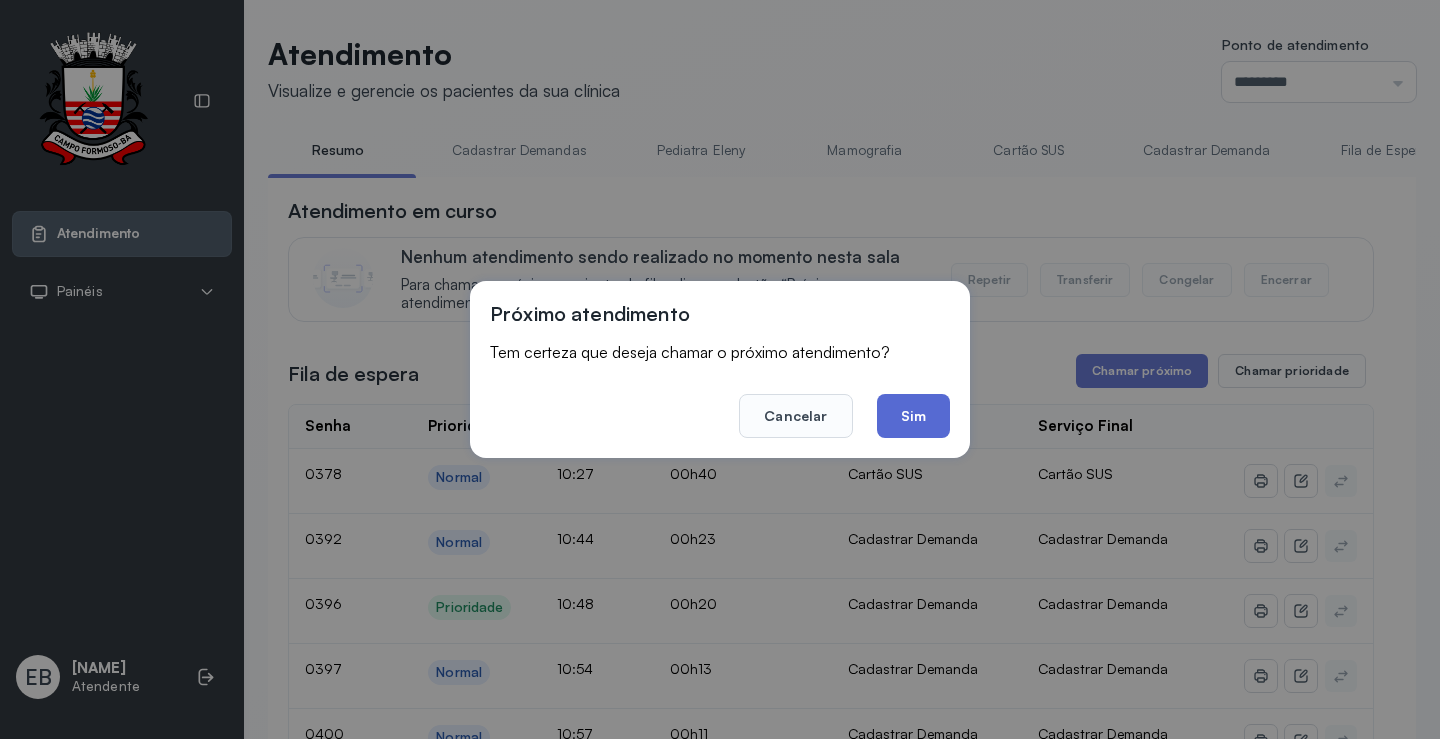 click on "Sim" 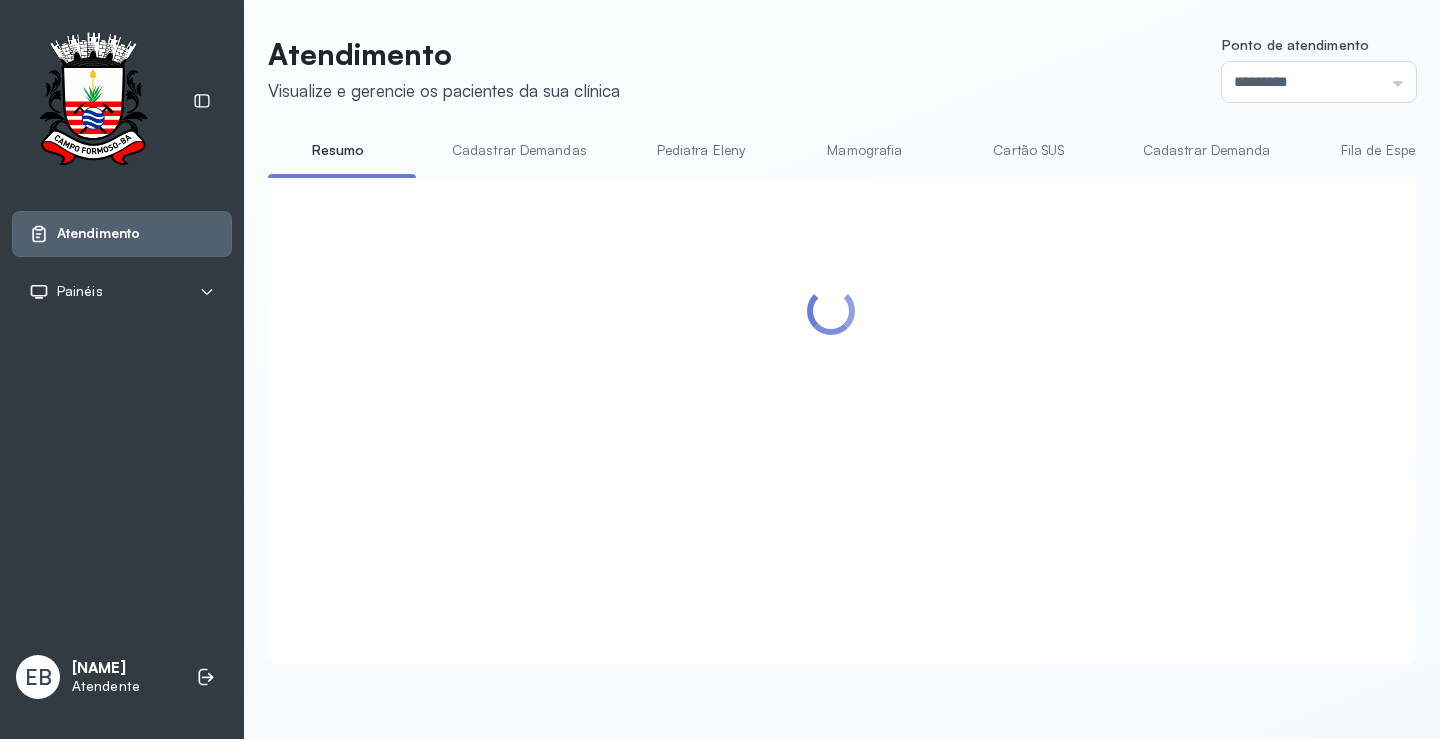 click at bounding box center (831, 396) 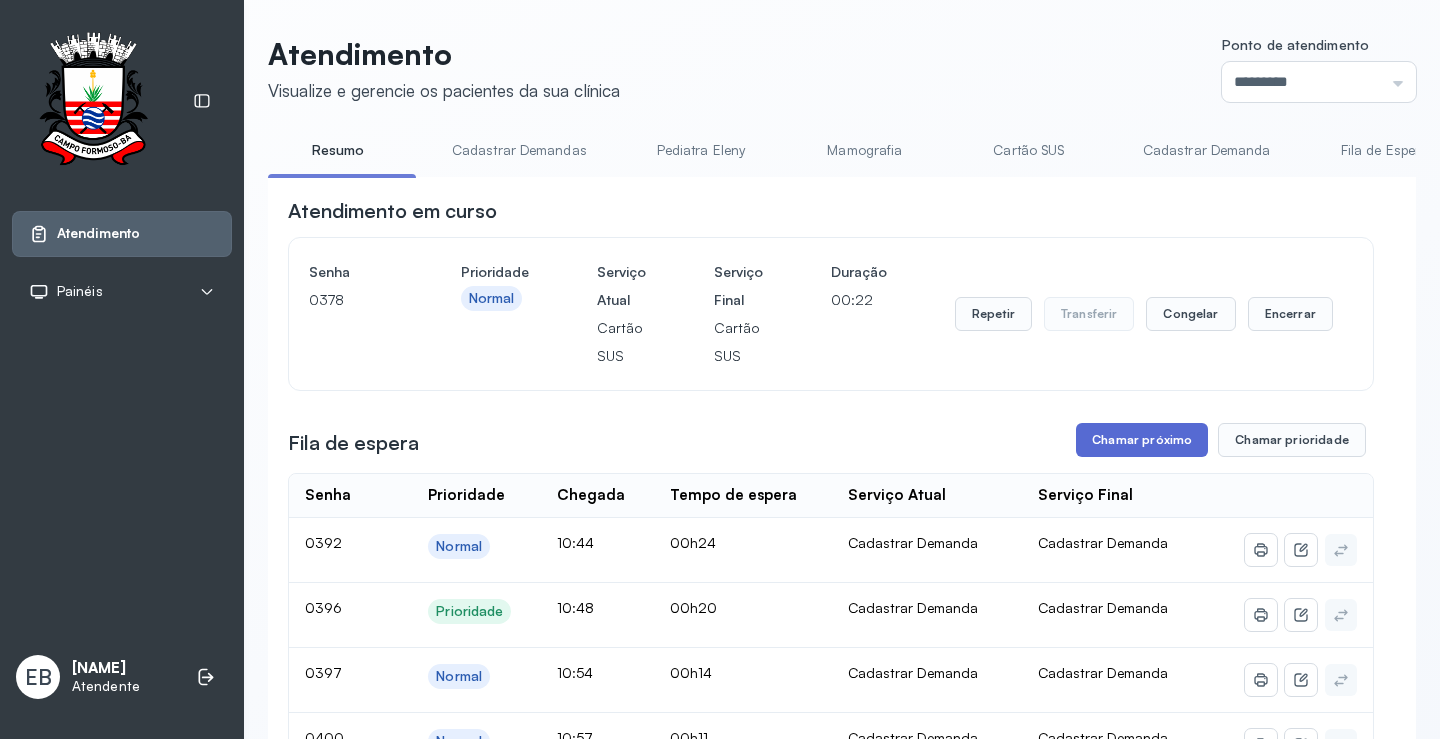 click on "Chamar próximo" at bounding box center [1142, 440] 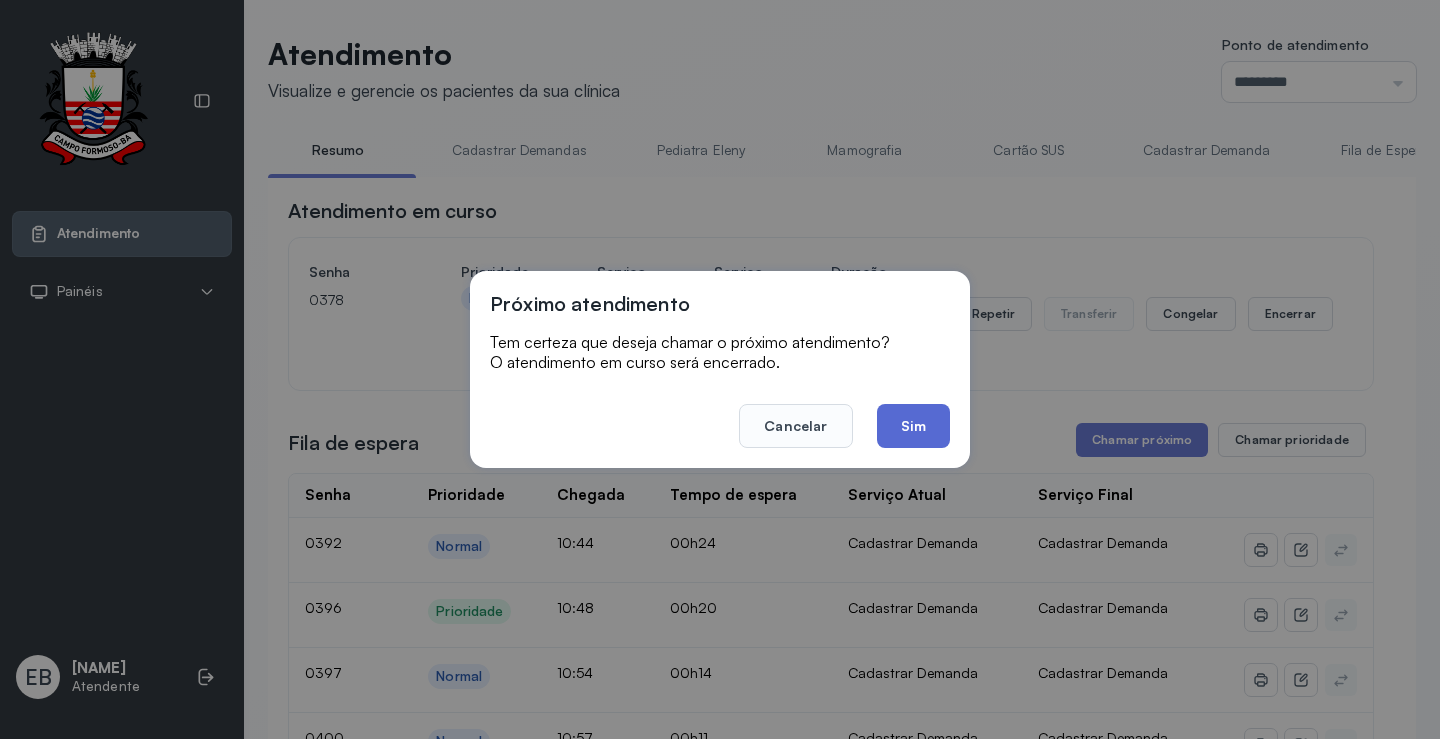 click on "Sim" 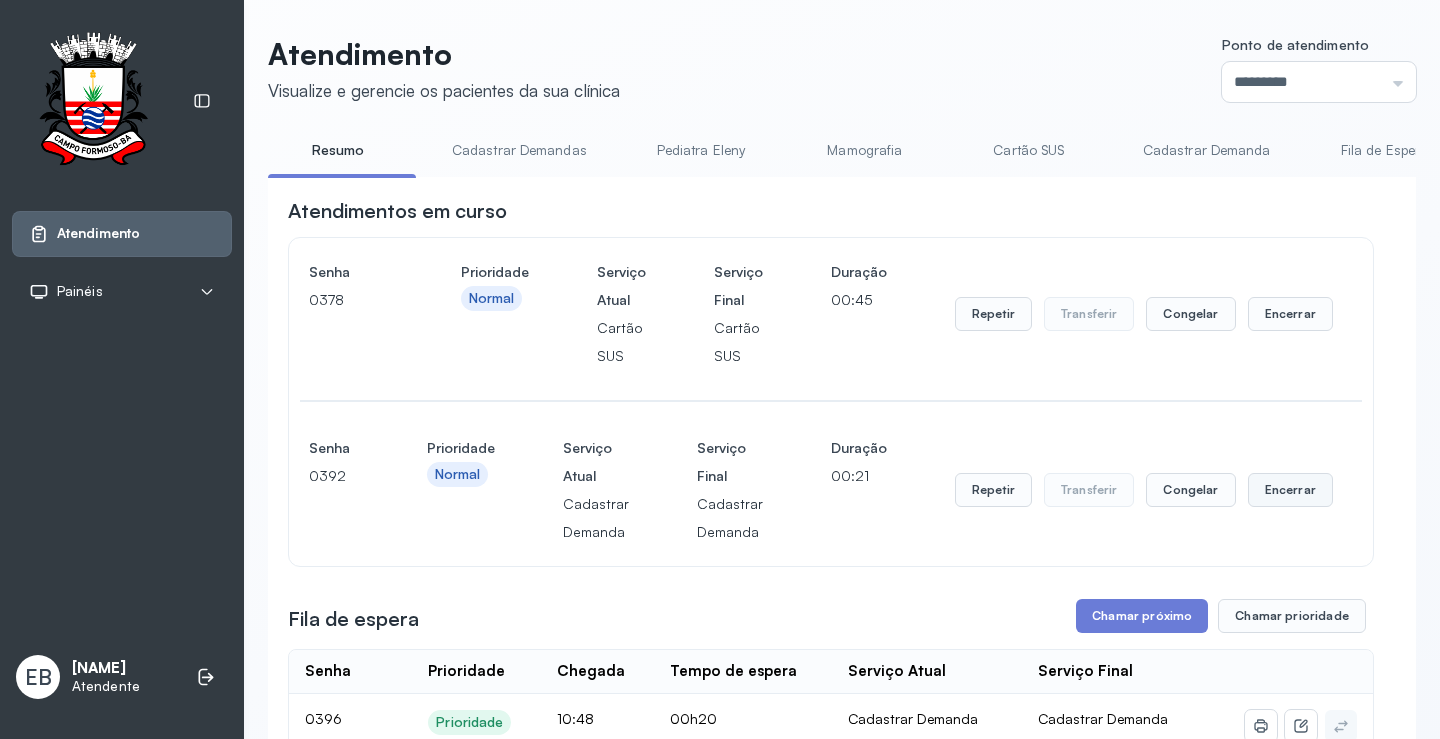 click on "Encerrar" at bounding box center [1290, 314] 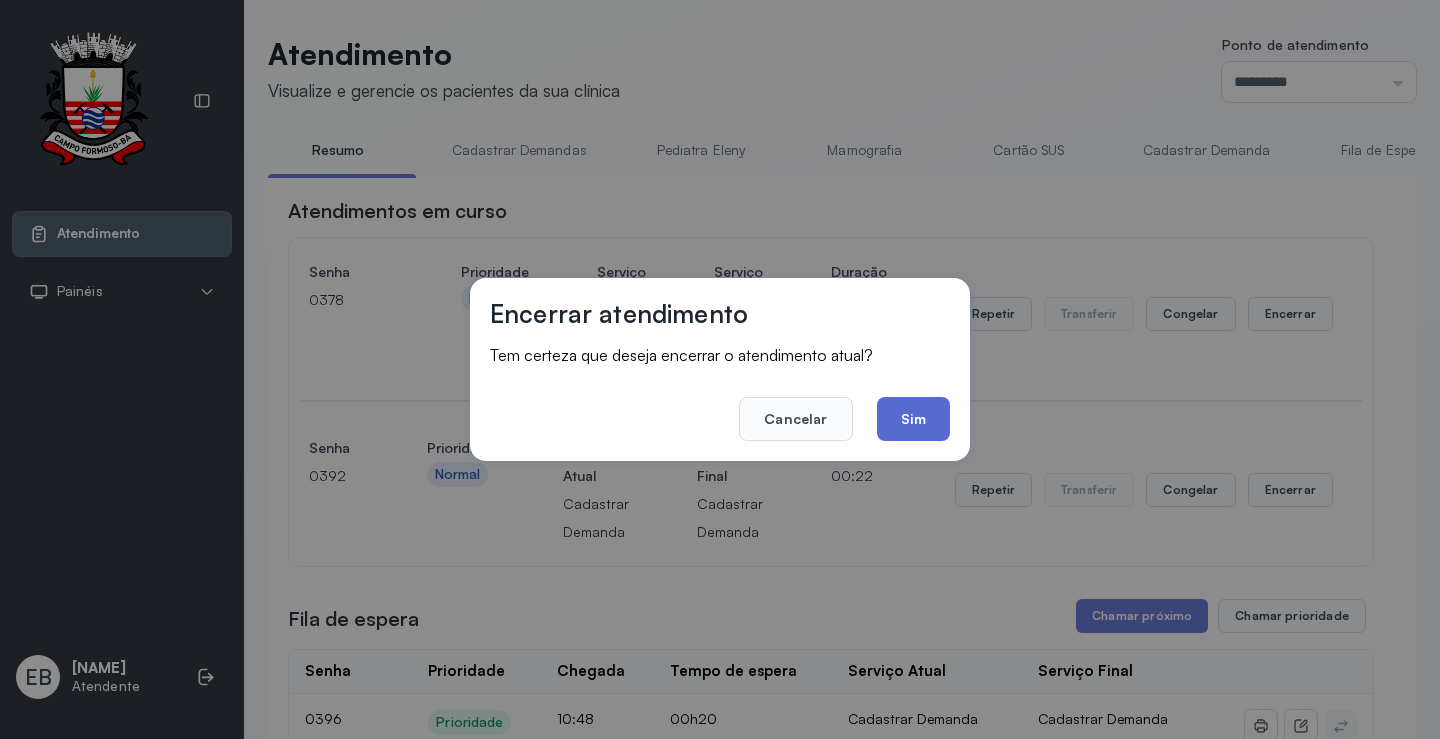 click on "Sim" 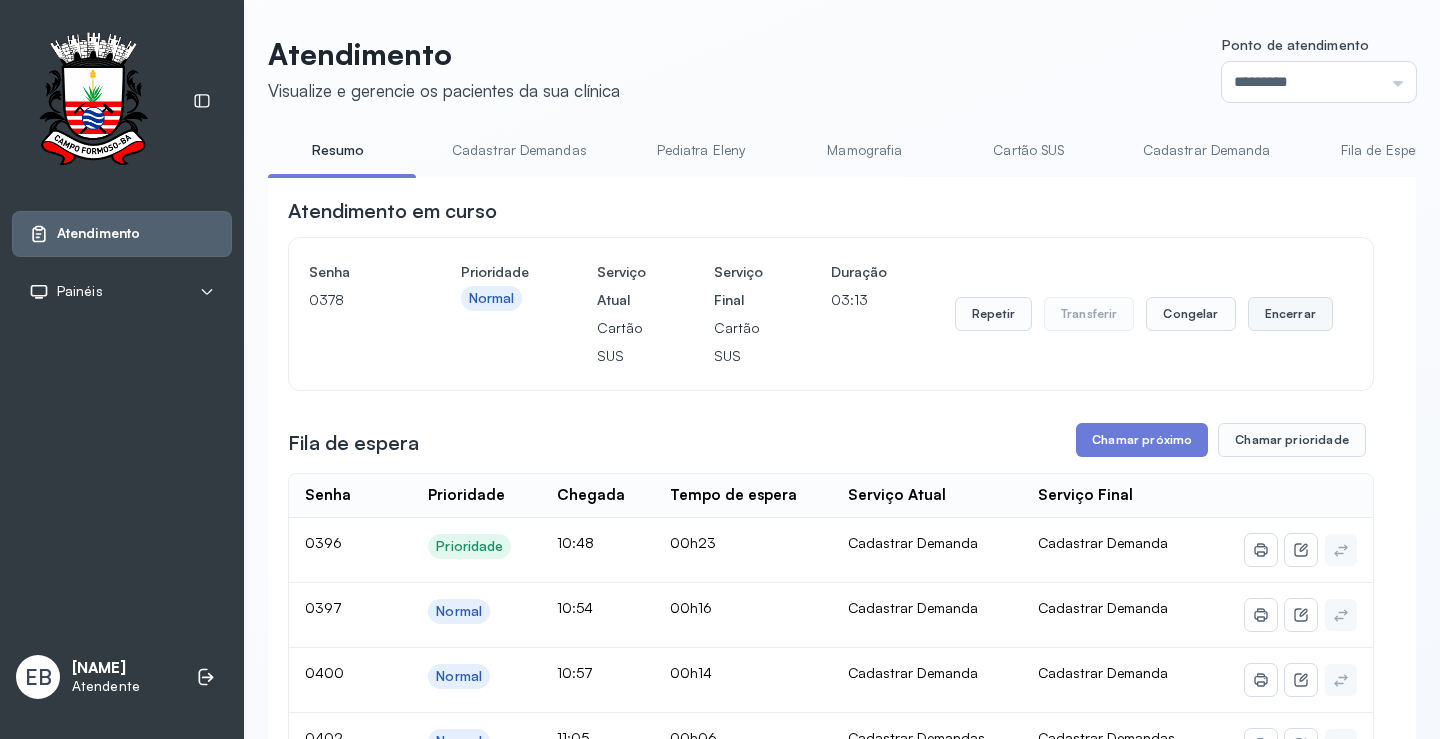 click on "Encerrar" at bounding box center [1290, 314] 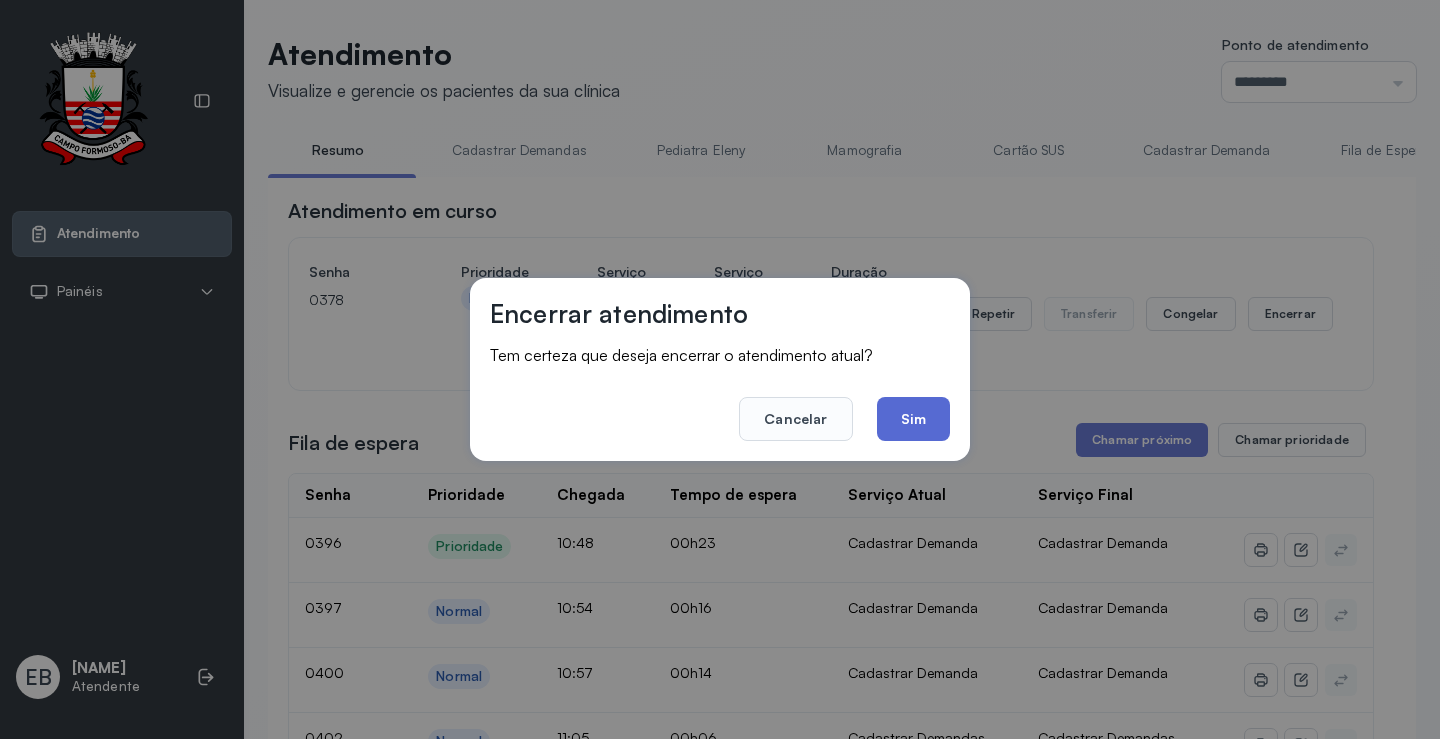 click on "Sim" 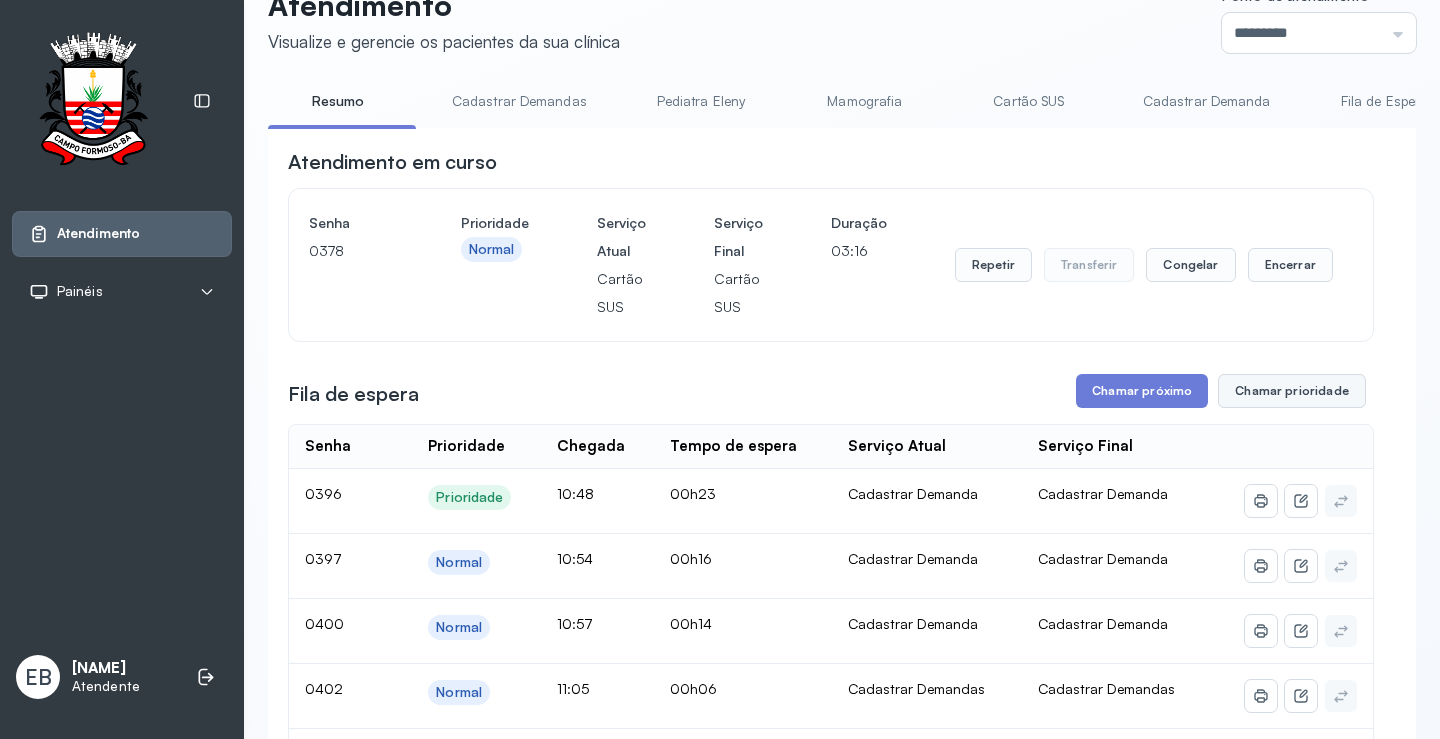 scroll, scrollTop: 0, scrollLeft: 0, axis: both 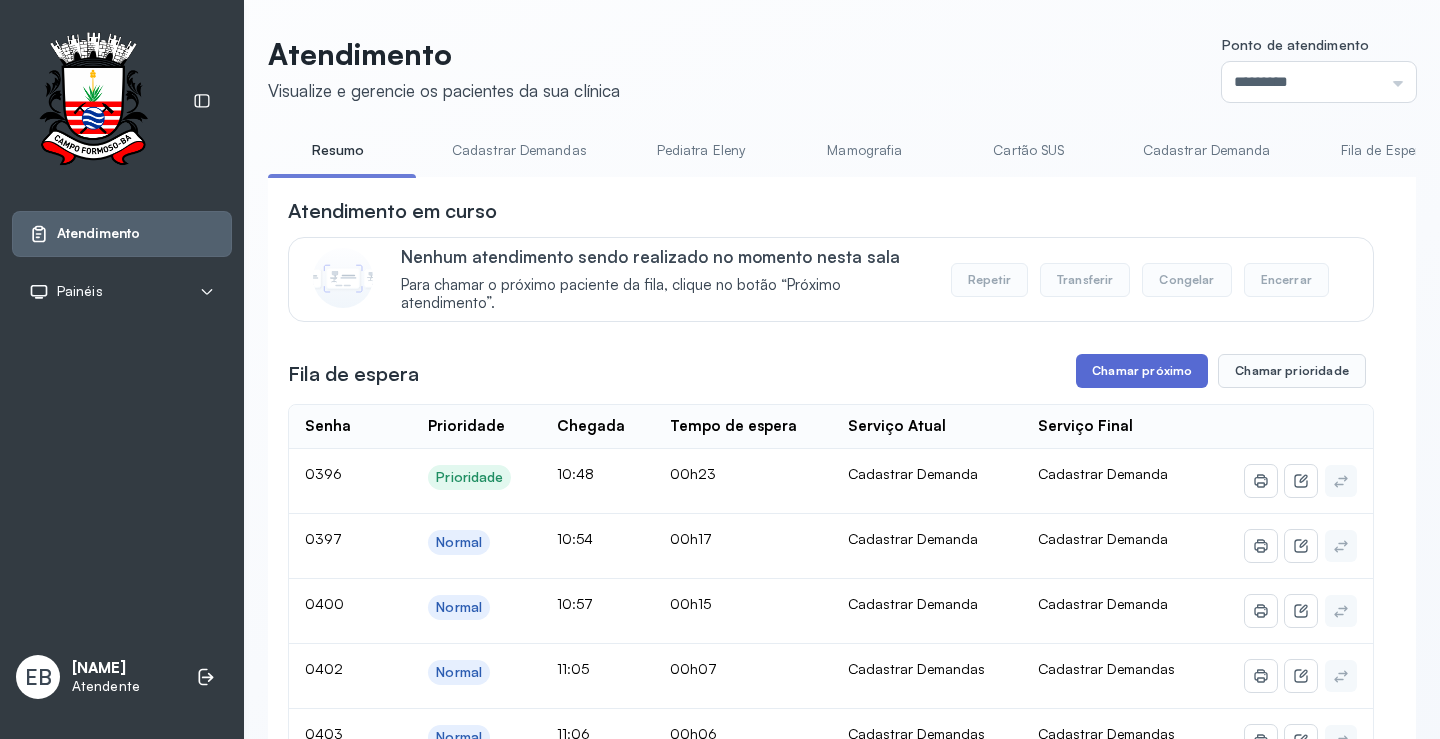 click on "Chamar próximo" at bounding box center (1142, 371) 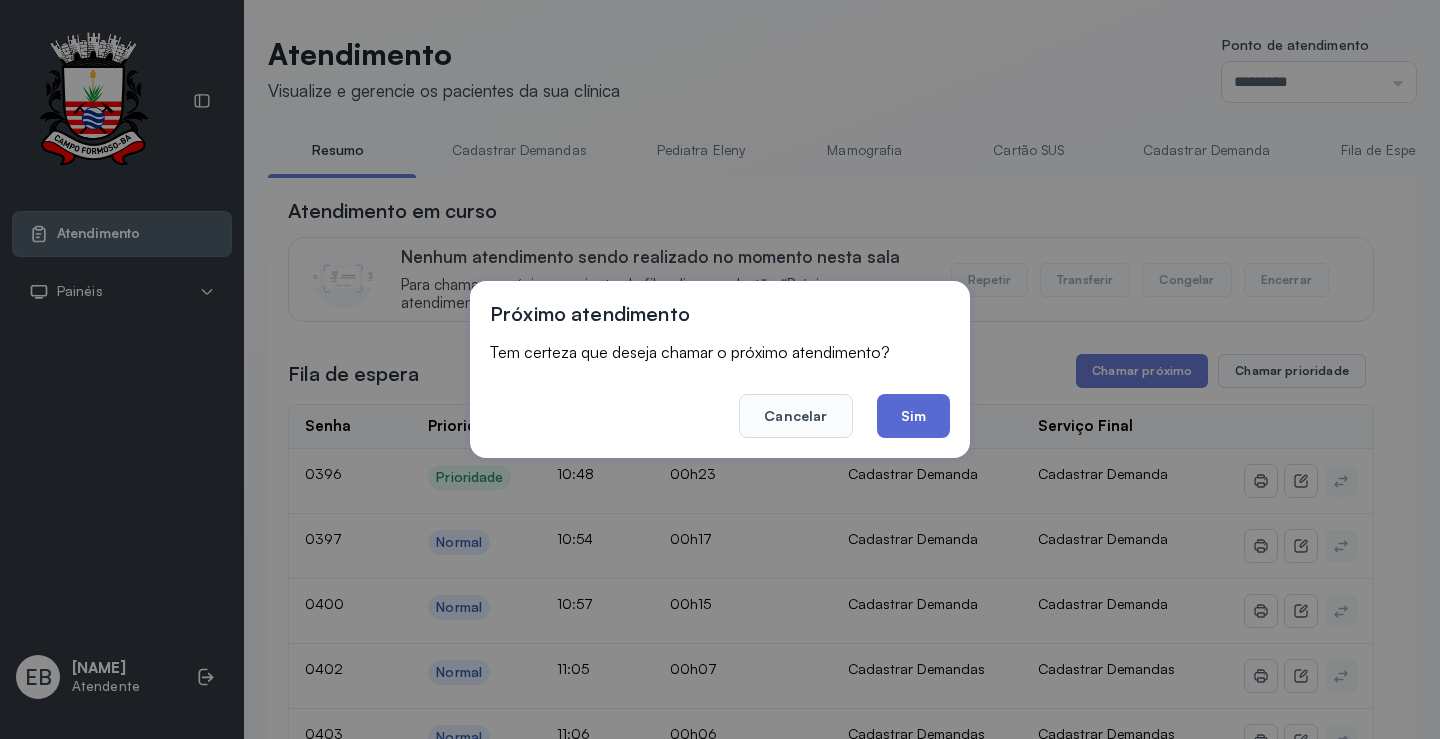 click on "Sim" 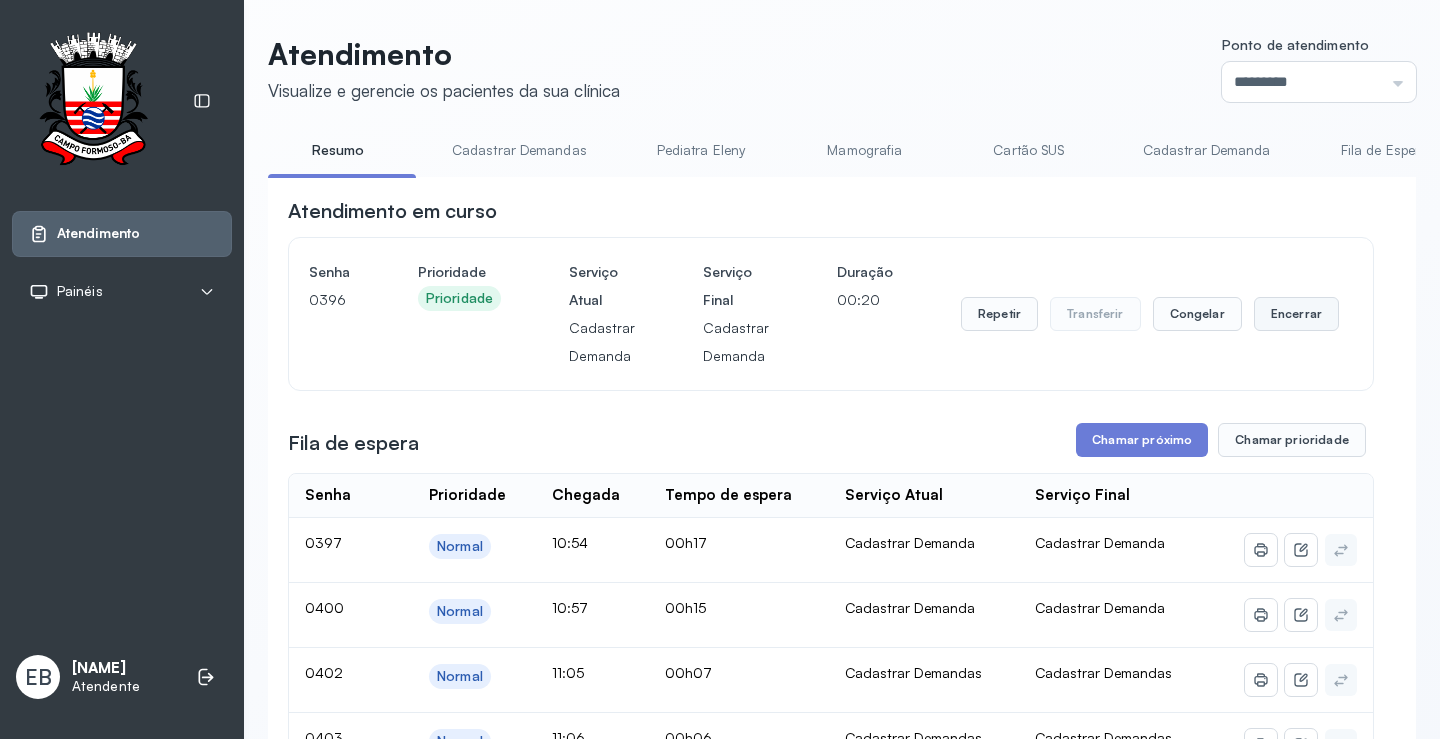 click on "Encerrar" at bounding box center (1296, 314) 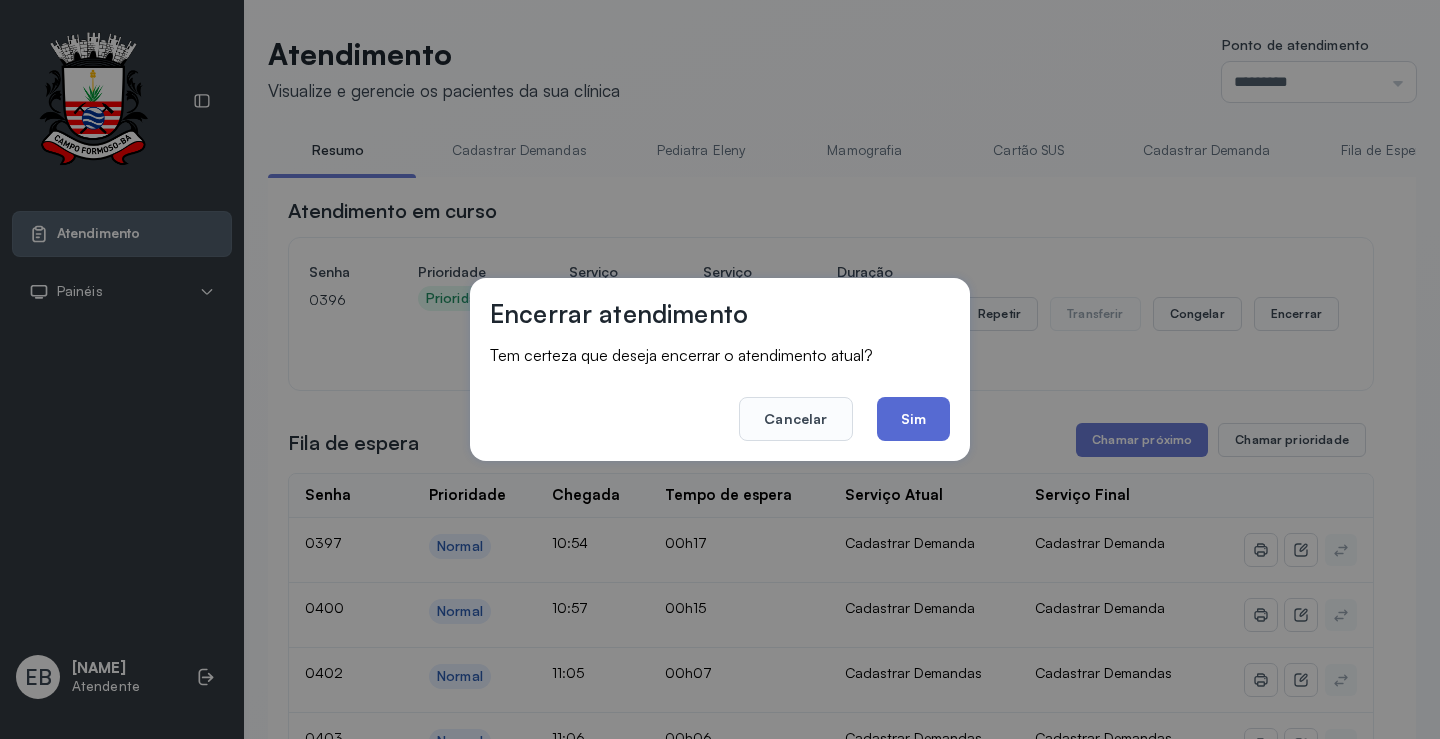 click on "Sim" 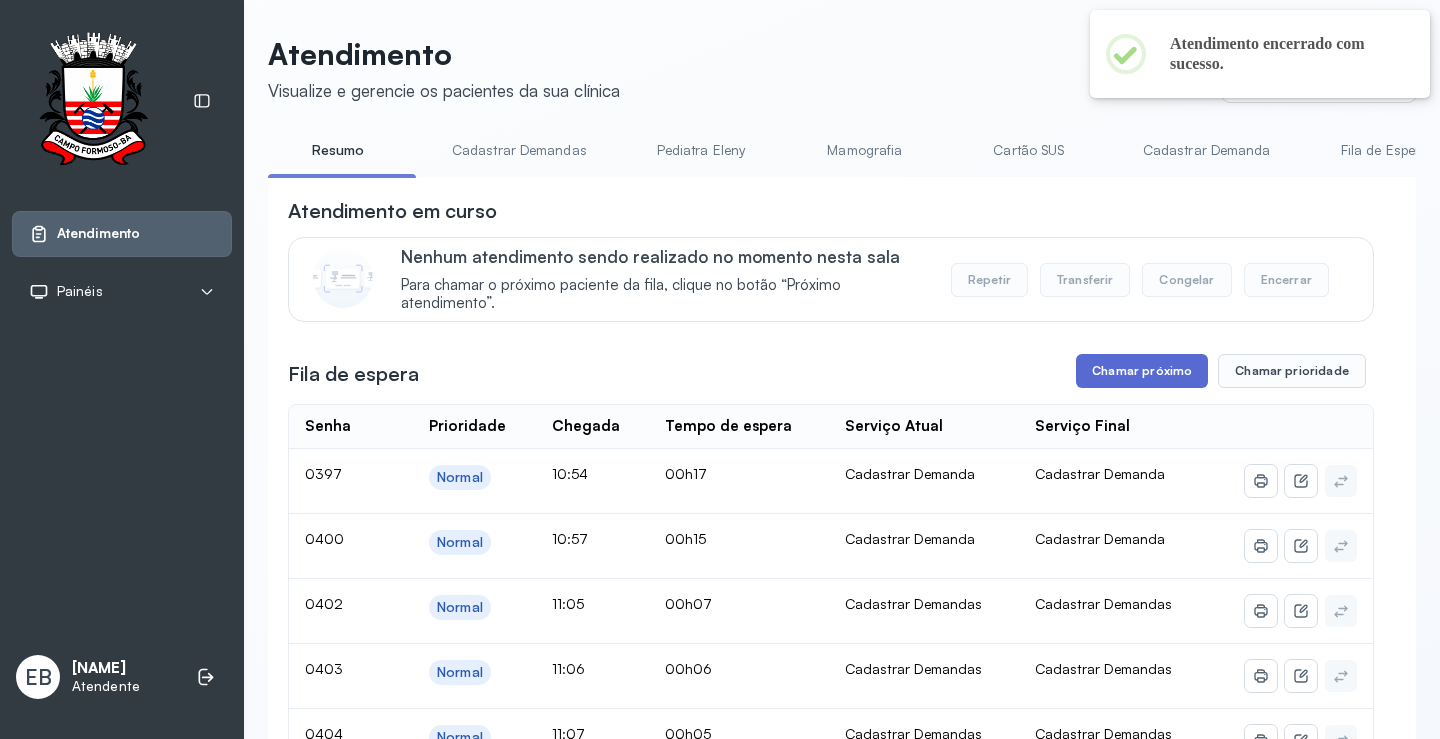 click on "Chamar próximo" at bounding box center [1142, 371] 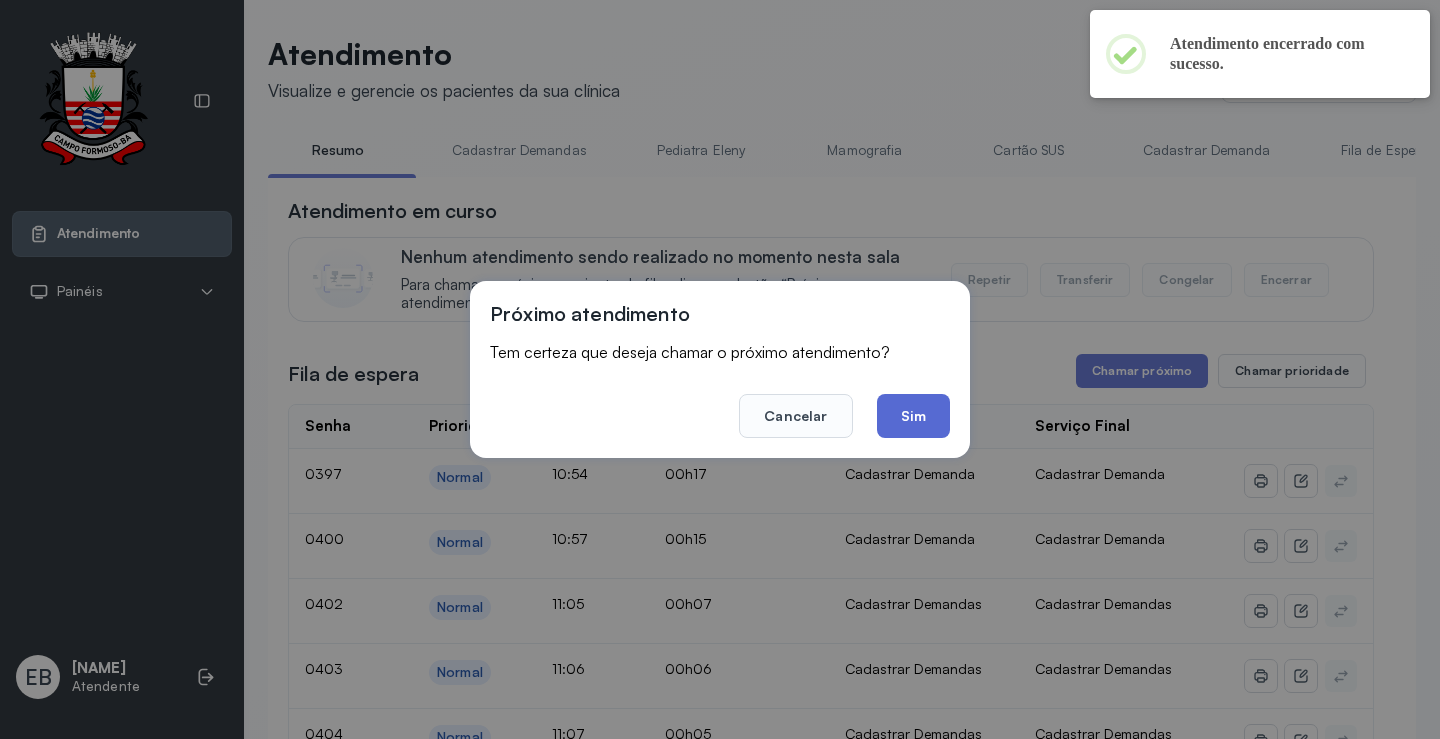 click on "Sim" 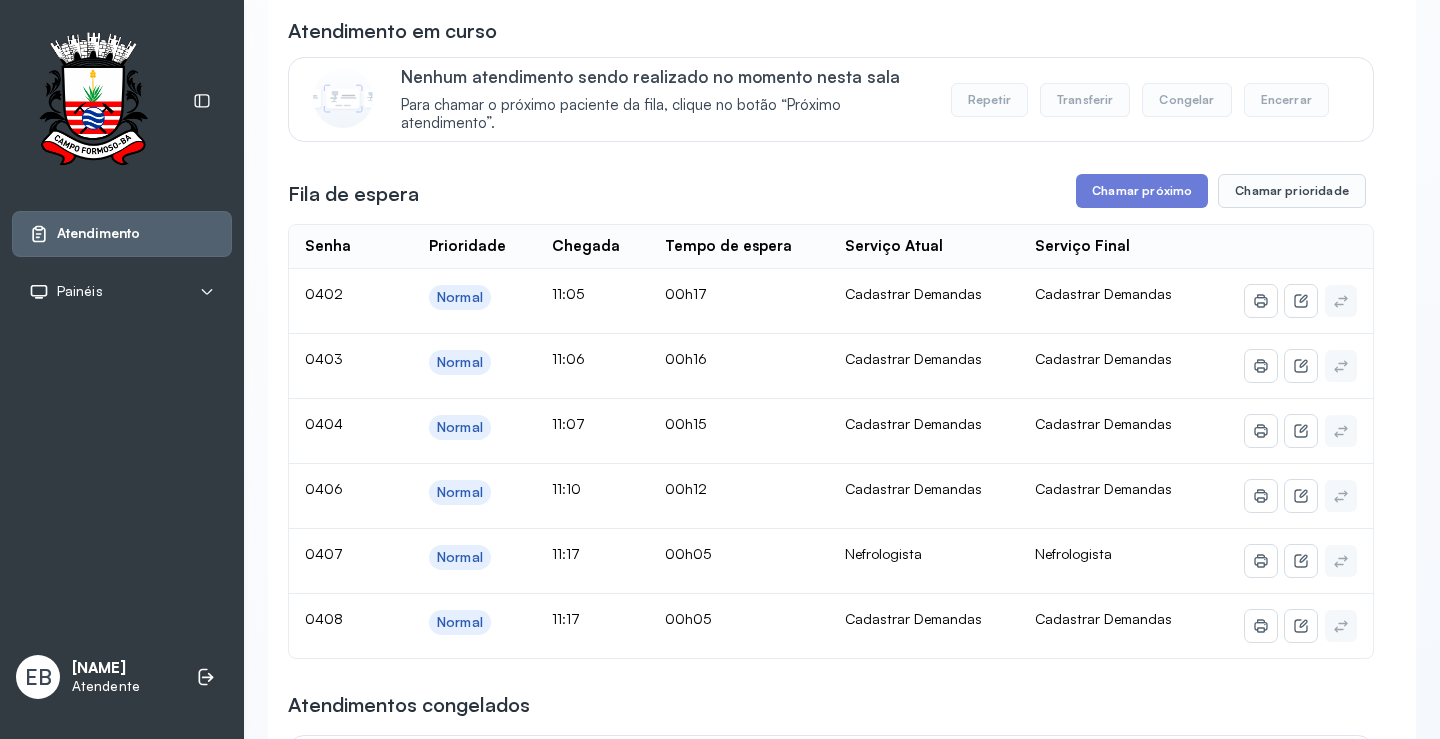 scroll, scrollTop: 200, scrollLeft: 0, axis: vertical 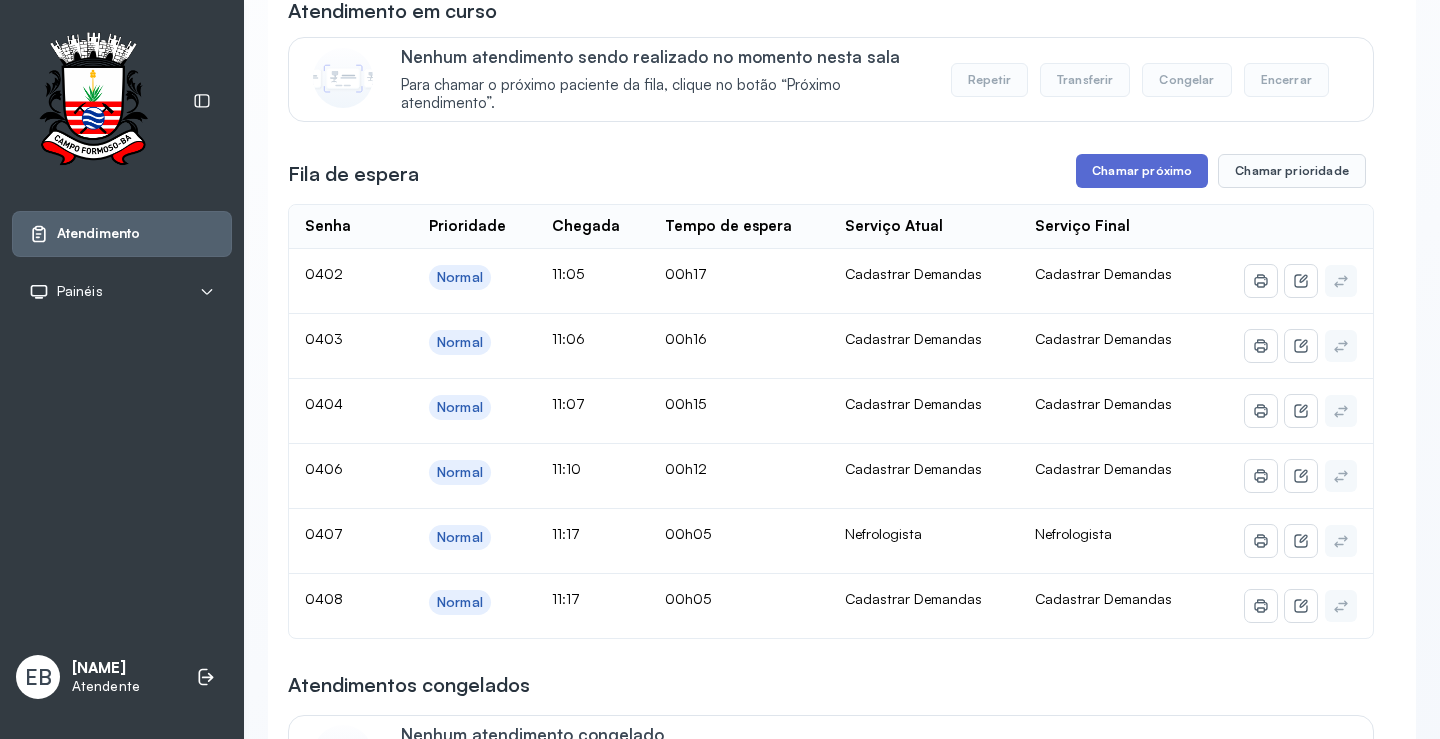 click on "Chamar próximo" at bounding box center (1142, 171) 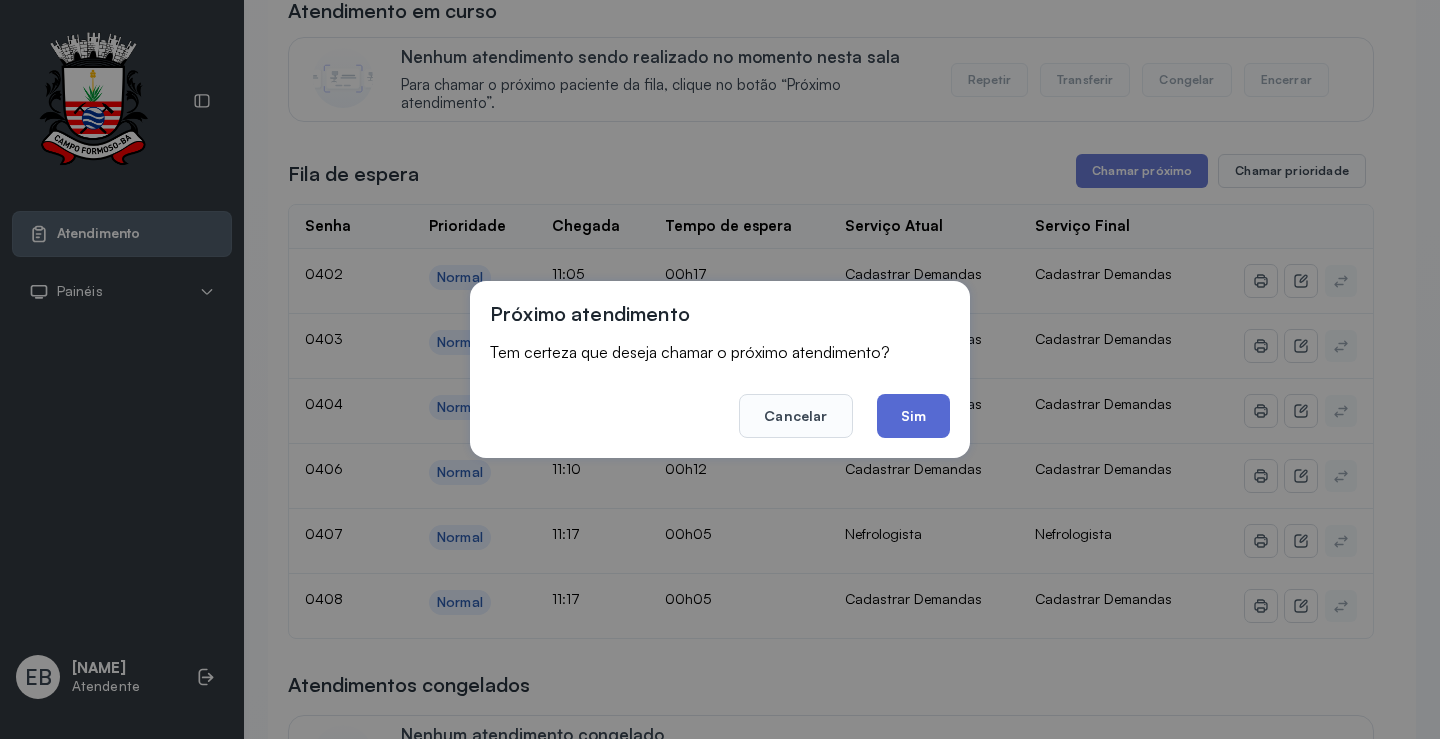 click on "Sim" 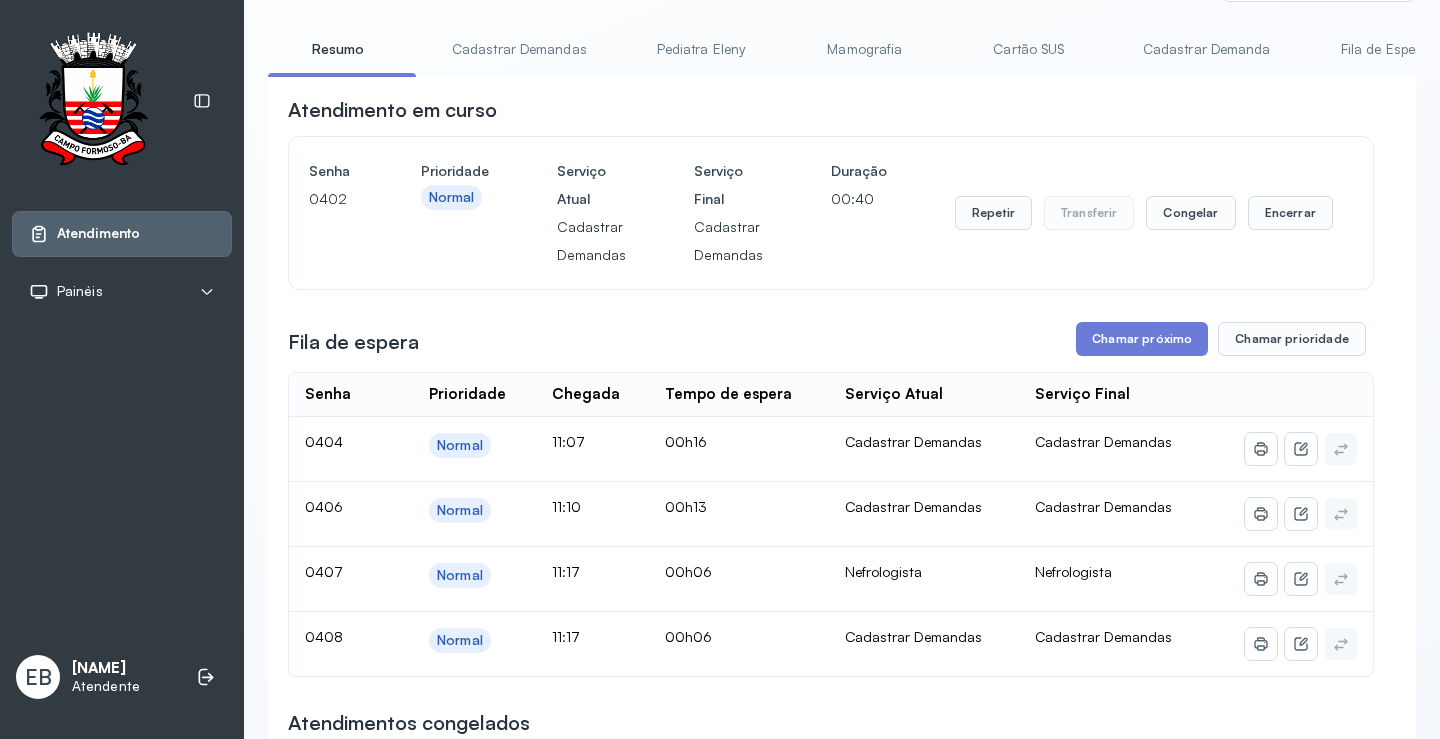 scroll, scrollTop: 100, scrollLeft: 0, axis: vertical 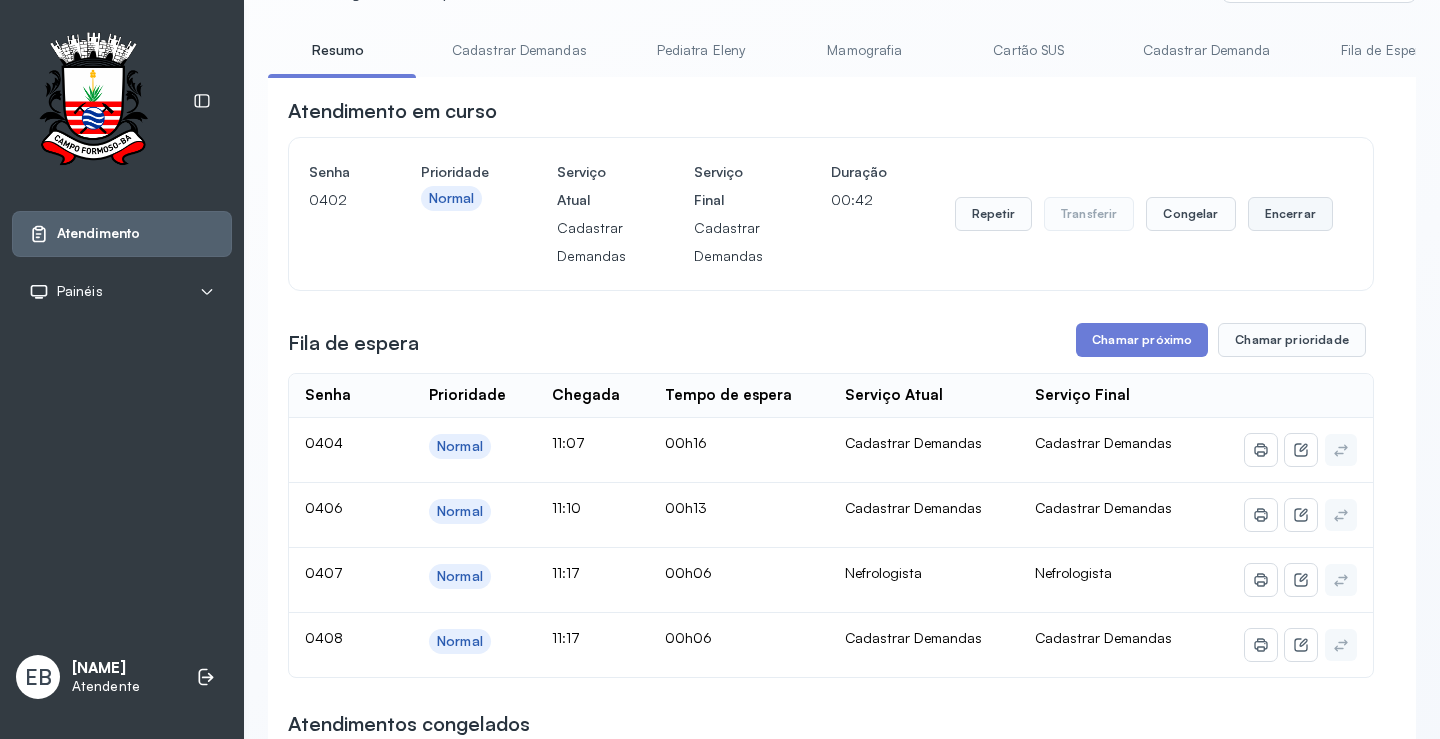 click on "Encerrar" at bounding box center (1290, 214) 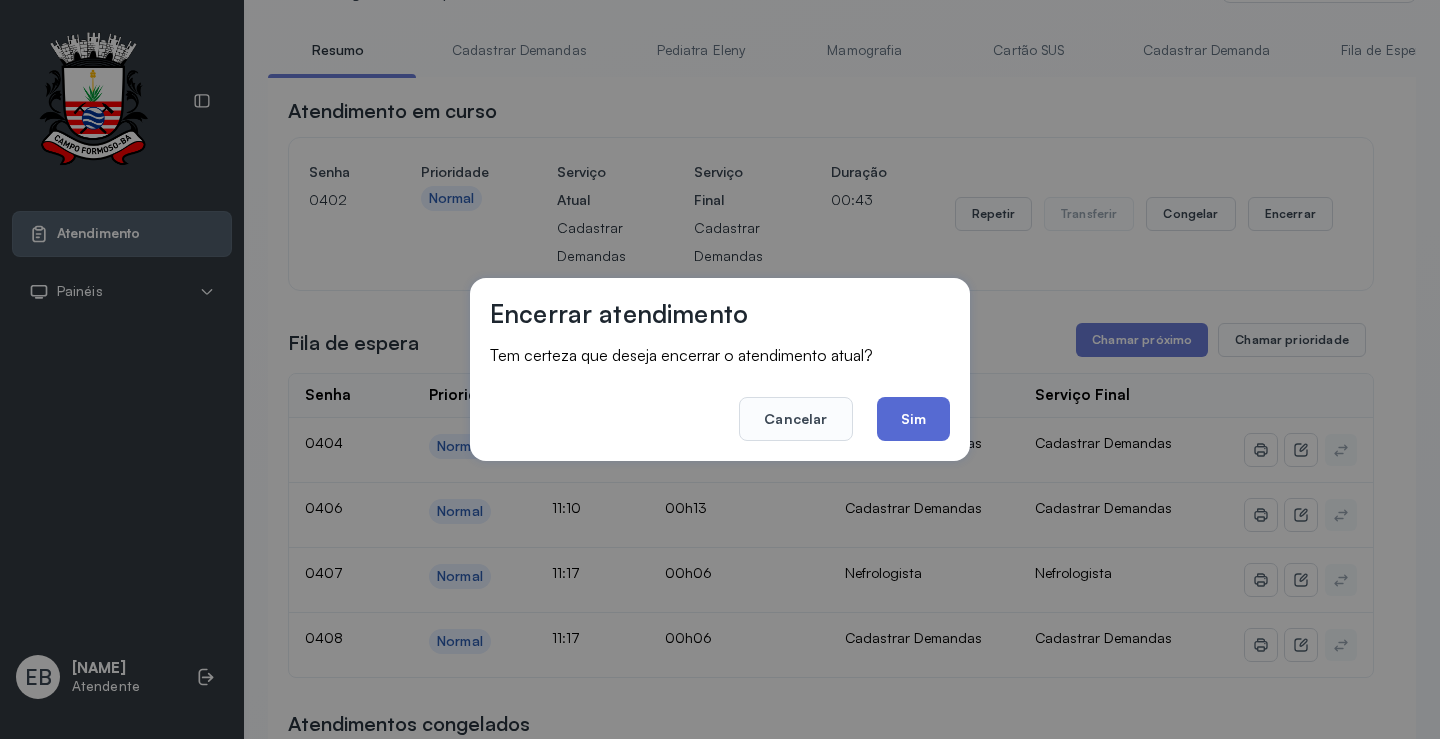 click on "Sim" 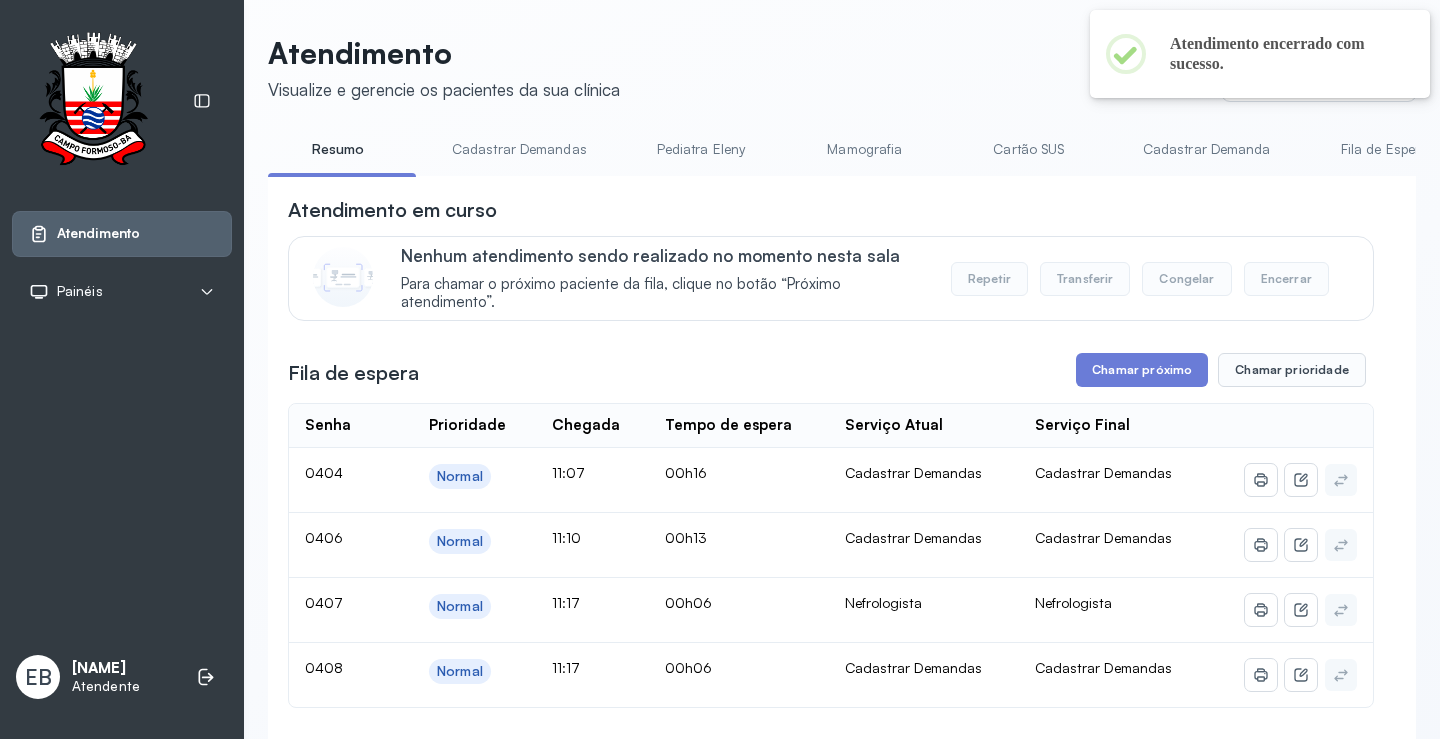 scroll, scrollTop: 100, scrollLeft: 0, axis: vertical 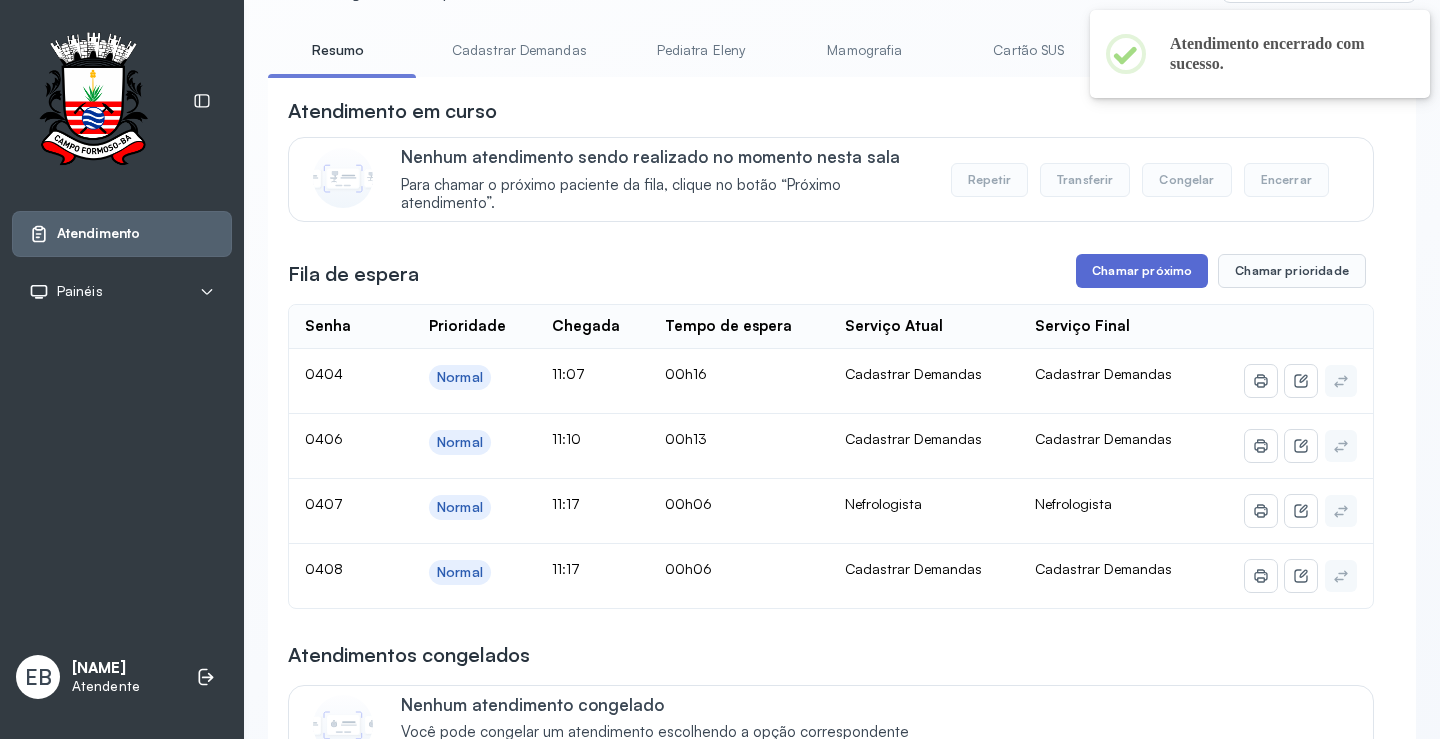 click on "Chamar próximo" at bounding box center [1142, 271] 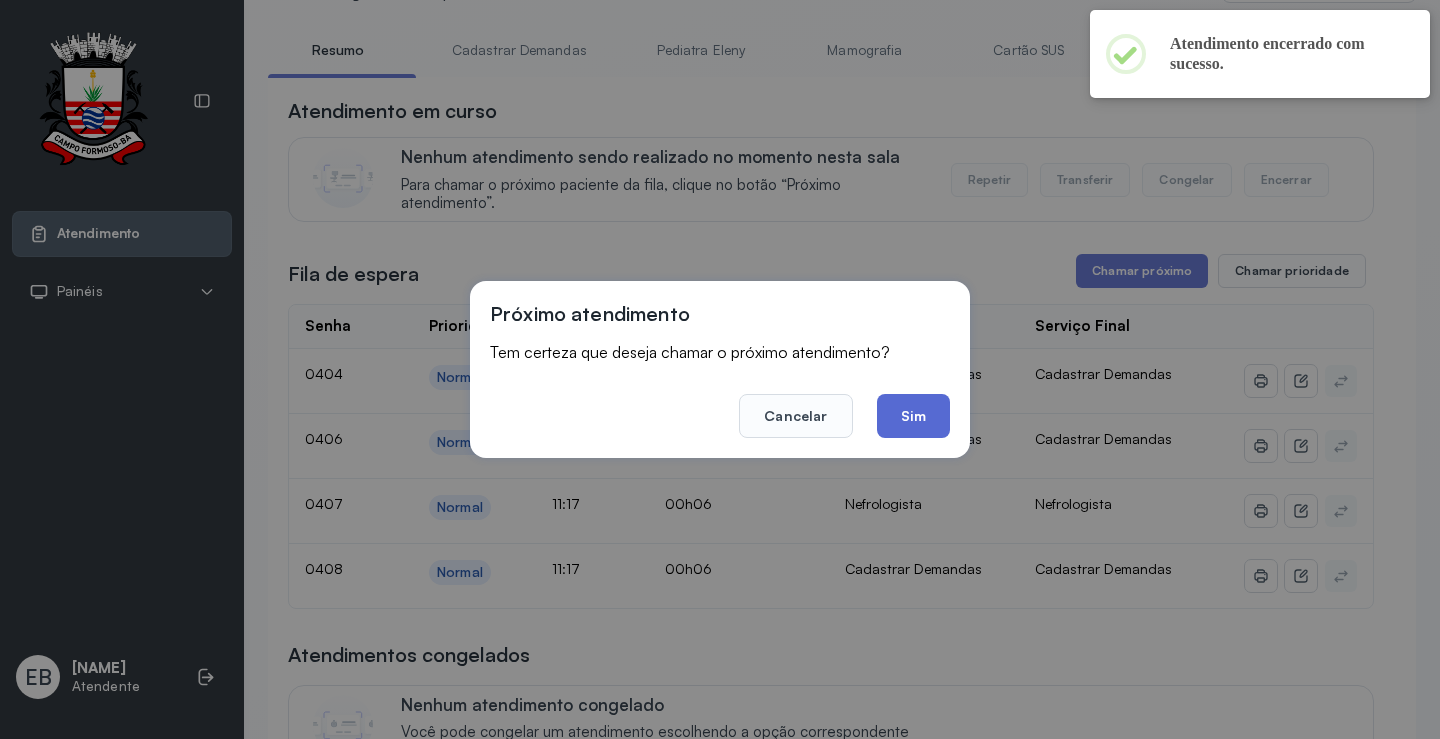 click on "Sim" 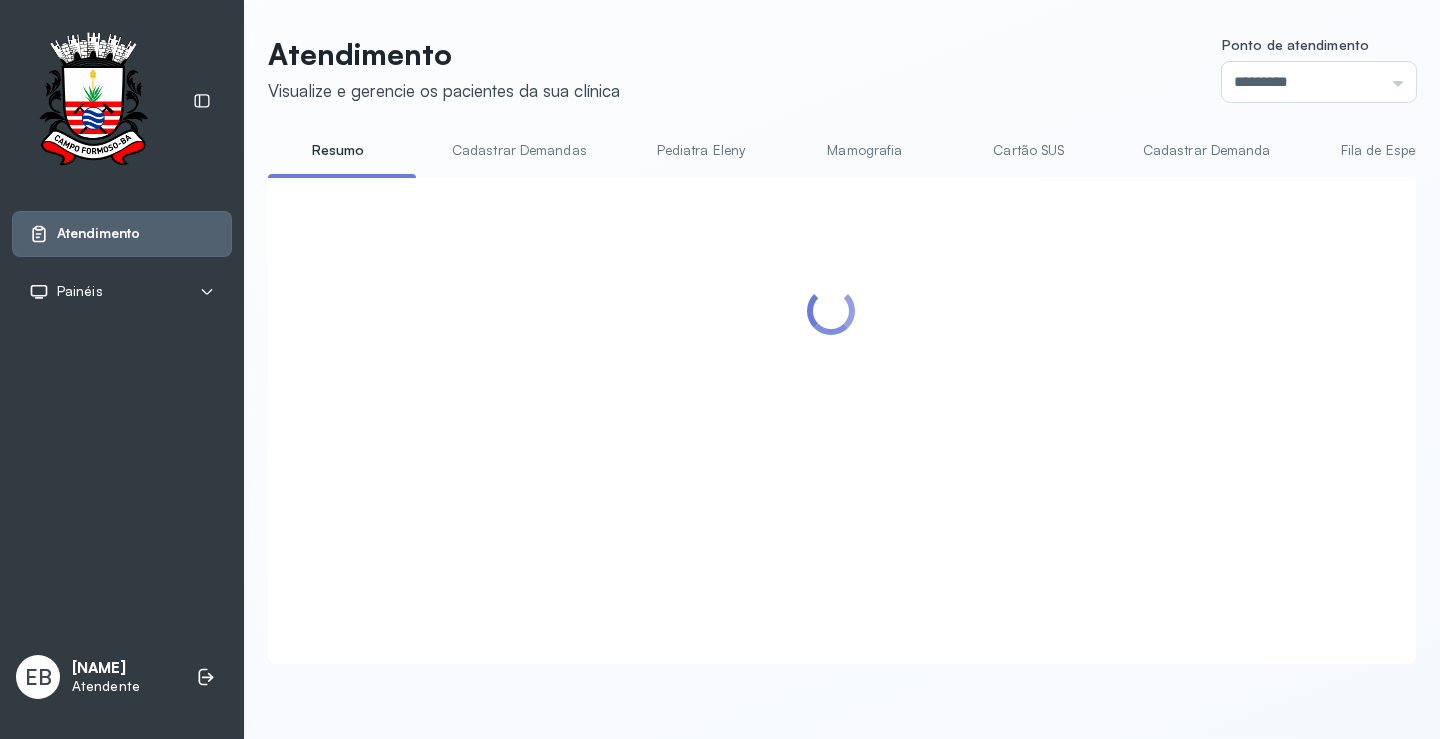 scroll, scrollTop: 100, scrollLeft: 0, axis: vertical 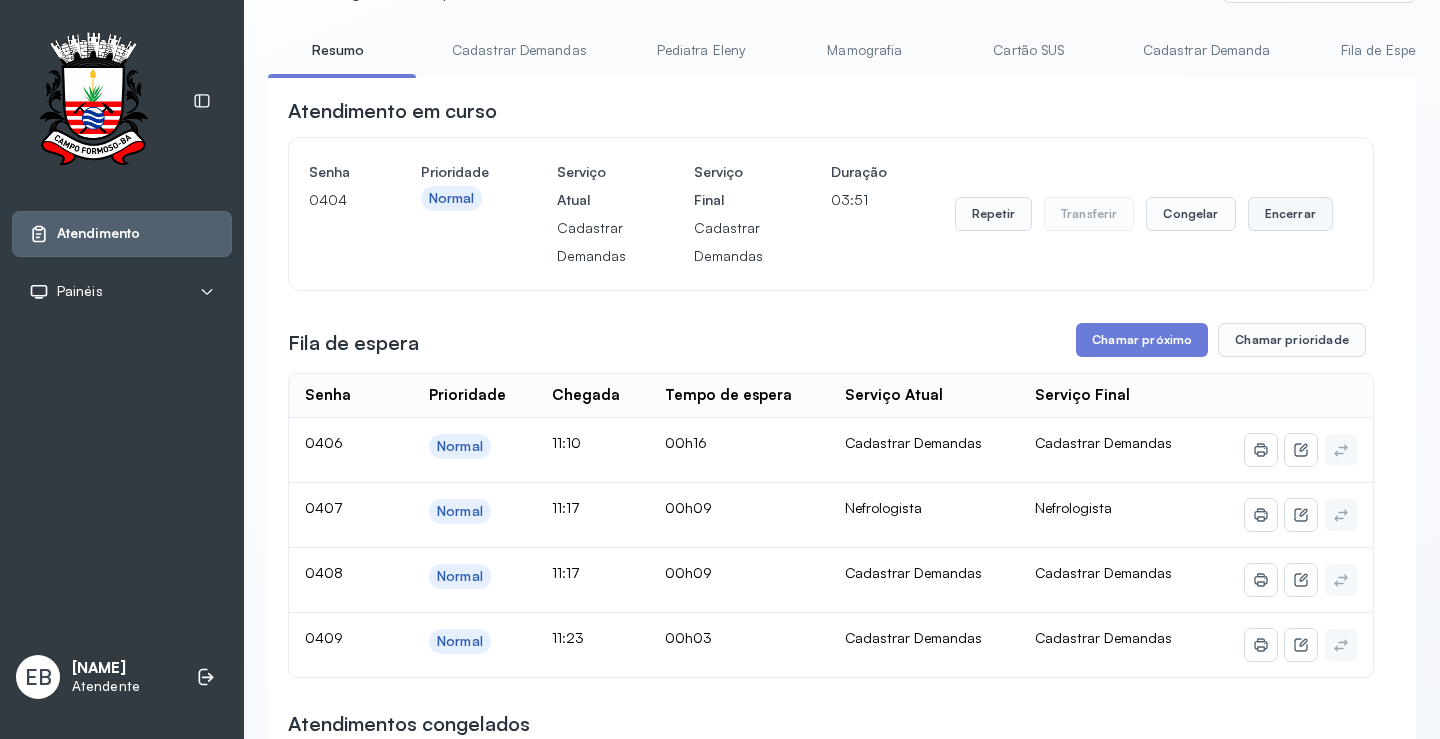 click on "Encerrar" at bounding box center (1290, 214) 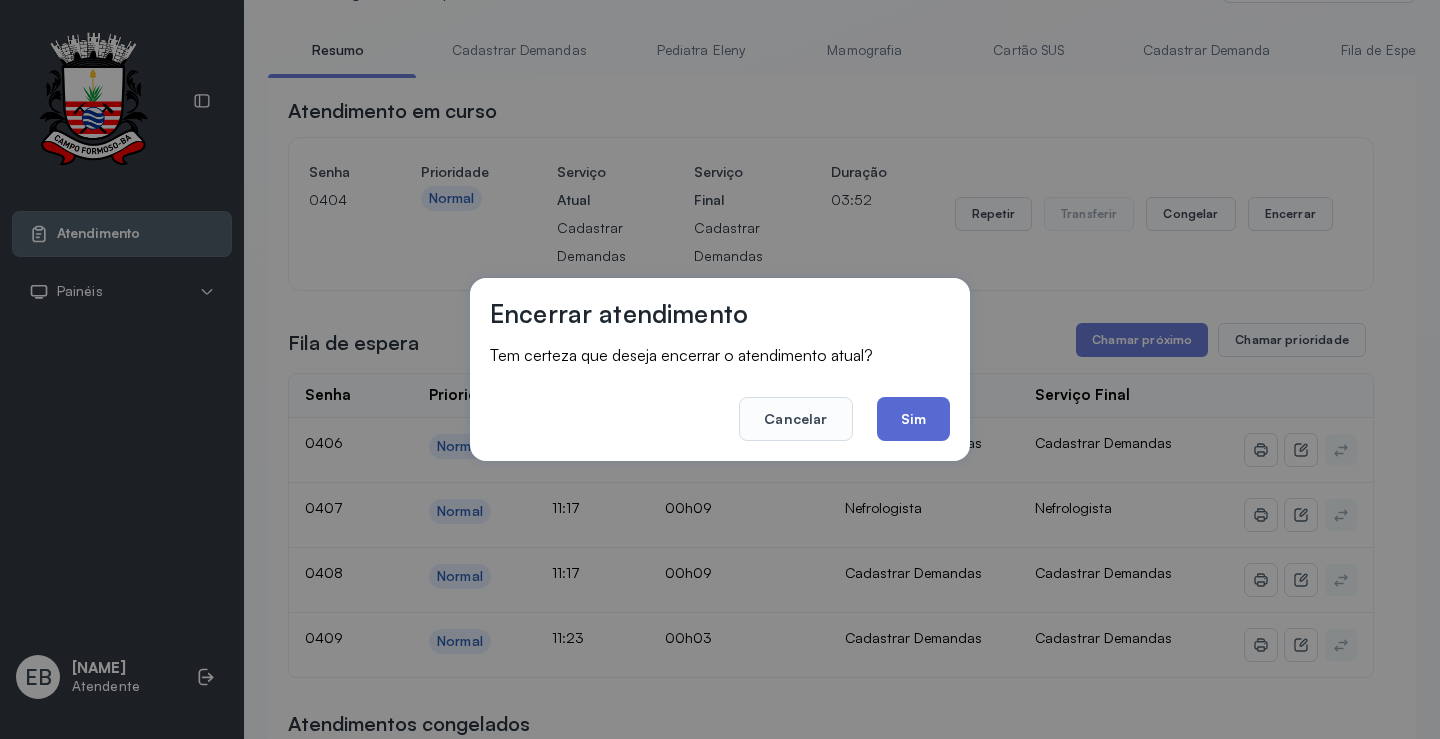 click on "Sim" 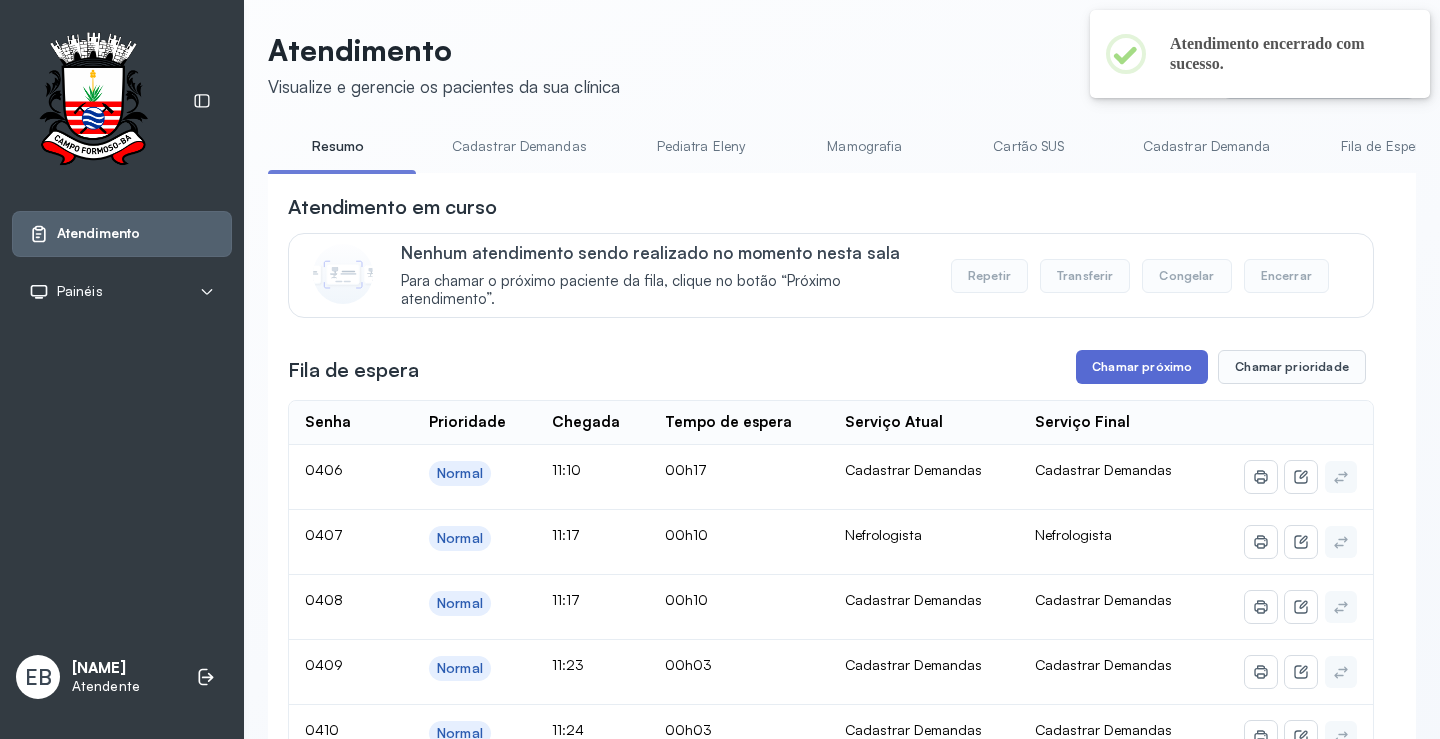 scroll, scrollTop: 0, scrollLeft: 0, axis: both 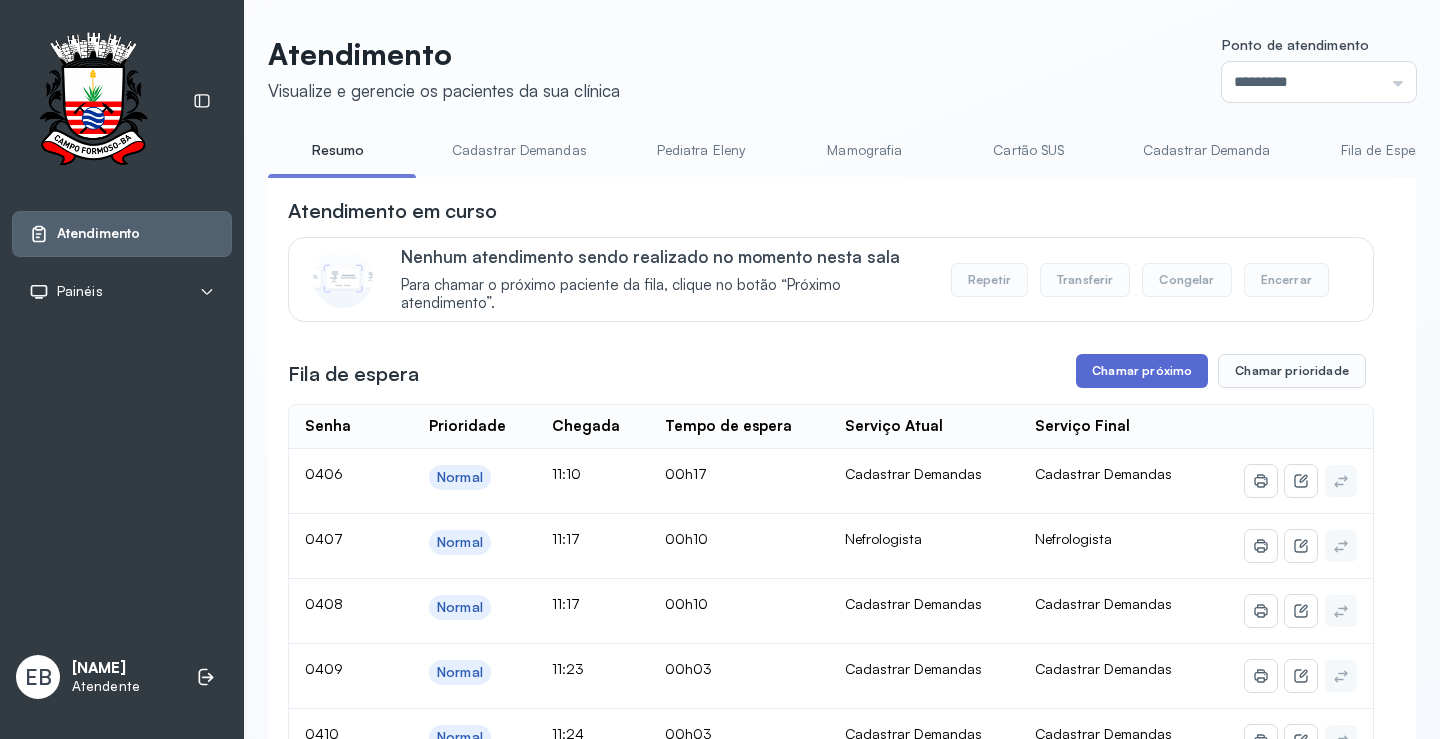 click on "Chamar próximo" at bounding box center [1142, 371] 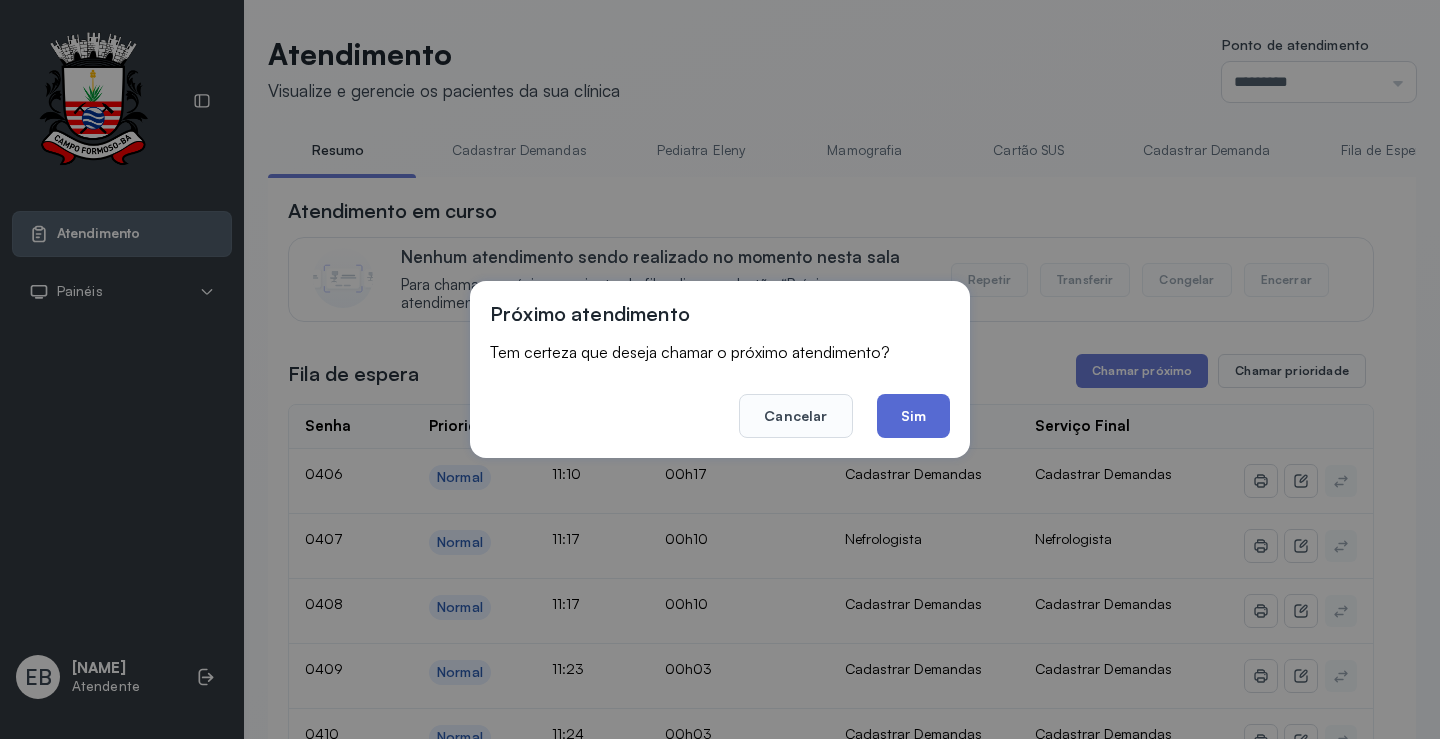 click on "Sim" 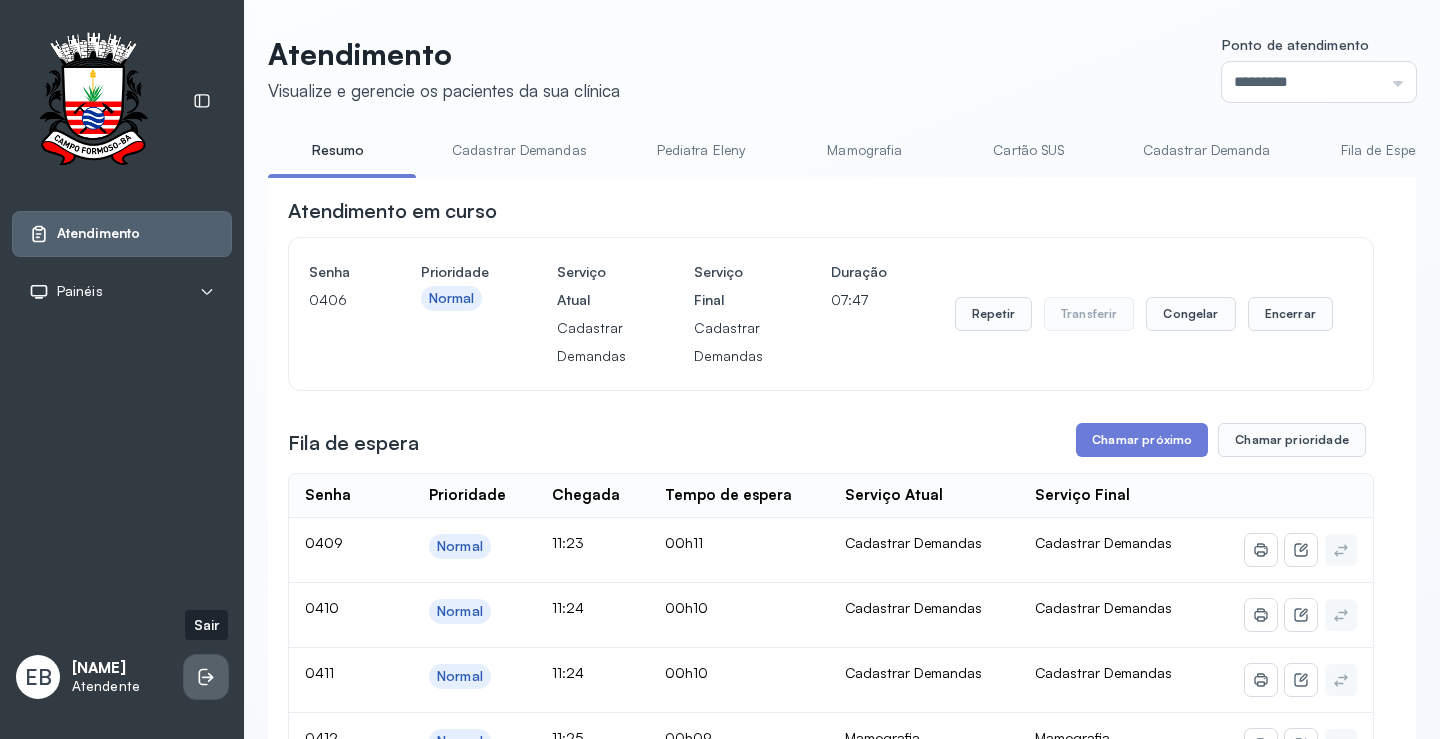click 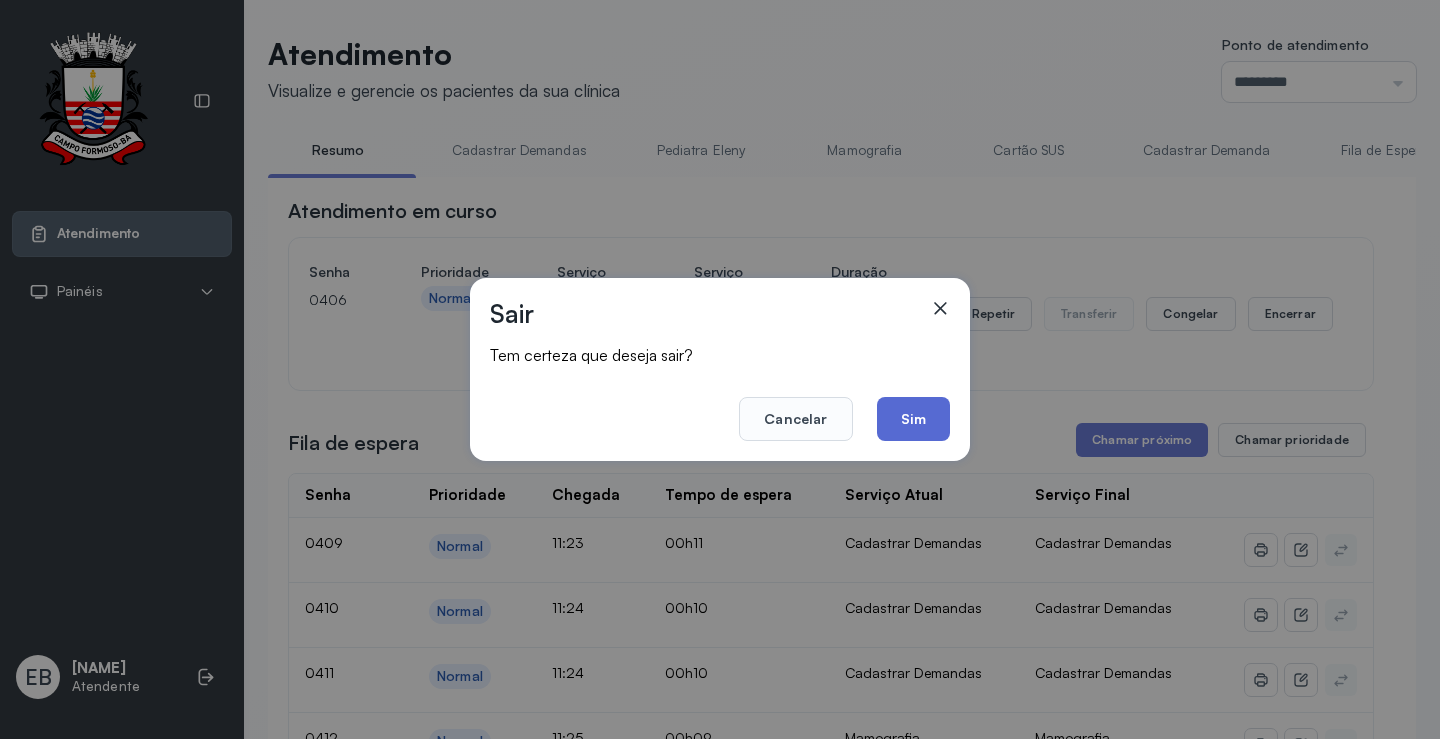 click on "Sim" 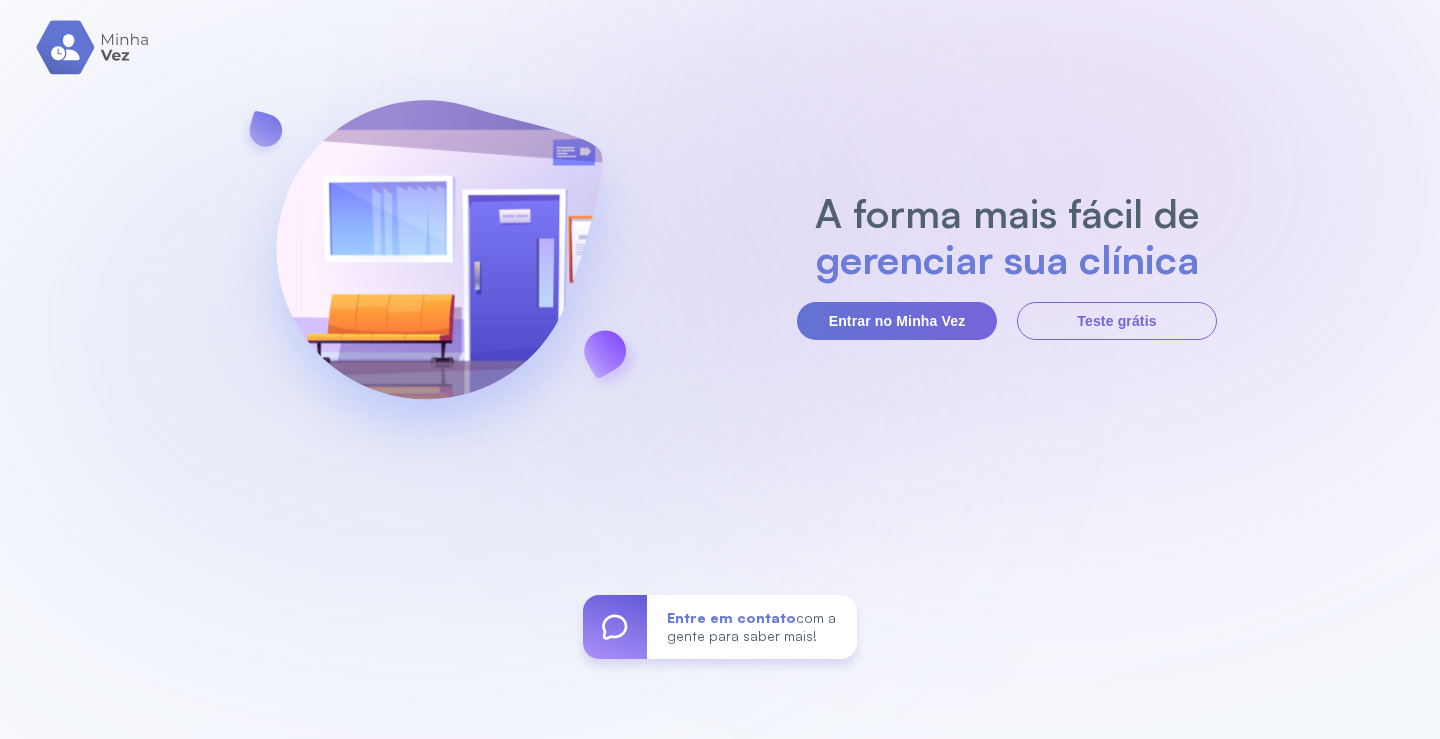 scroll, scrollTop: 0, scrollLeft: 0, axis: both 